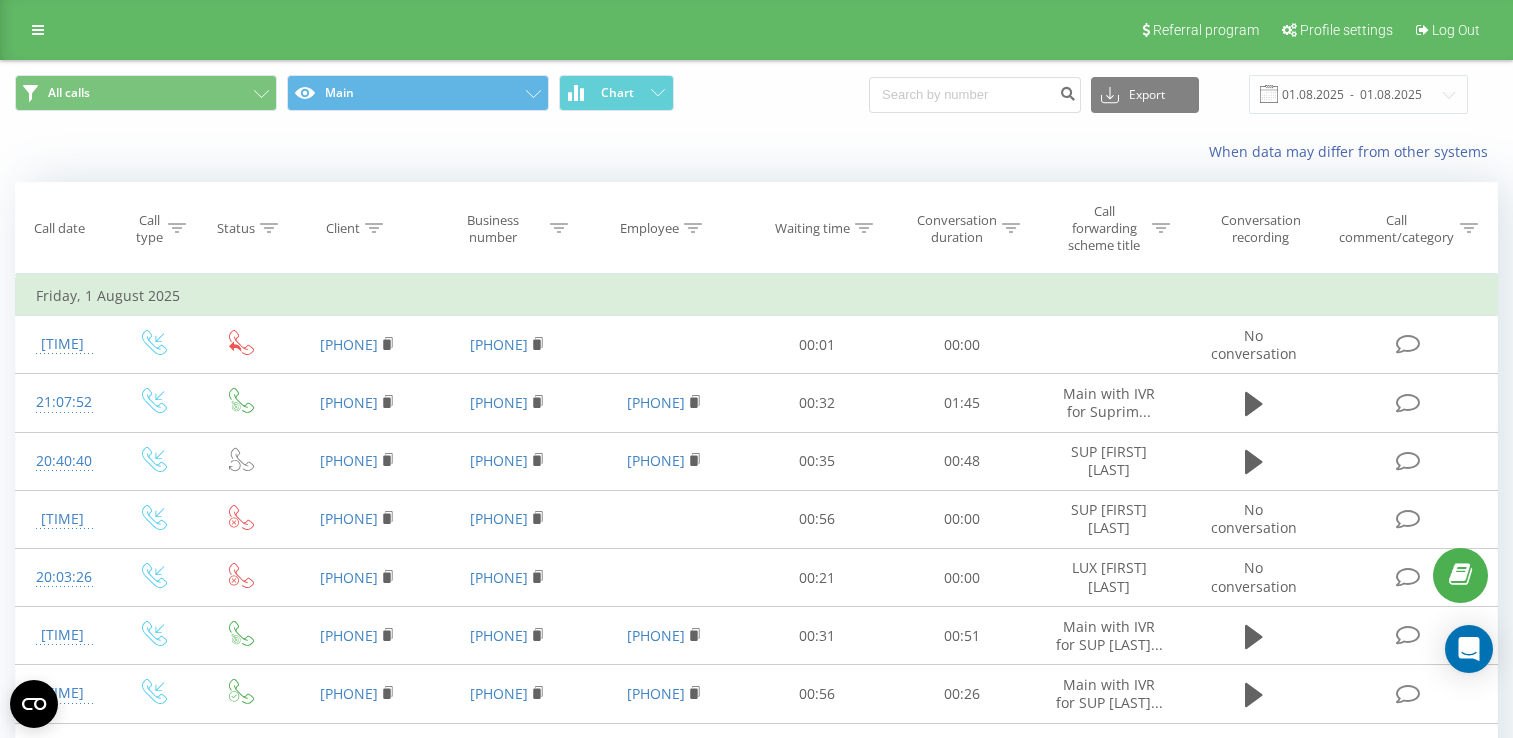 scroll, scrollTop: 0, scrollLeft: 0, axis: both 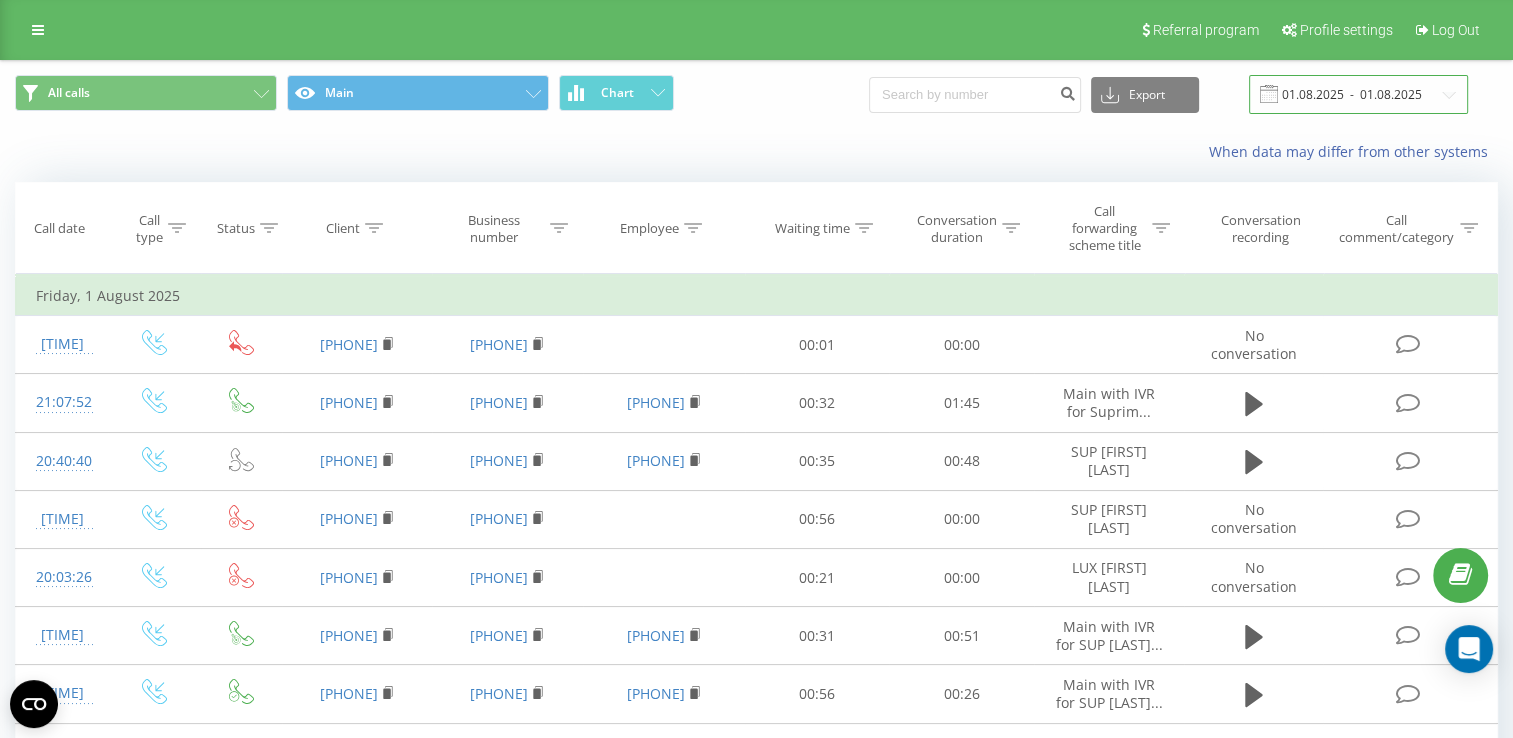 click on "01.08.2025  -  01.08.2025" at bounding box center [1358, 94] 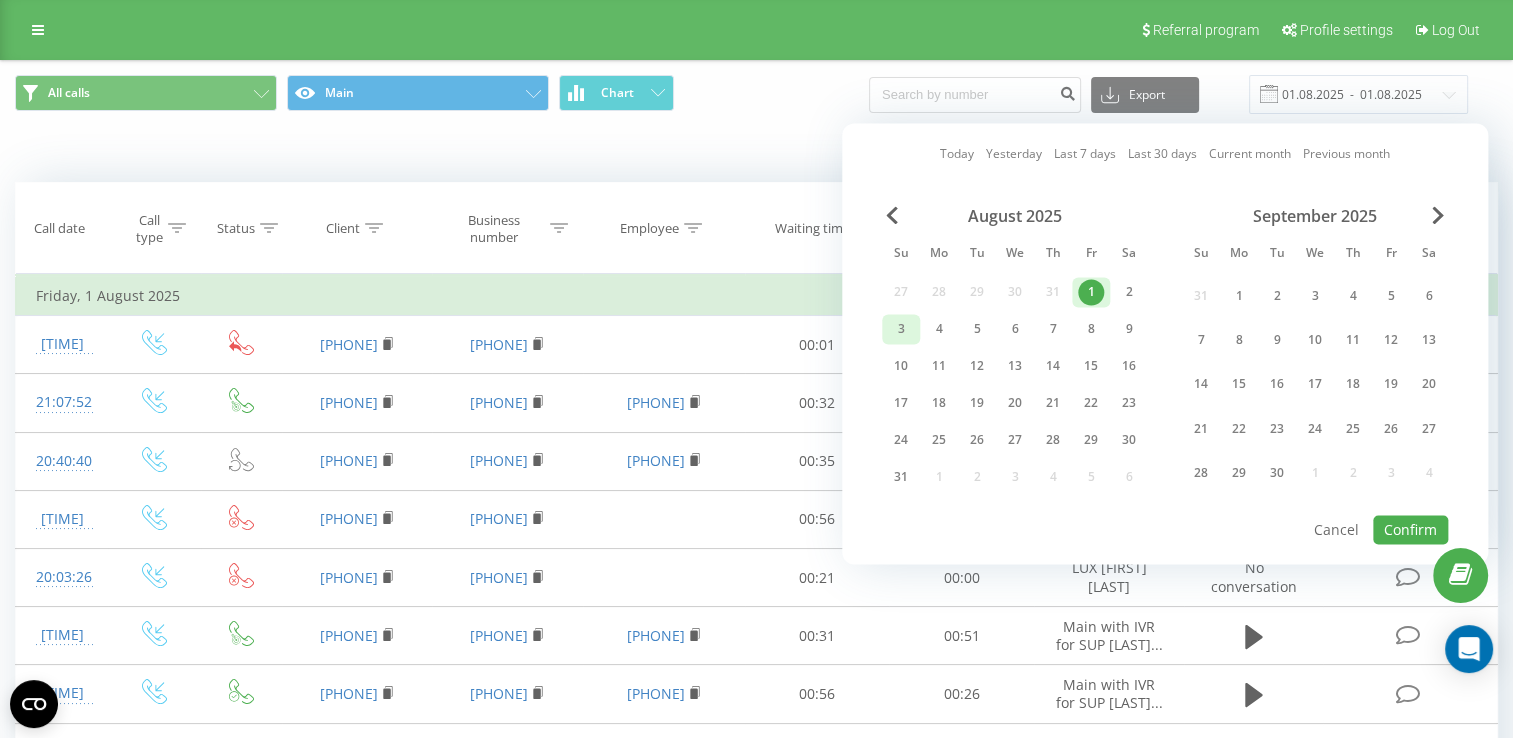 click on "3" at bounding box center [901, 329] 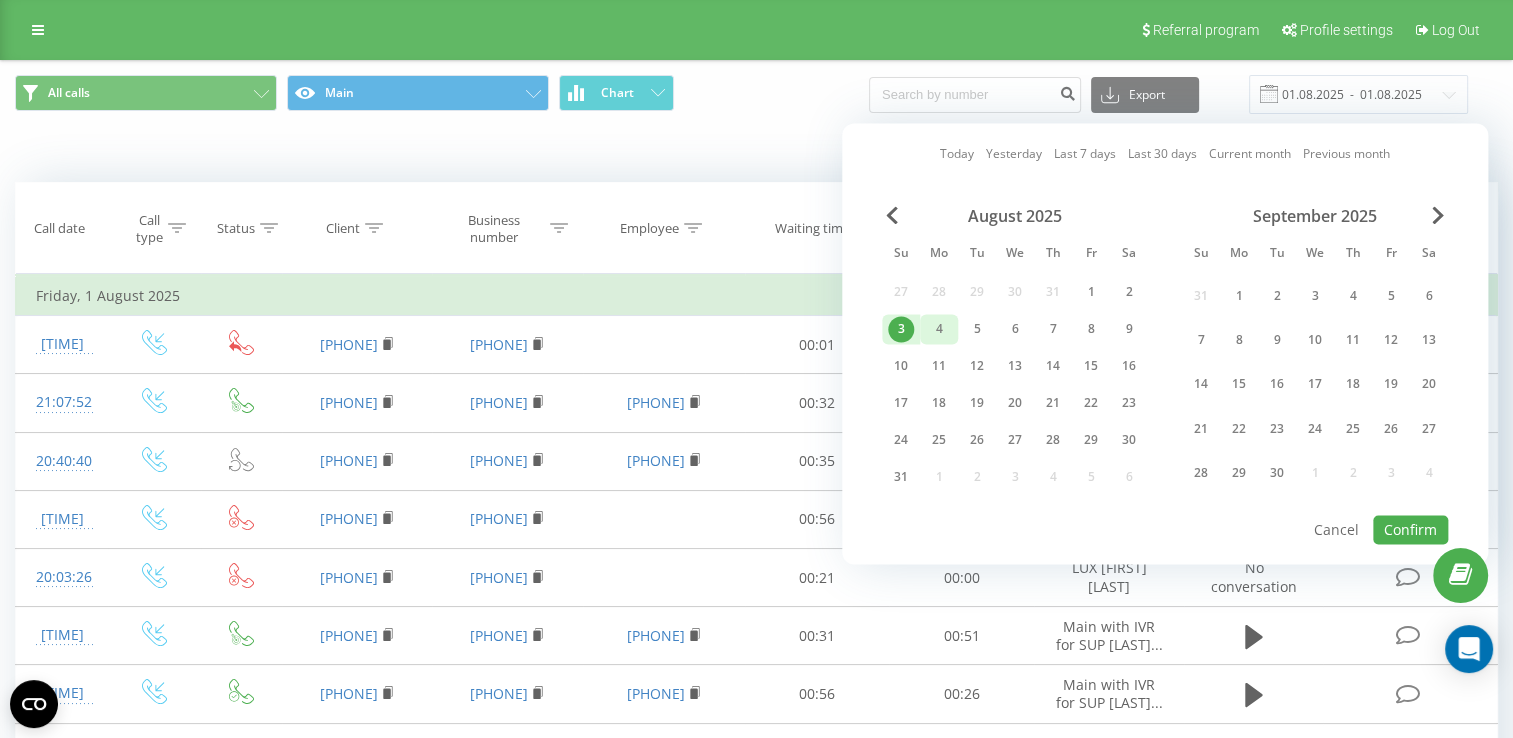 click on "4" at bounding box center [939, 329] 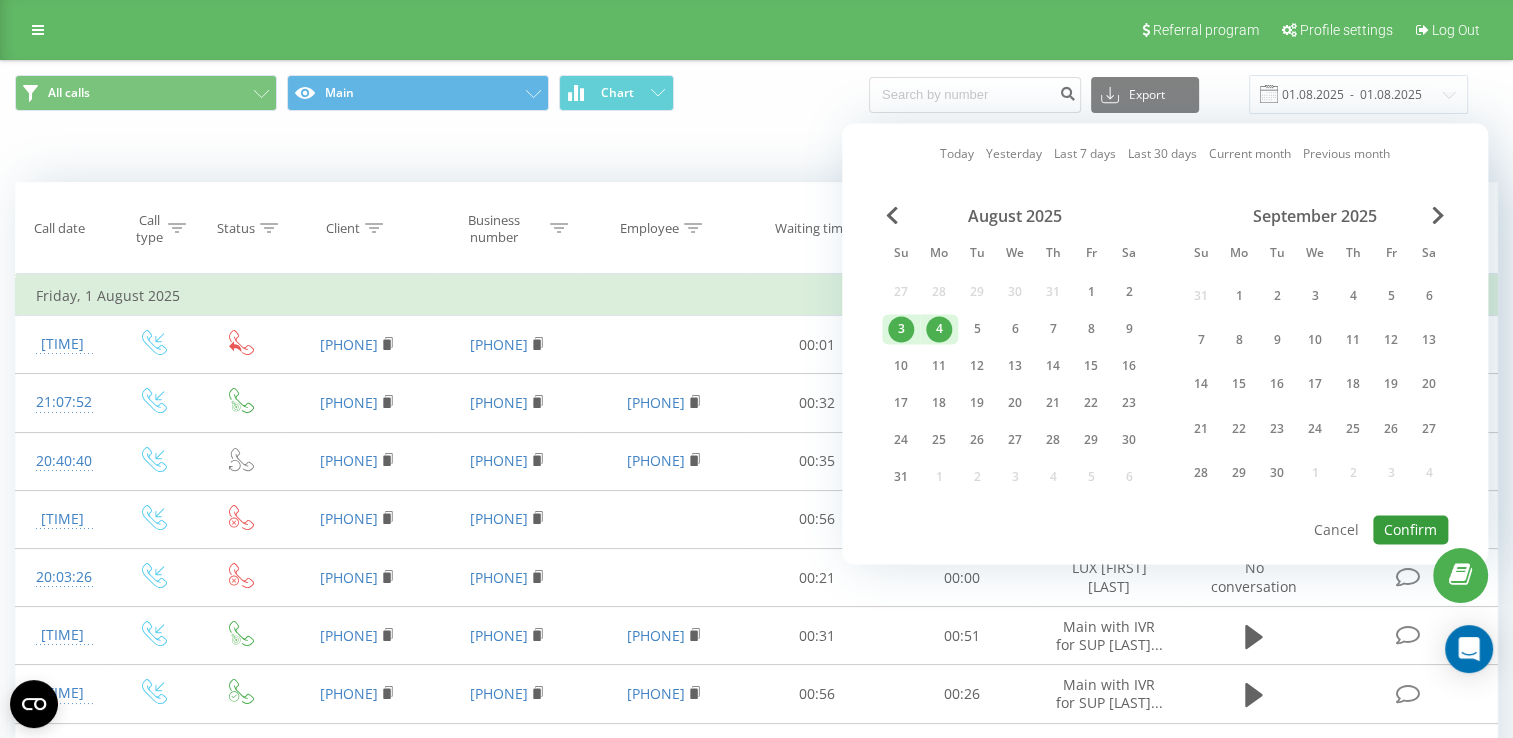 click on "Confirm" at bounding box center [1410, 529] 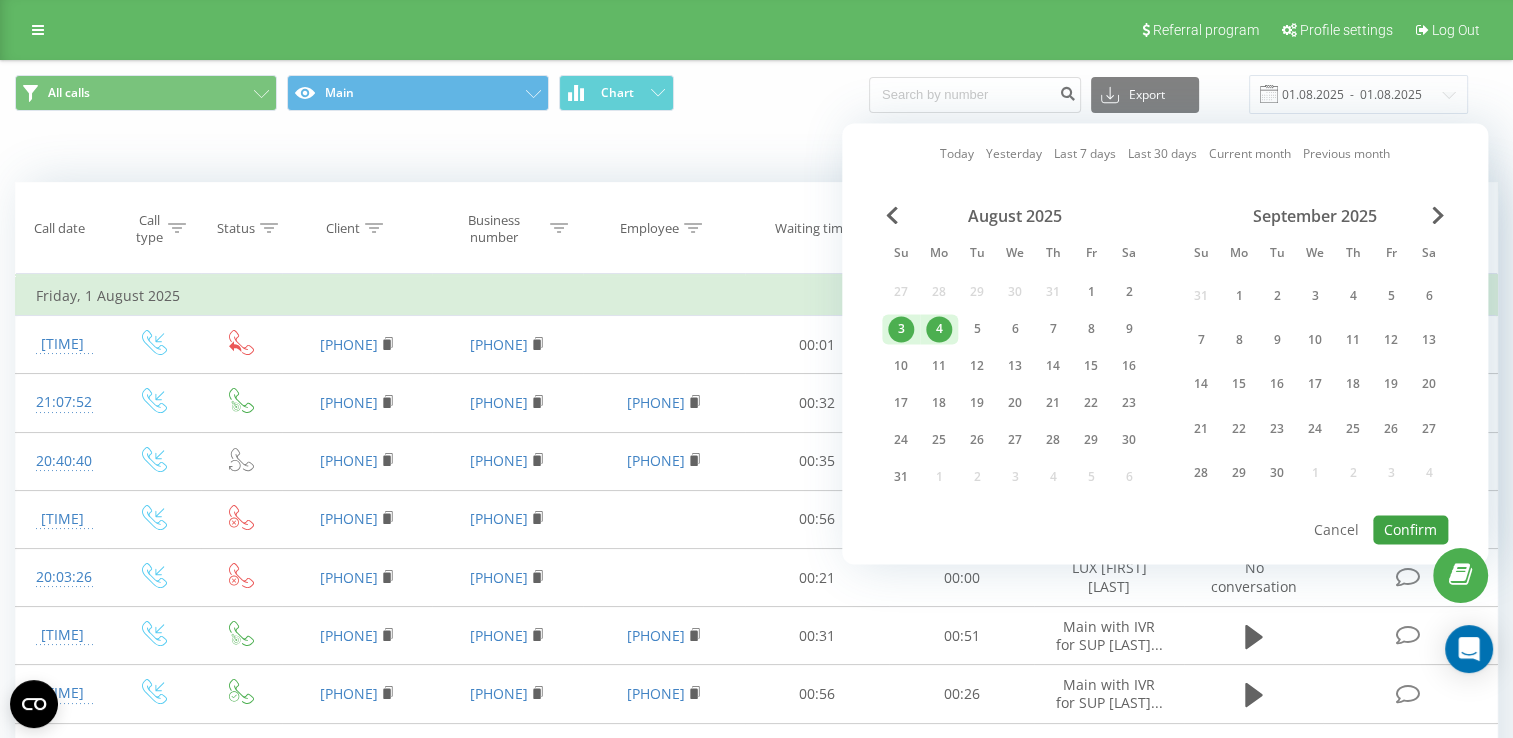 type on "03.08.2025  -  04.08.2025" 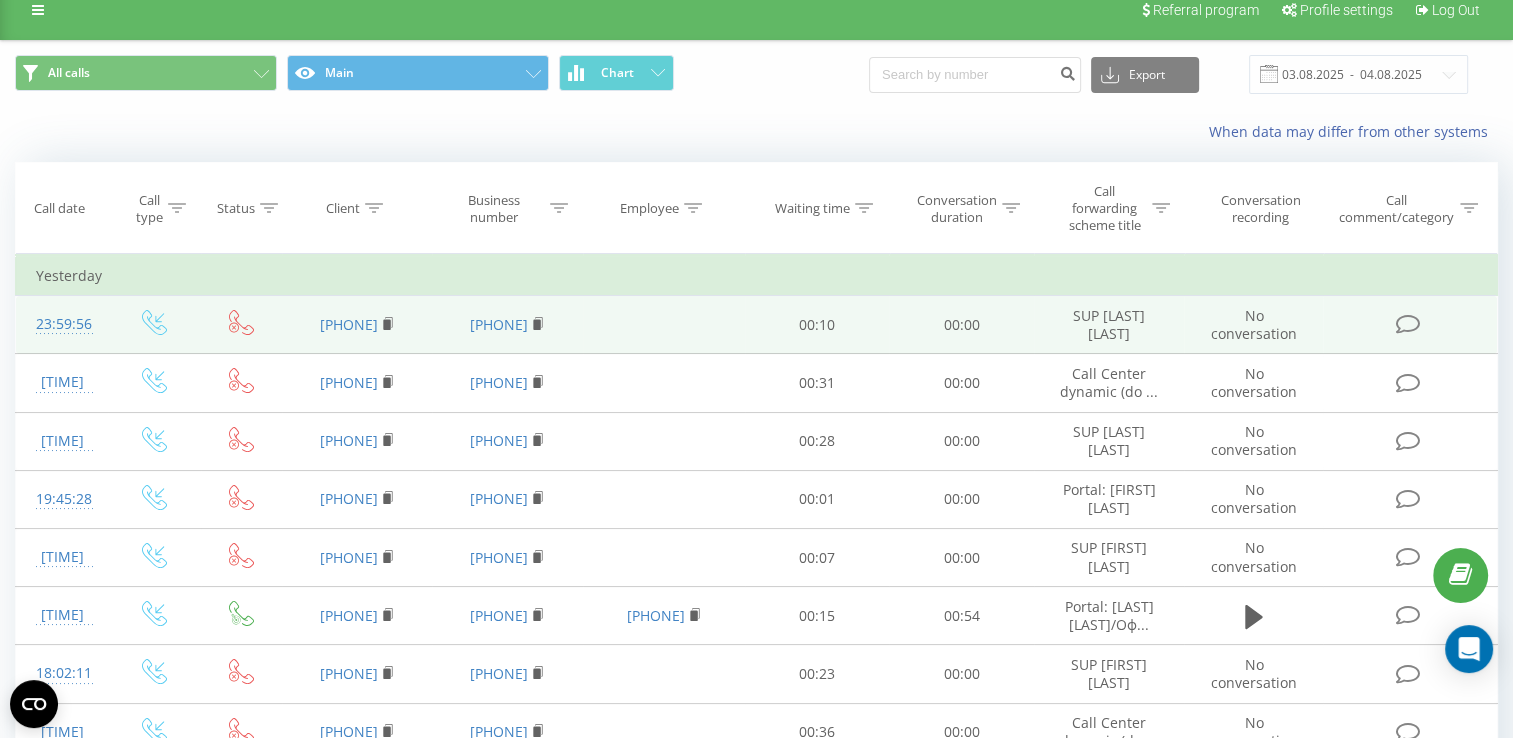 scroll, scrollTop: 200, scrollLeft: 0, axis: vertical 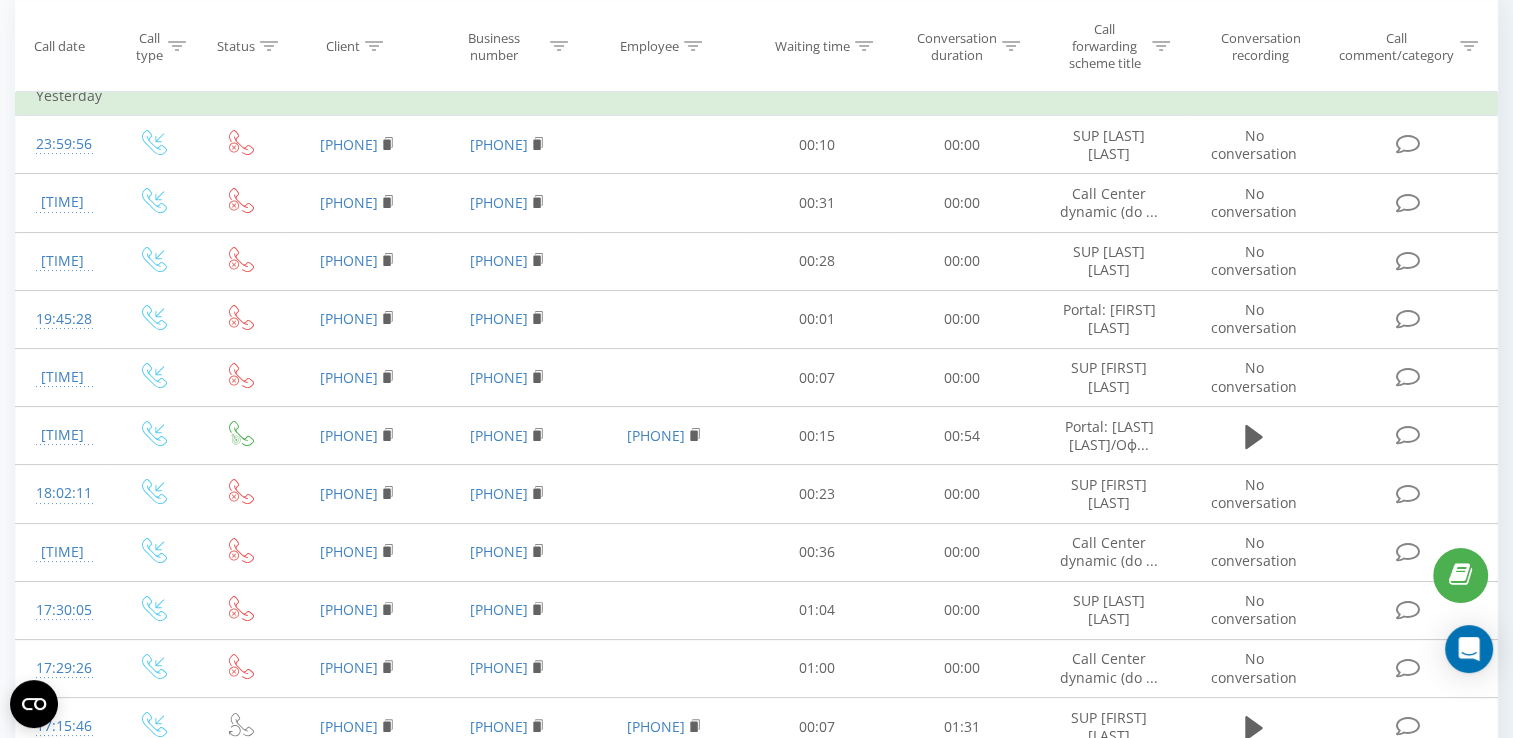 click 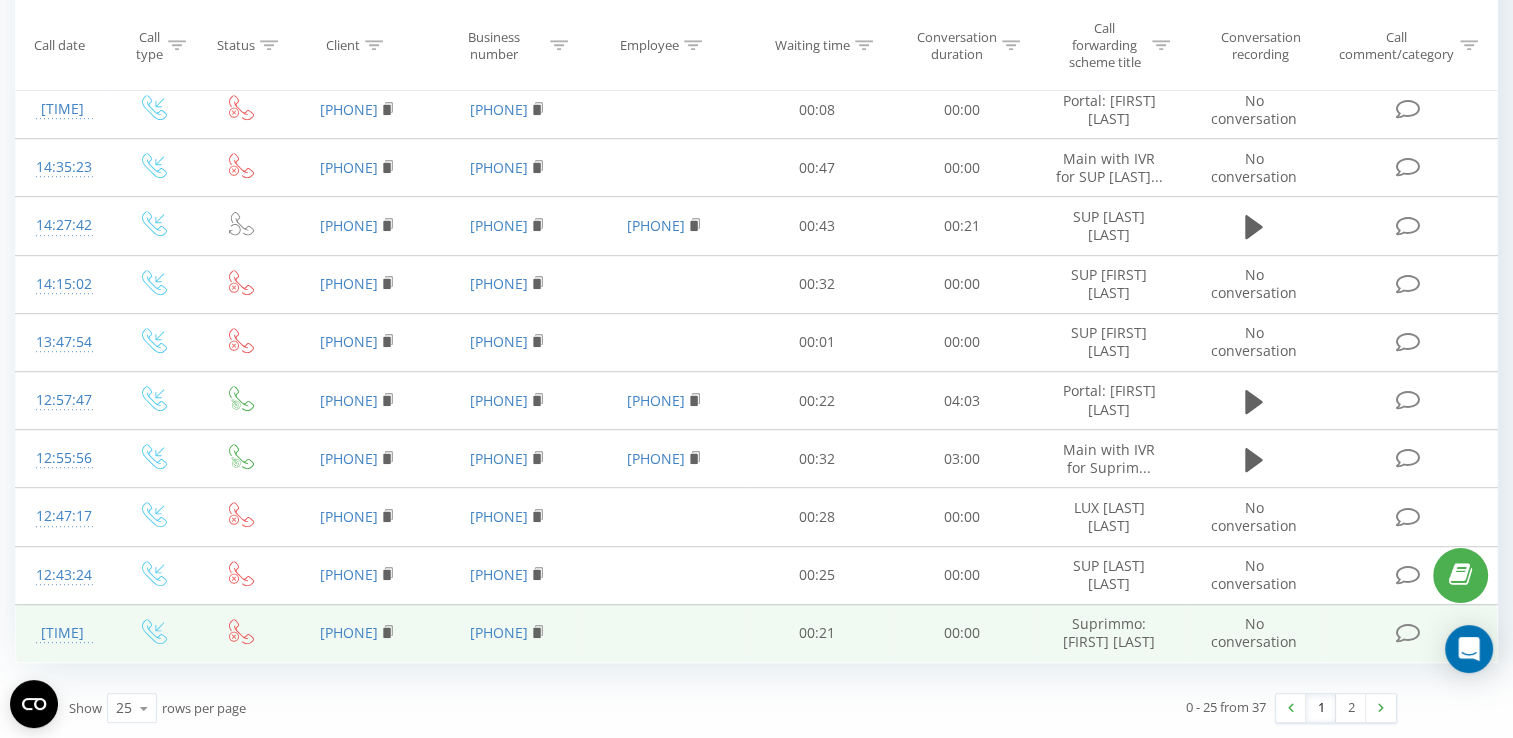 scroll, scrollTop: 1132, scrollLeft: 0, axis: vertical 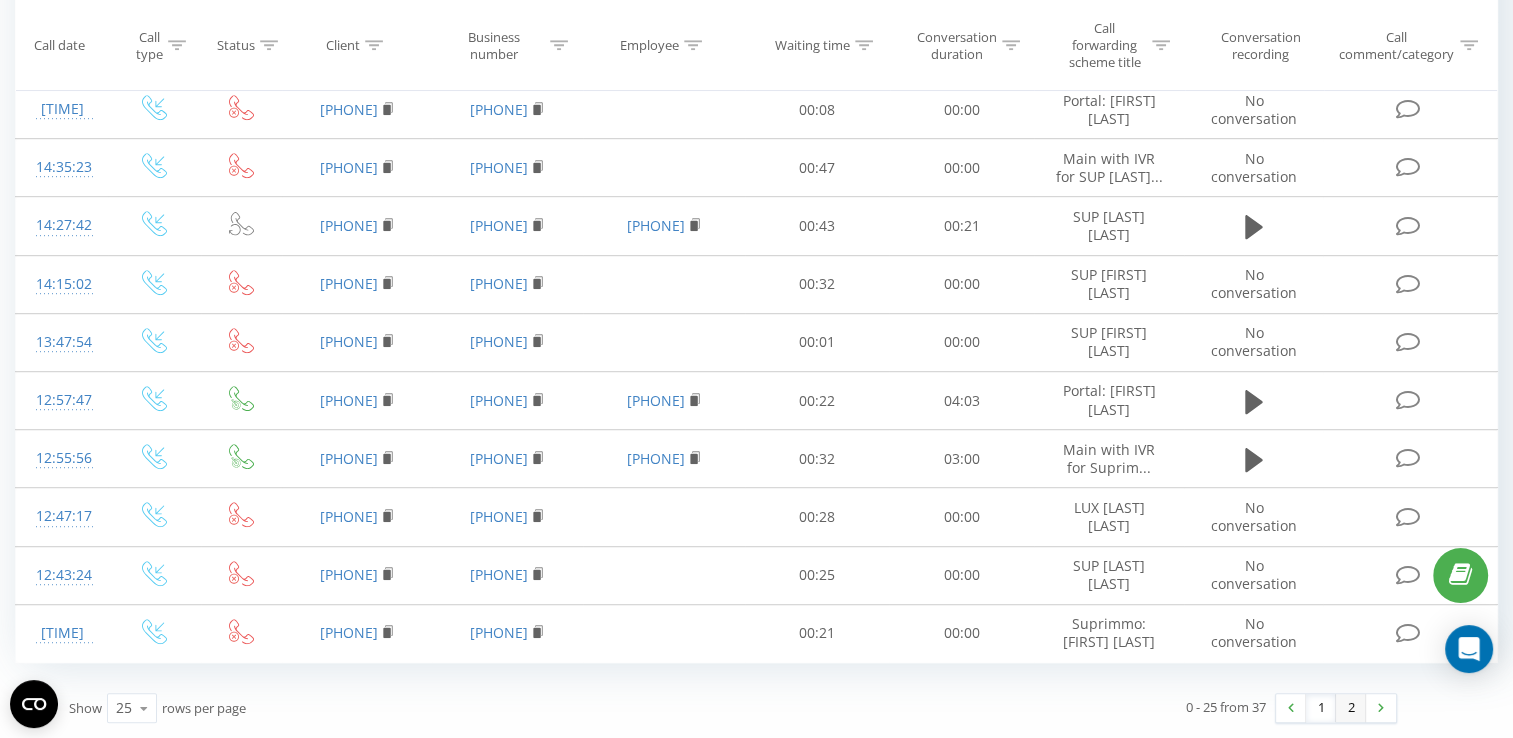click on "2" at bounding box center [1351, 708] 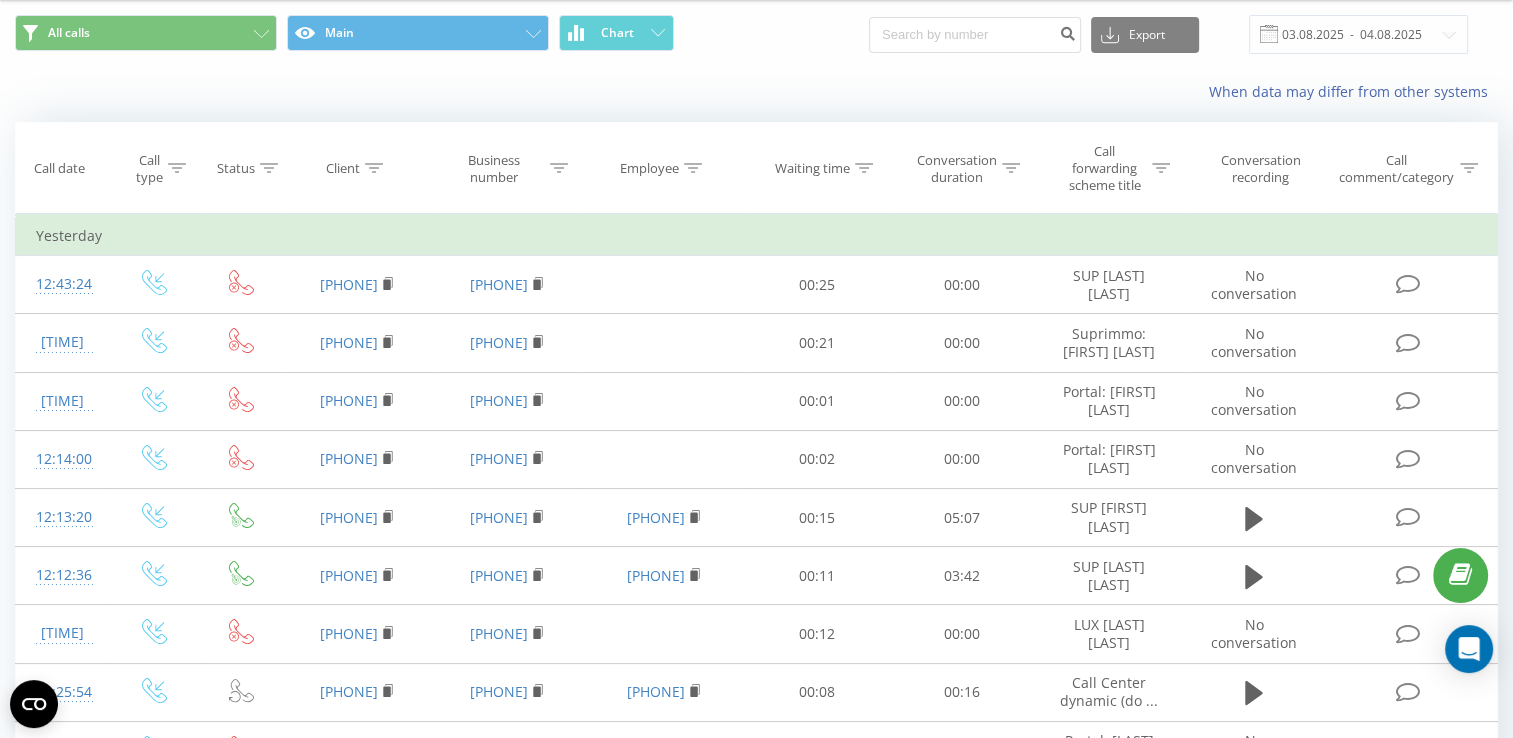 scroll, scrollTop: 0, scrollLeft: 0, axis: both 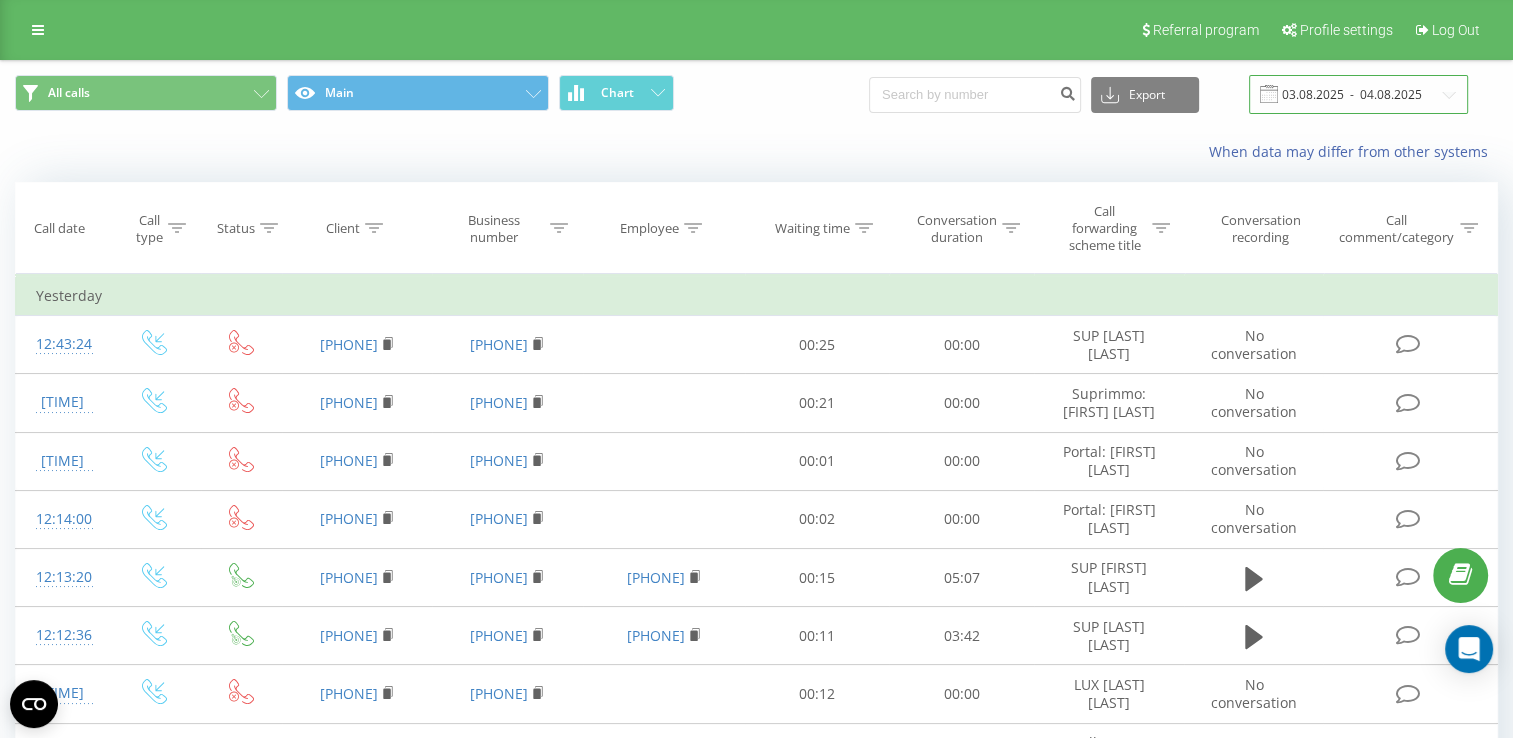 click on "03.08.2025  -  04.08.2025" at bounding box center (1358, 94) 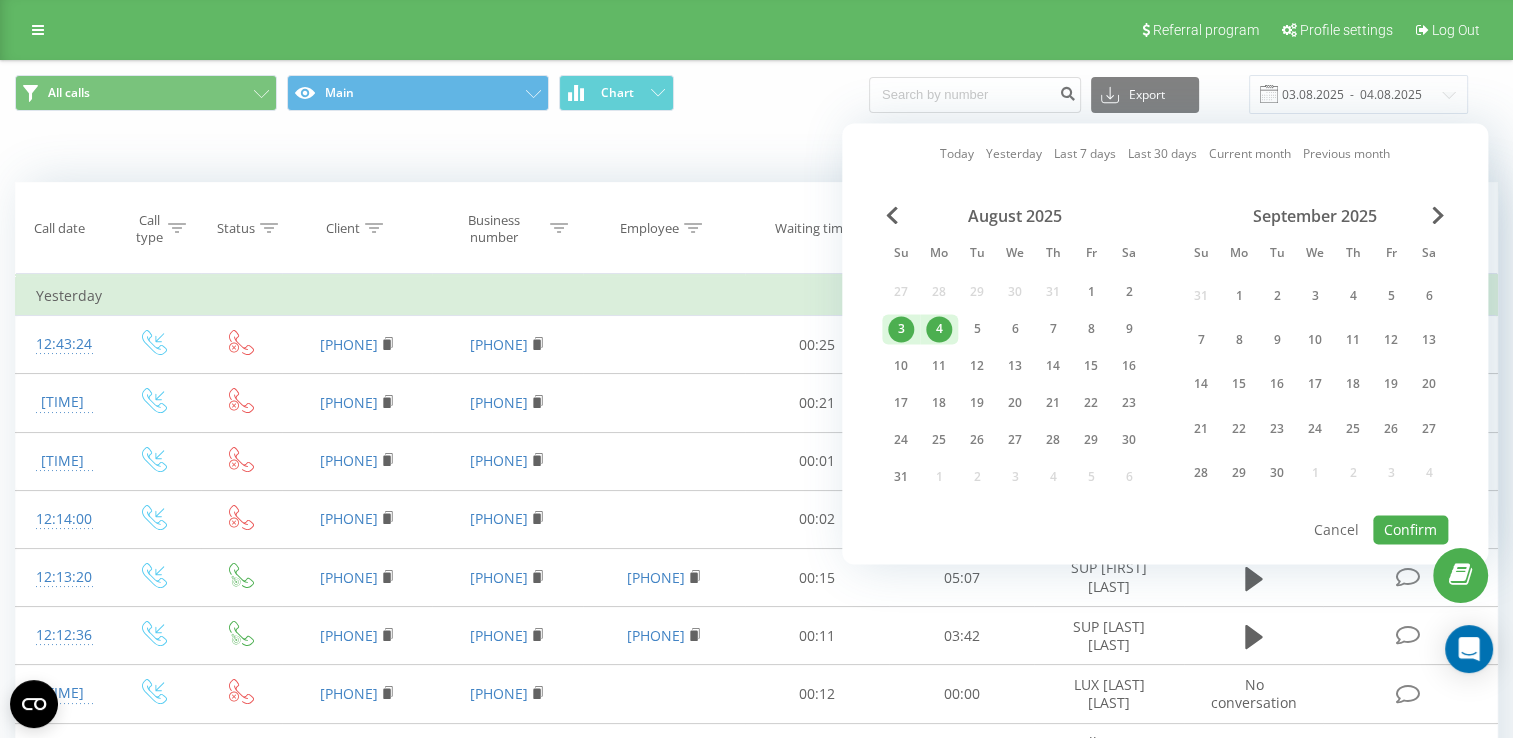 click on "[MONTH] [YEAR] [CALENDAR] [MONTH] [YEAR] [CALENDAR]" at bounding box center [1165, 359] 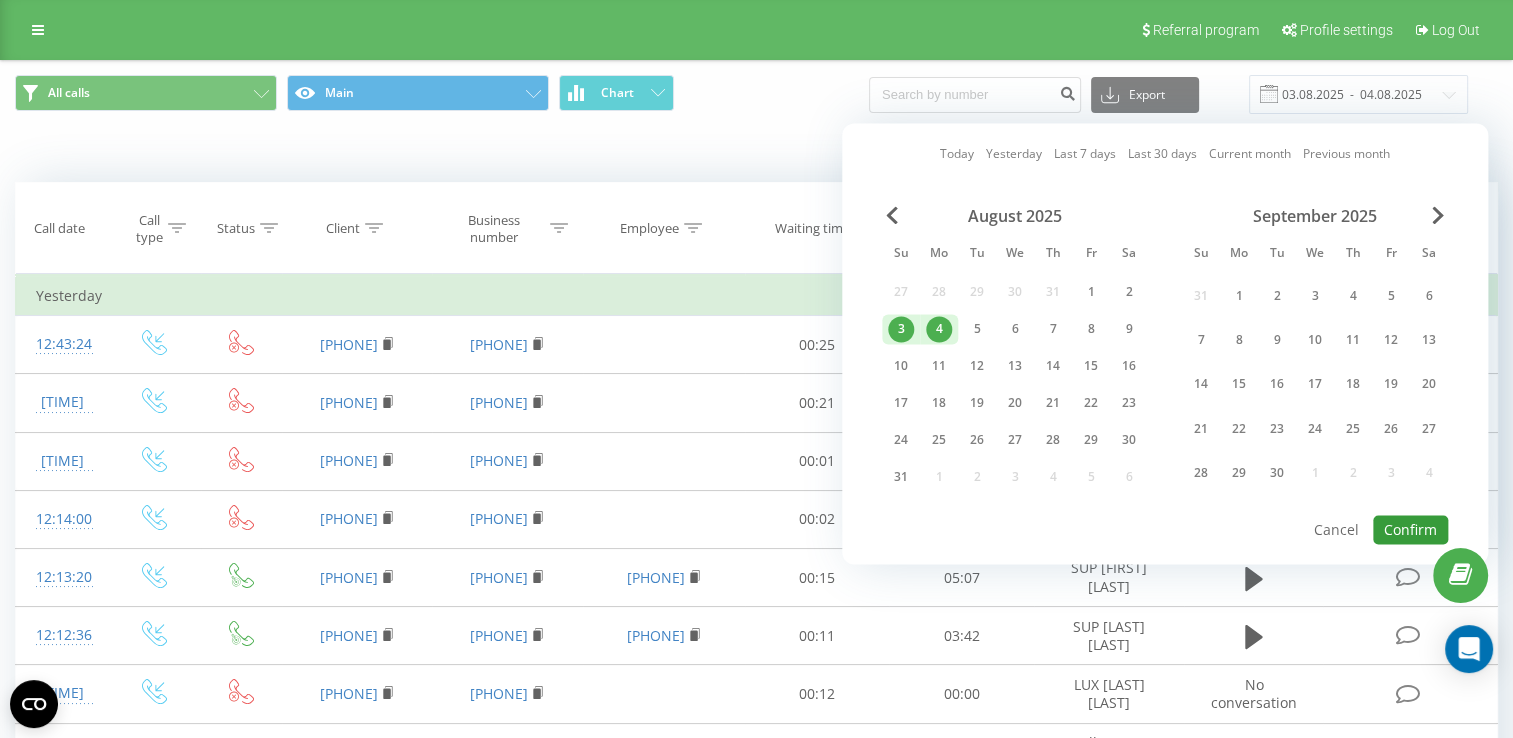 click on "Confirm" at bounding box center (1410, 529) 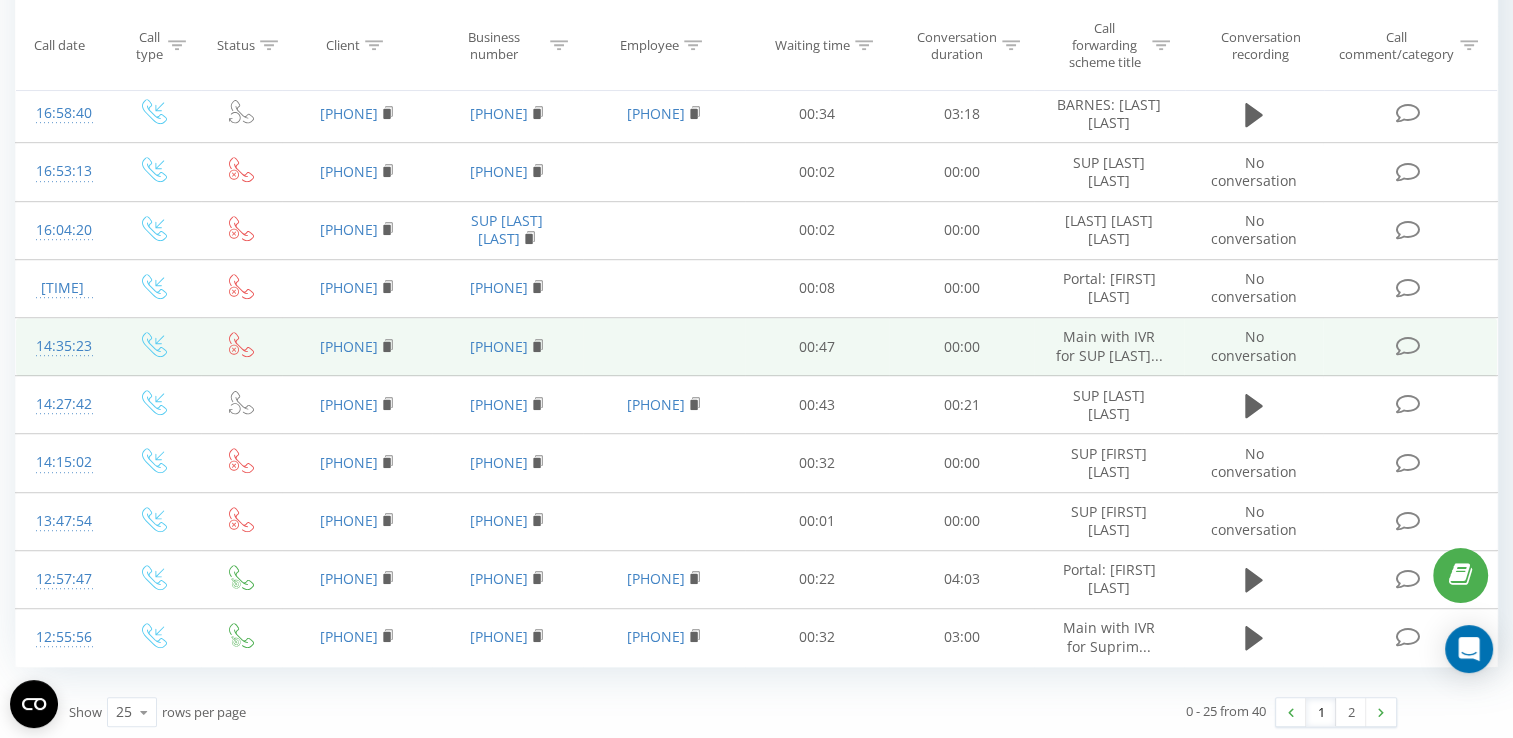 scroll, scrollTop: 1156, scrollLeft: 0, axis: vertical 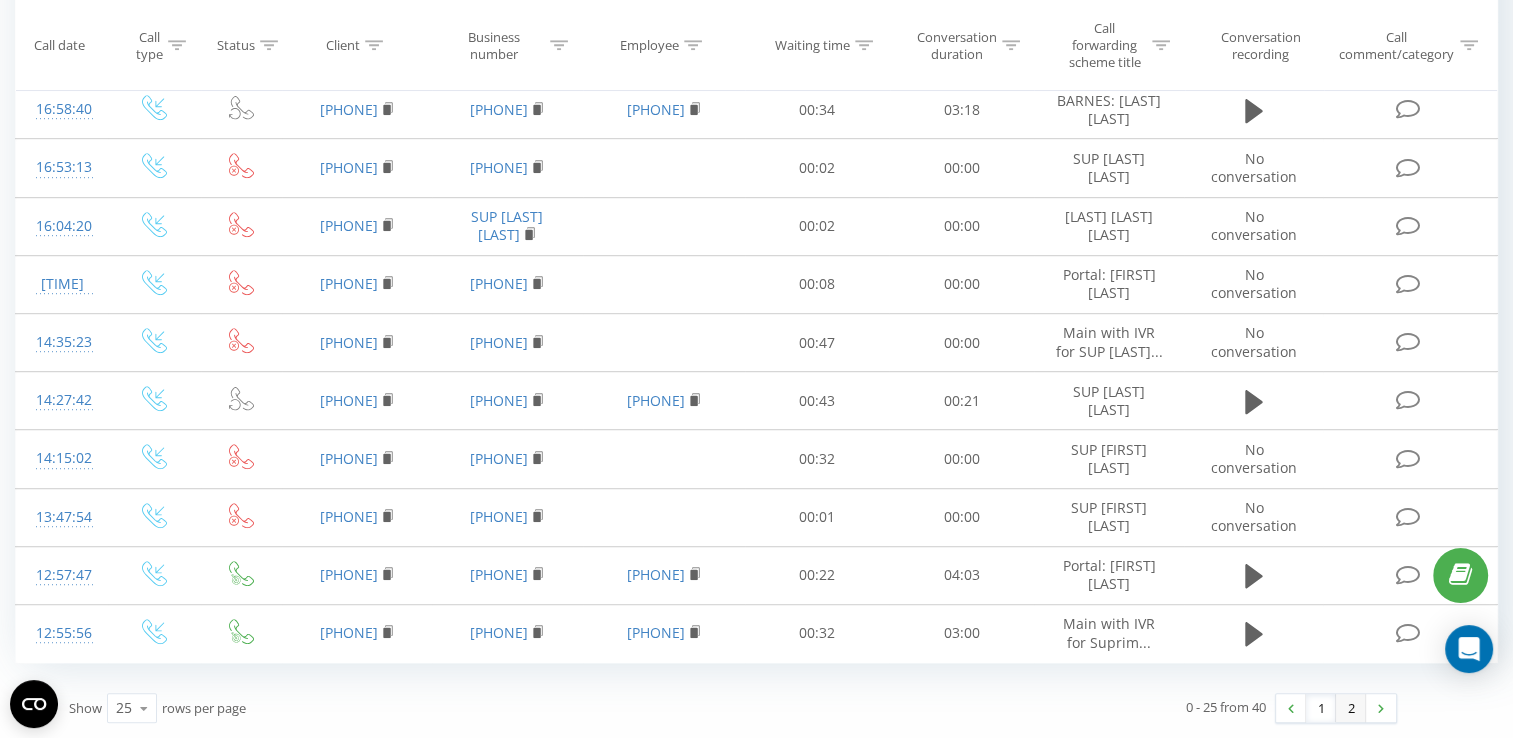 click on "2" at bounding box center (1351, 708) 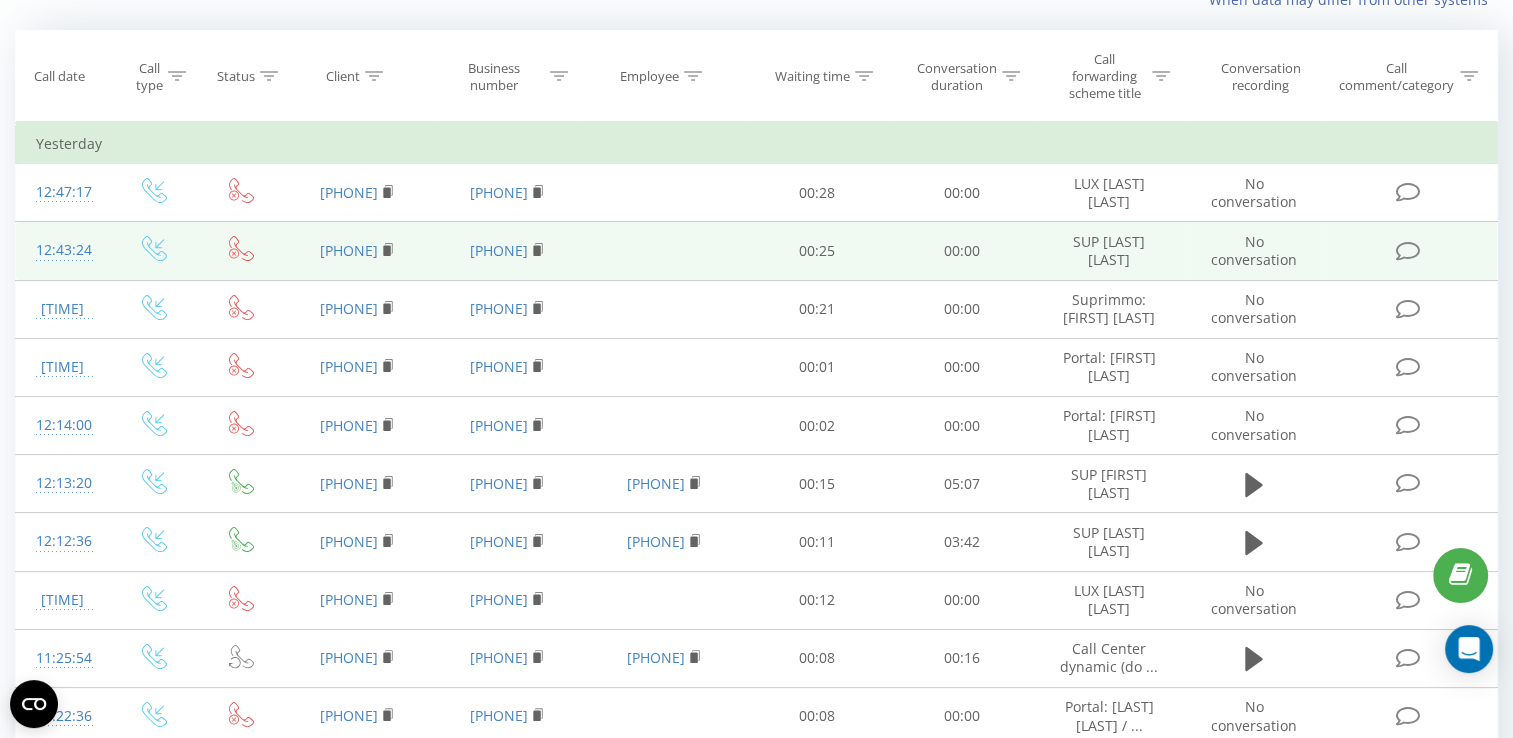 scroll, scrollTop: 0, scrollLeft: 0, axis: both 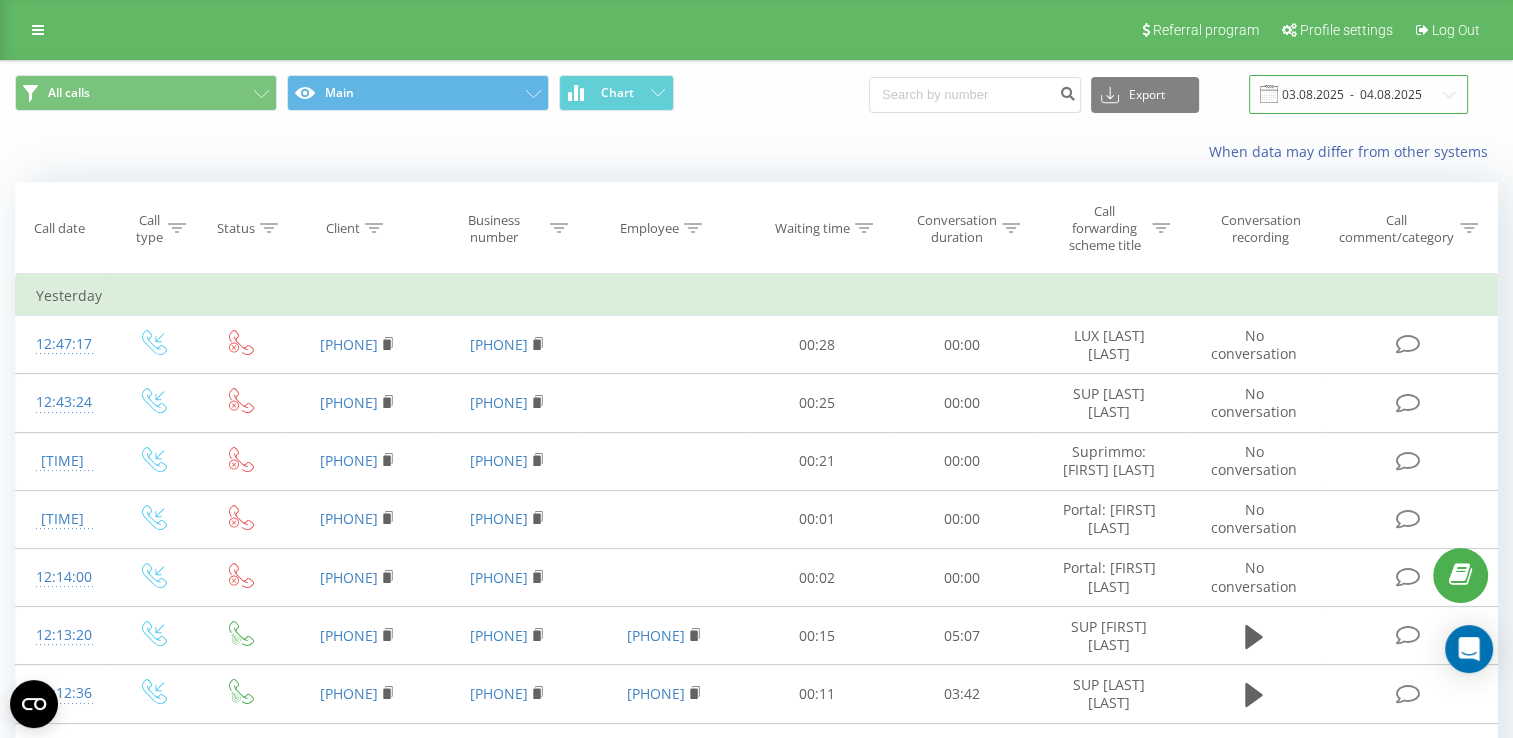 click on "03.08.2025  -  04.08.2025" at bounding box center (1358, 94) 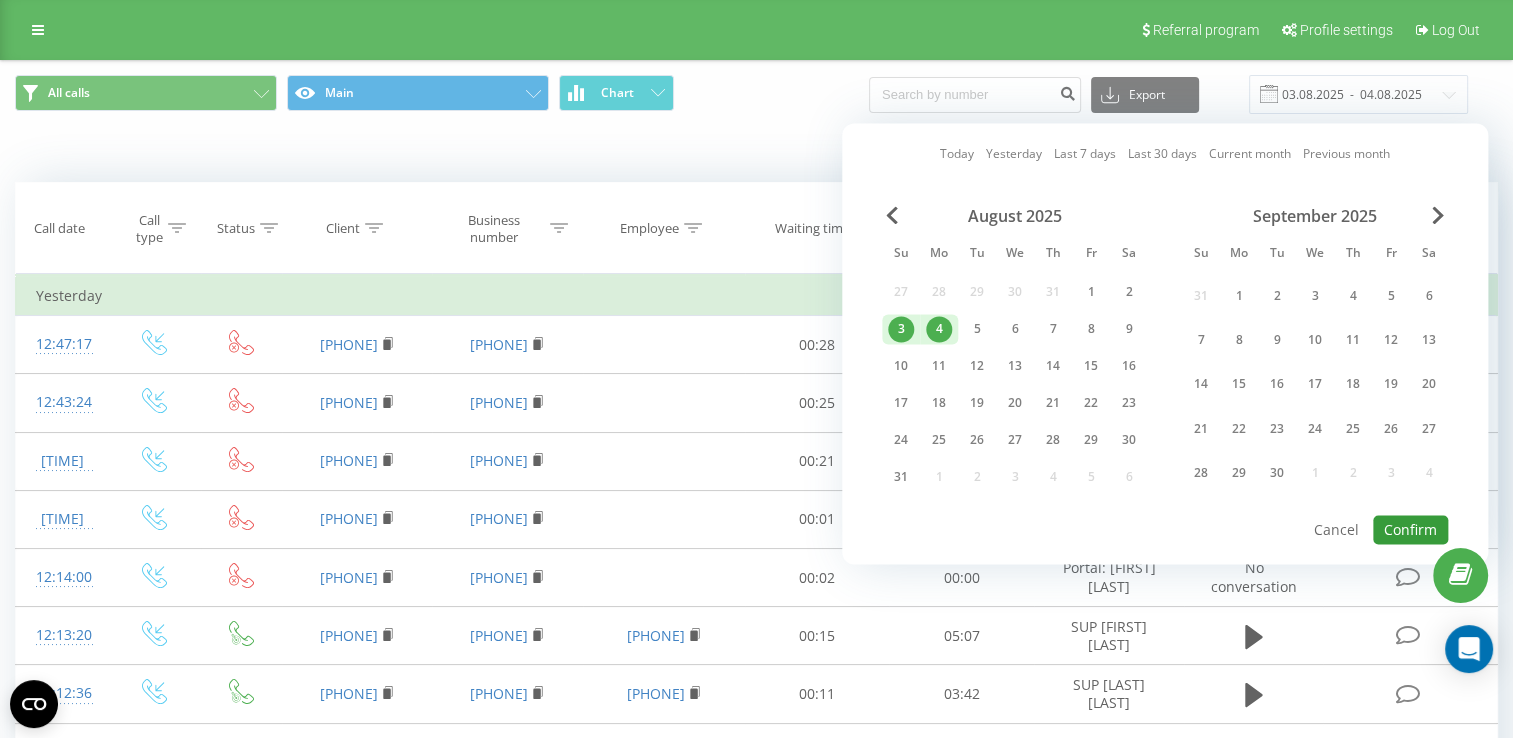 click on "Confirm" at bounding box center [1410, 529] 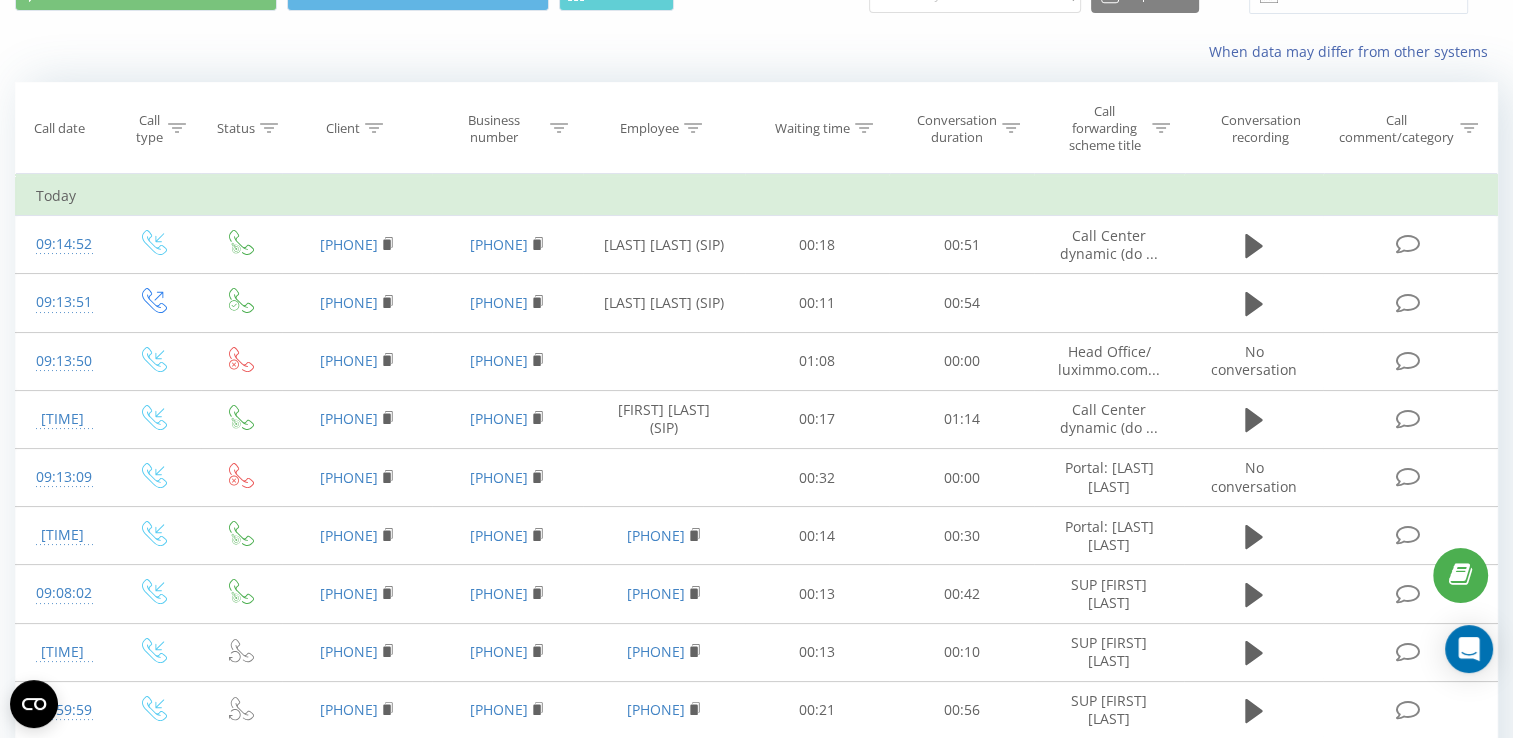 scroll, scrollTop: 0, scrollLeft: 0, axis: both 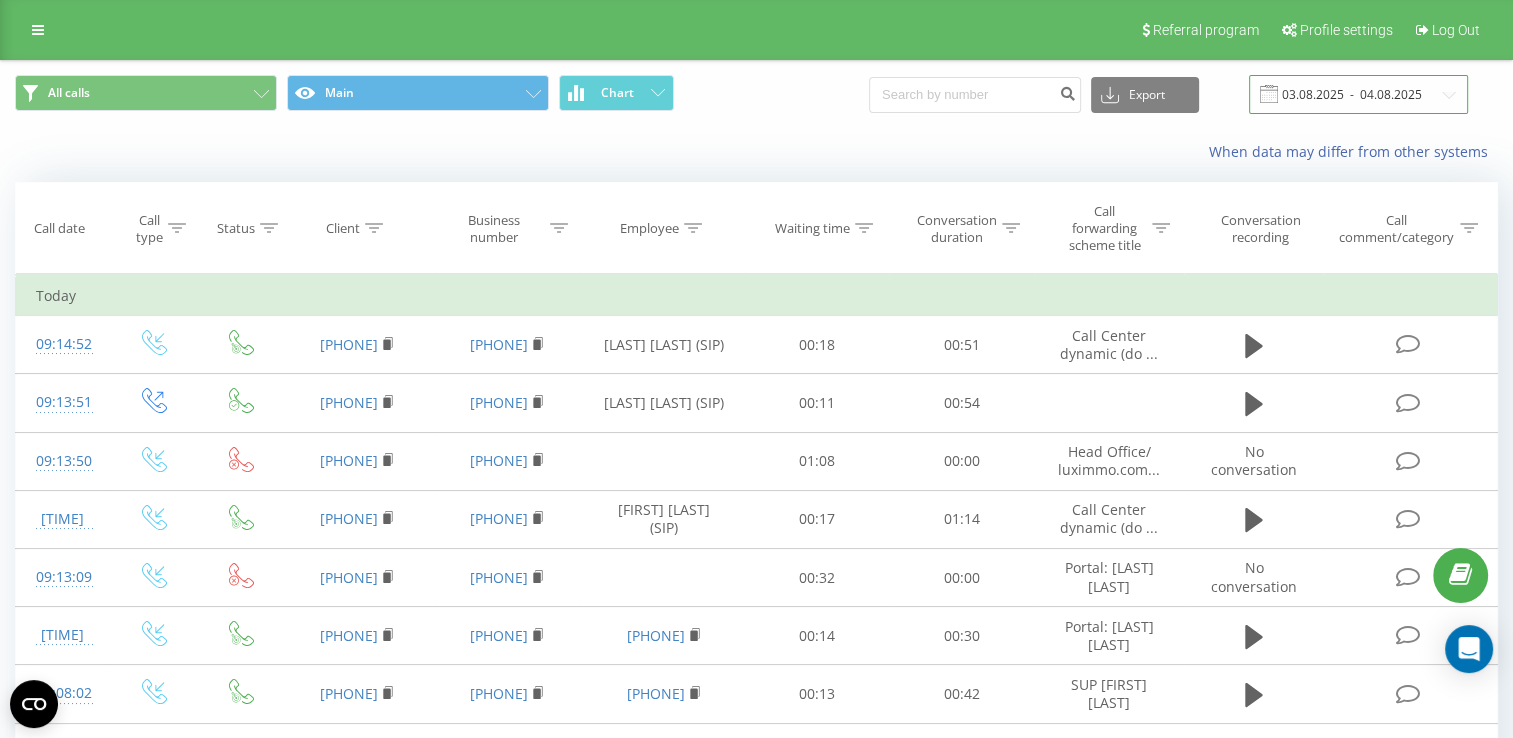 click on "03.08.2025  -  04.08.2025" at bounding box center (1358, 94) 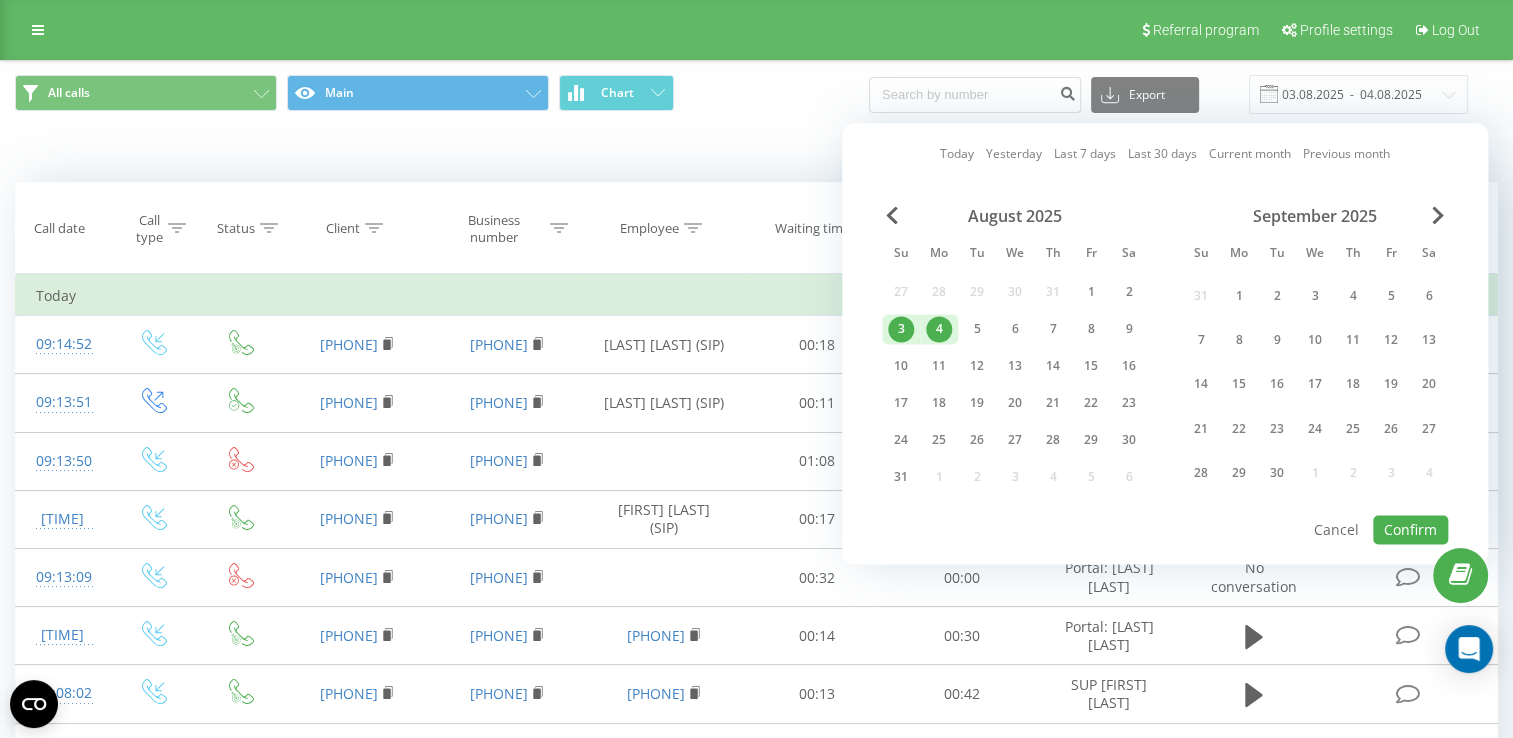 click on "4" at bounding box center (939, 329) 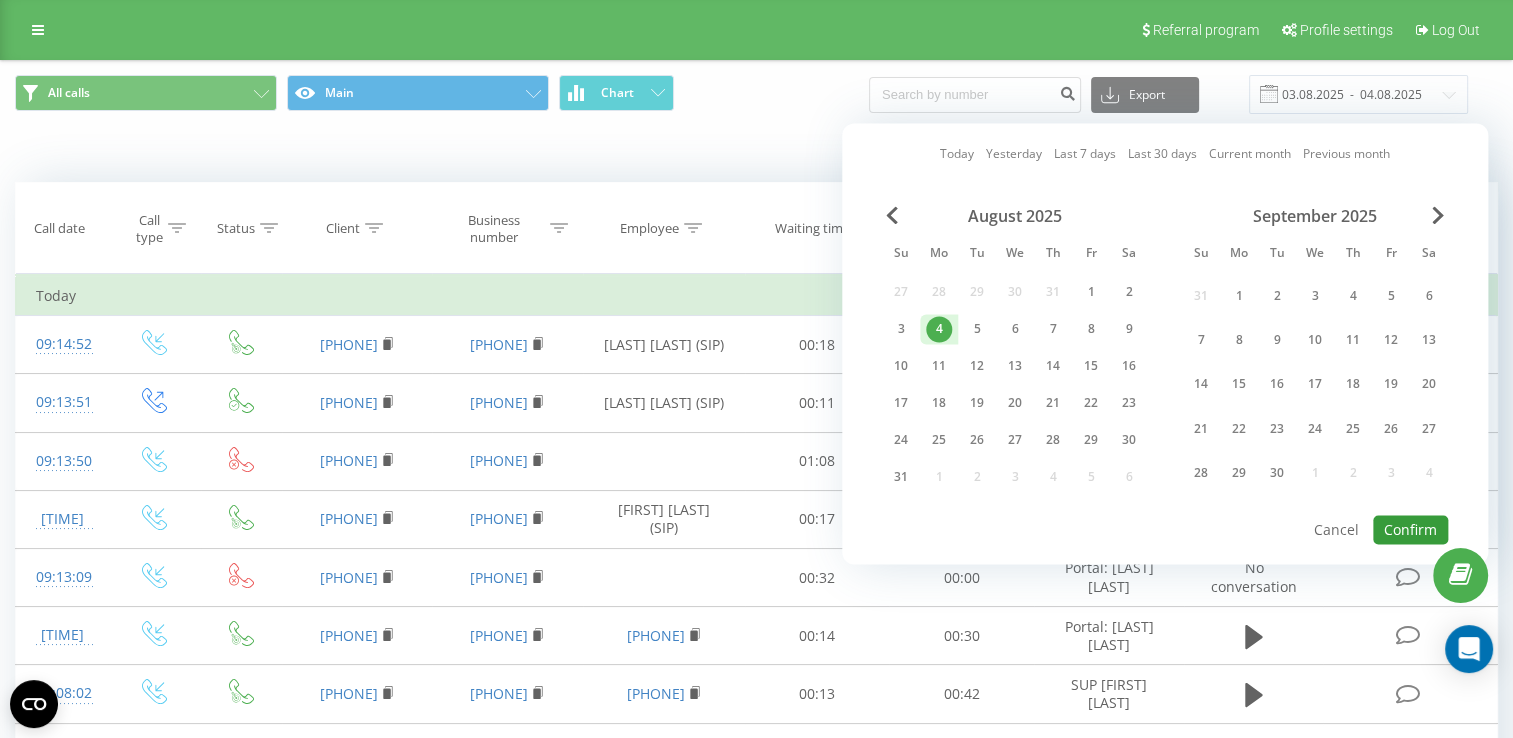 click on "Confirm" at bounding box center [1410, 529] 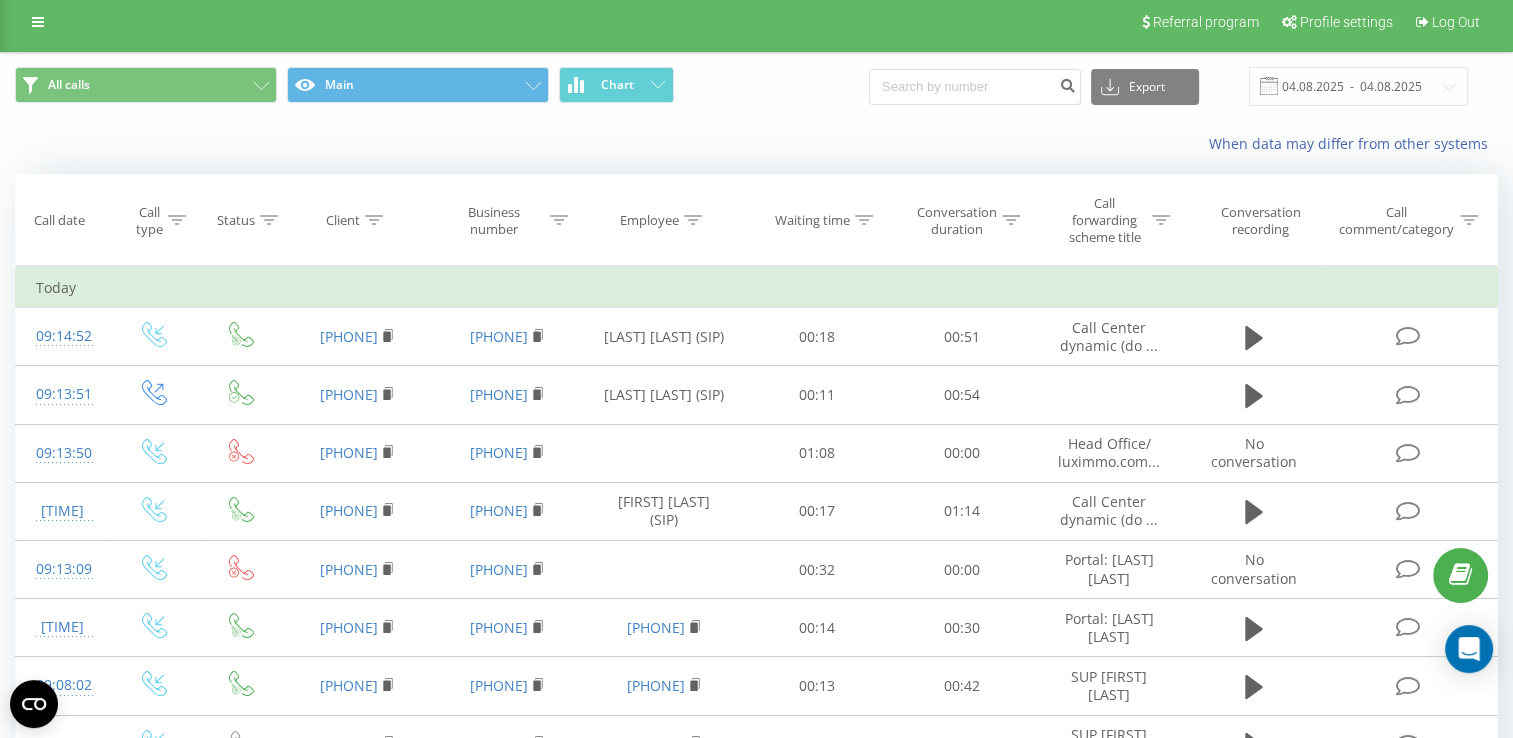 scroll, scrollTop: 0, scrollLeft: 0, axis: both 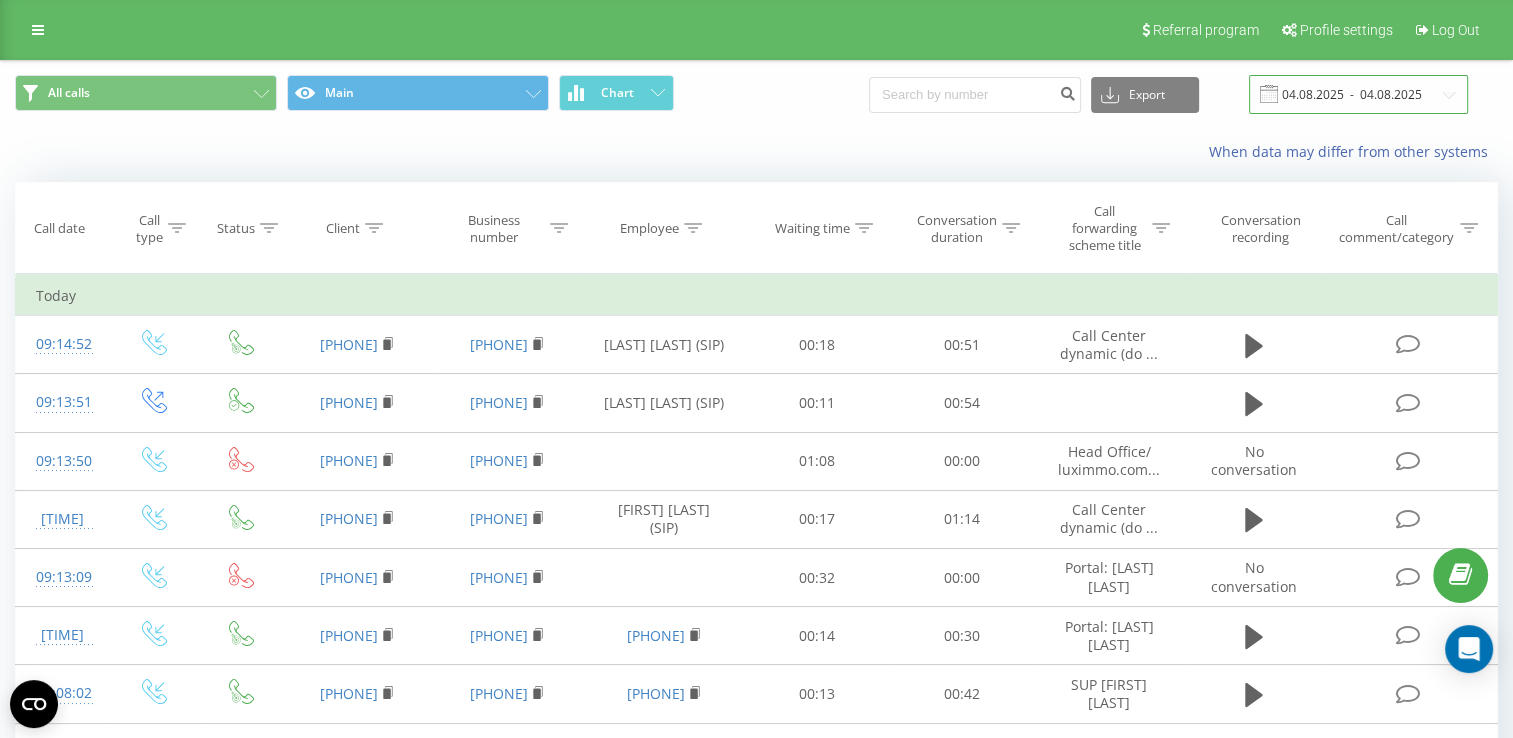 click on "04.08.2025  -  04.08.2025" at bounding box center [1358, 94] 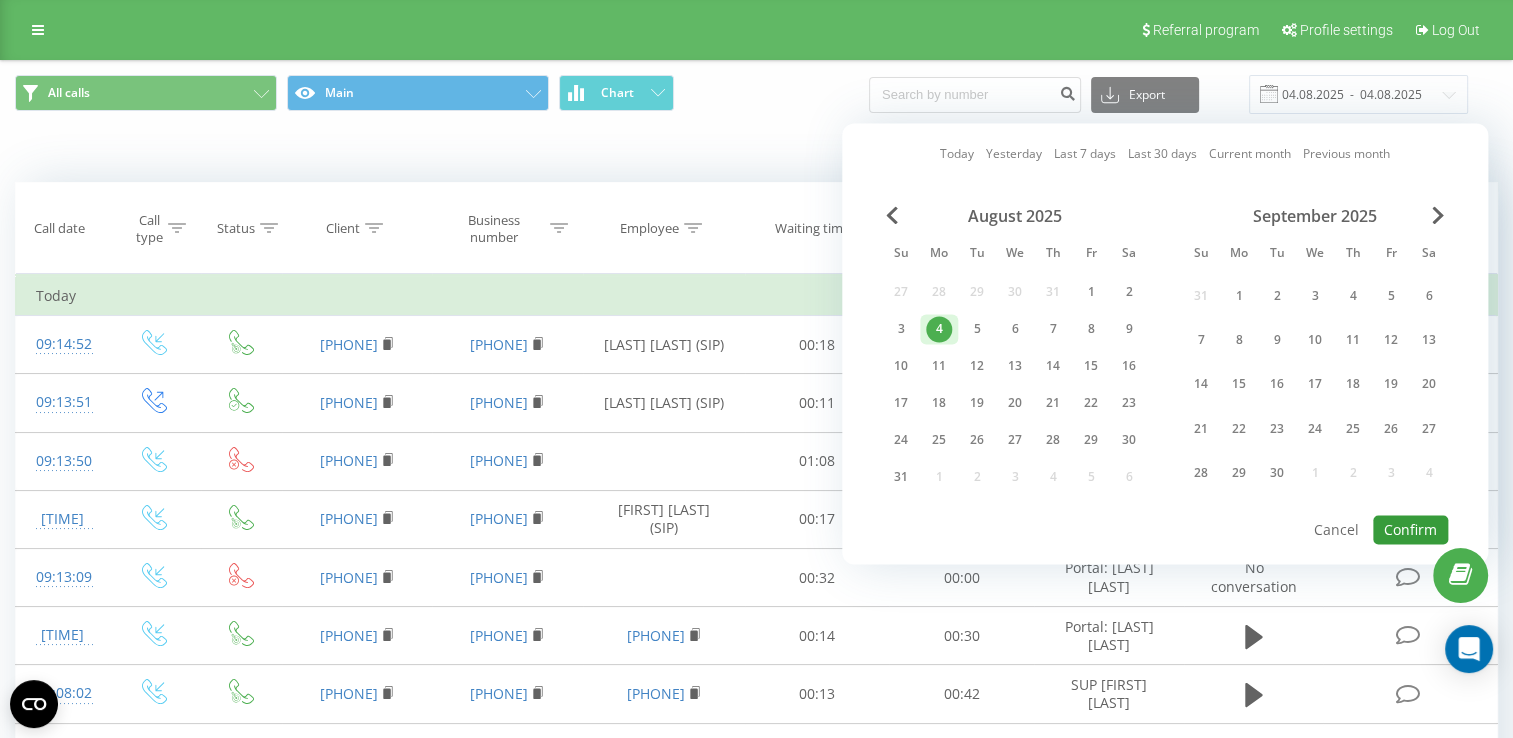 click on "Confirm" at bounding box center (1410, 529) 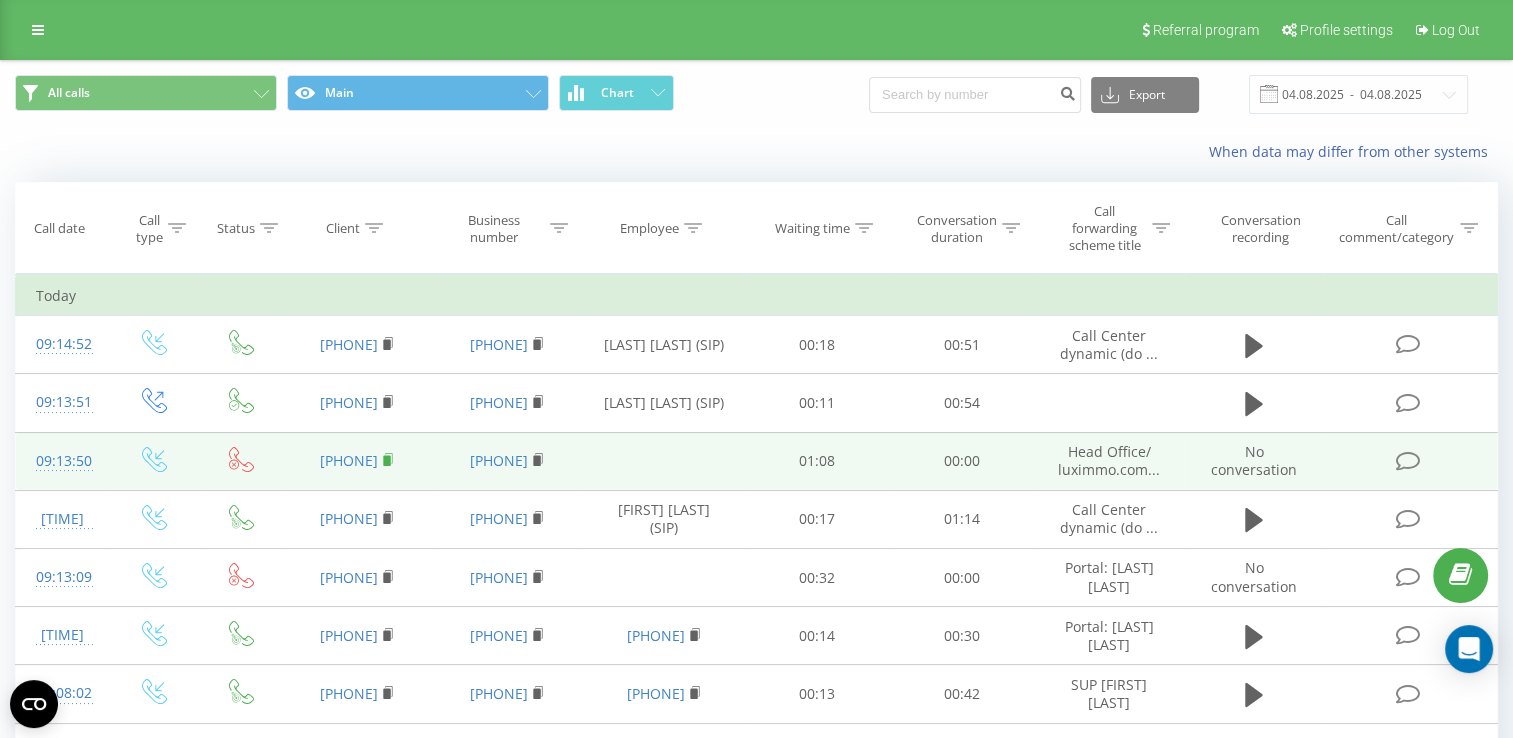 click 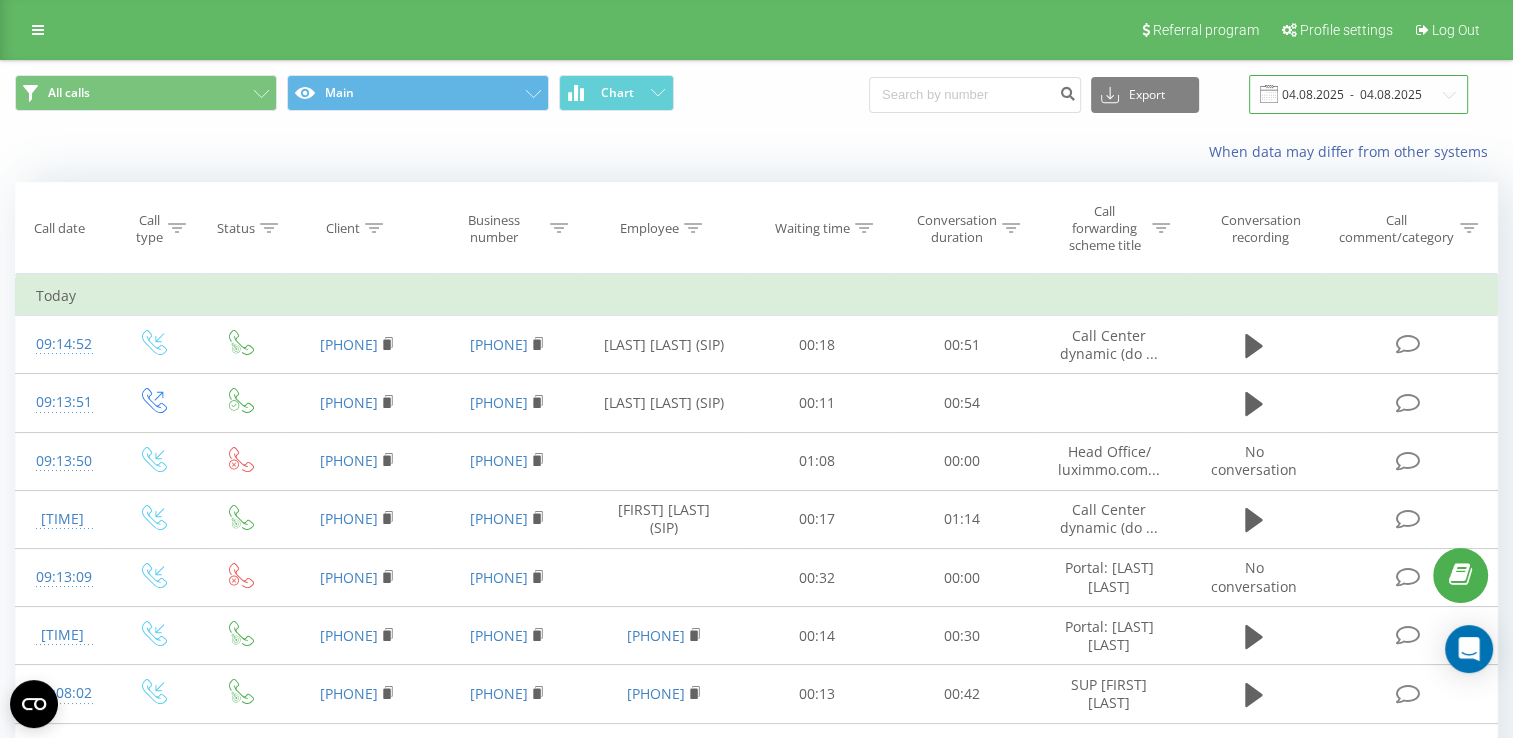 click on "04.08.2025  -  04.08.2025" at bounding box center [1358, 94] 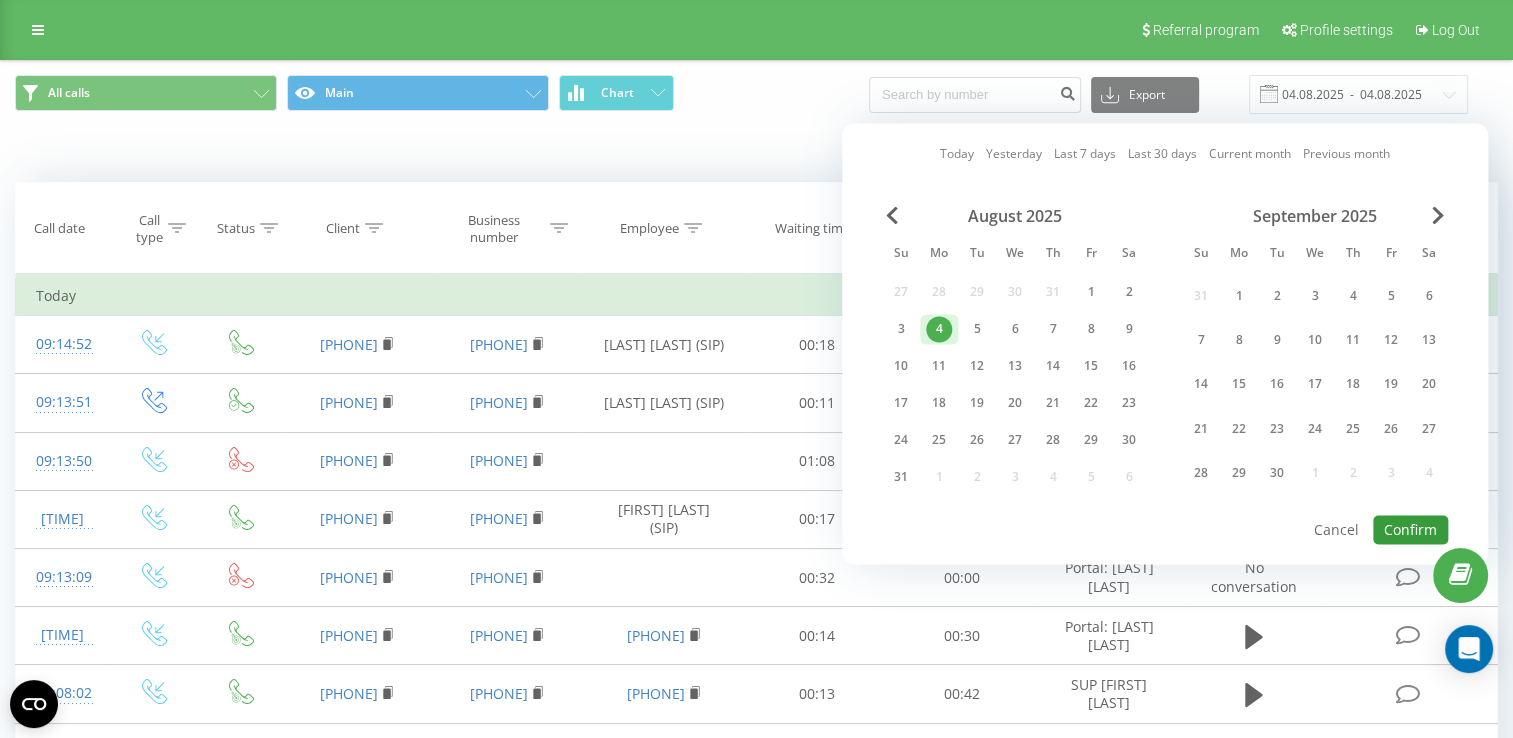 click on "Confirm" at bounding box center (1410, 529) 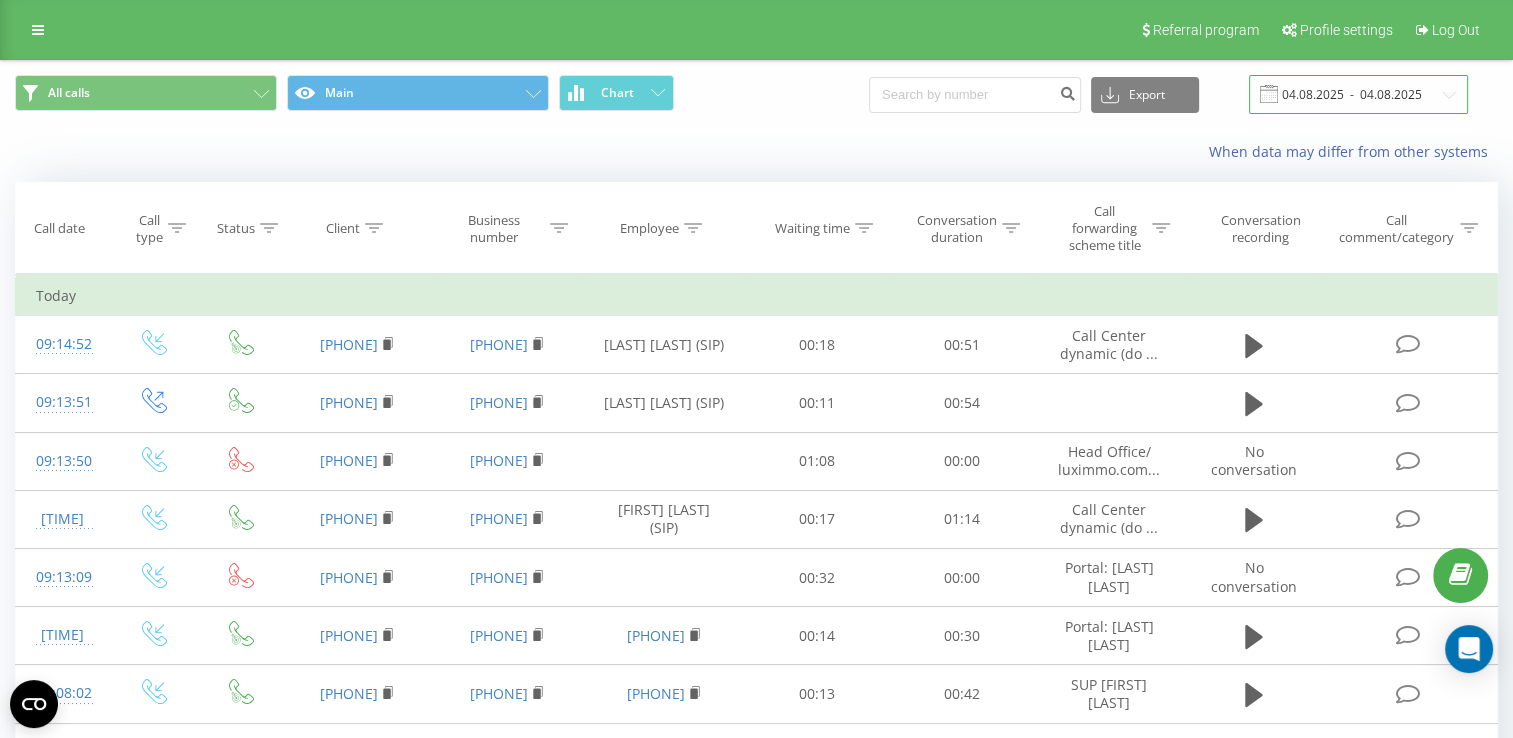 click on "04.08.2025  -  04.08.2025" at bounding box center (1358, 94) 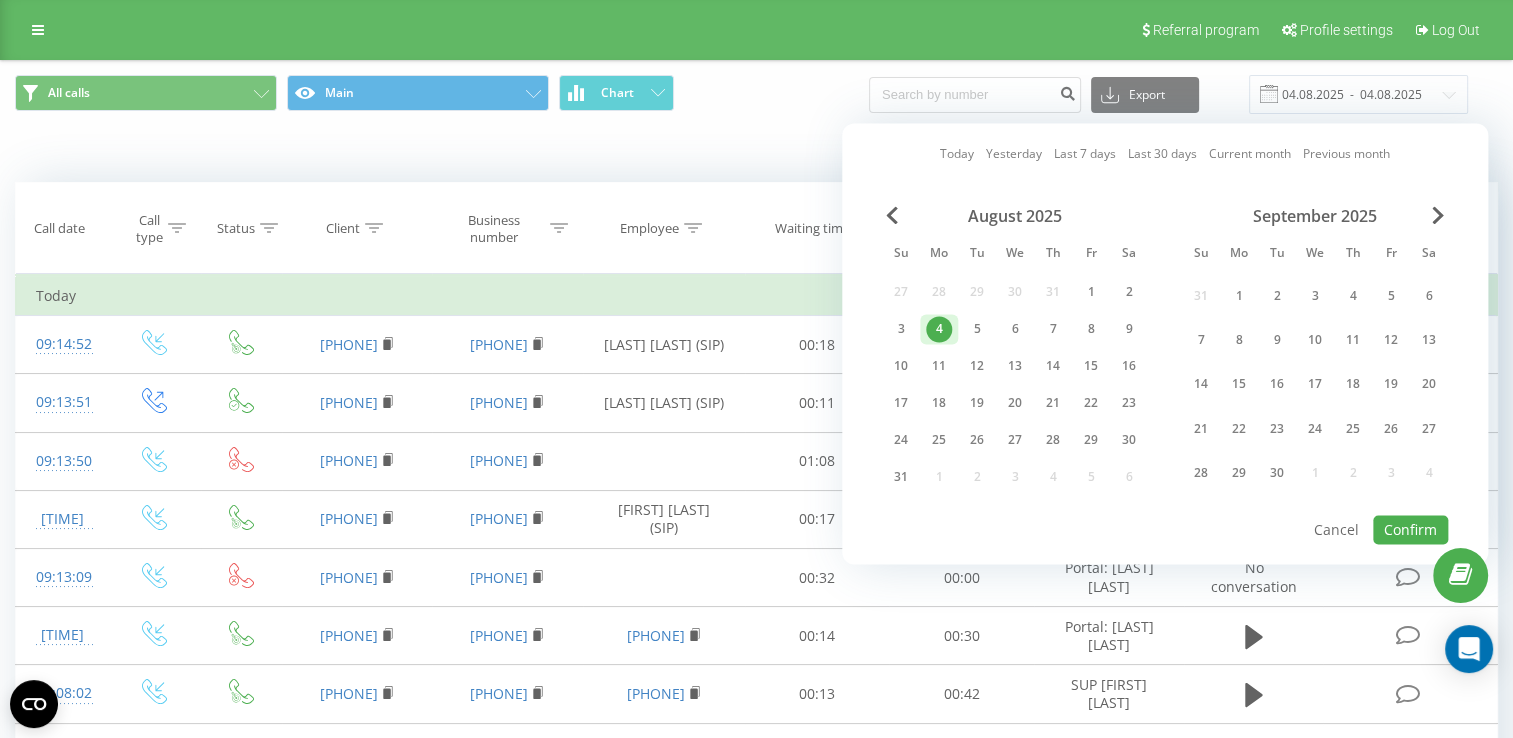 click on "[MONTH] [YEAR] [CALENDAR] [MONTH] [YEAR] [CALENDAR]" at bounding box center (1165, 359) 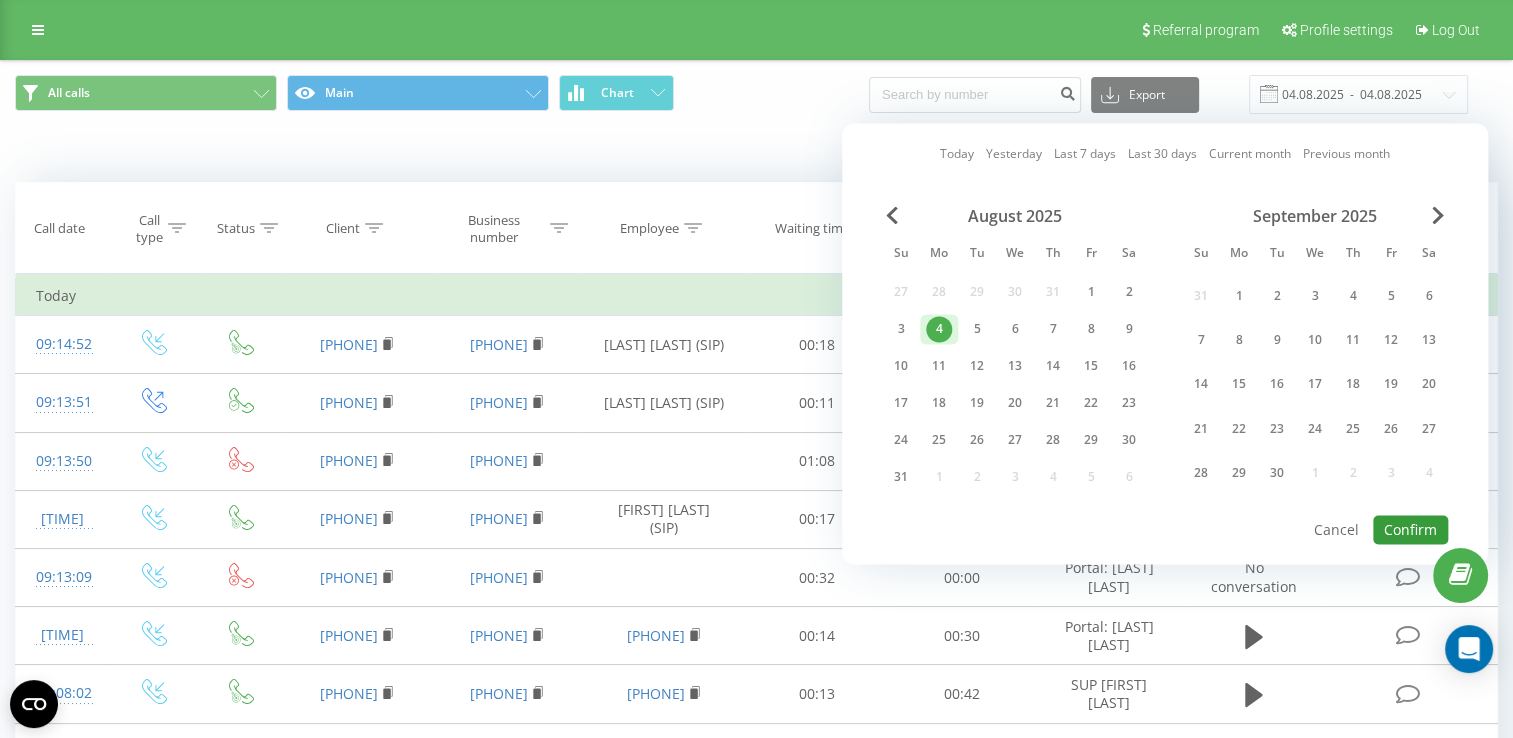 click on "Confirm" at bounding box center (1410, 529) 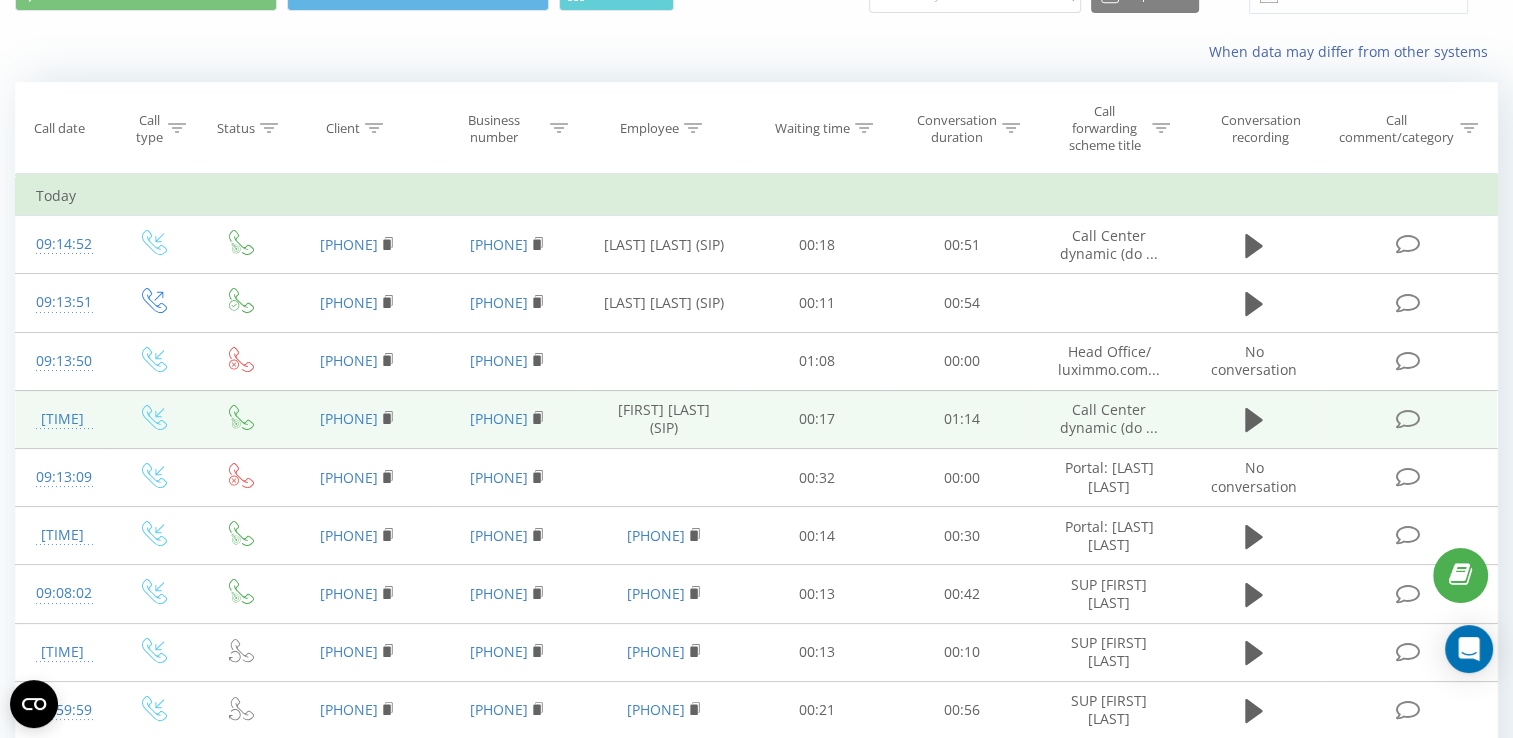 scroll, scrollTop: 0, scrollLeft: 0, axis: both 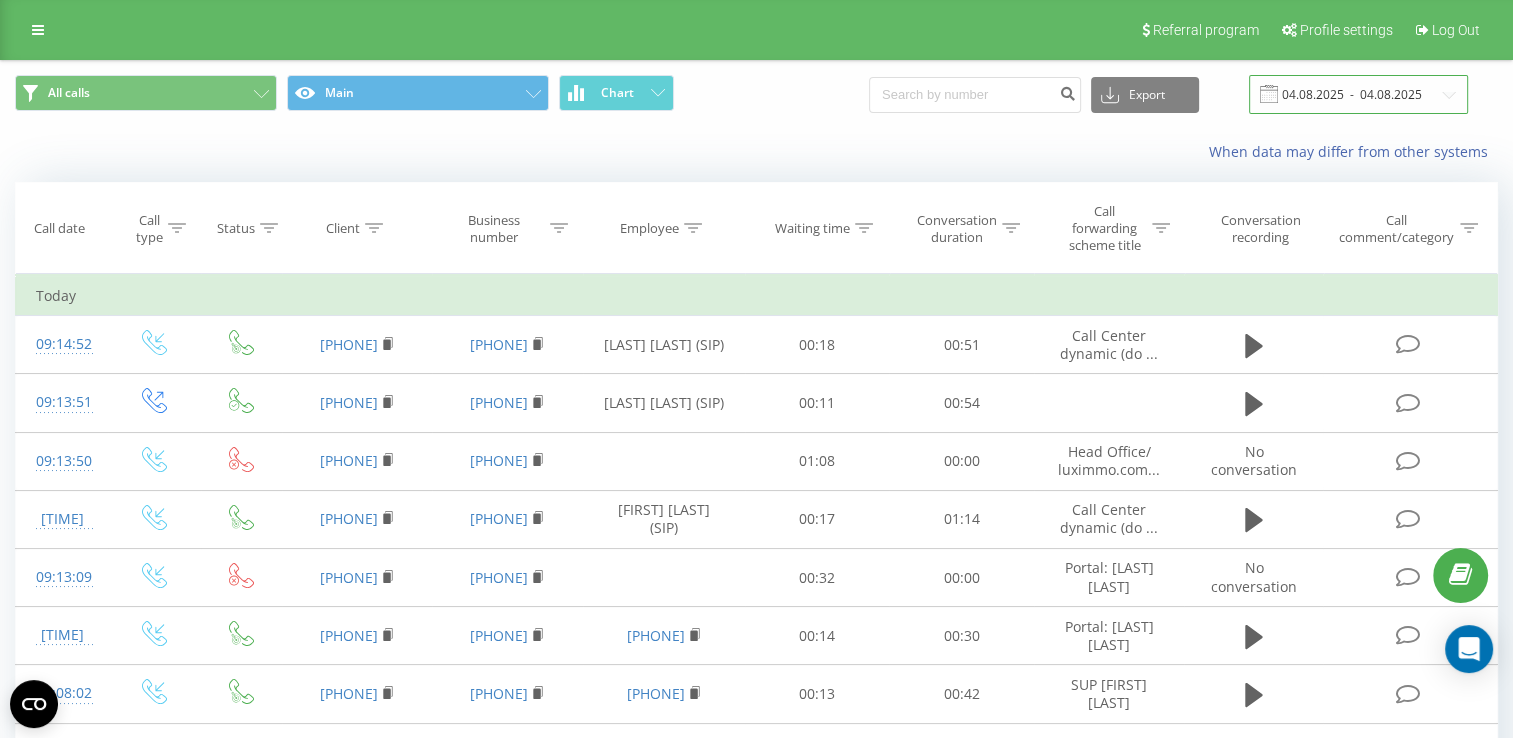 click on "04.08.2025  -  04.08.2025" at bounding box center [1358, 94] 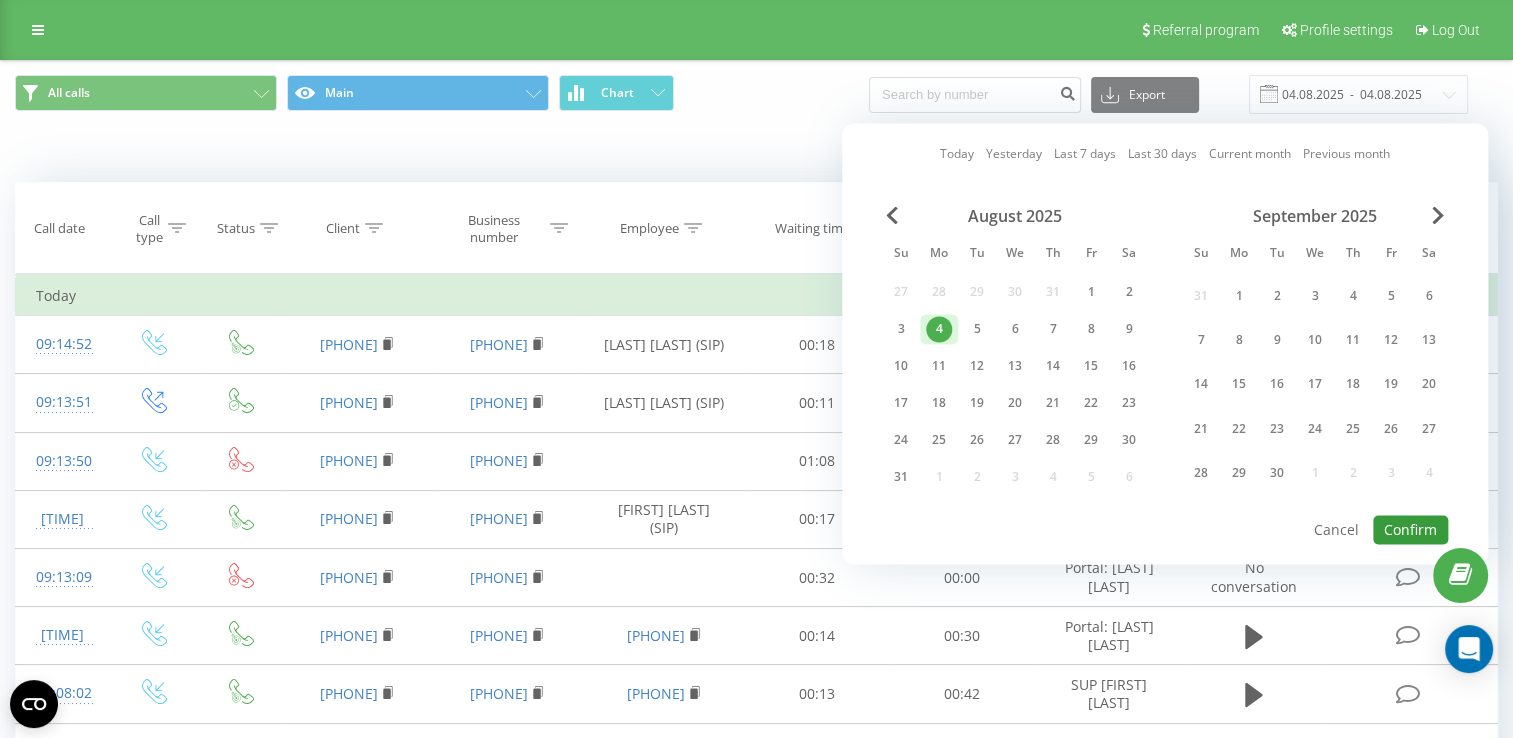 click on "Confirm" at bounding box center (1410, 529) 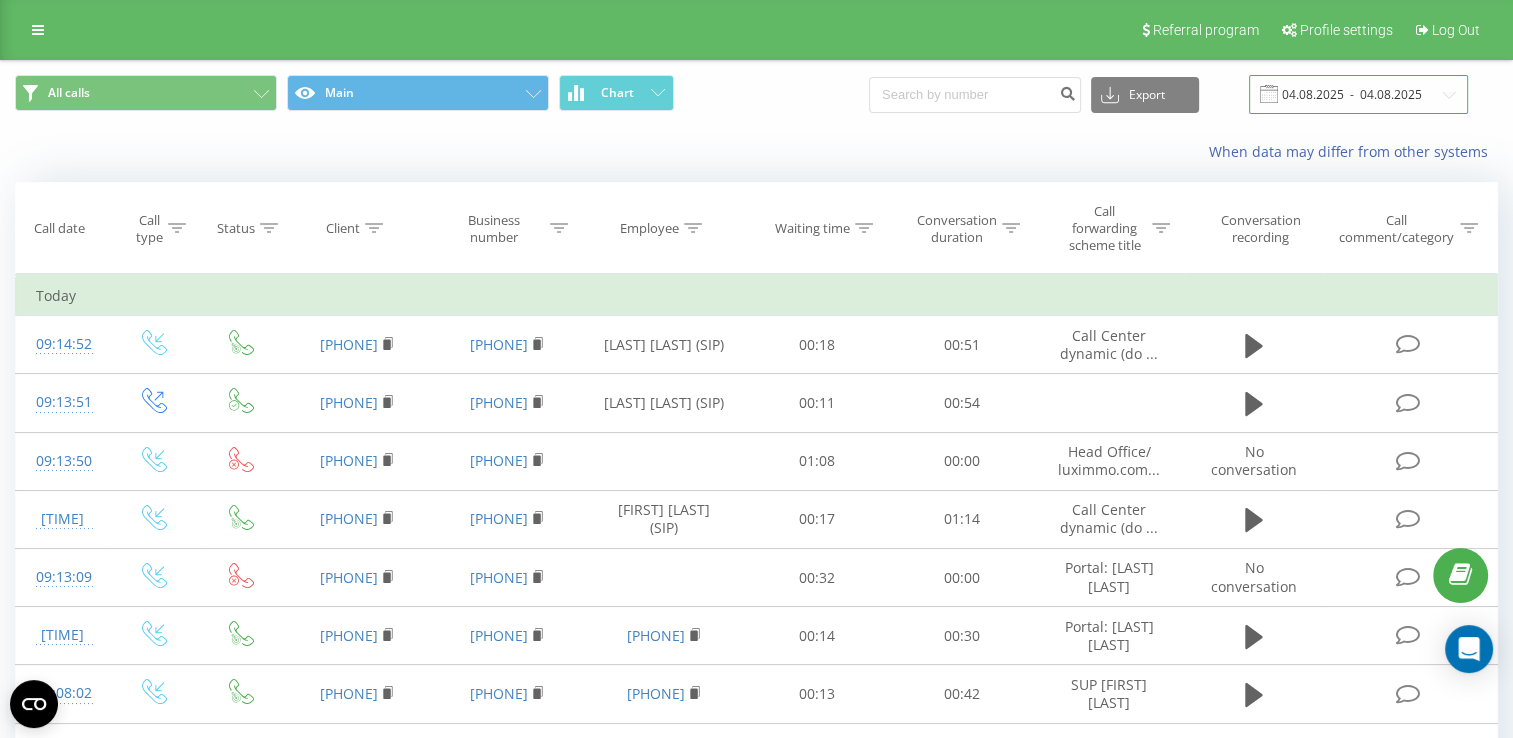 click on "04.08.2025  -  04.08.2025" at bounding box center [1358, 94] 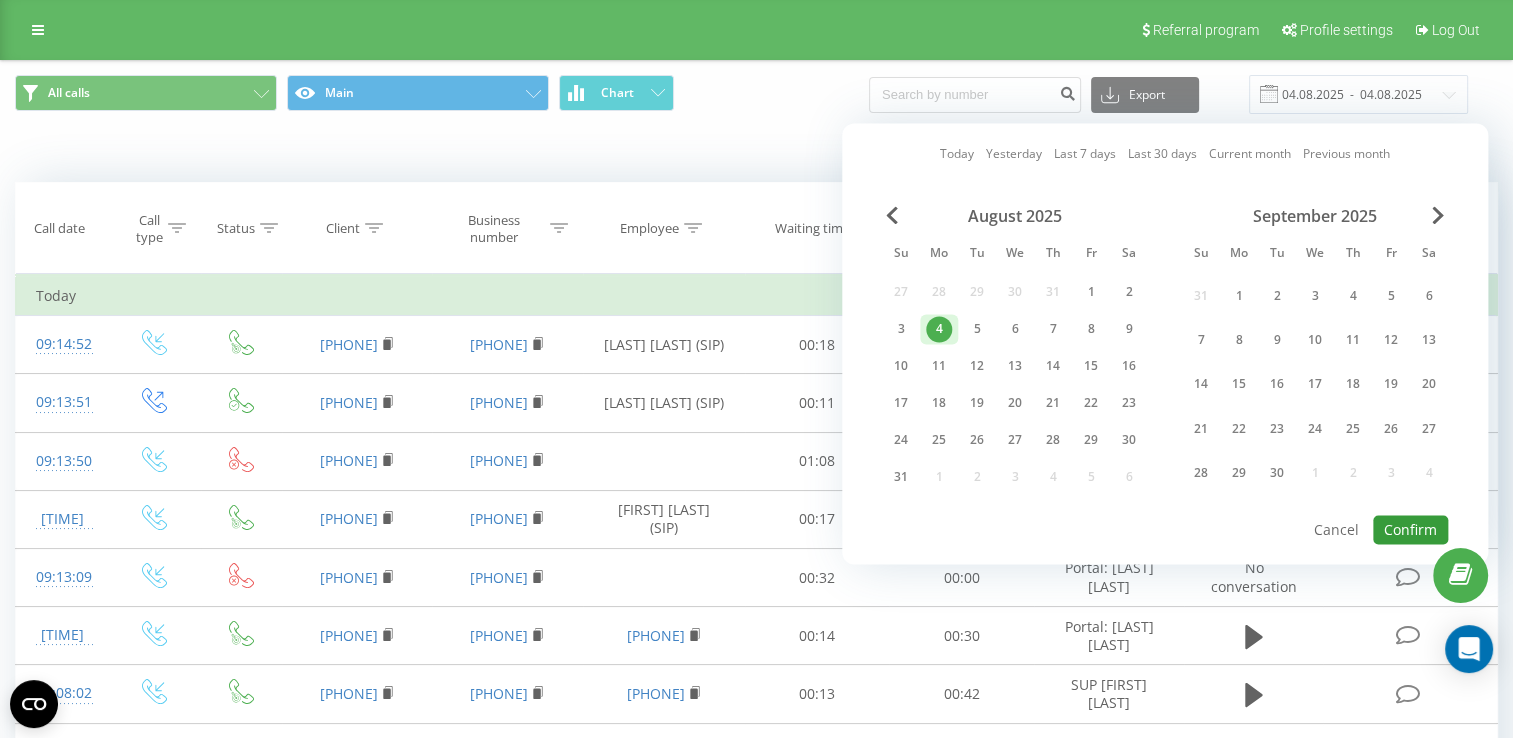 click on "Confirm" at bounding box center [1410, 529] 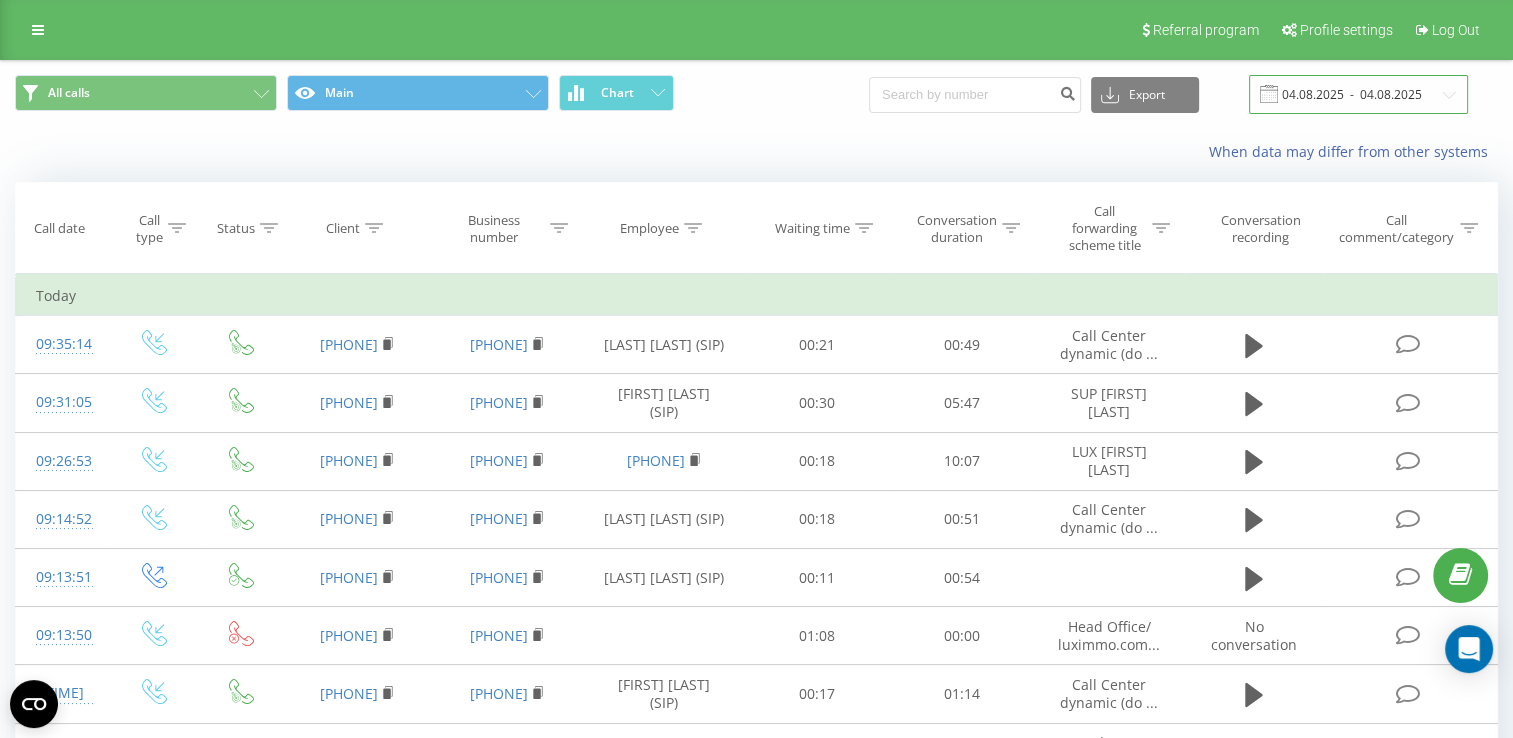 click on "04.08.2025  -  04.08.2025" at bounding box center [1358, 94] 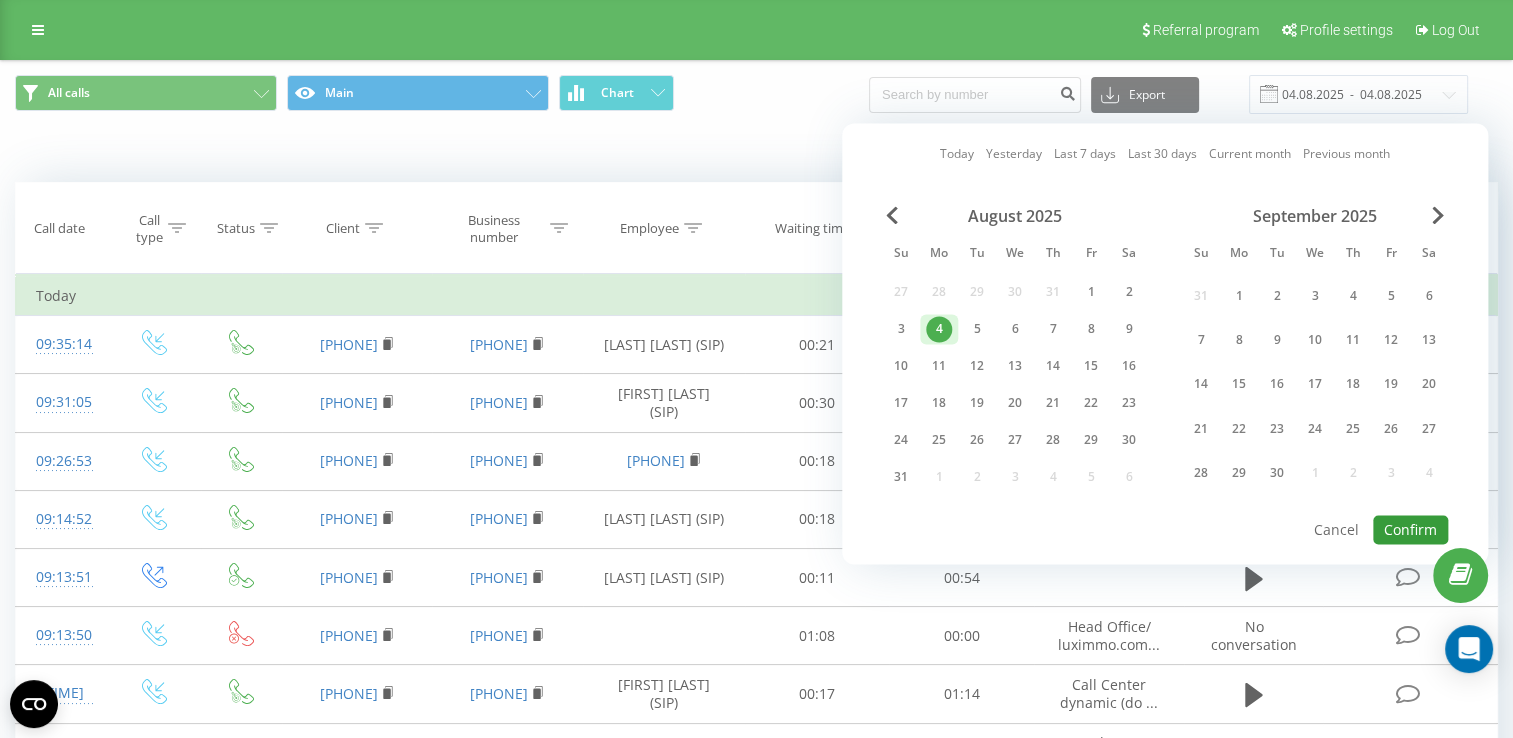 click on "Confirm" at bounding box center [1410, 529] 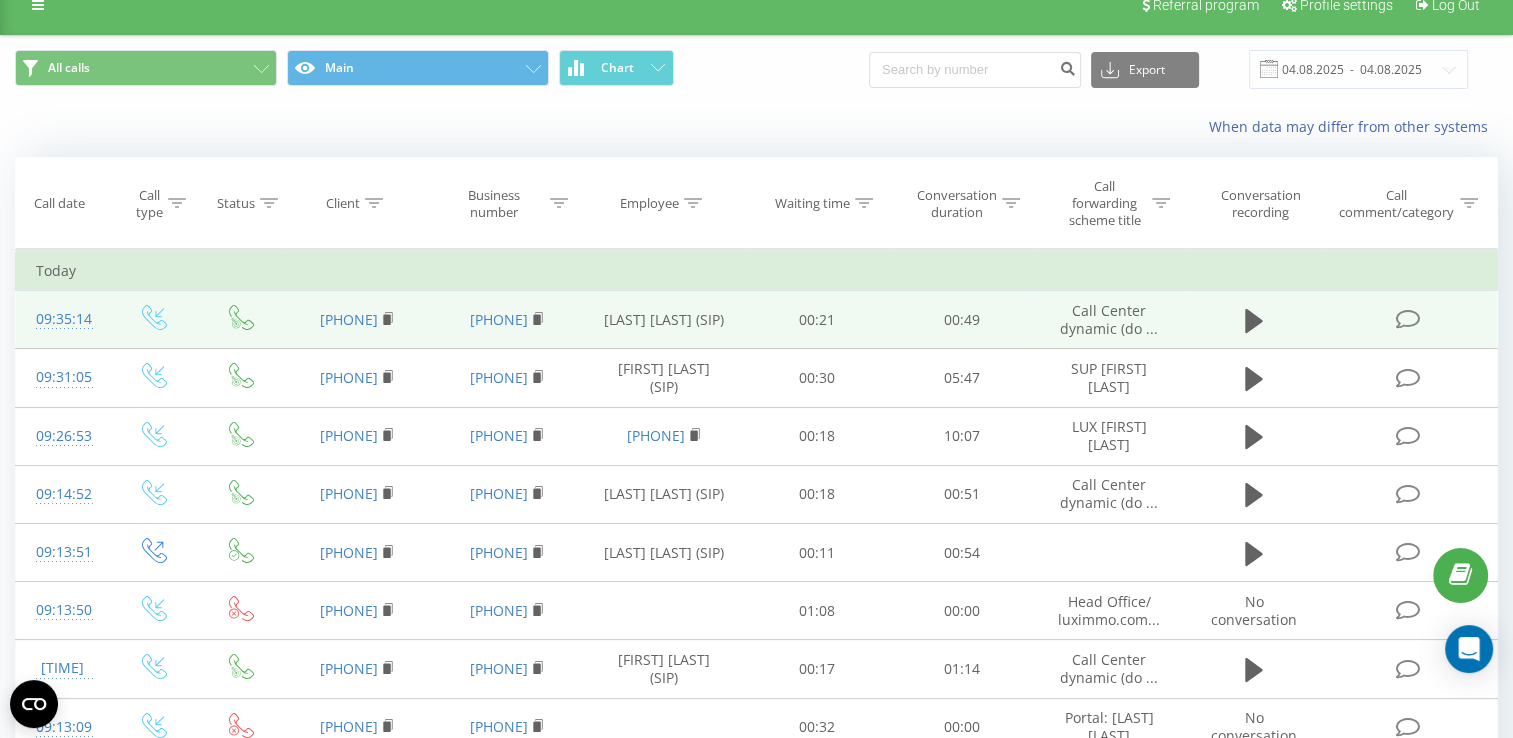 scroll, scrollTop: 0, scrollLeft: 0, axis: both 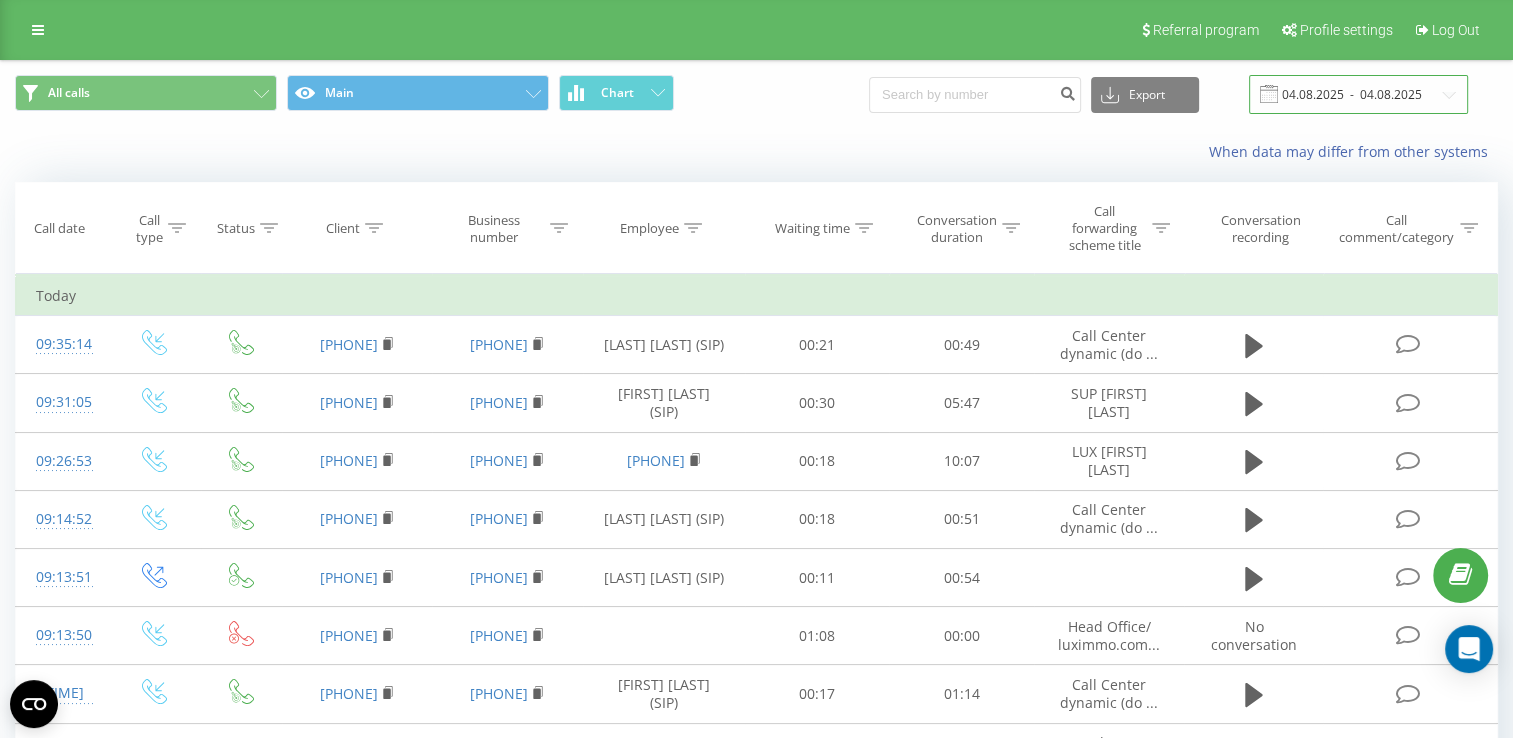 click on "04.08.2025  -  04.08.2025" at bounding box center [1358, 94] 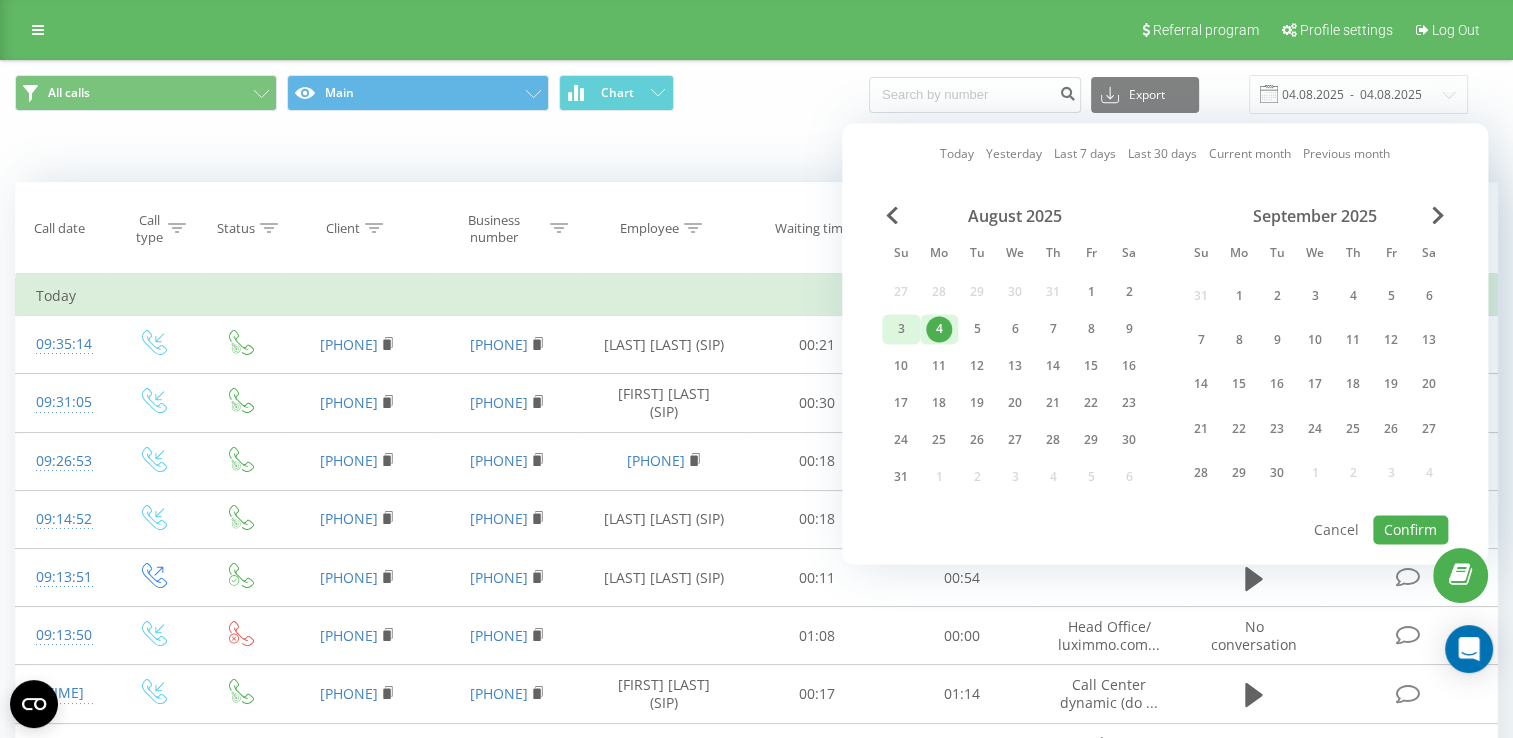 click on "3" at bounding box center [901, 329] 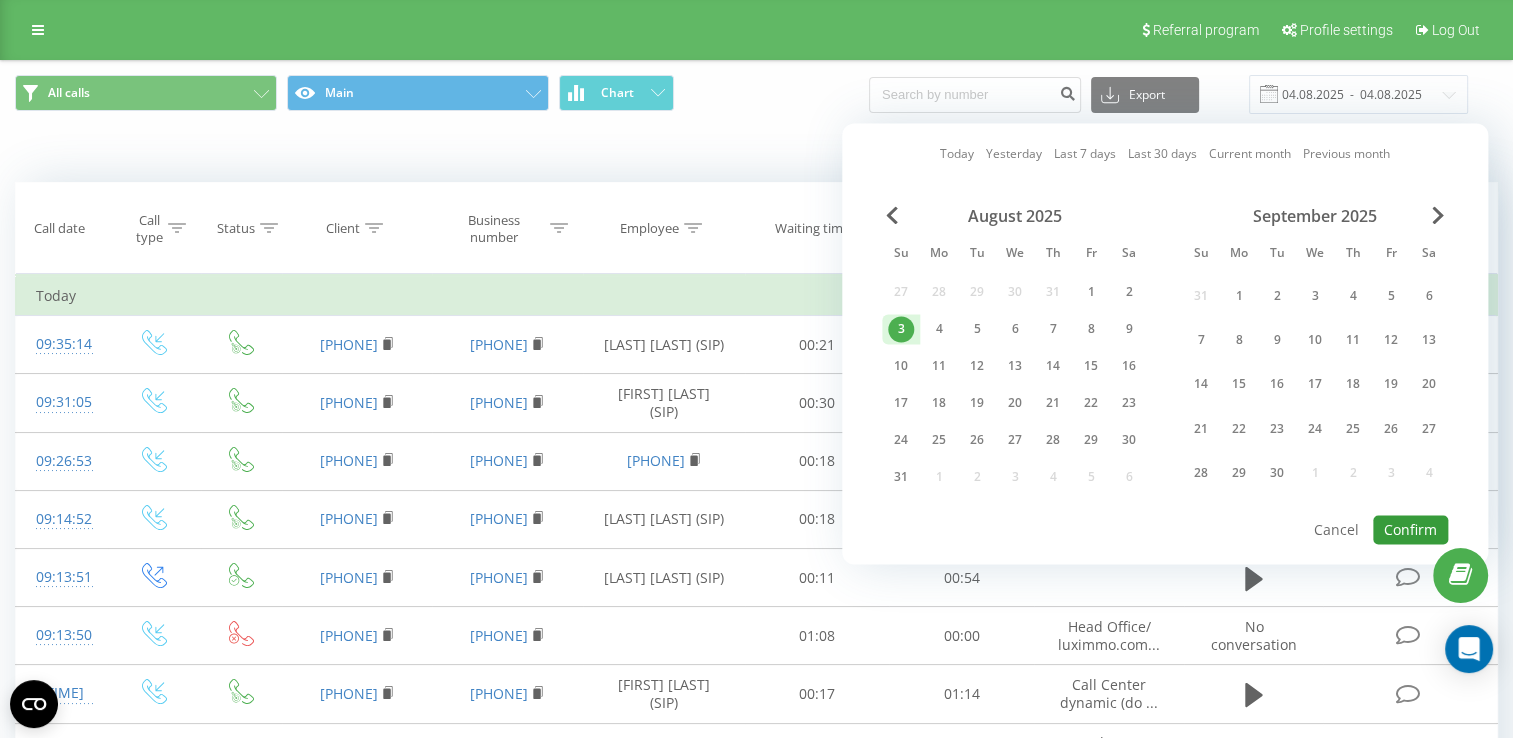 click on "Confirm" at bounding box center (1410, 529) 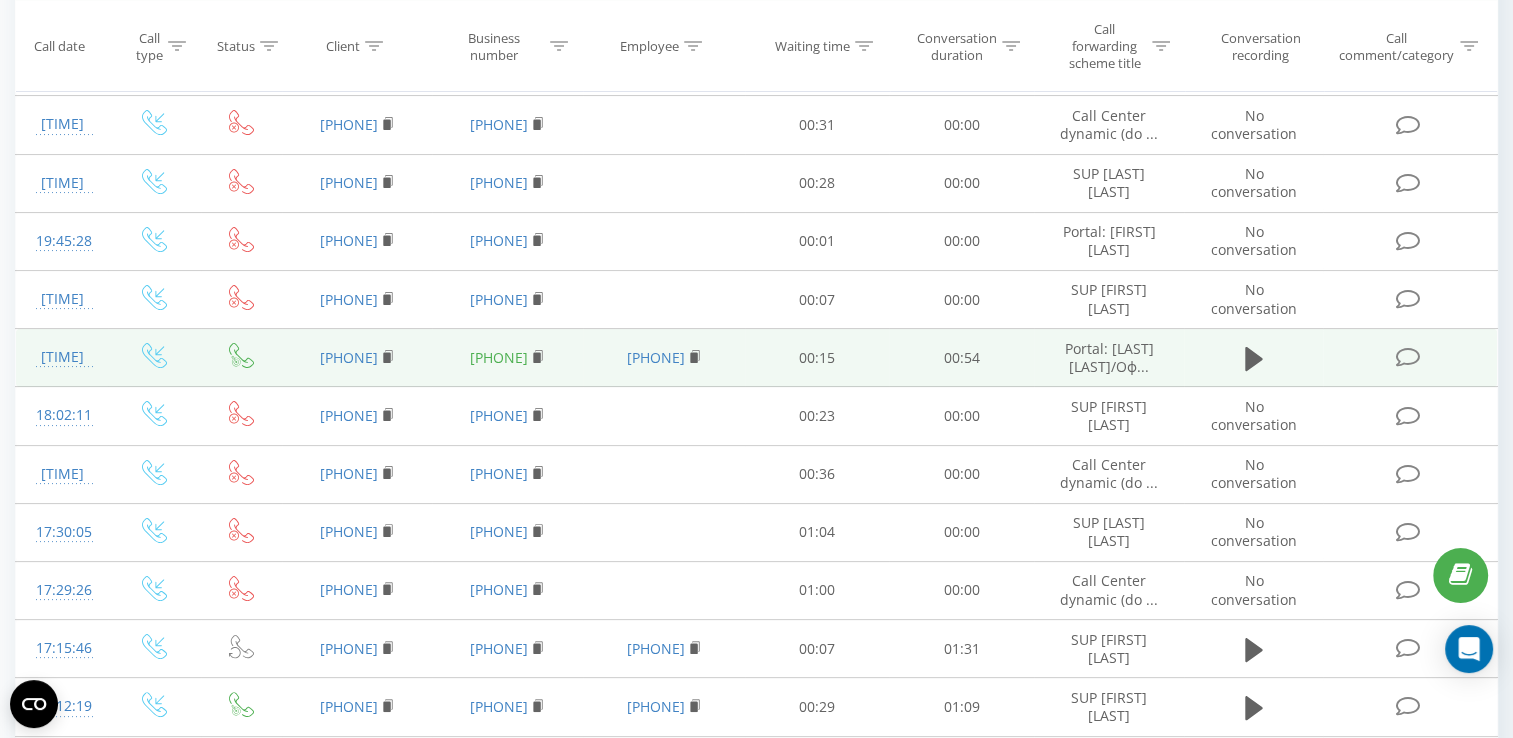 scroll, scrollTop: 300, scrollLeft: 0, axis: vertical 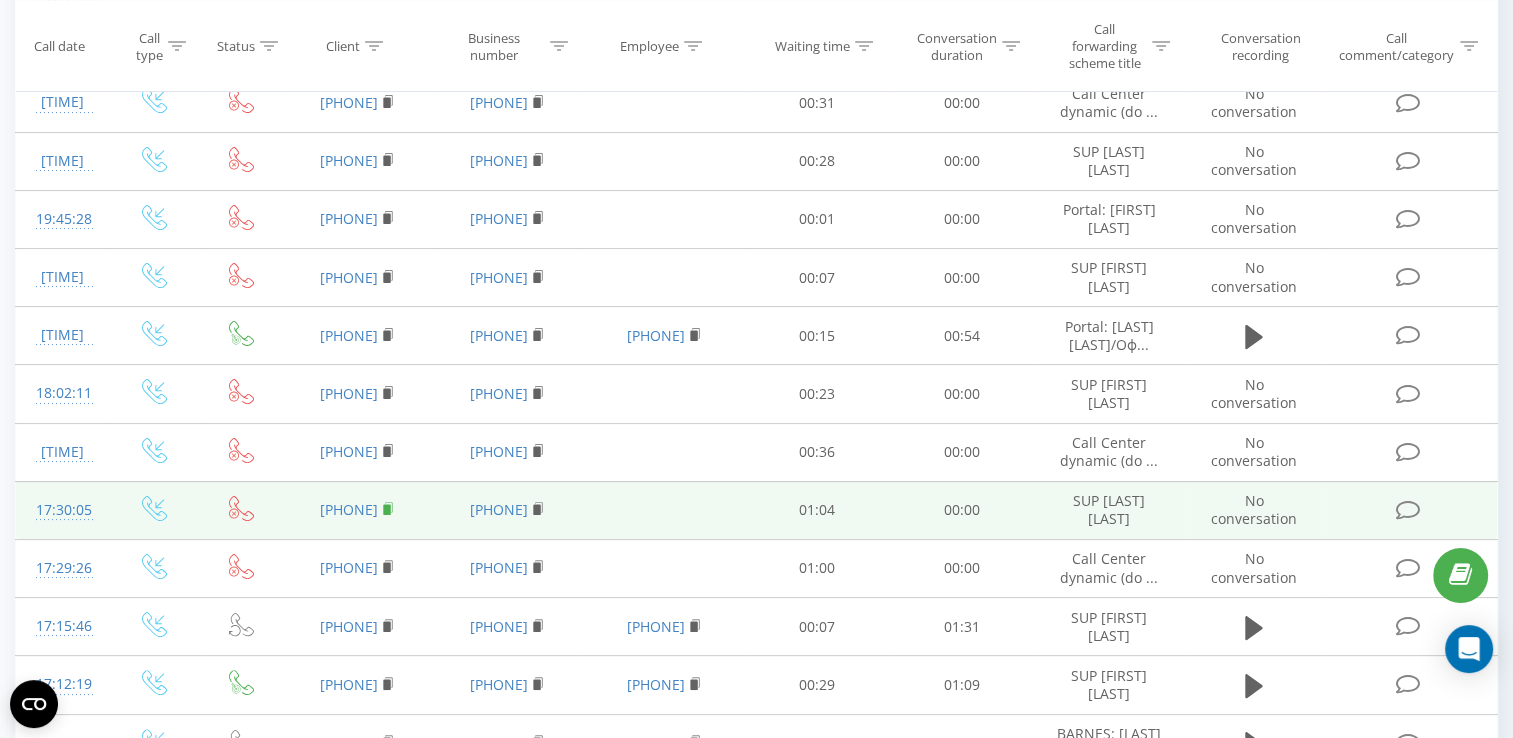 click 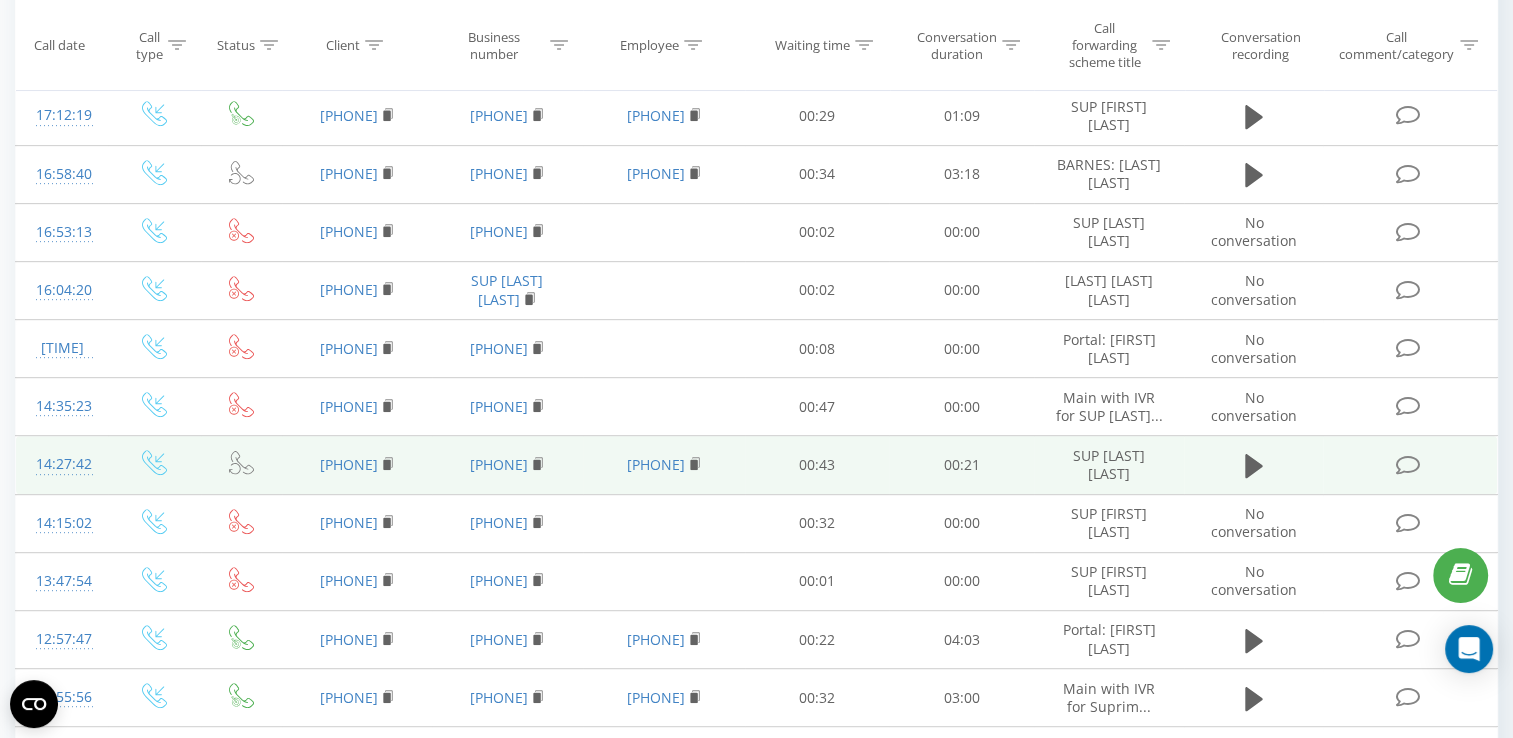 scroll, scrollTop: 900, scrollLeft: 0, axis: vertical 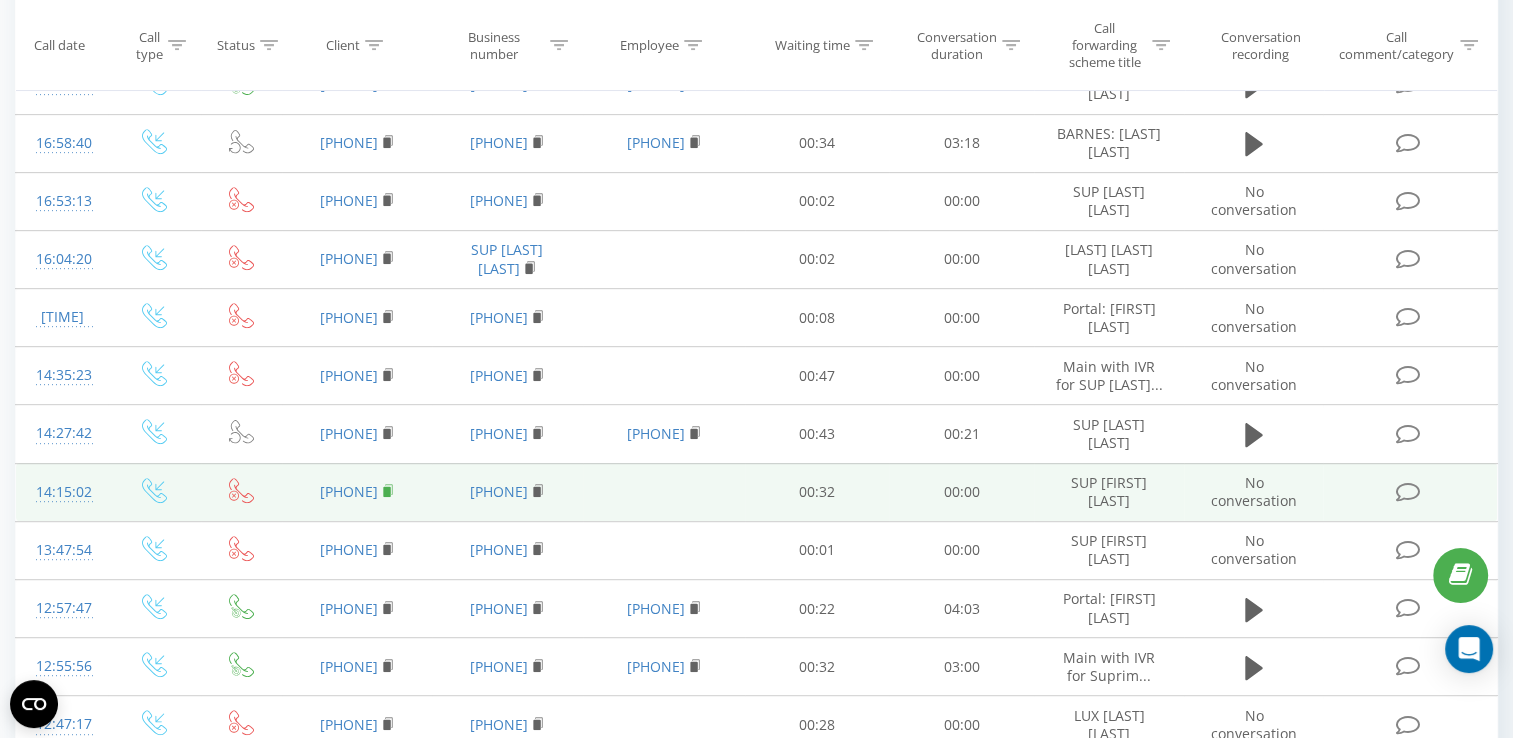 click 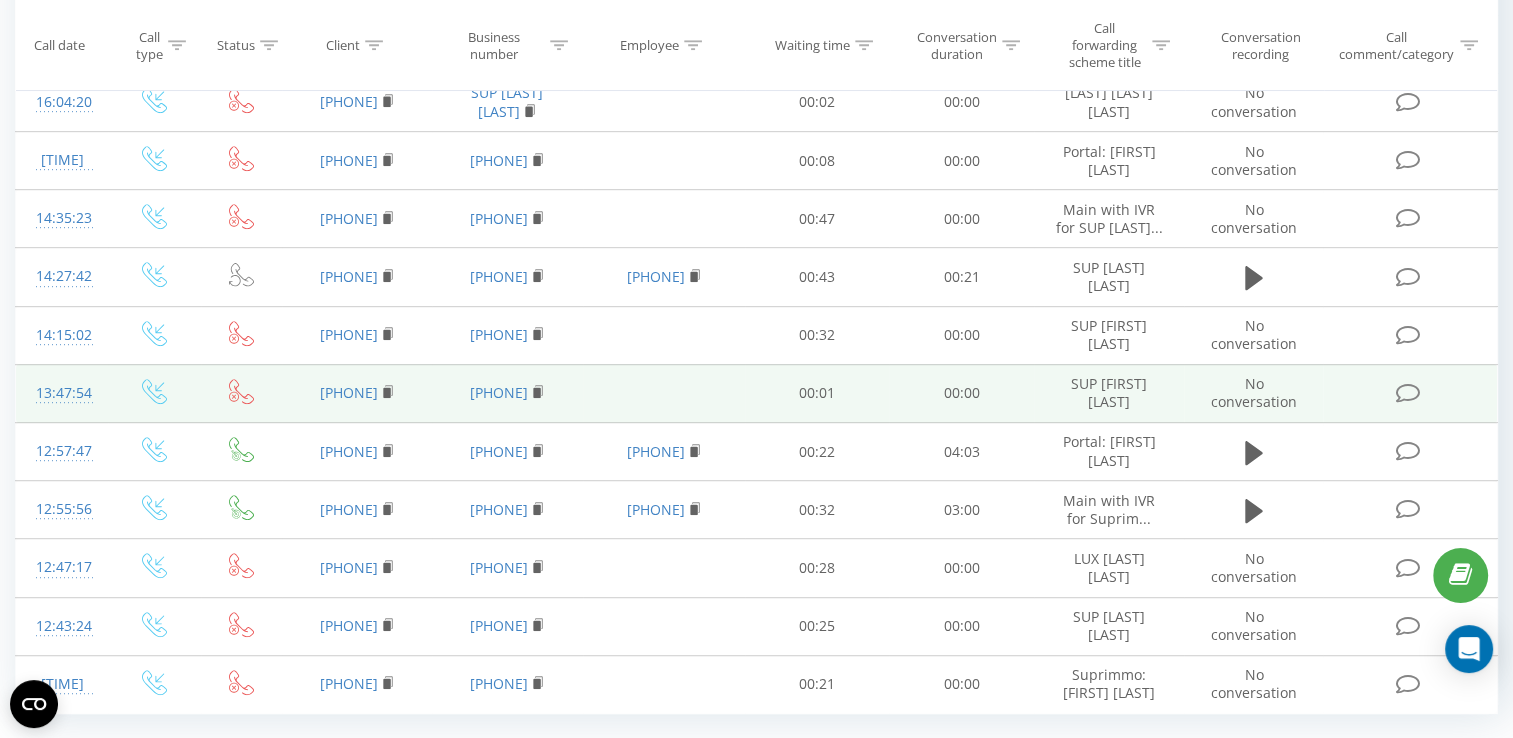 scroll, scrollTop: 1100, scrollLeft: 0, axis: vertical 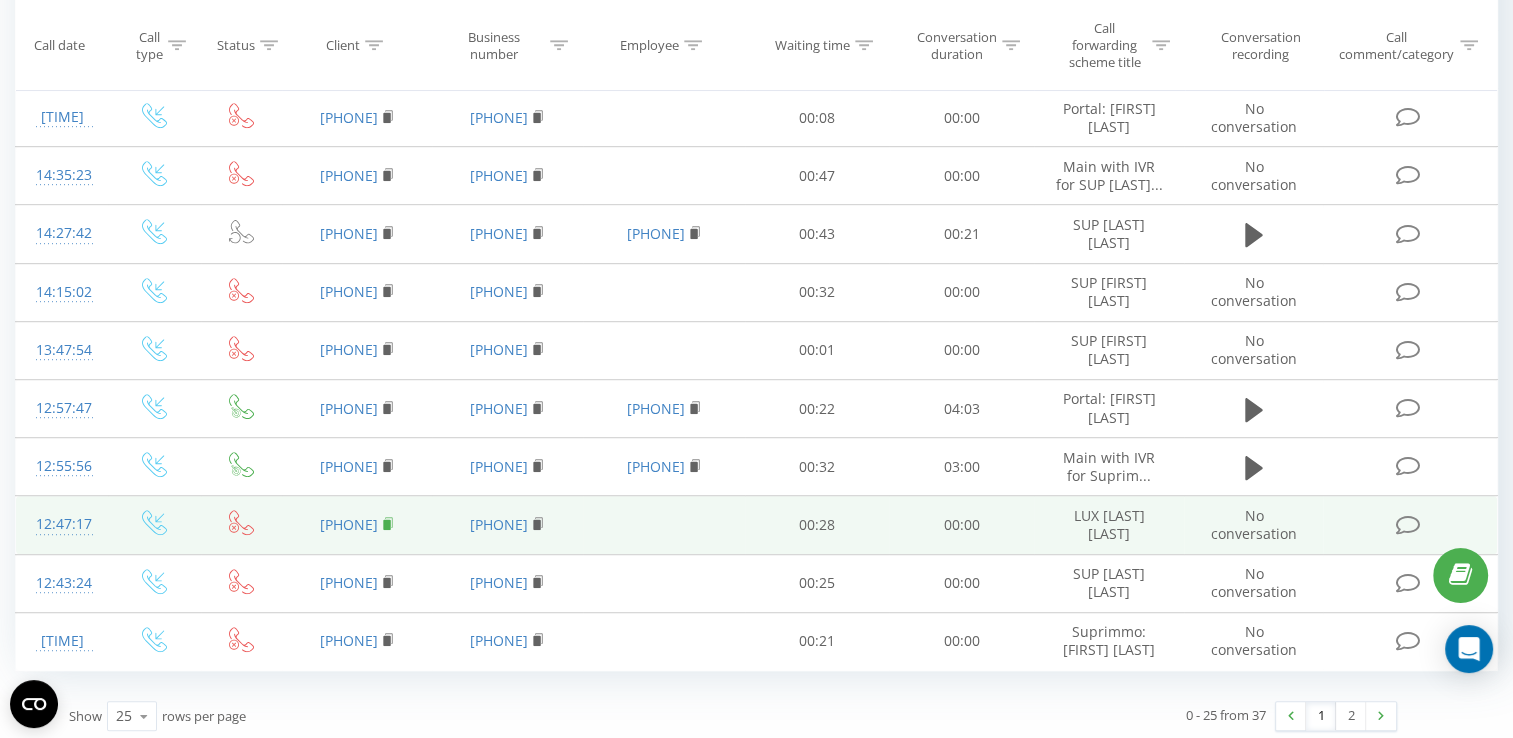 click 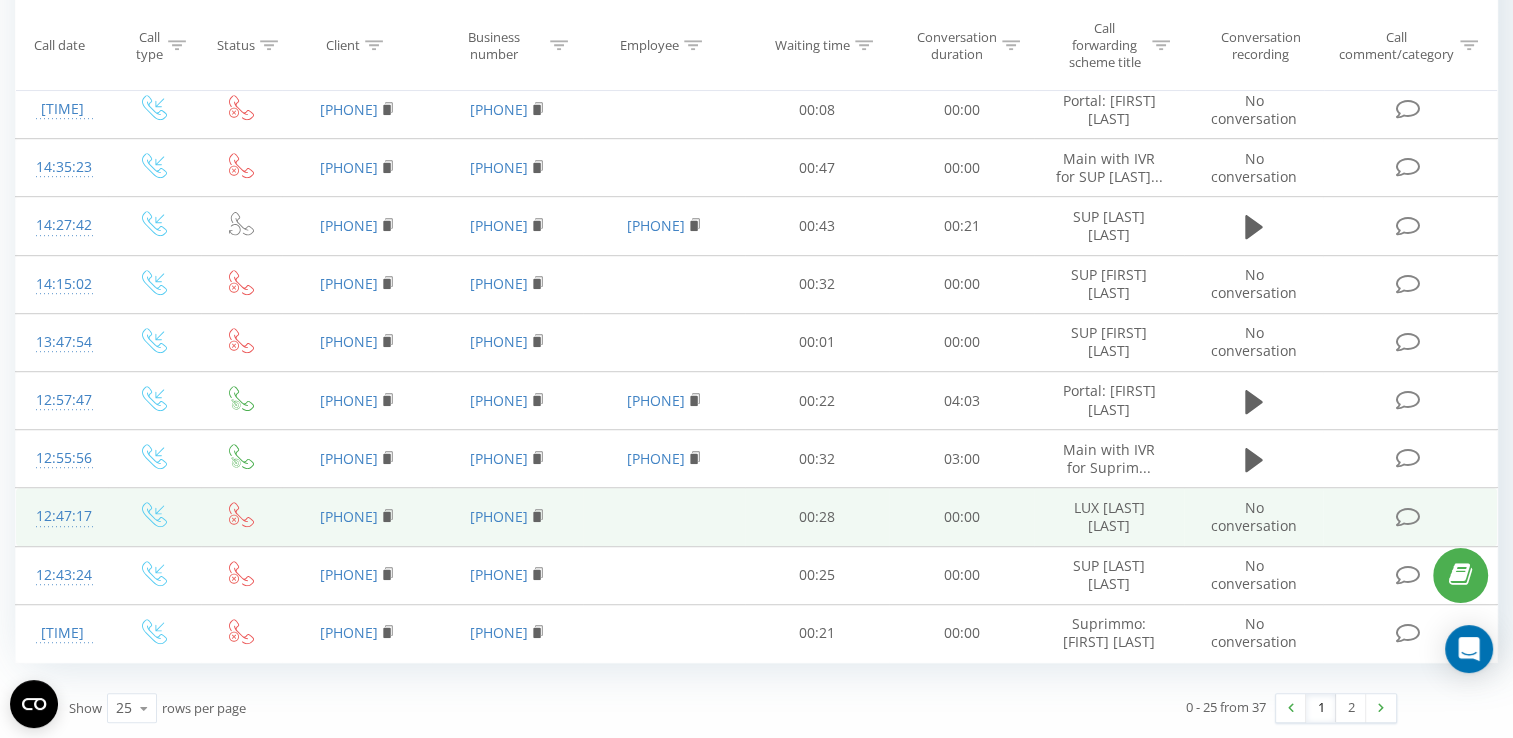 scroll, scrollTop: 1132, scrollLeft: 0, axis: vertical 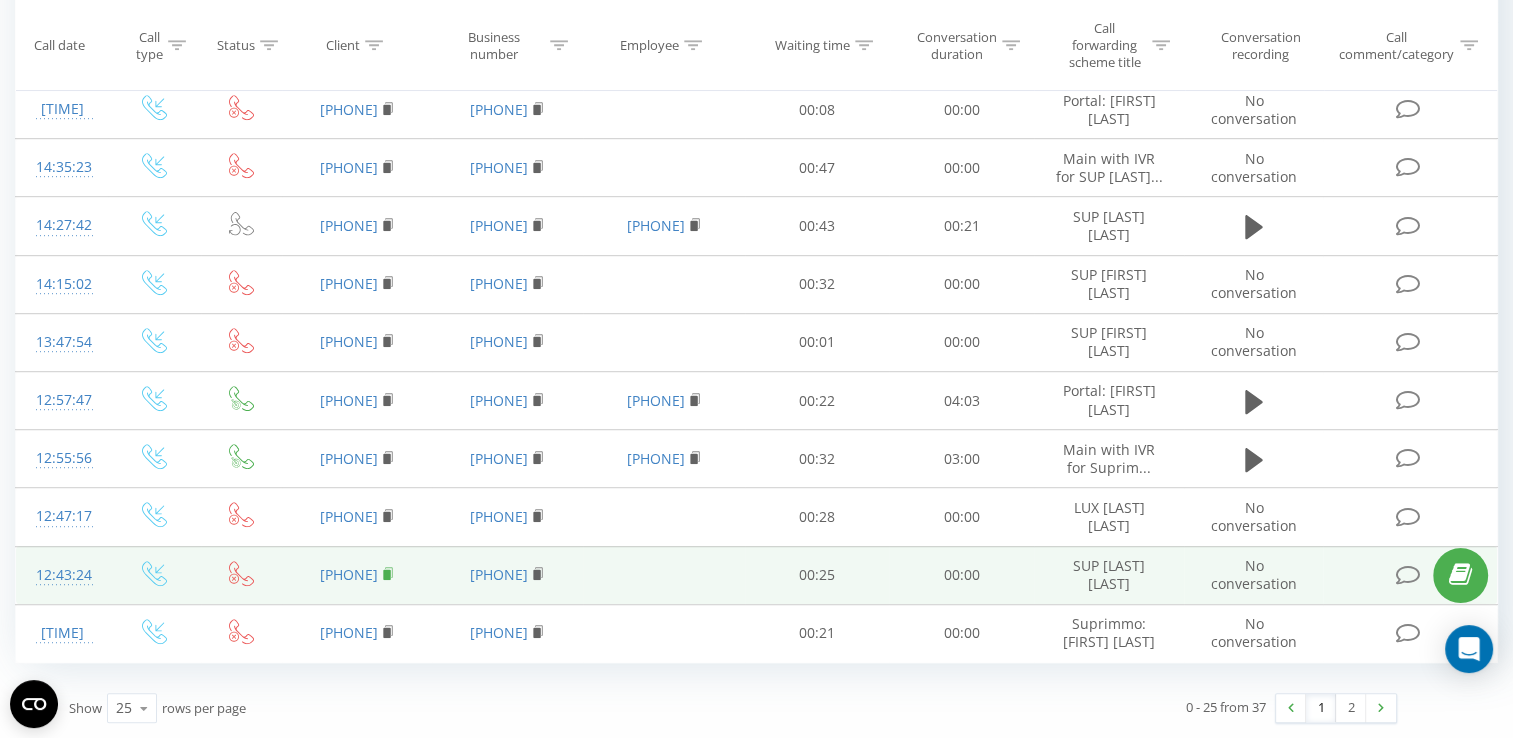 click 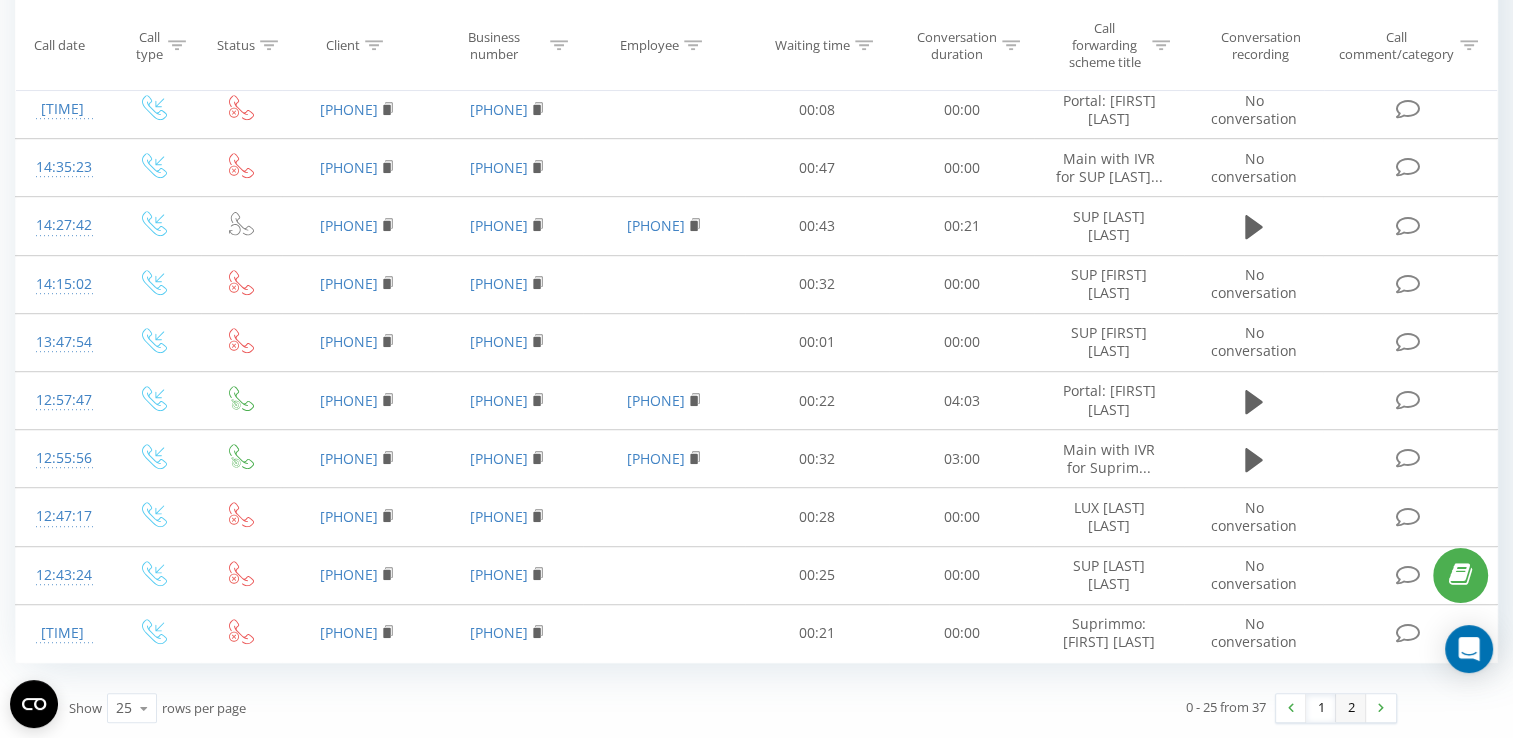 click on "2" at bounding box center (1351, 708) 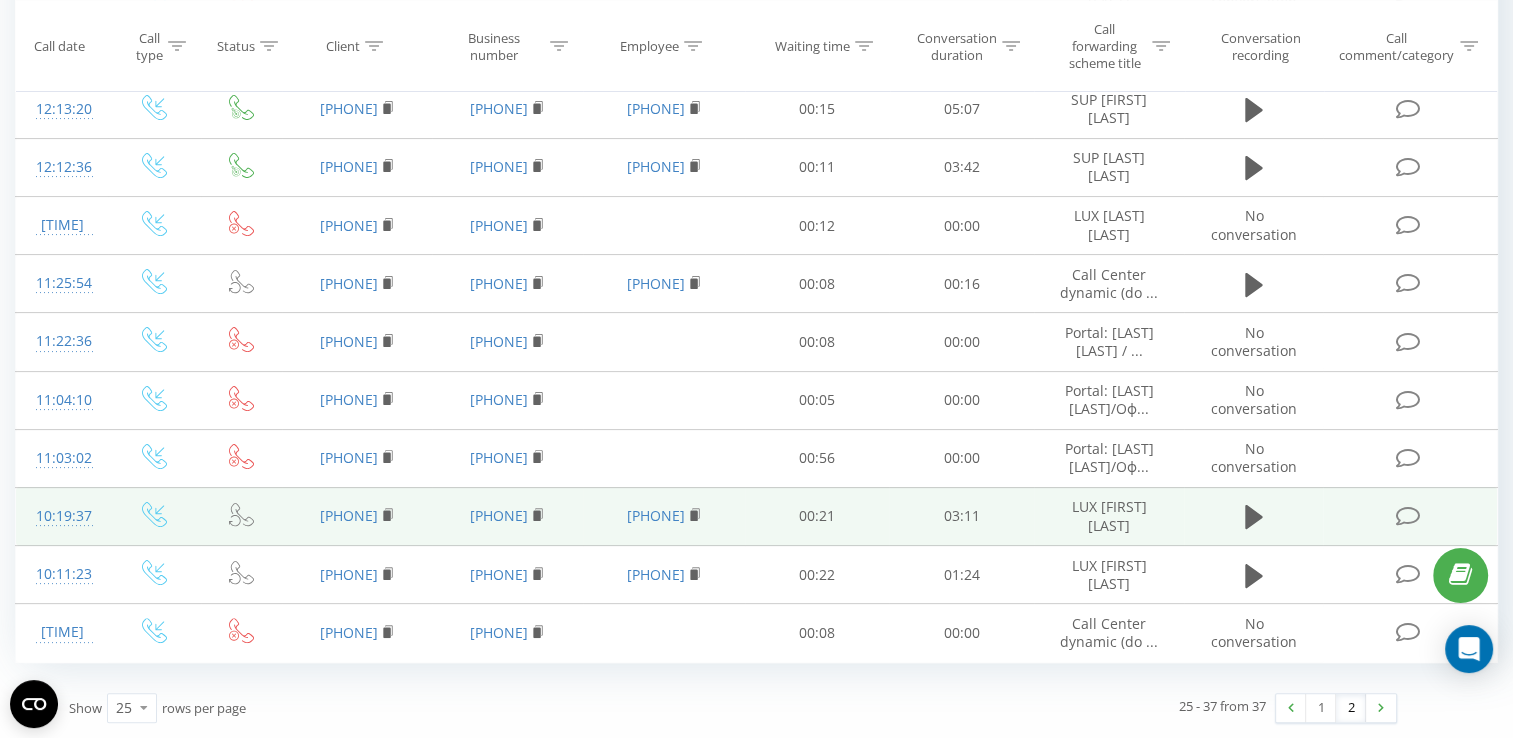 scroll, scrollTop: 132, scrollLeft: 0, axis: vertical 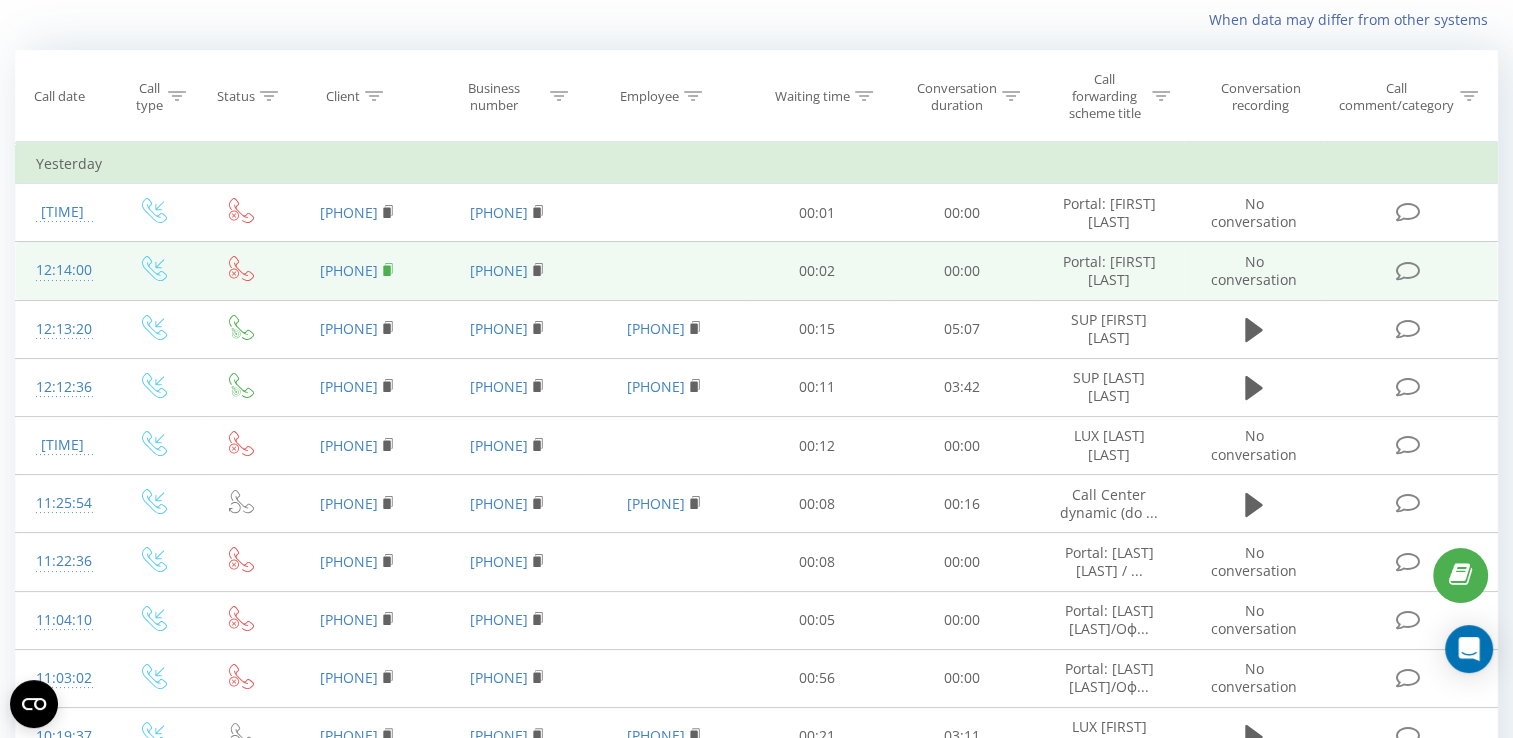 click 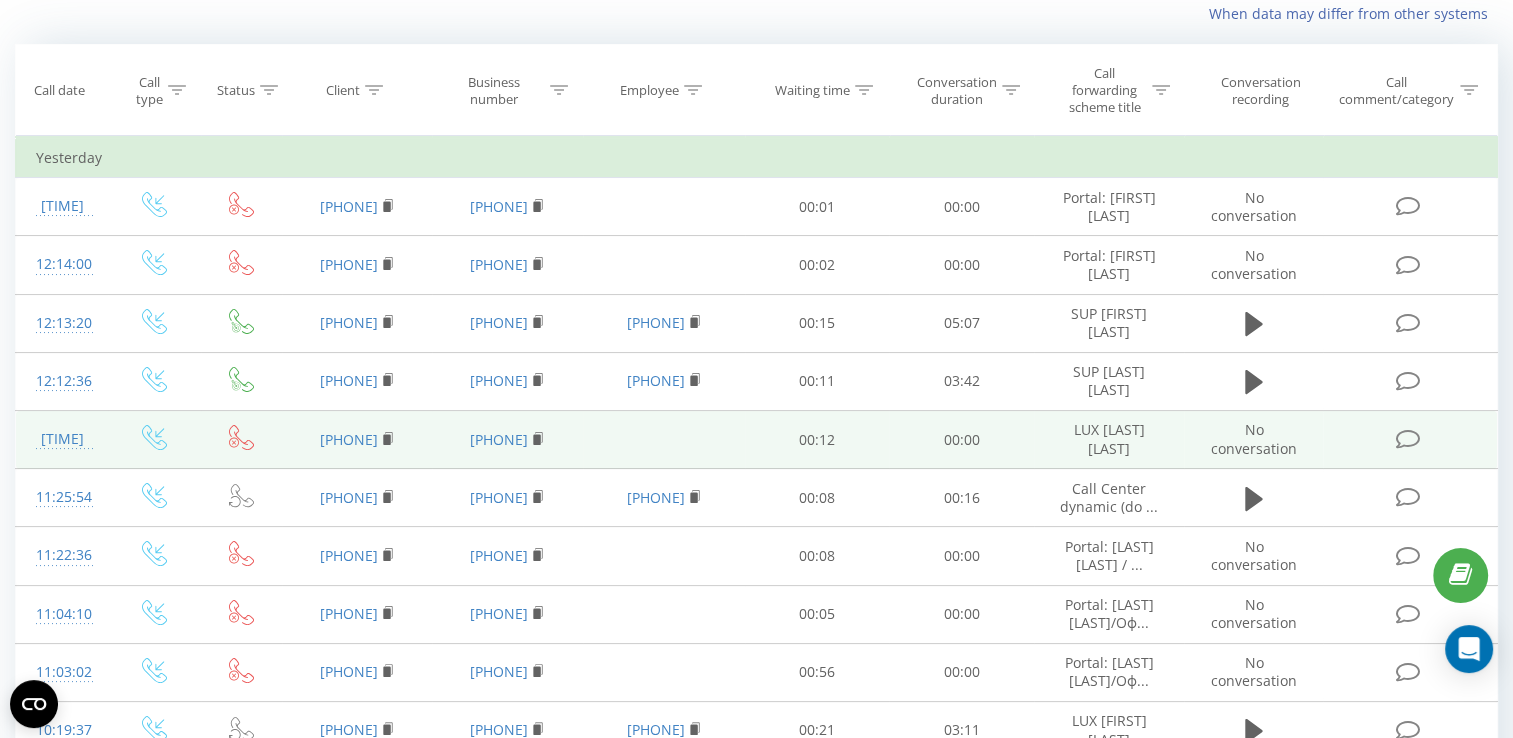 scroll, scrollTop: 232, scrollLeft: 0, axis: vertical 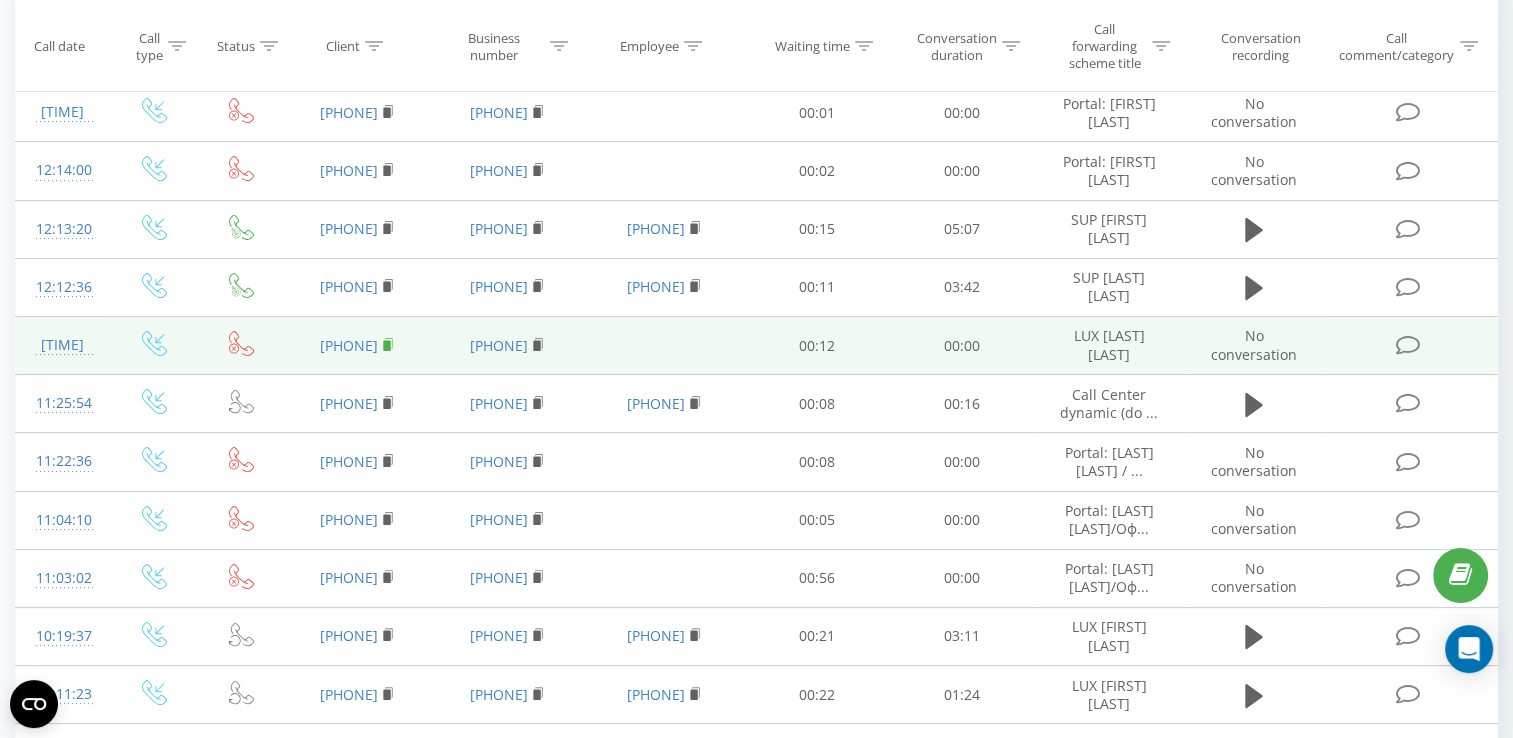 click 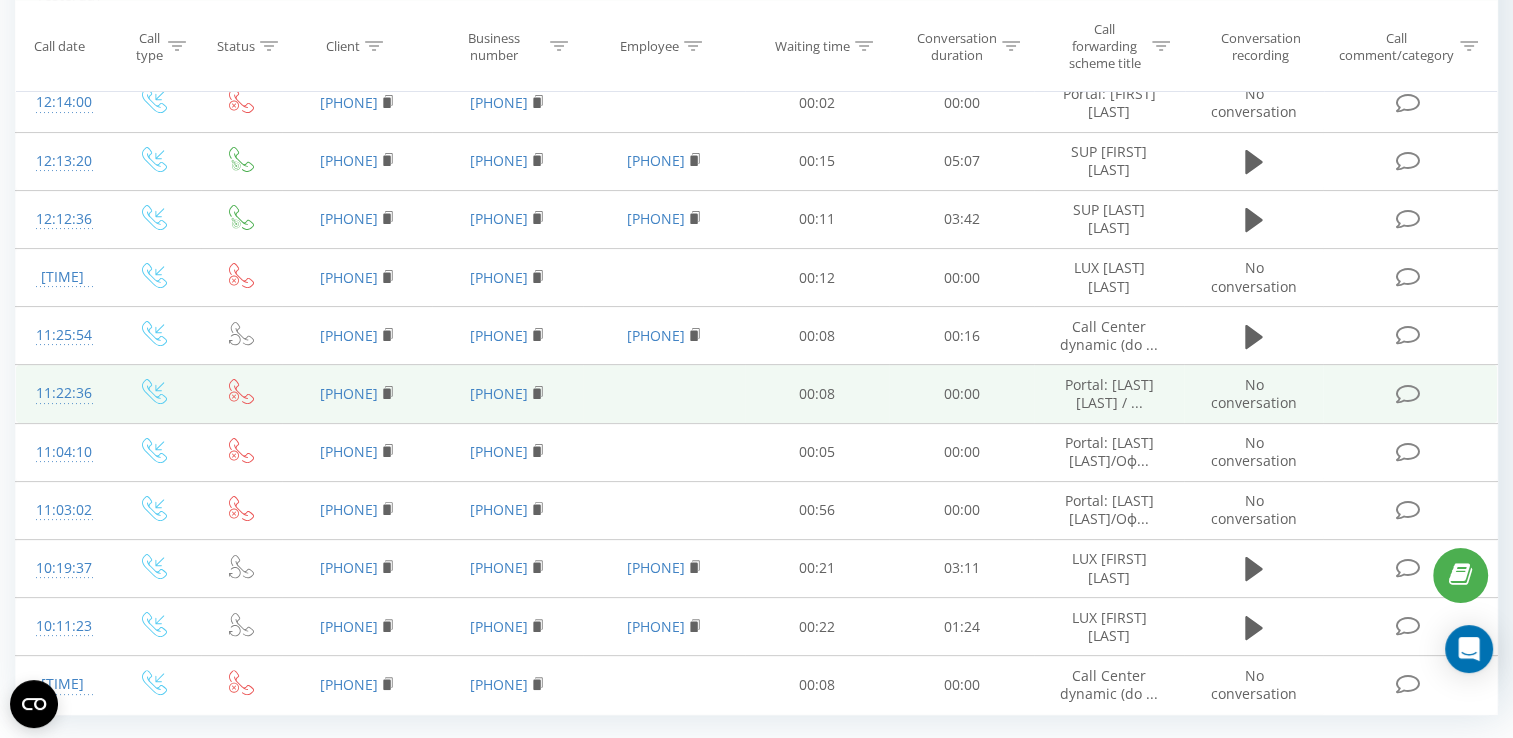 scroll, scrollTop: 332, scrollLeft: 0, axis: vertical 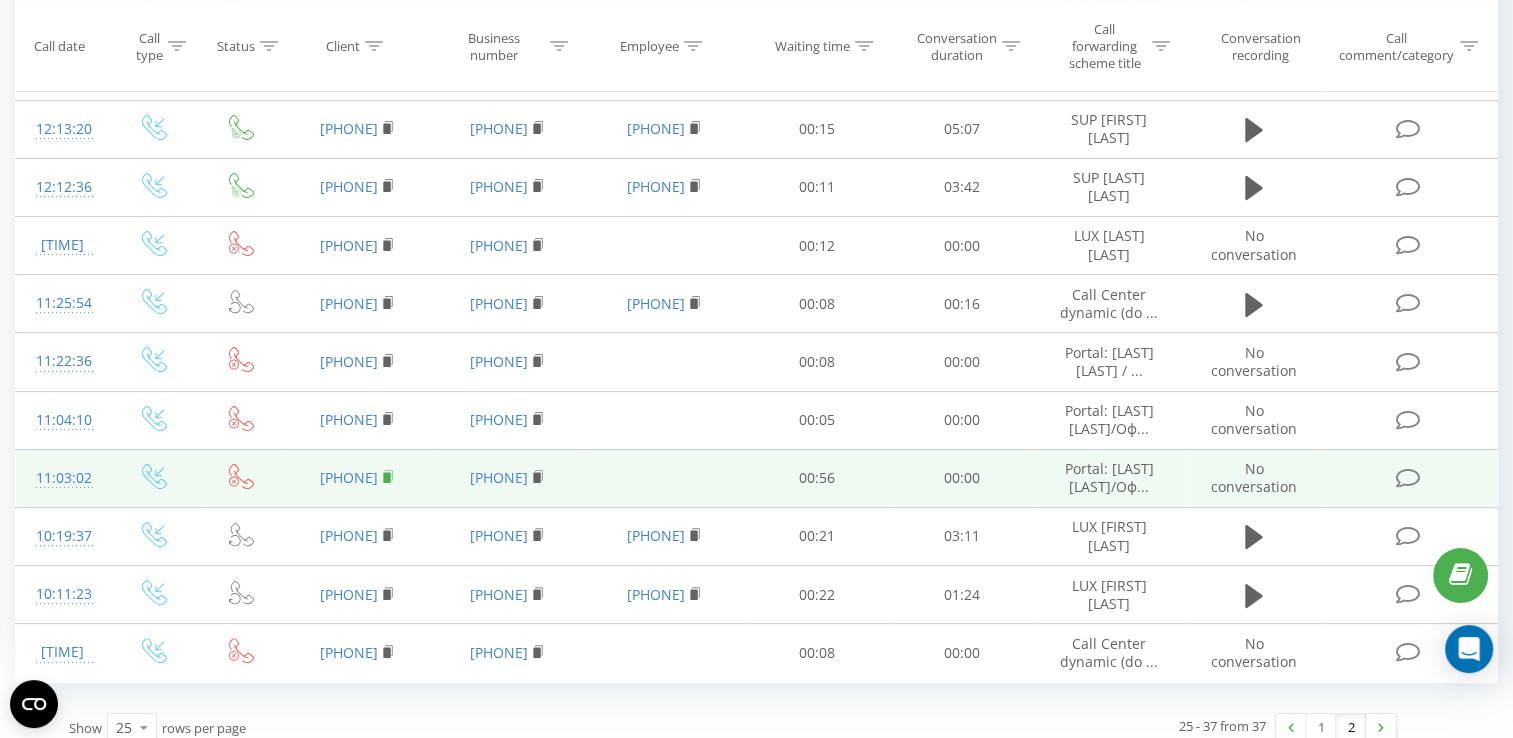 click 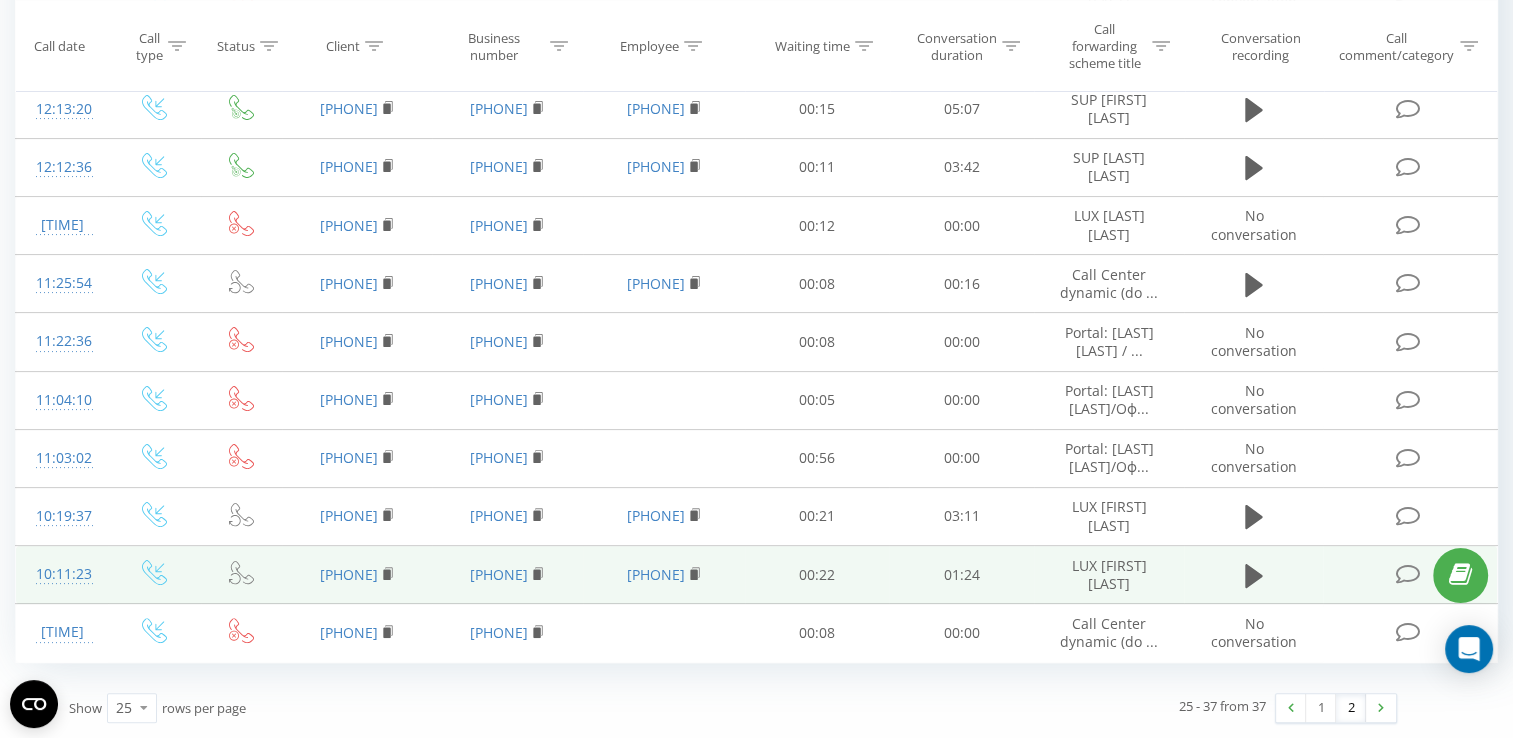 scroll, scrollTop: 263, scrollLeft: 0, axis: vertical 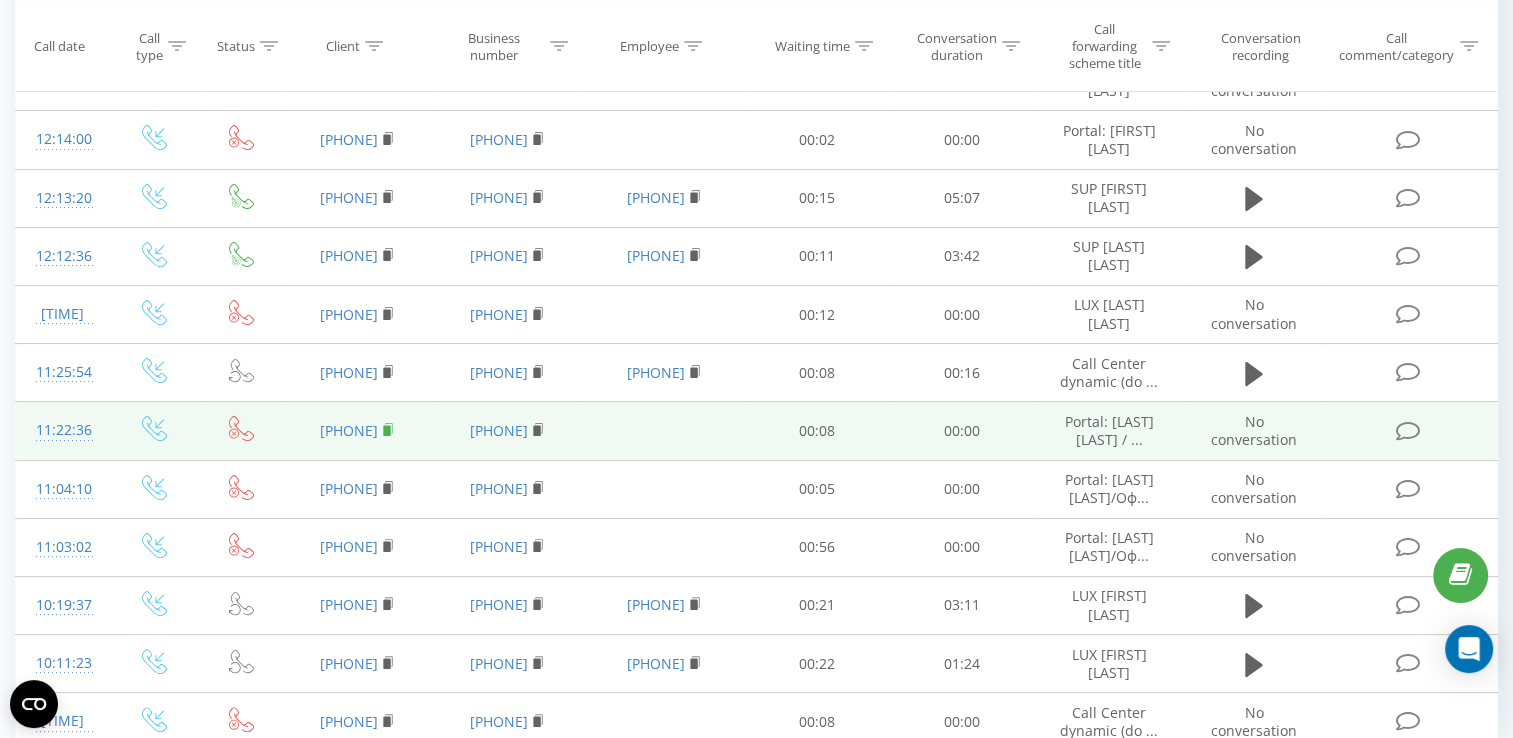 click 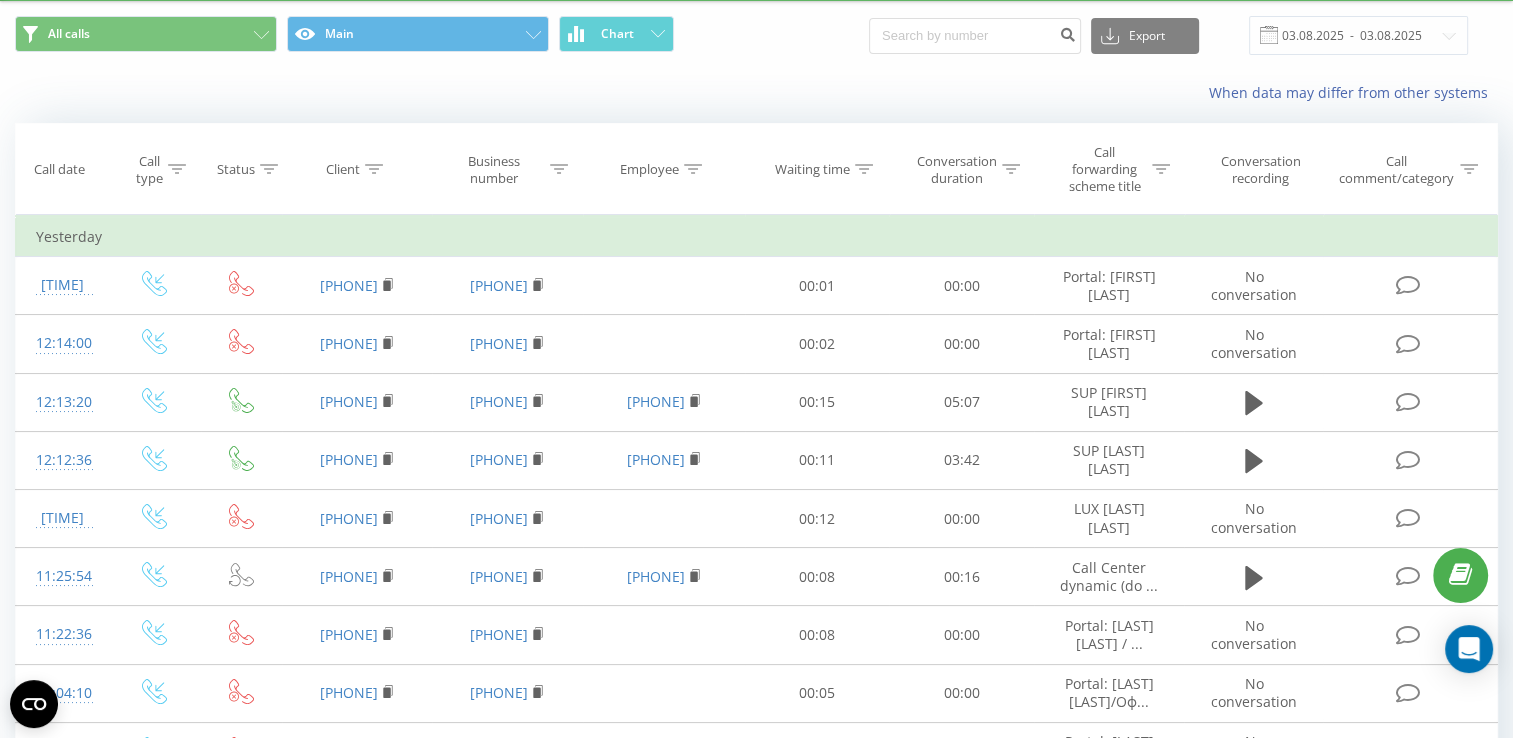 scroll, scrollTop: 0, scrollLeft: 0, axis: both 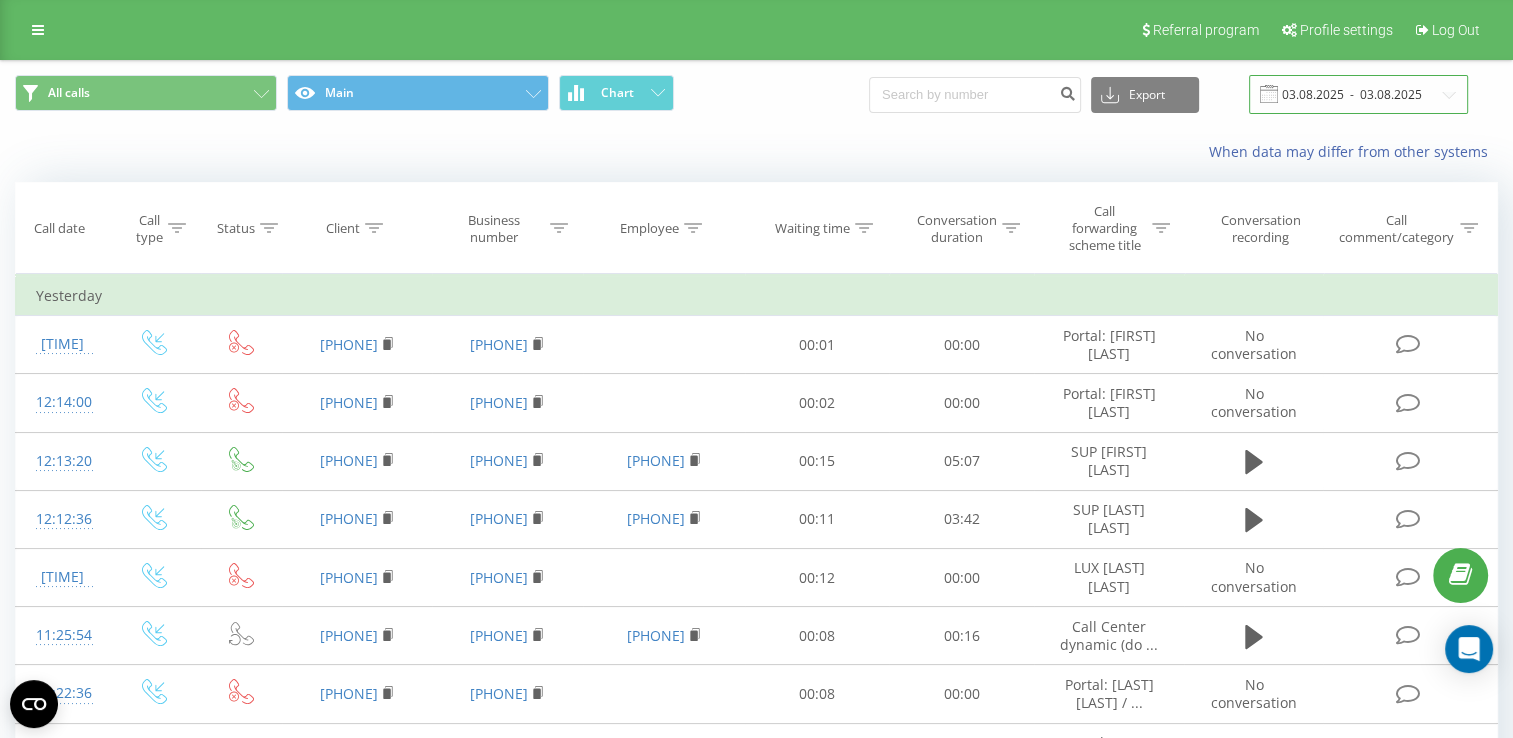 click on "03.08.2025  -  03.08.2025" at bounding box center [1358, 94] 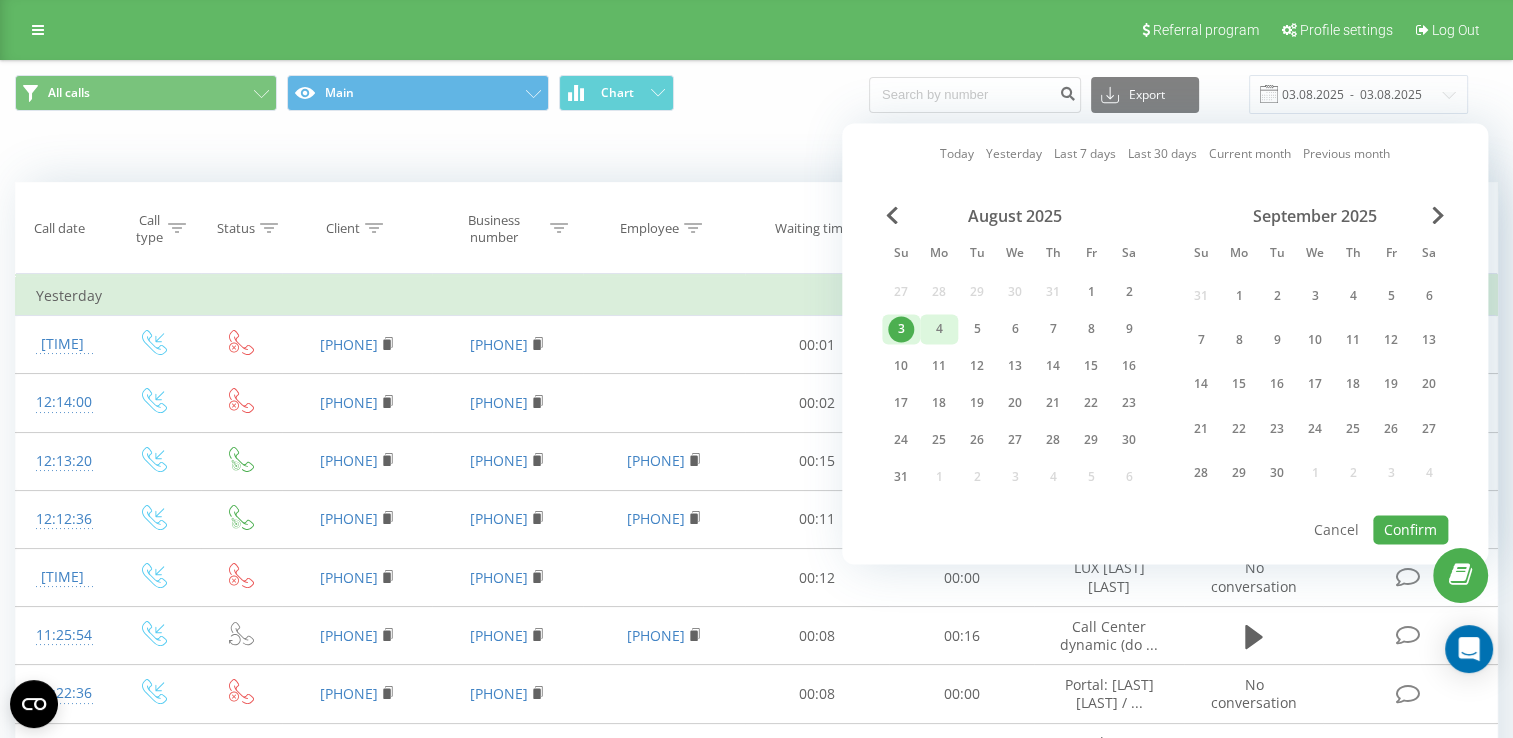 click on "4" at bounding box center [939, 329] 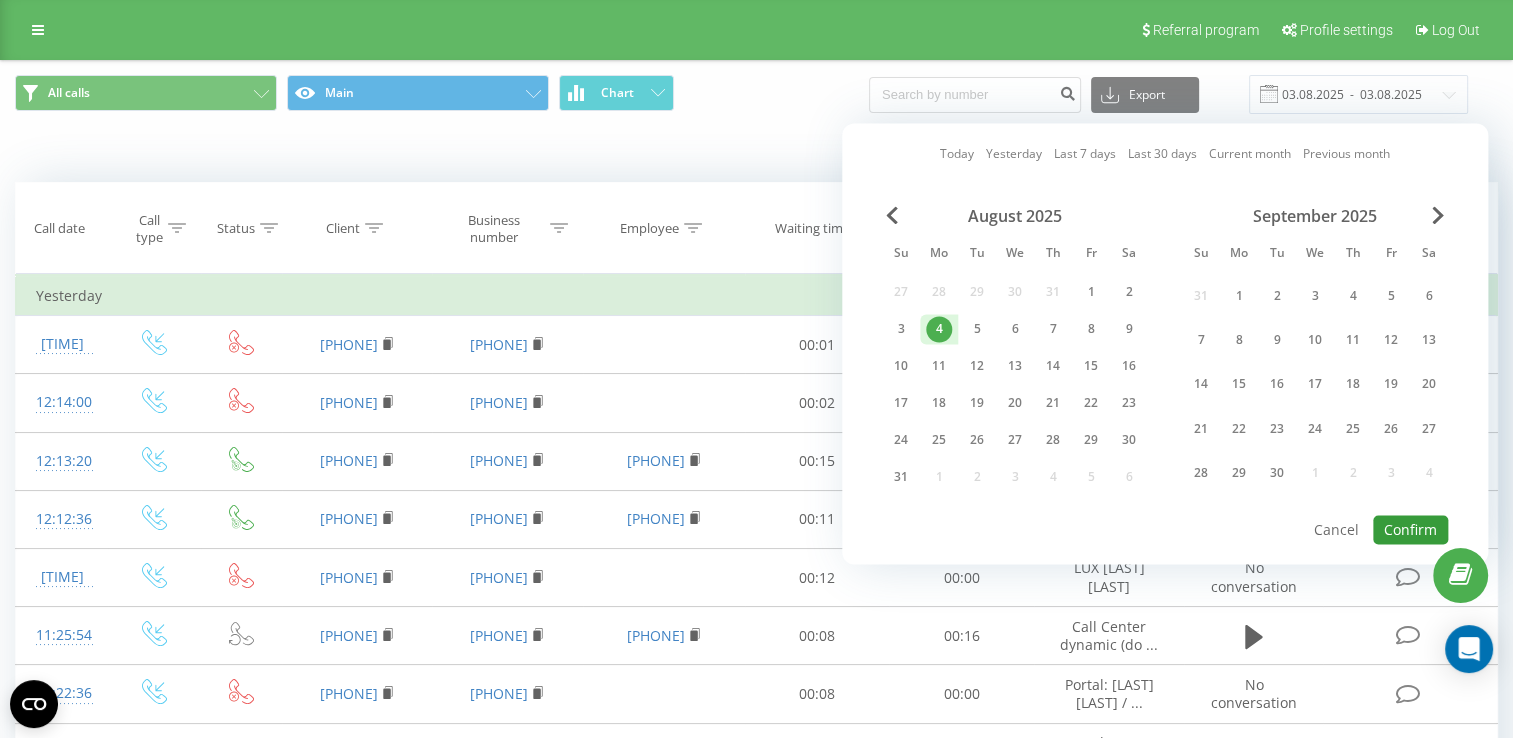 click on "Confirm" at bounding box center (1410, 529) 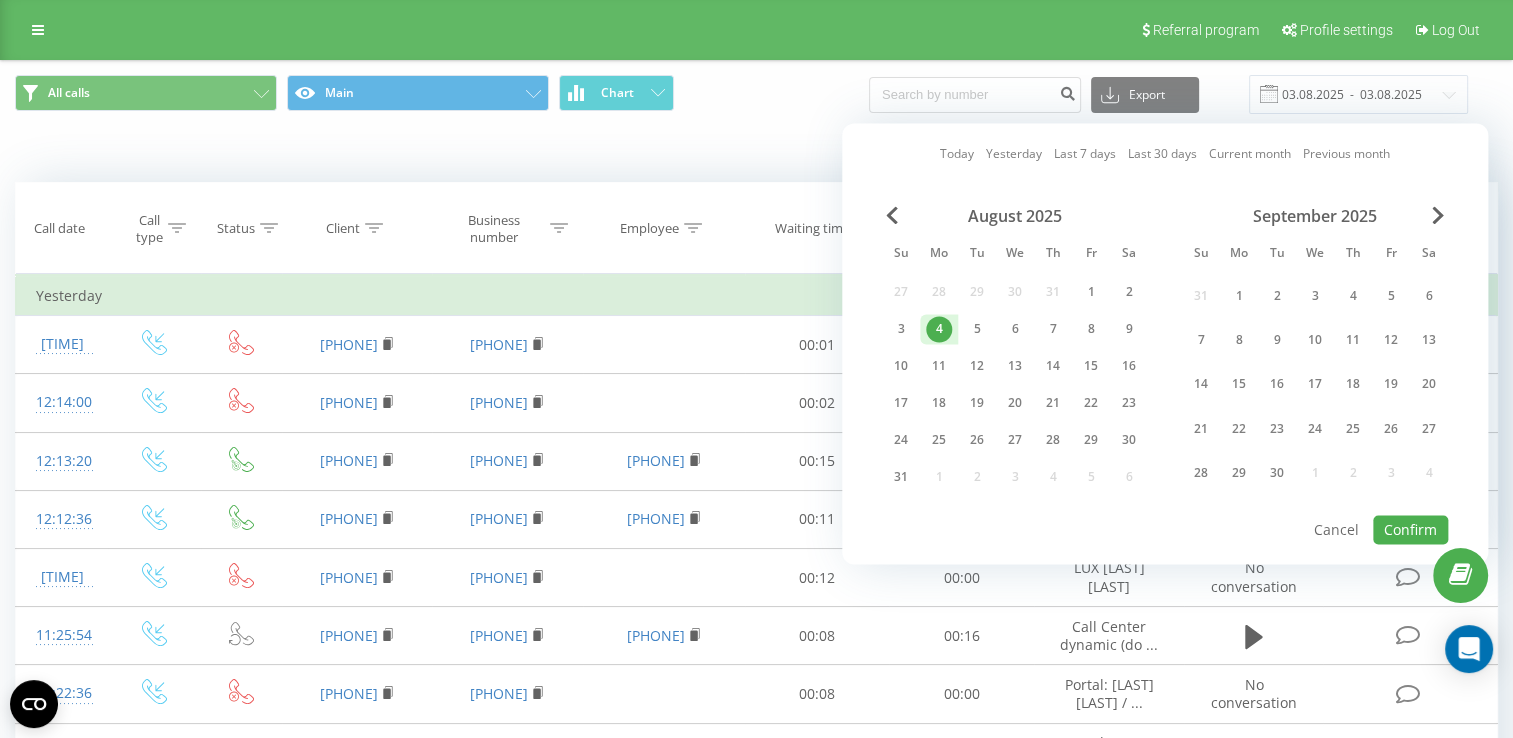 type on "04.08.2025  -  04.08.2025" 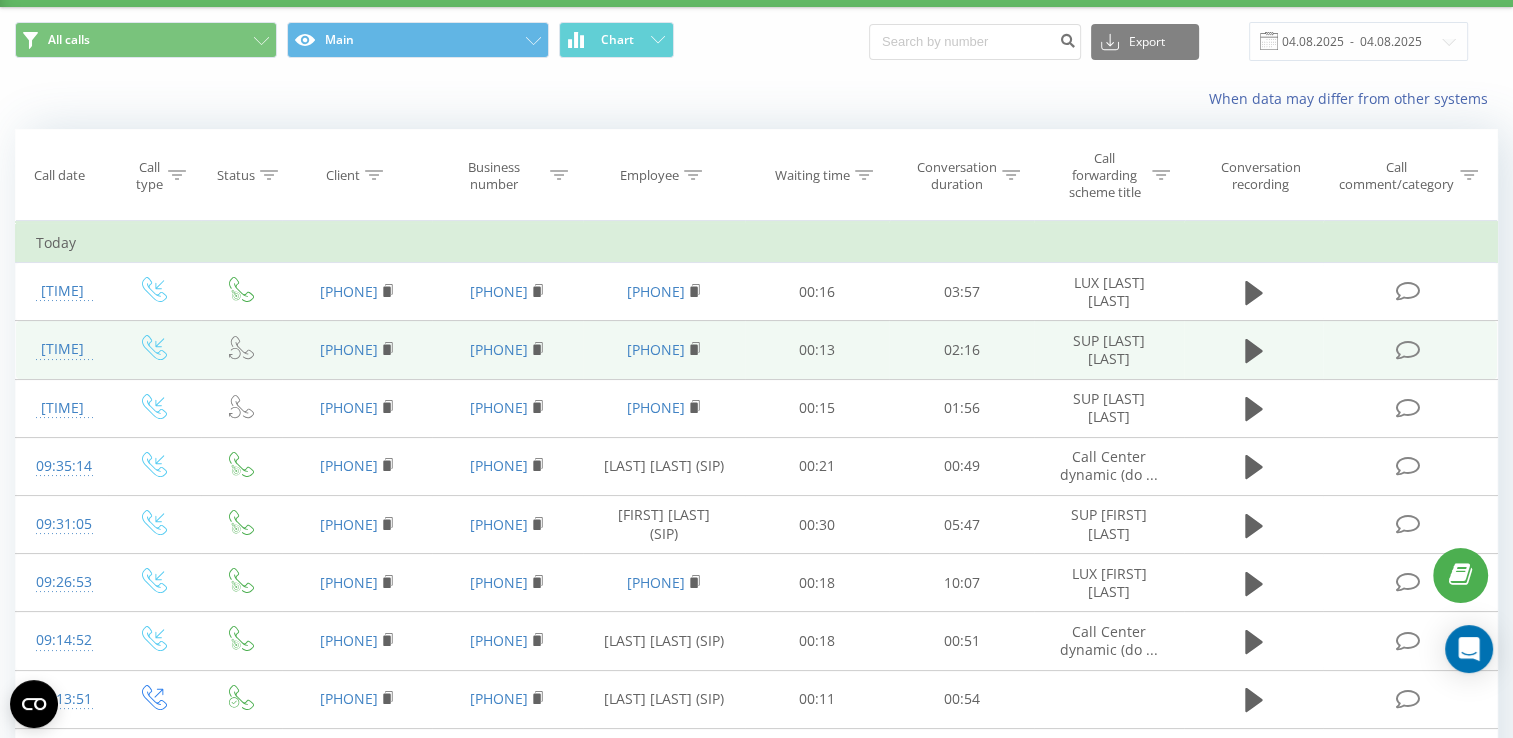 scroll, scrollTop: 0, scrollLeft: 0, axis: both 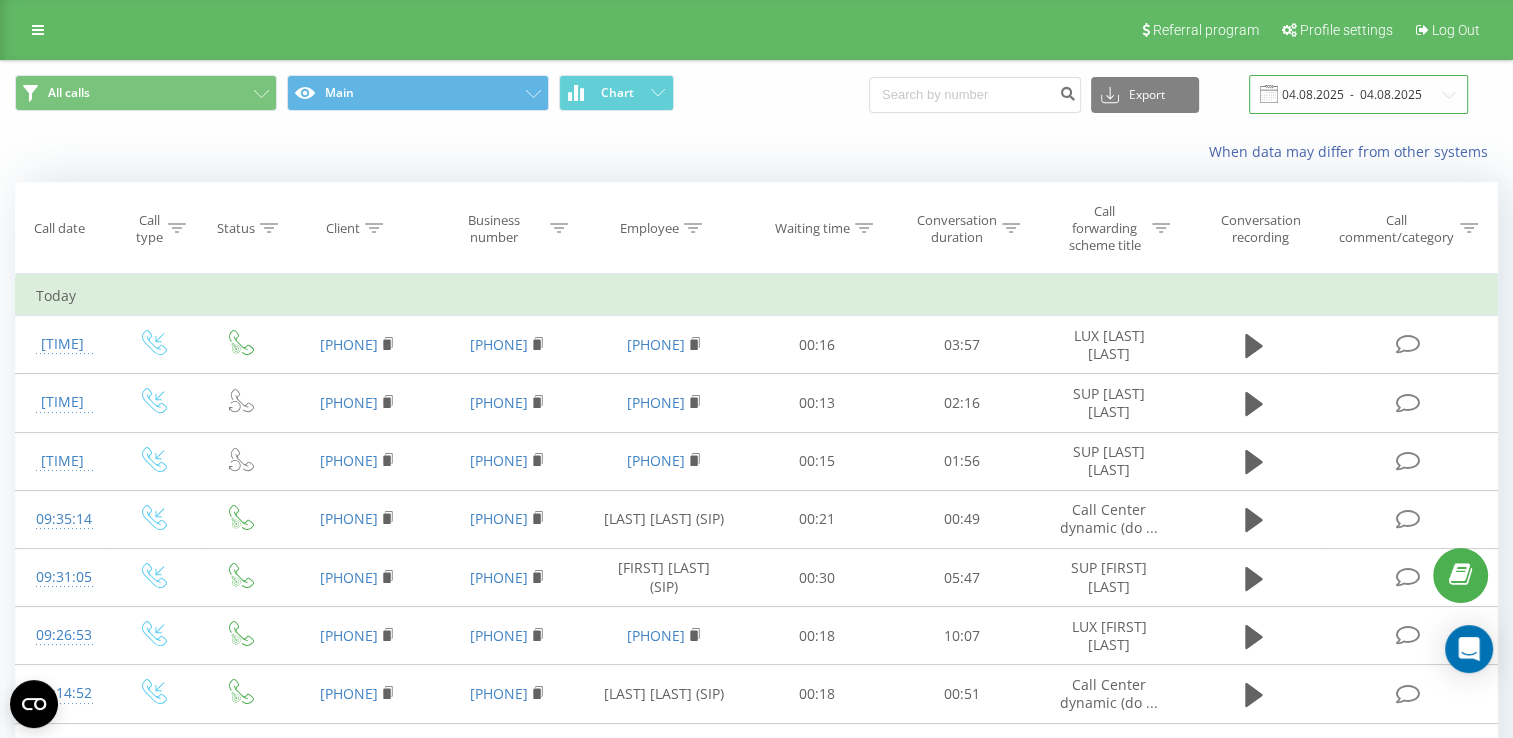 click on "04.08.2025  -  04.08.2025" at bounding box center [1358, 94] 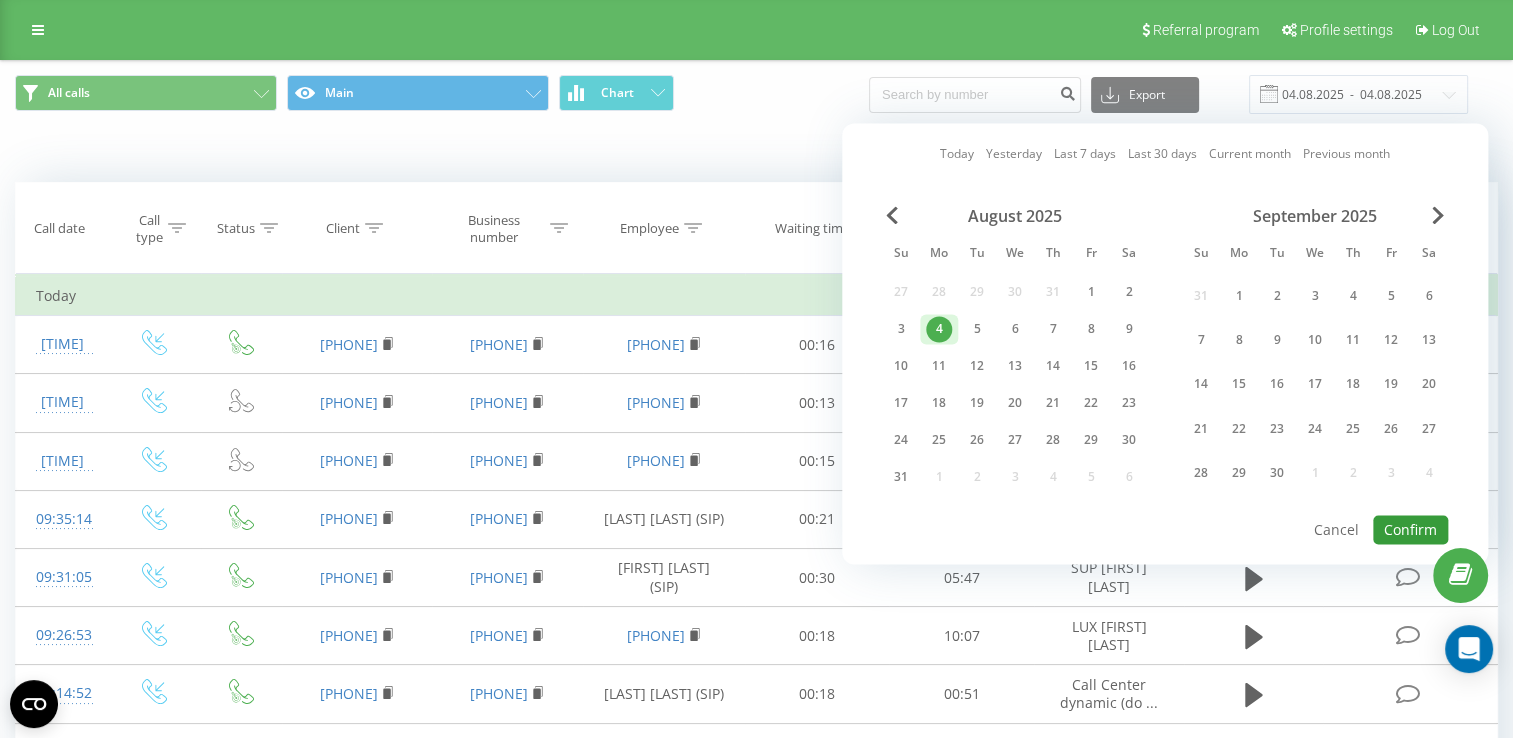 click on "Confirm" at bounding box center (1410, 529) 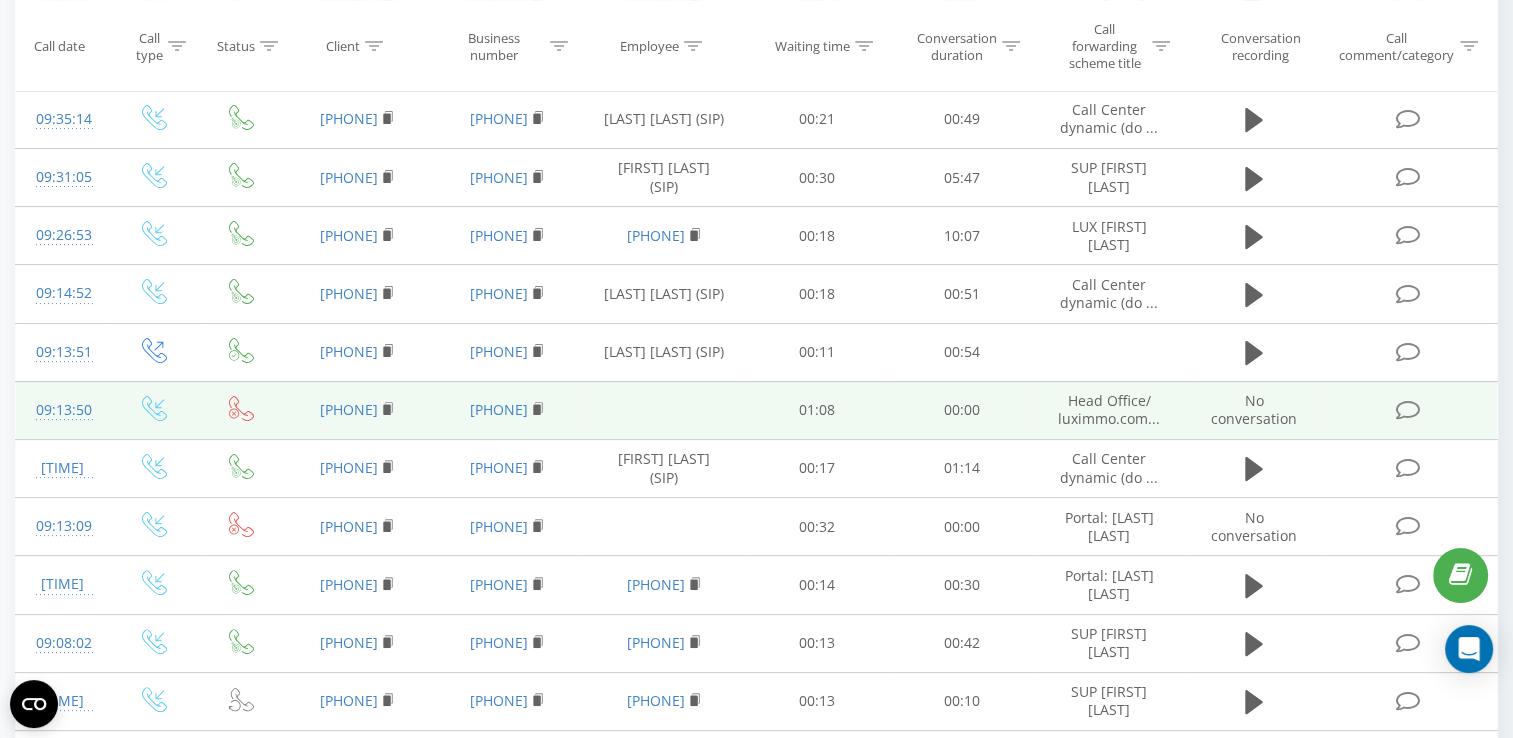scroll, scrollTop: 0, scrollLeft: 0, axis: both 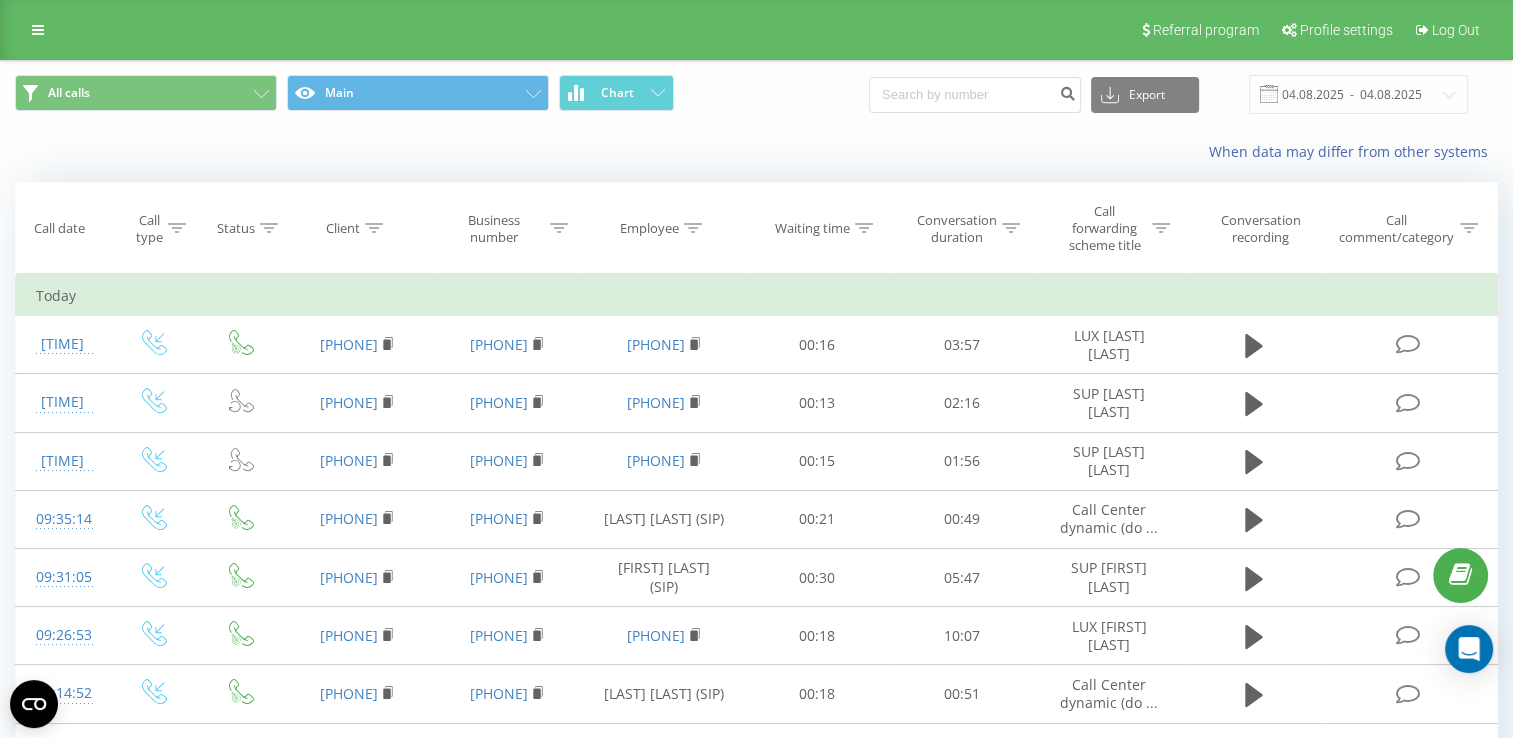 click at bounding box center [0, 0] 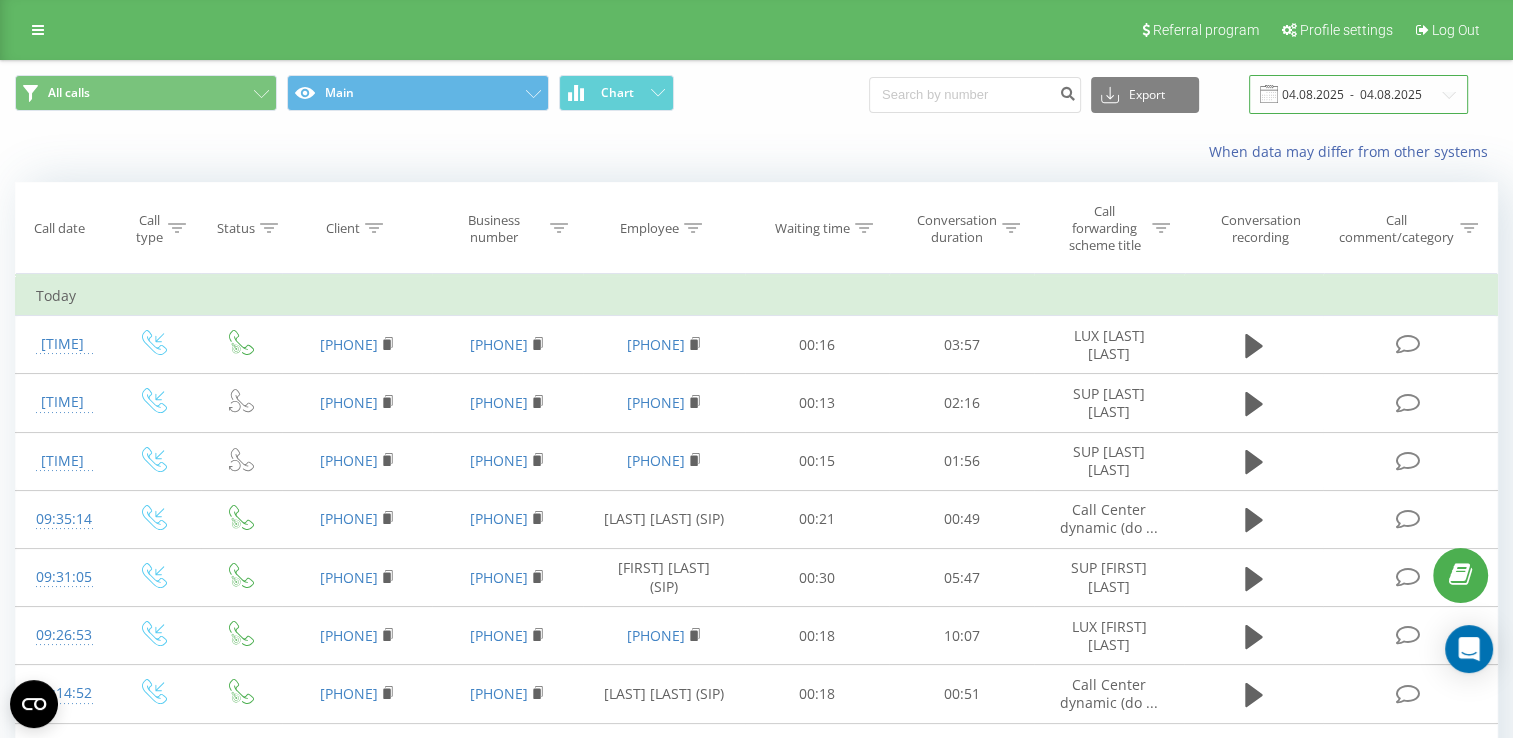 click on "04.08.2025  -  04.08.2025" at bounding box center [1358, 94] 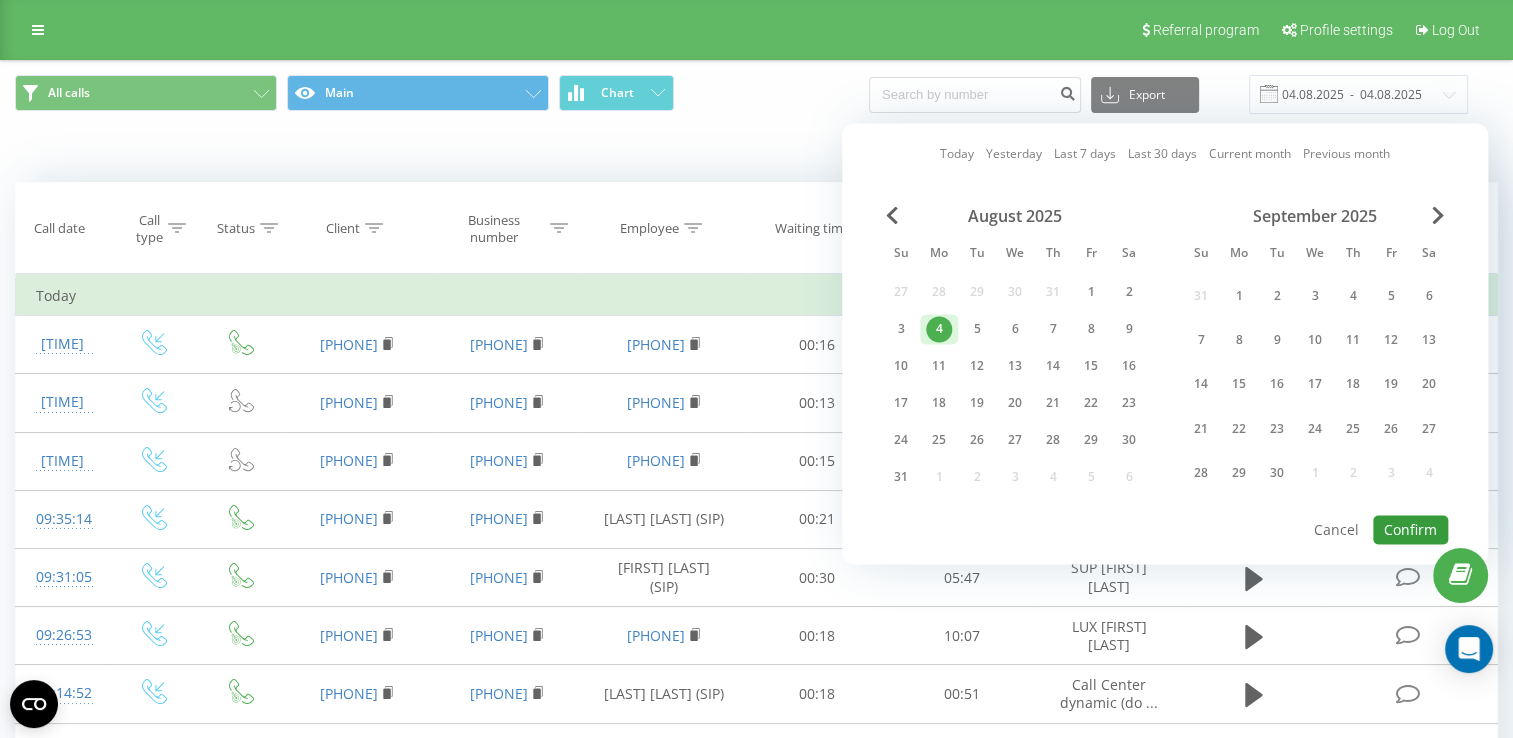 click on "Confirm" at bounding box center (1410, 529) 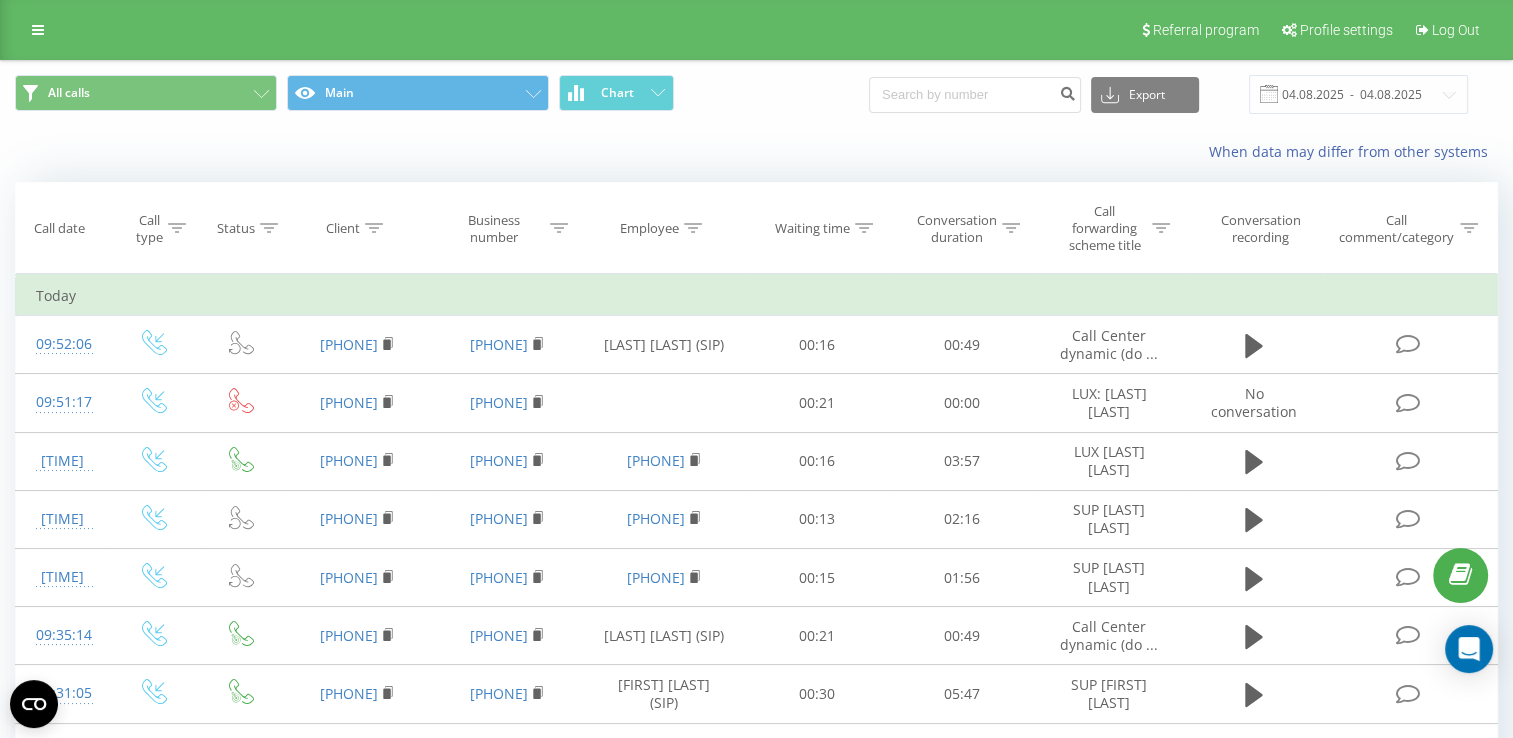 click at bounding box center (0, 0) 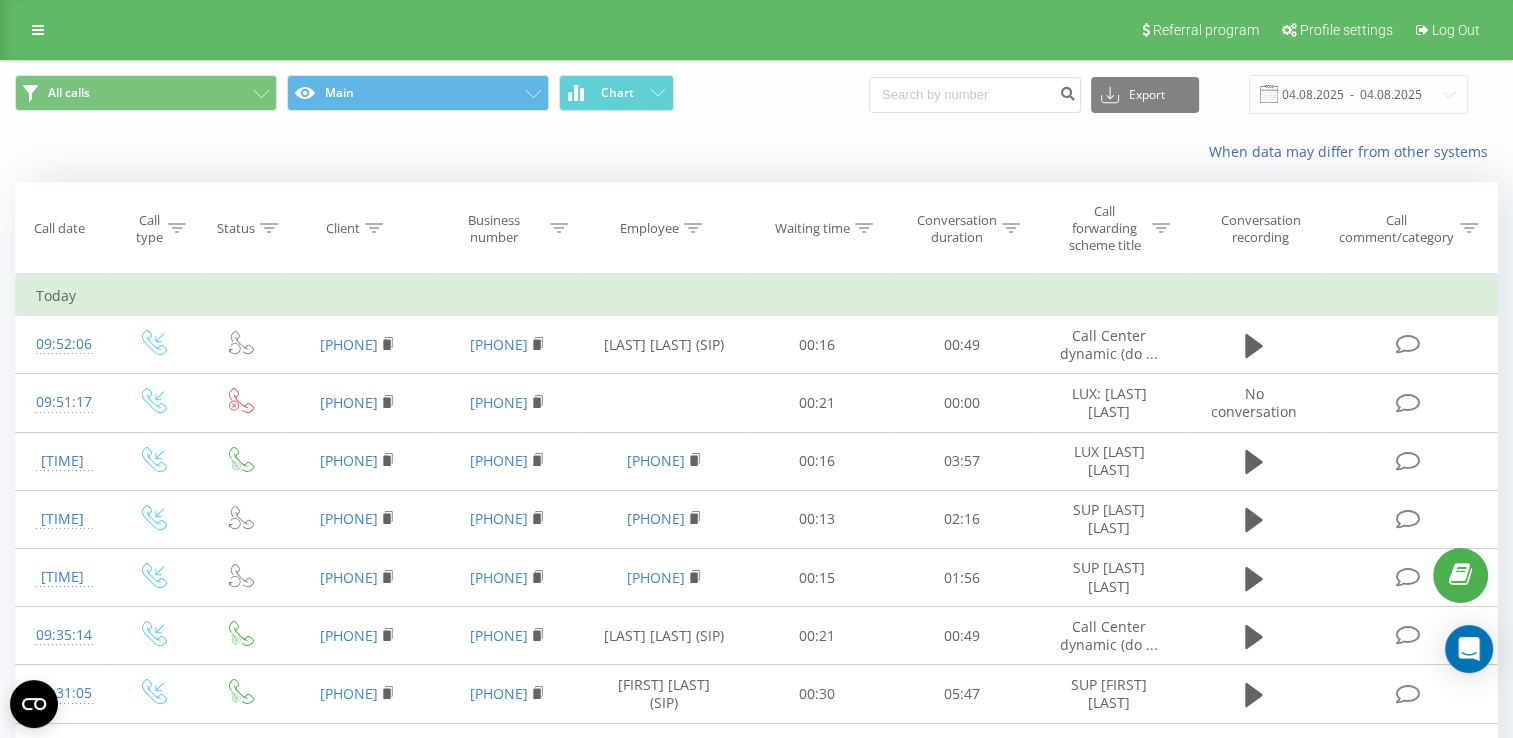 click on "[PHONE]" at bounding box center (0, 0) 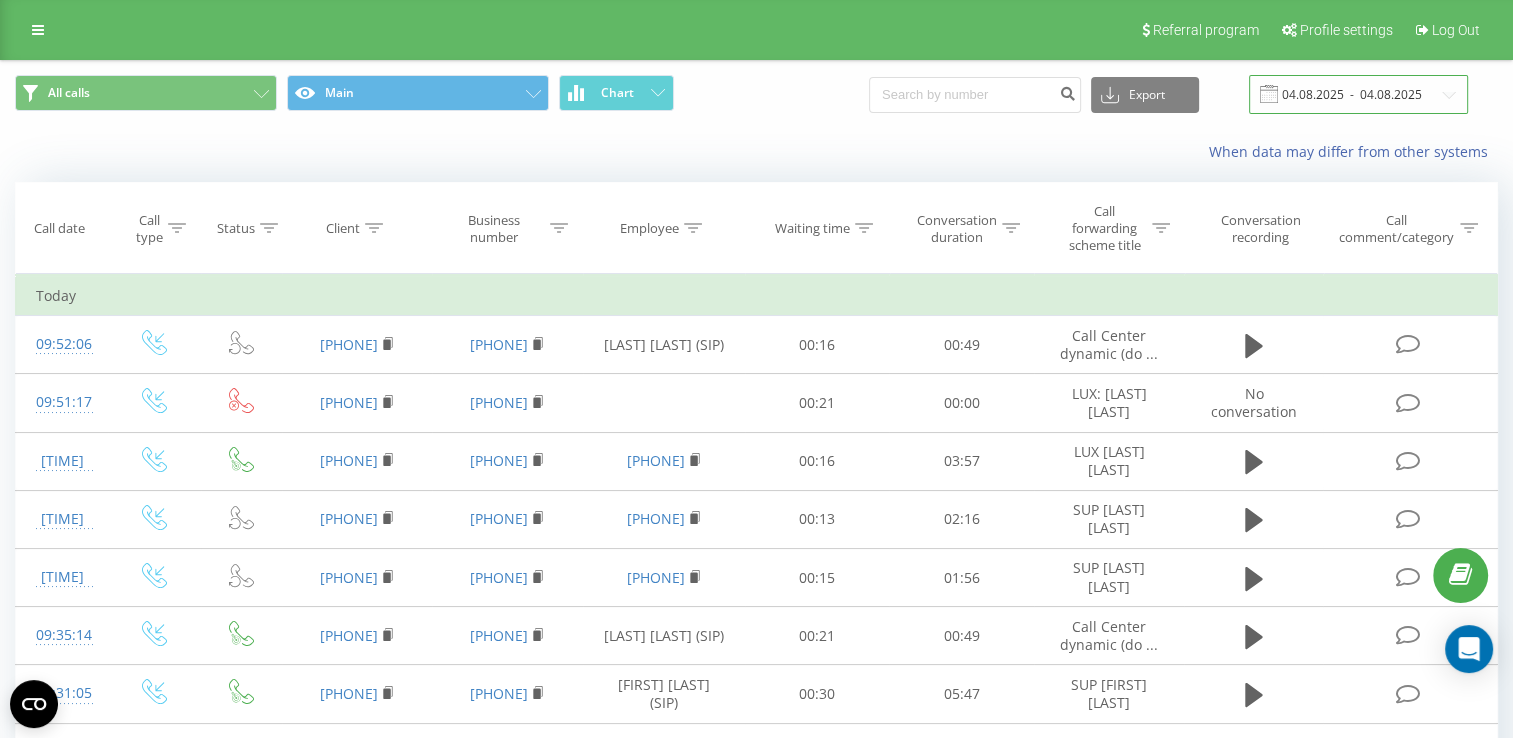 click on "04.08.2025  -  04.08.2025" at bounding box center [1358, 94] 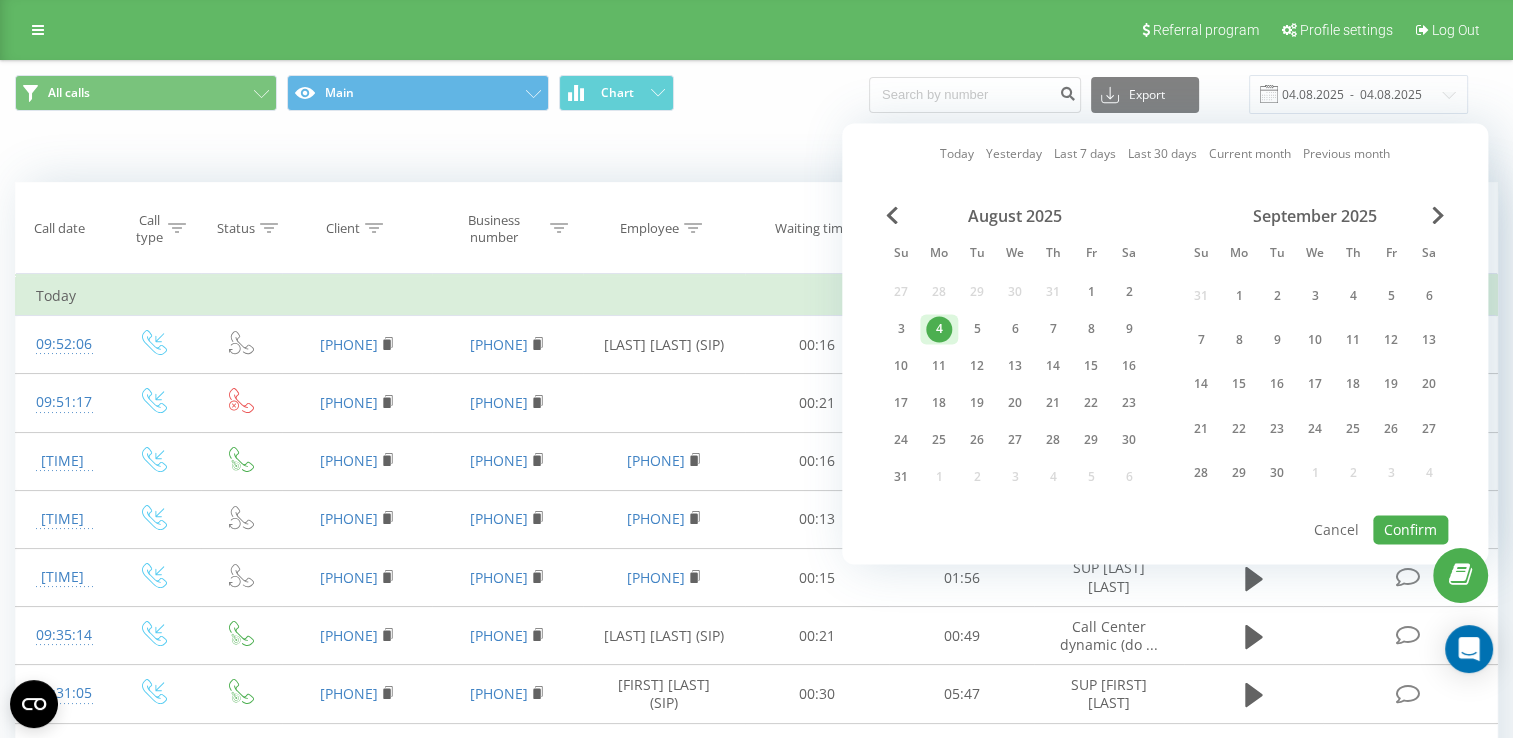 click on "Today Yesterday Last 7 days Last 30 days Current month Previous month August 2025 Su Mo Tu We Th Fr Sa 27 28 29 30 31 1 2 3 4 5 6 7 8 9 10 11 12 13 14 15 16 17 18 19 20 21 22 23 24 25 26 27 28 29 30 31 1 2 3 4 September 2025 Su Mo Tu We Th Fr Sa 31 1 2 3 4 5 6 7 8 9 10 11 12 13 14 15 16 17 18 19 20 21 22 23 24 25 26 27 28 29 30 1 2 3 4 Confirm Cancel" at bounding box center (1165, 343) 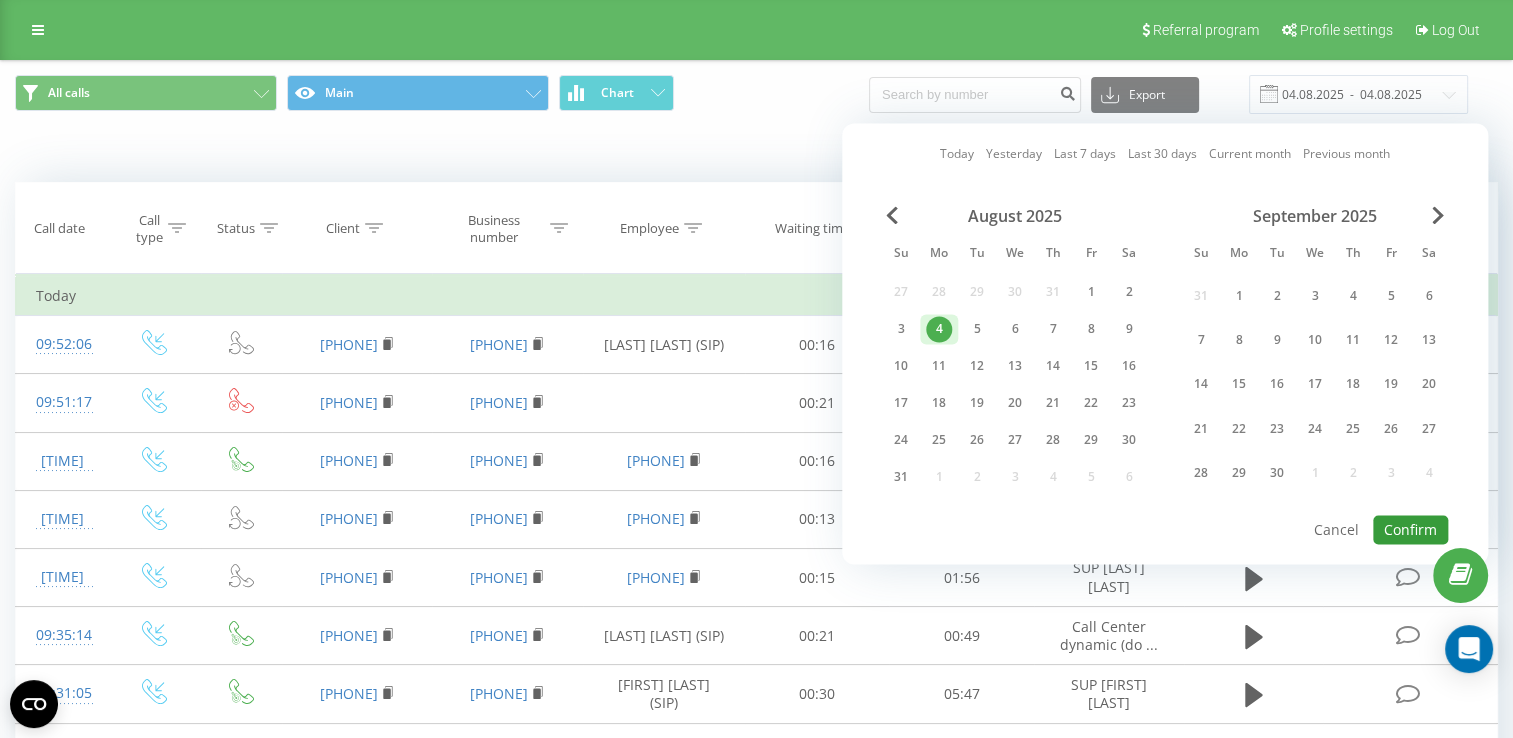 click on "Confirm" at bounding box center [1410, 529] 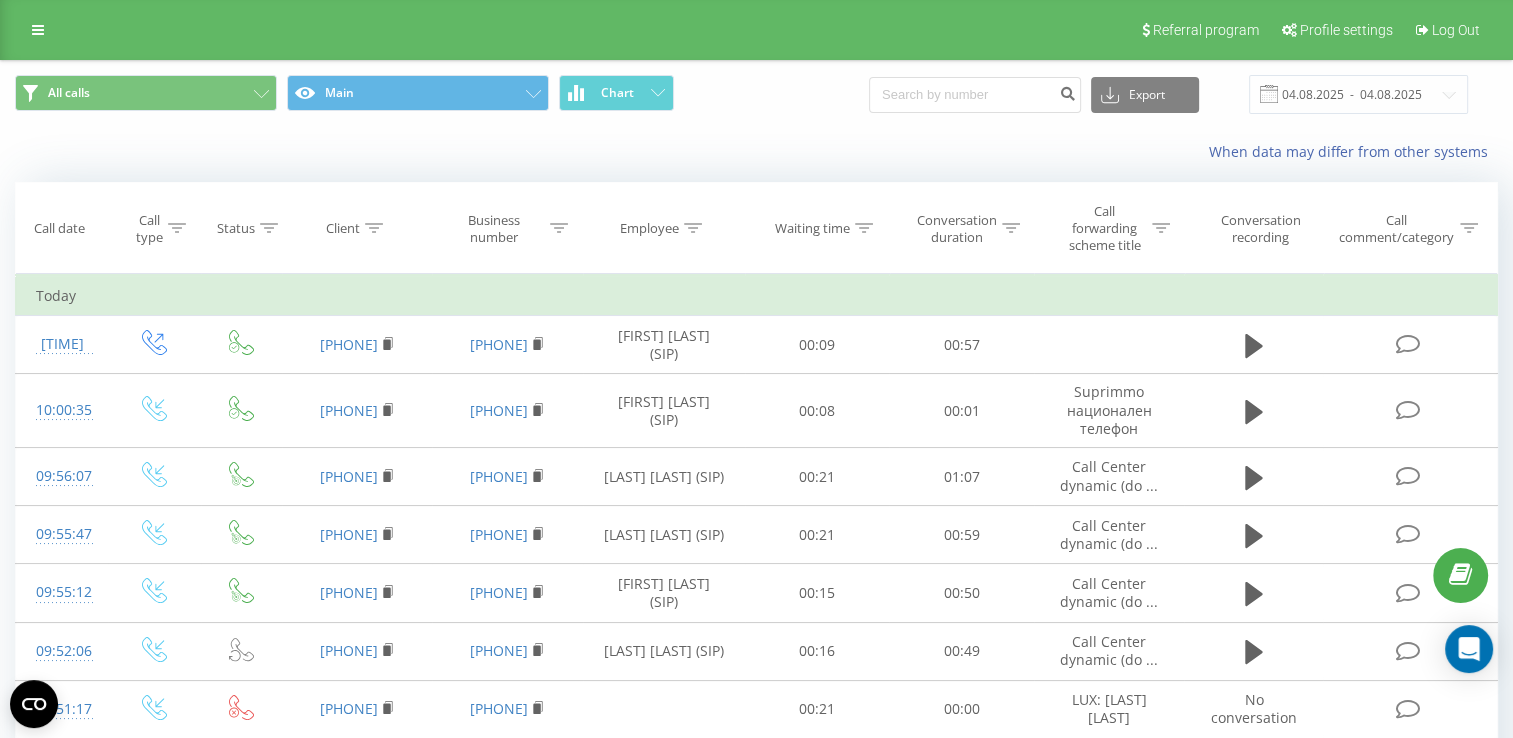 click at bounding box center [0, 0] 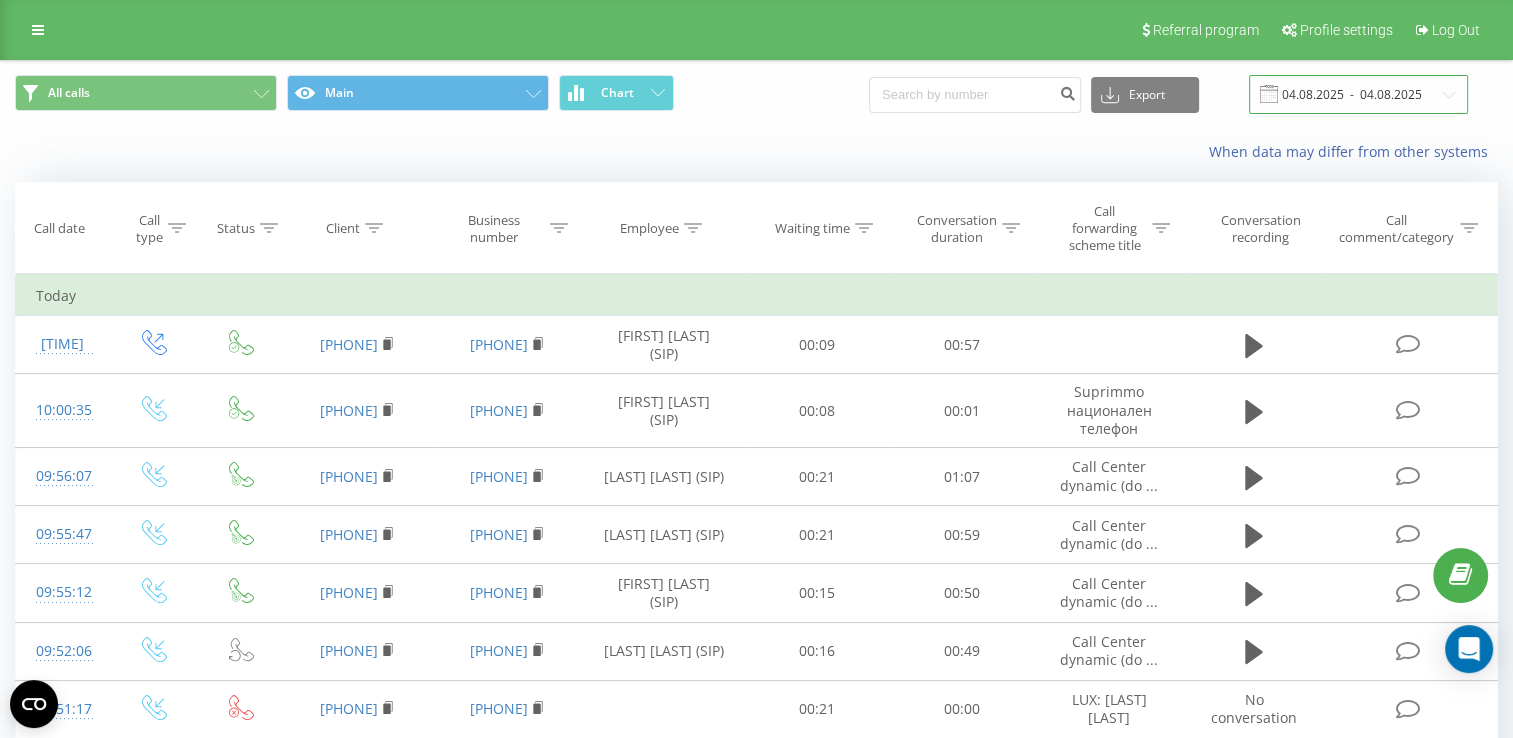 click on "04.08.2025  -  04.08.2025" at bounding box center (1358, 94) 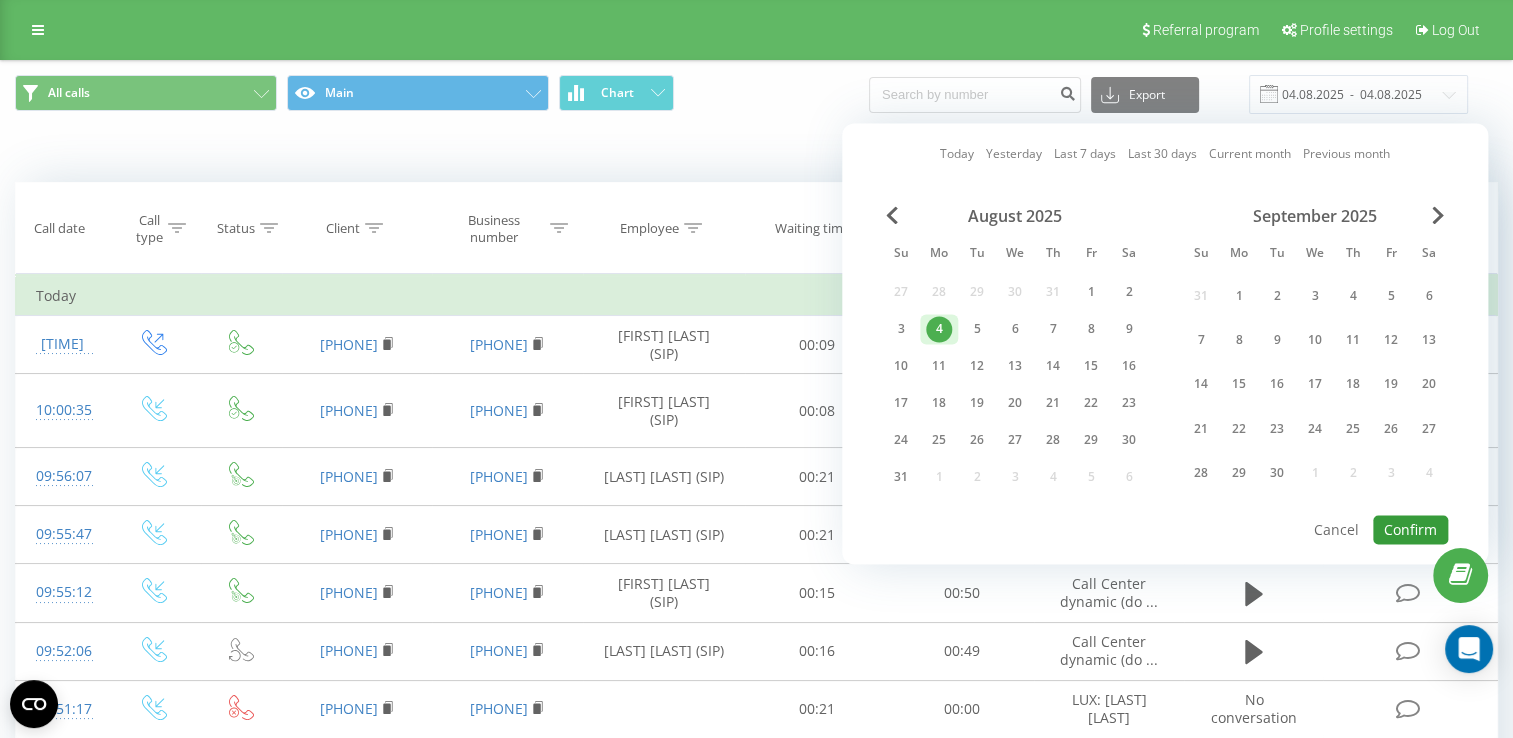 click on "Confirm" at bounding box center [1410, 529] 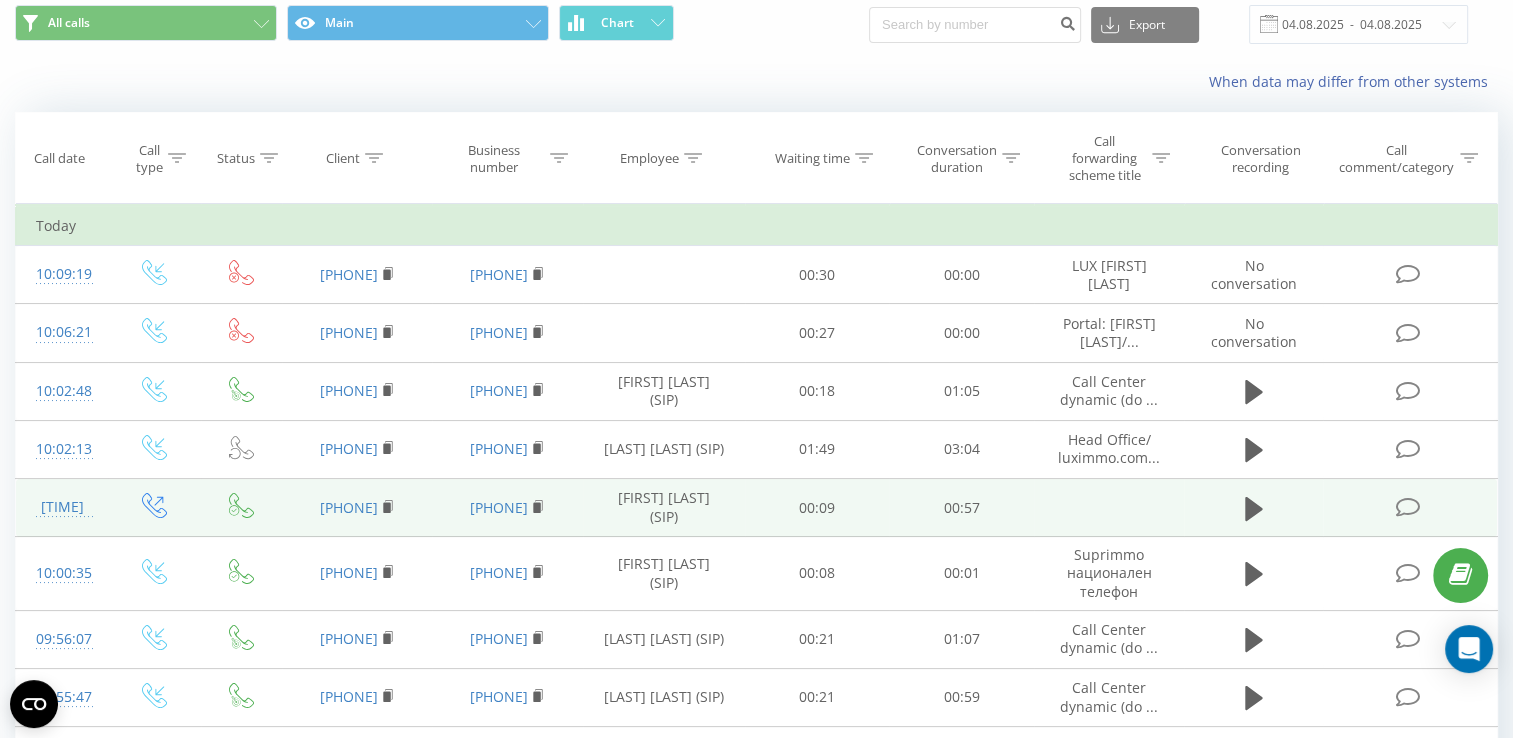 scroll, scrollTop: 0, scrollLeft: 0, axis: both 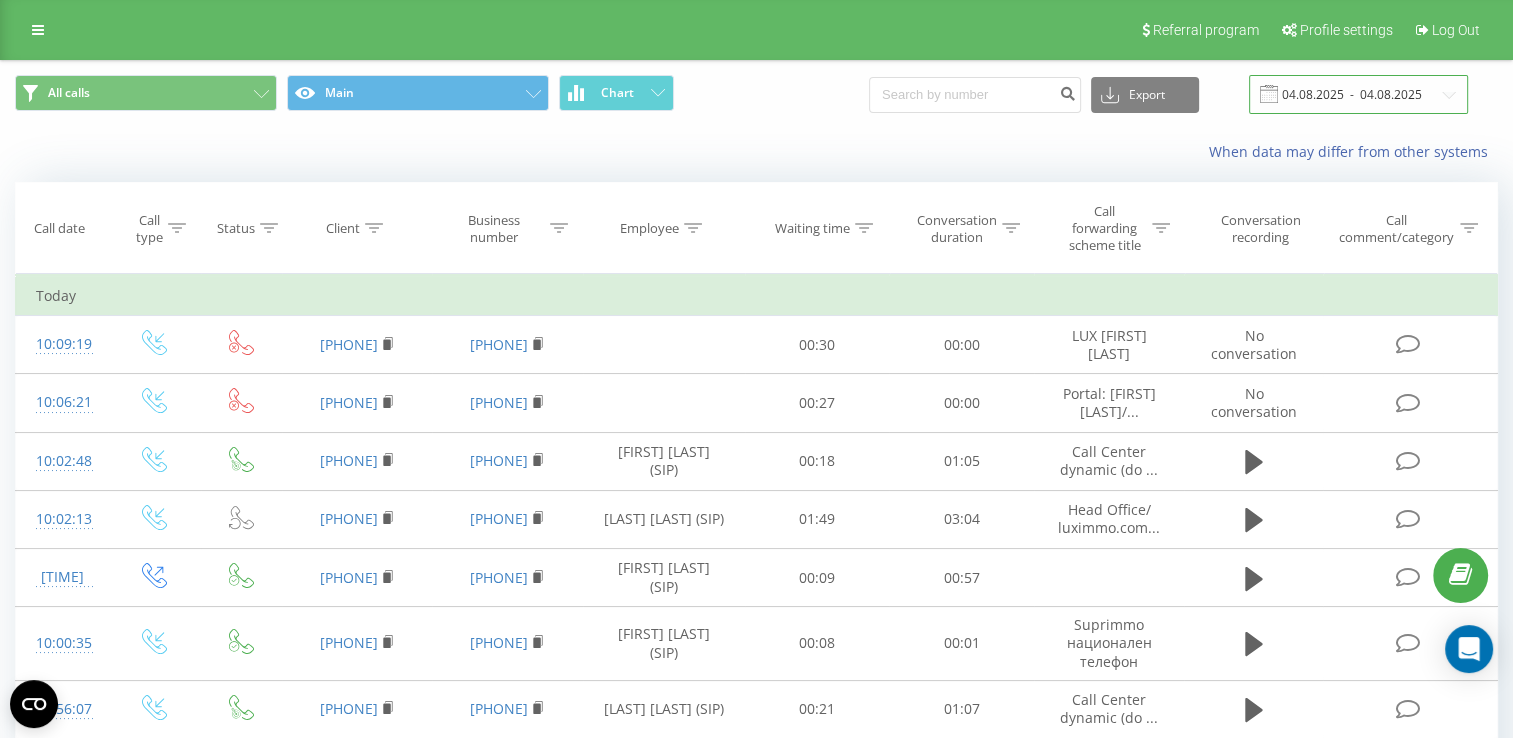 click on "04.08.2025  -  04.08.2025" at bounding box center (1358, 94) 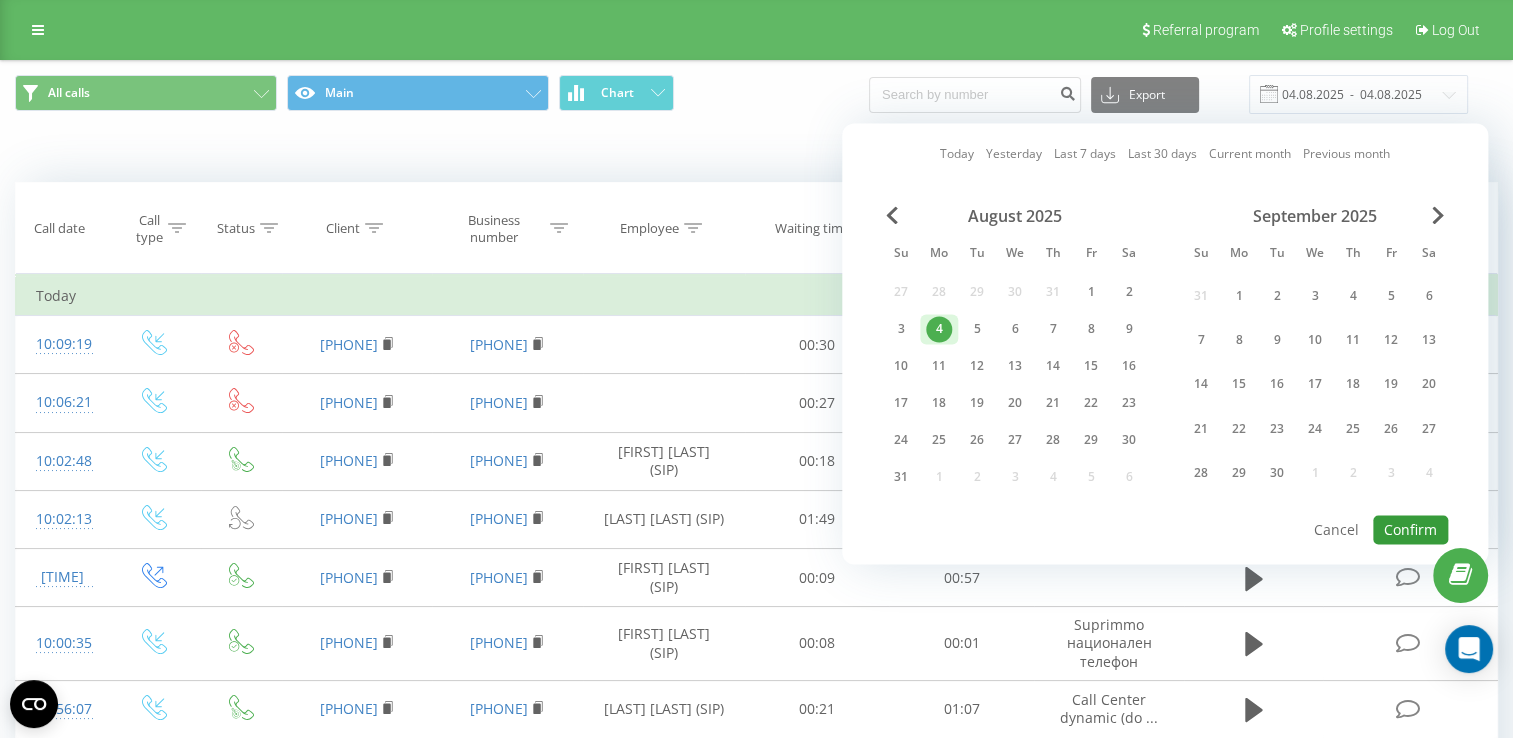 click on "Confirm" at bounding box center (1410, 529) 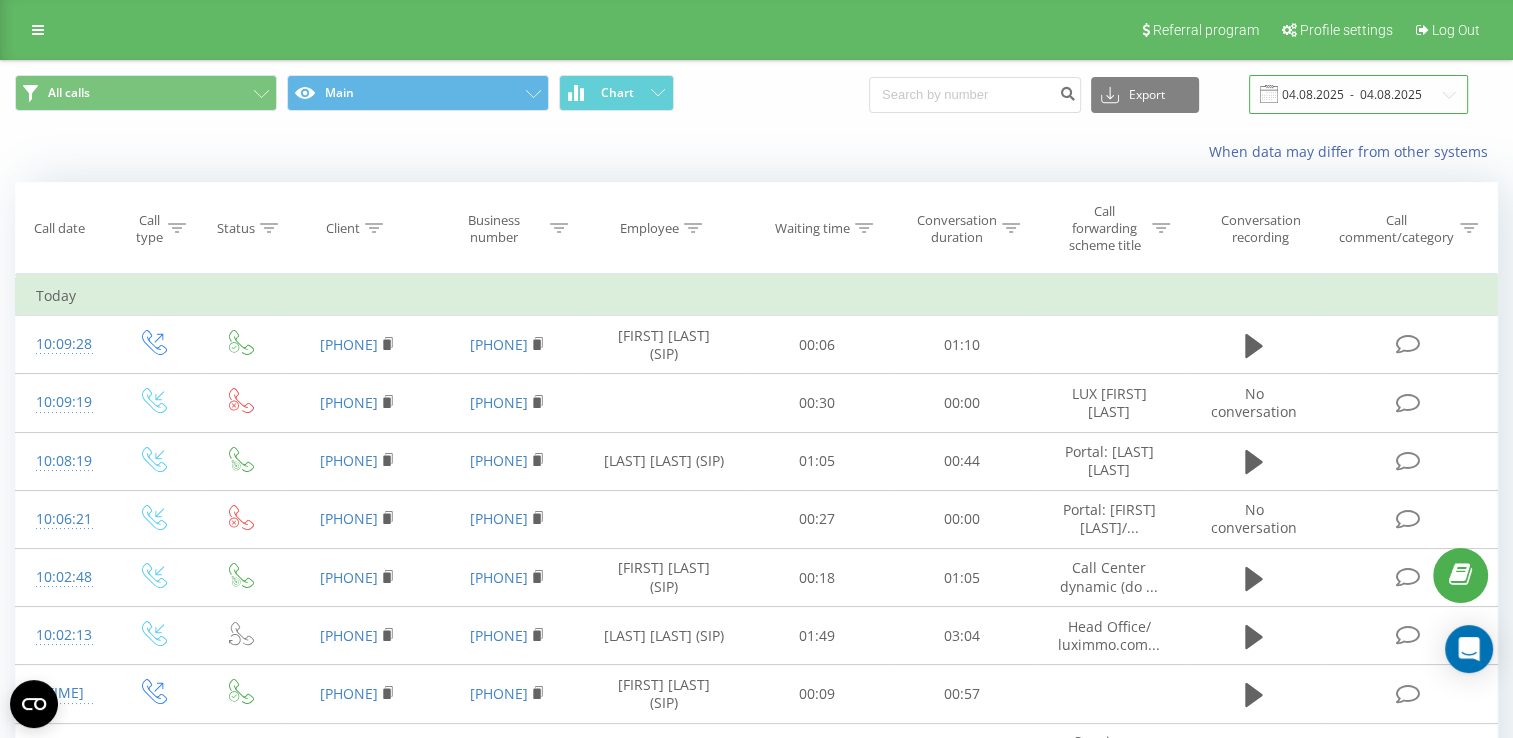 click on "04.08.2025  -  04.08.2025" at bounding box center [1358, 94] 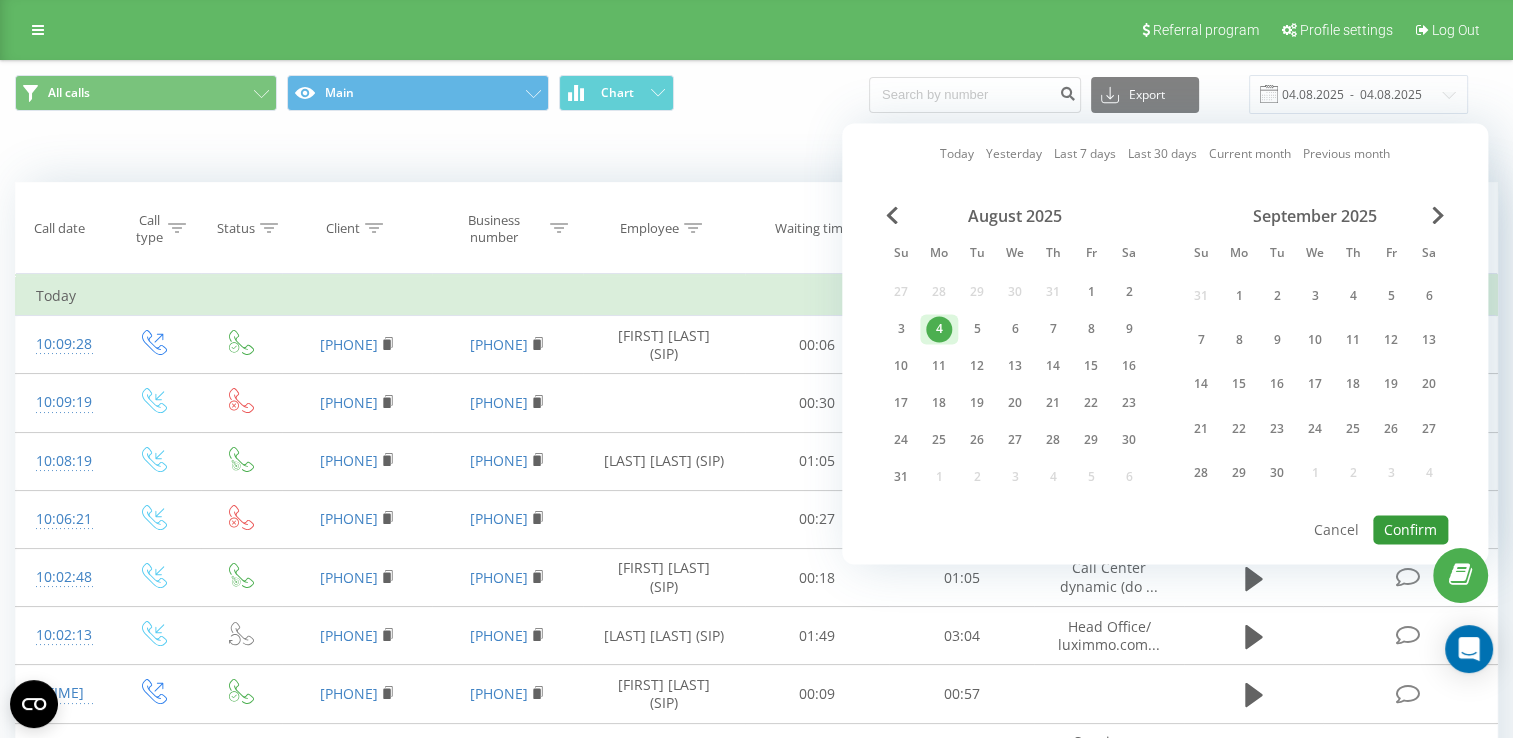click on "Confirm" at bounding box center (1410, 529) 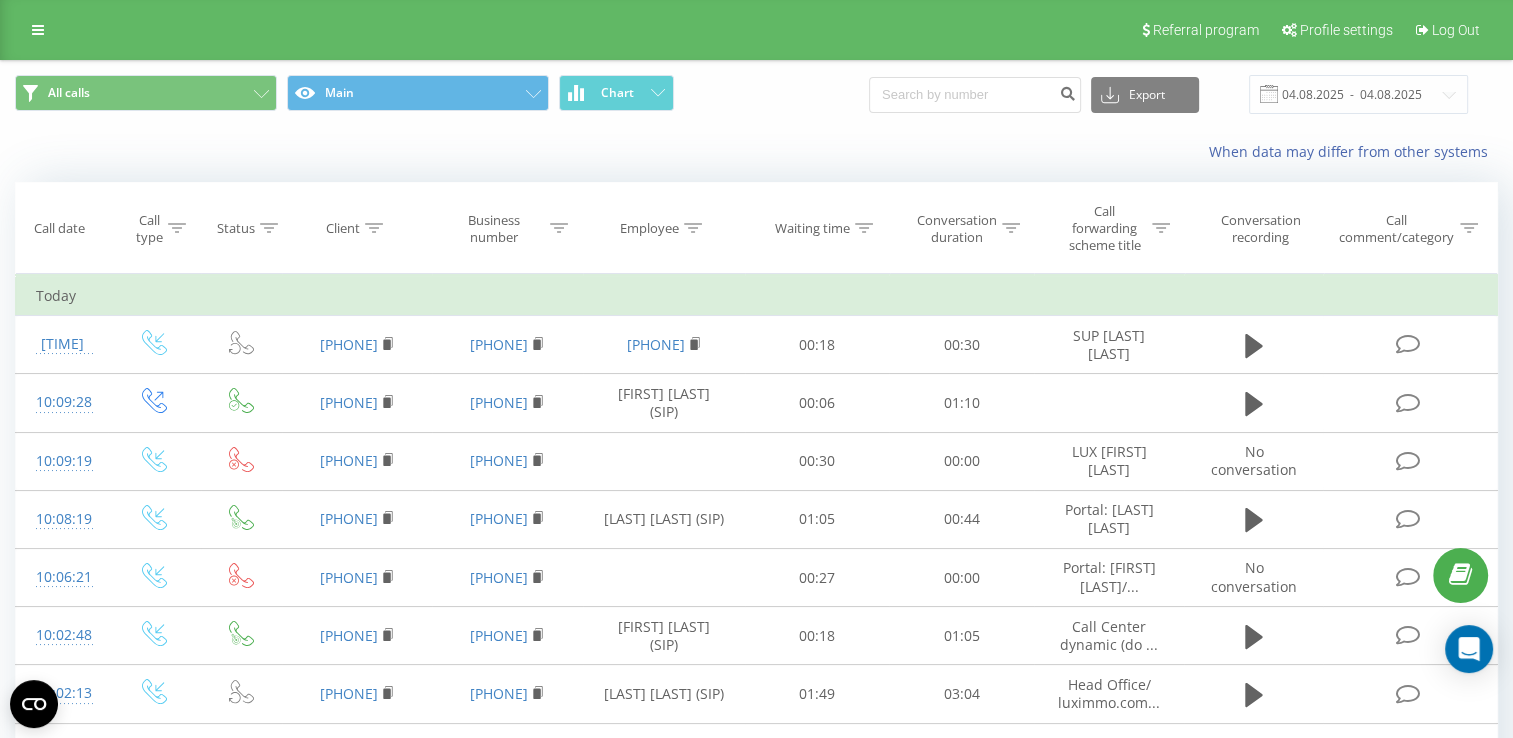 scroll, scrollTop: 100, scrollLeft: 0, axis: vertical 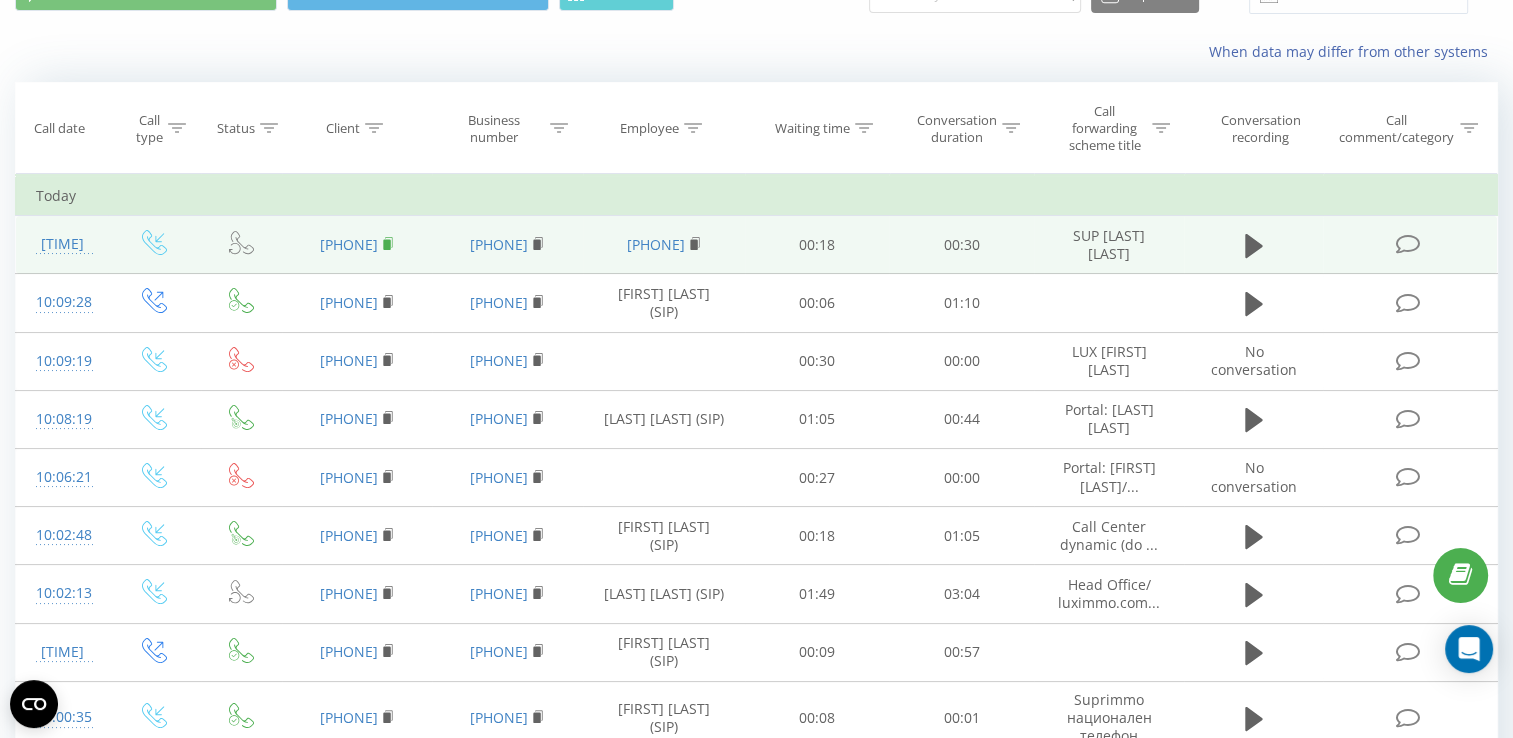 click 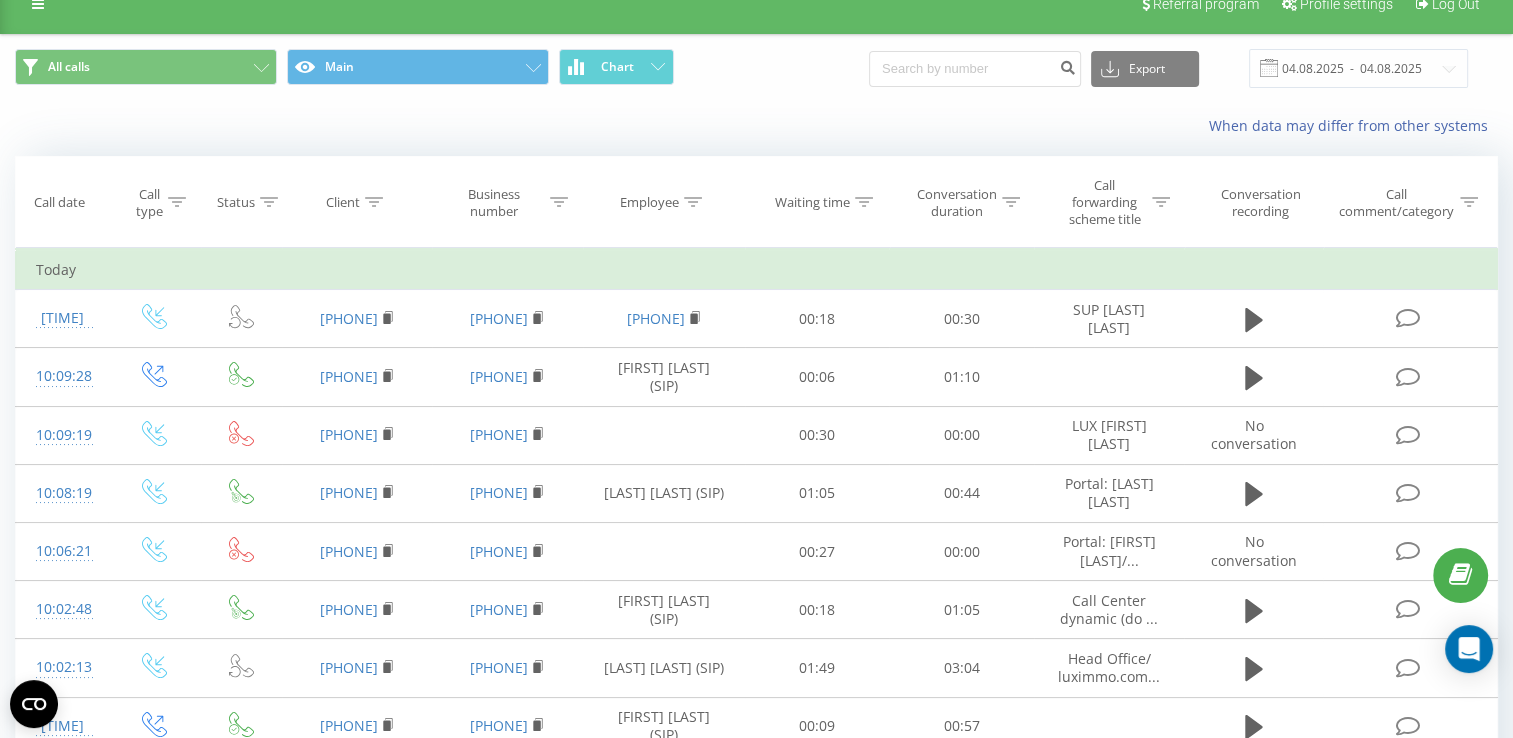 scroll, scrollTop: 0, scrollLeft: 0, axis: both 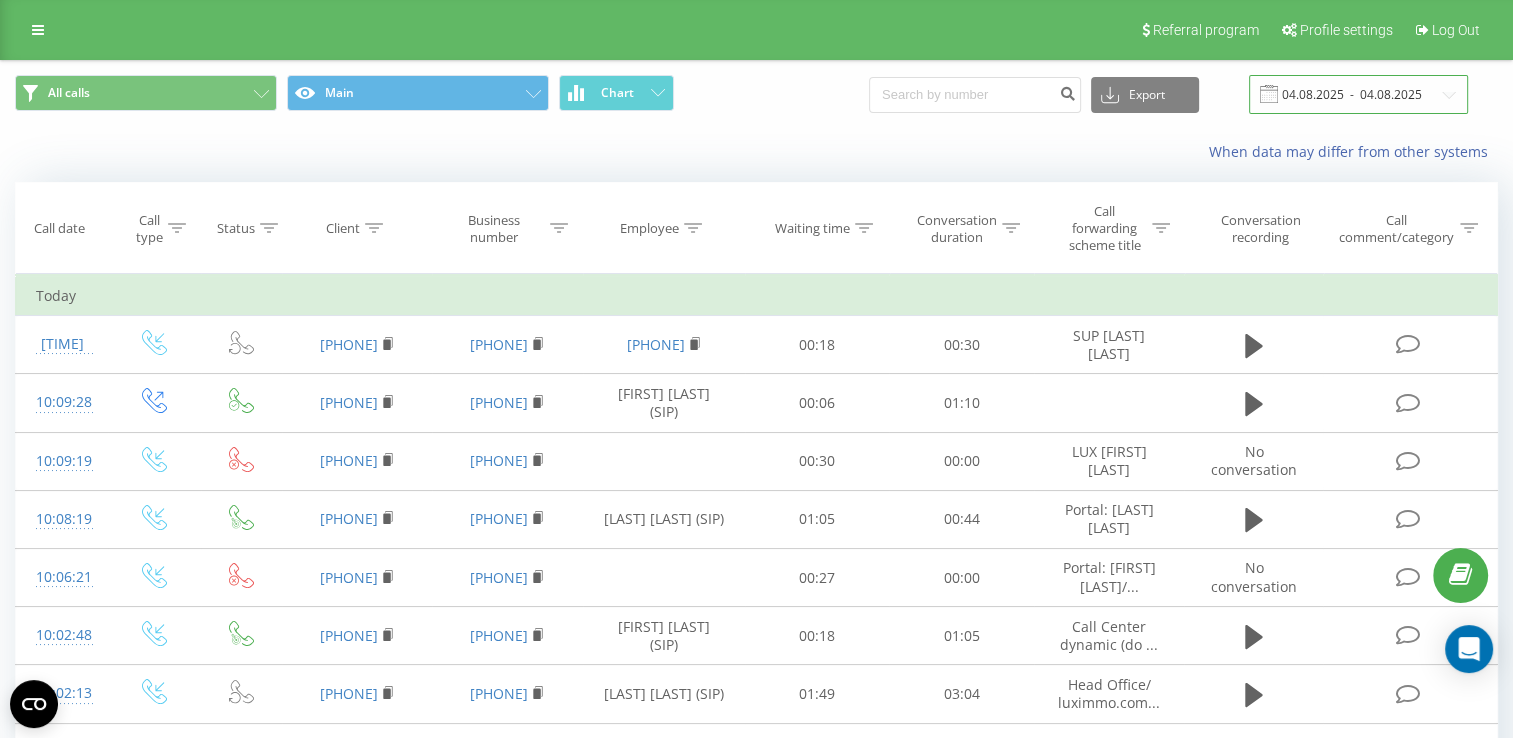 click on "04.08.2025  -  04.08.2025" at bounding box center (1358, 94) 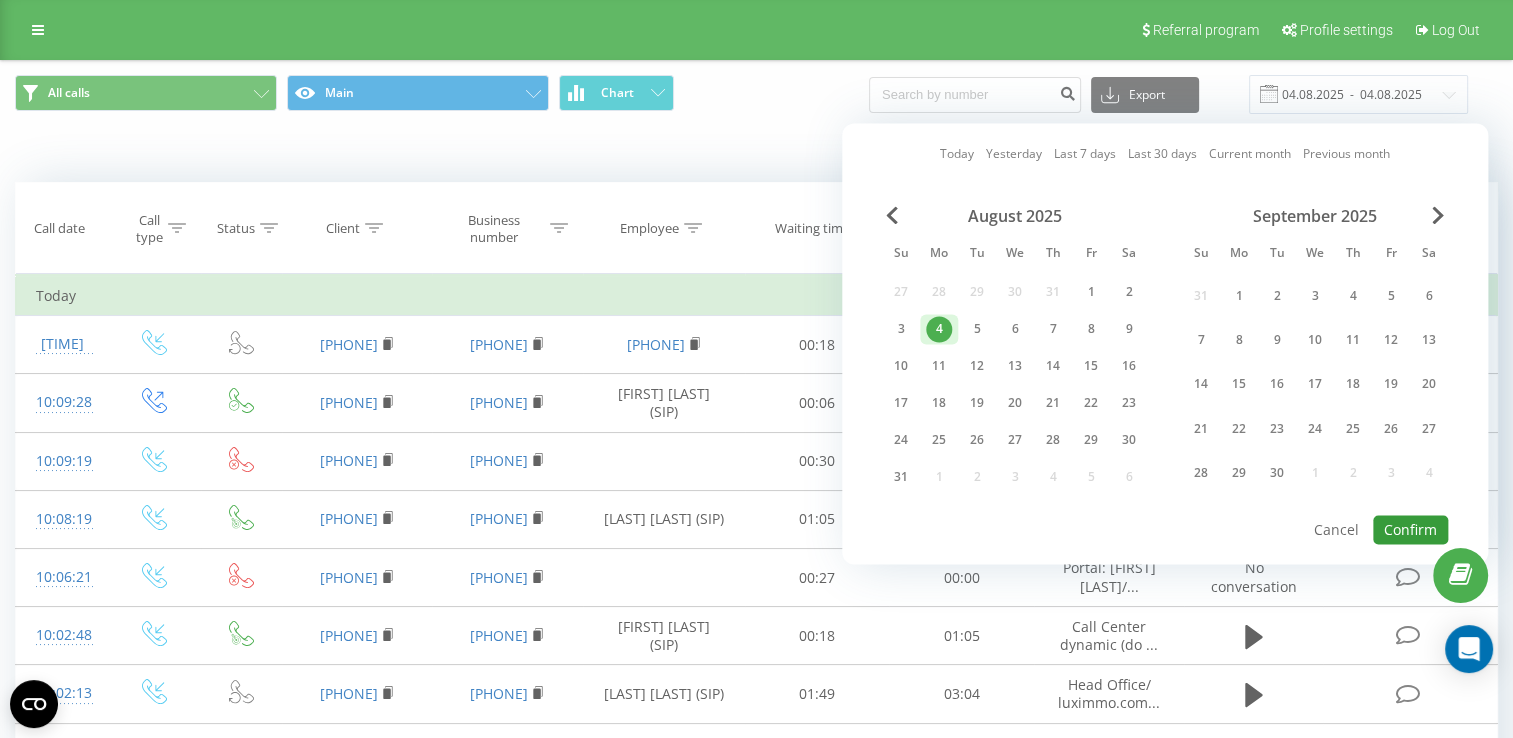 click on "Confirm" at bounding box center [1410, 529] 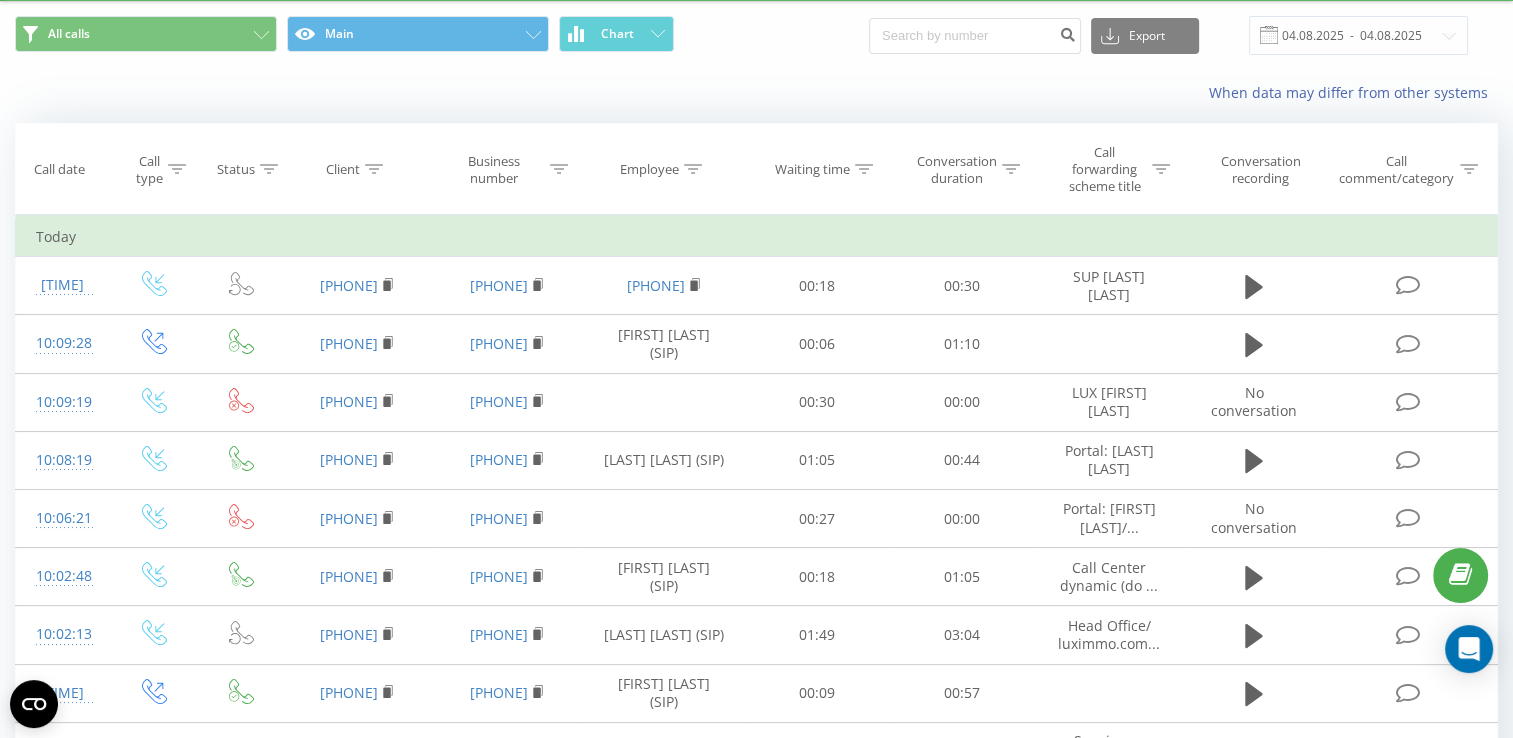 scroll, scrollTop: 0, scrollLeft: 0, axis: both 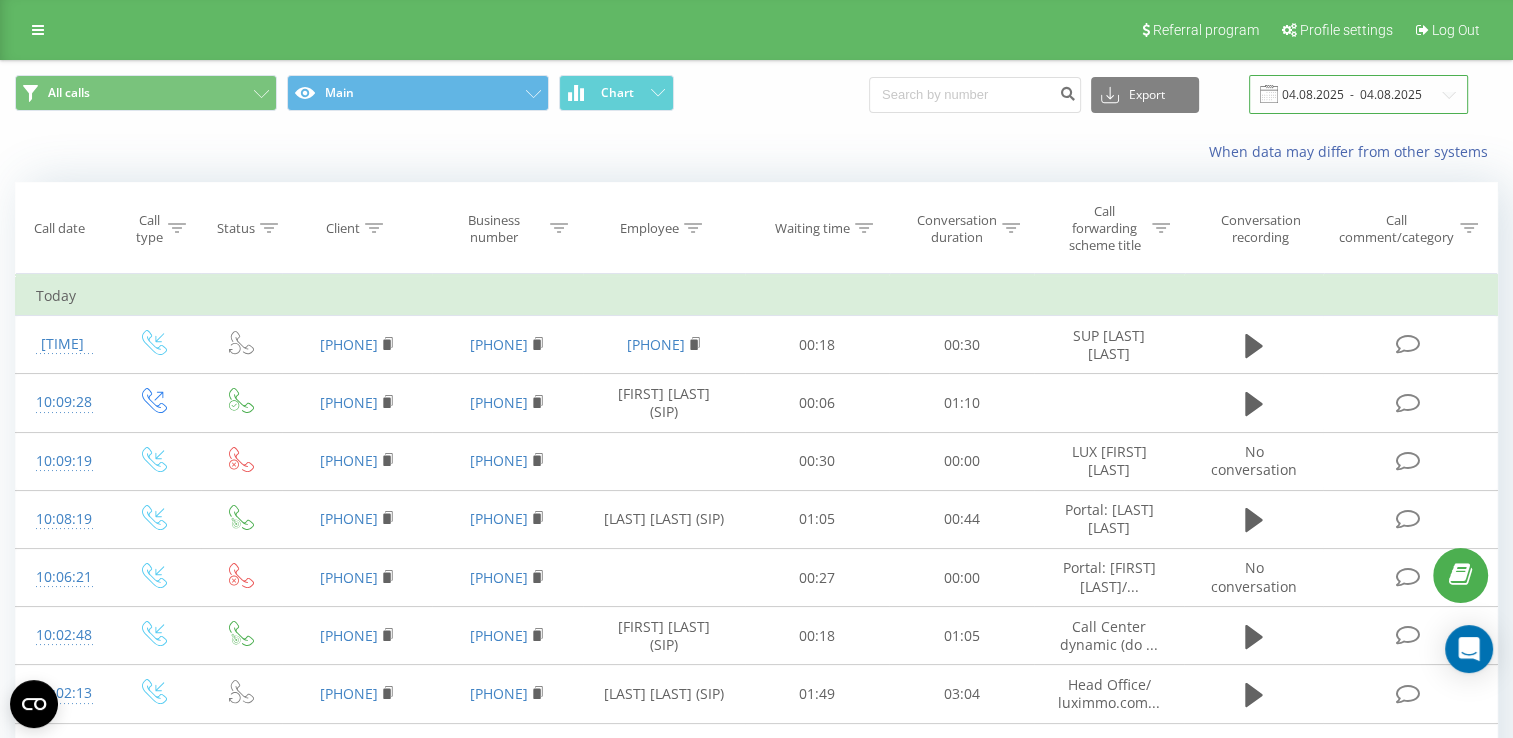 click on "04.08.2025  -  04.08.2025" at bounding box center (1358, 94) 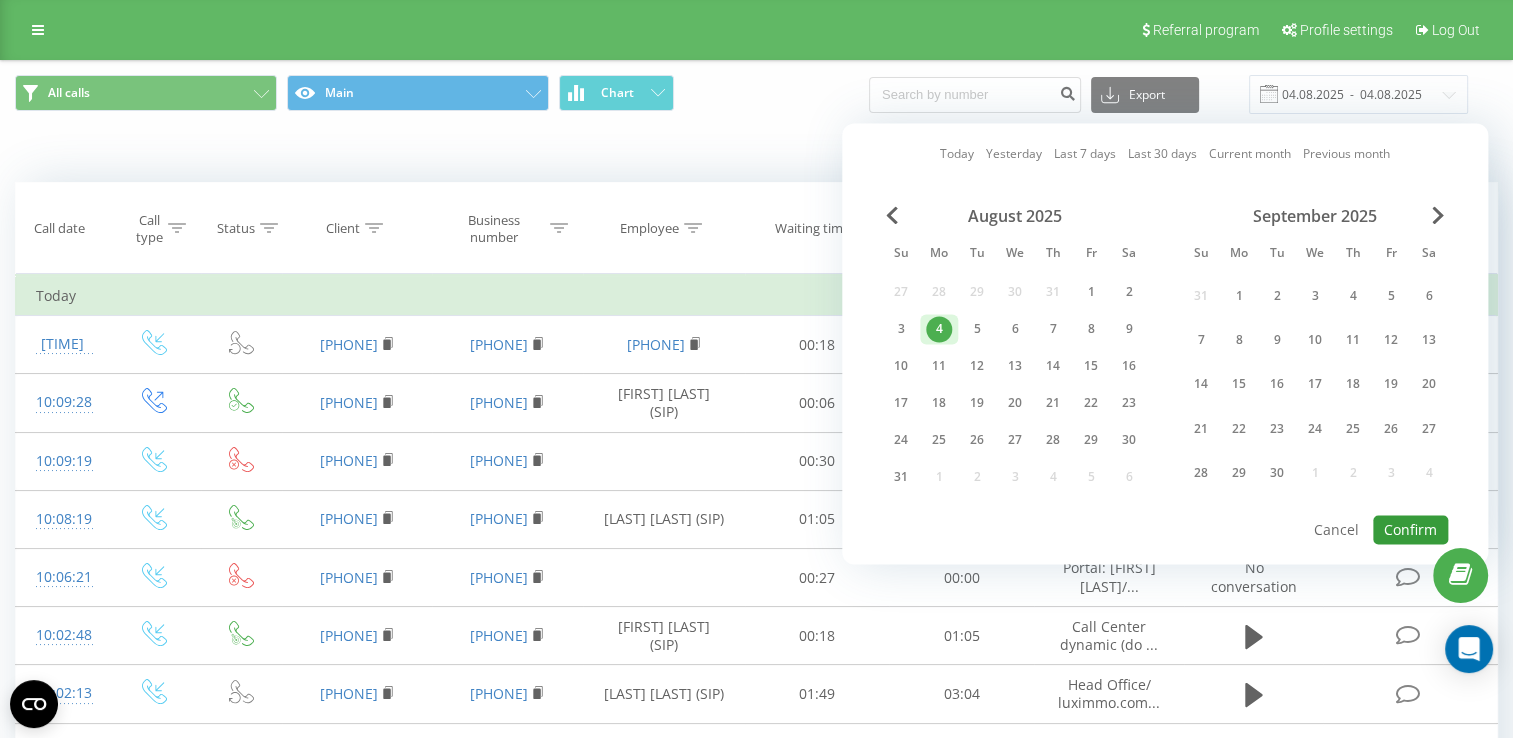 click on "Confirm" at bounding box center (1410, 529) 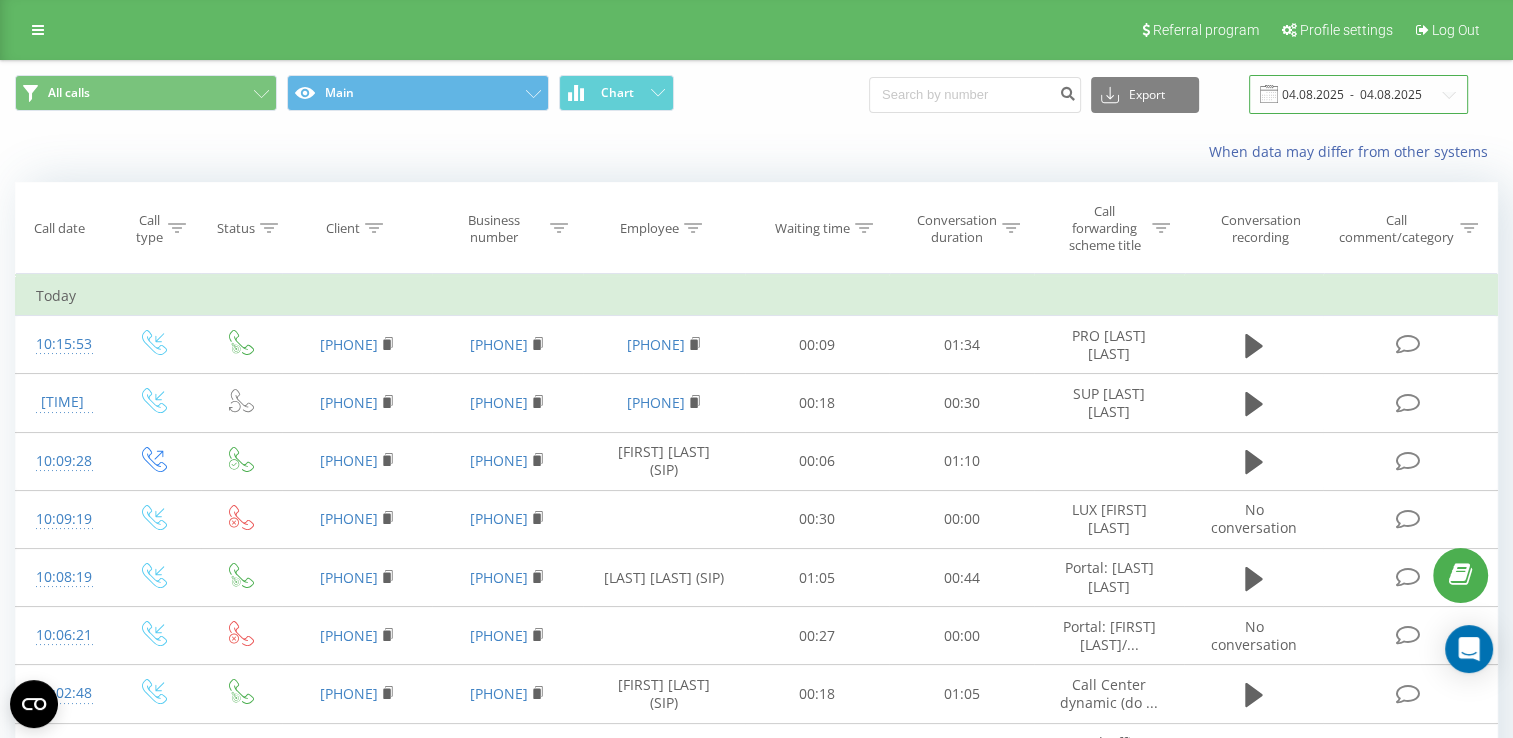 click on "04.08.2025  -  04.08.2025" at bounding box center (1358, 94) 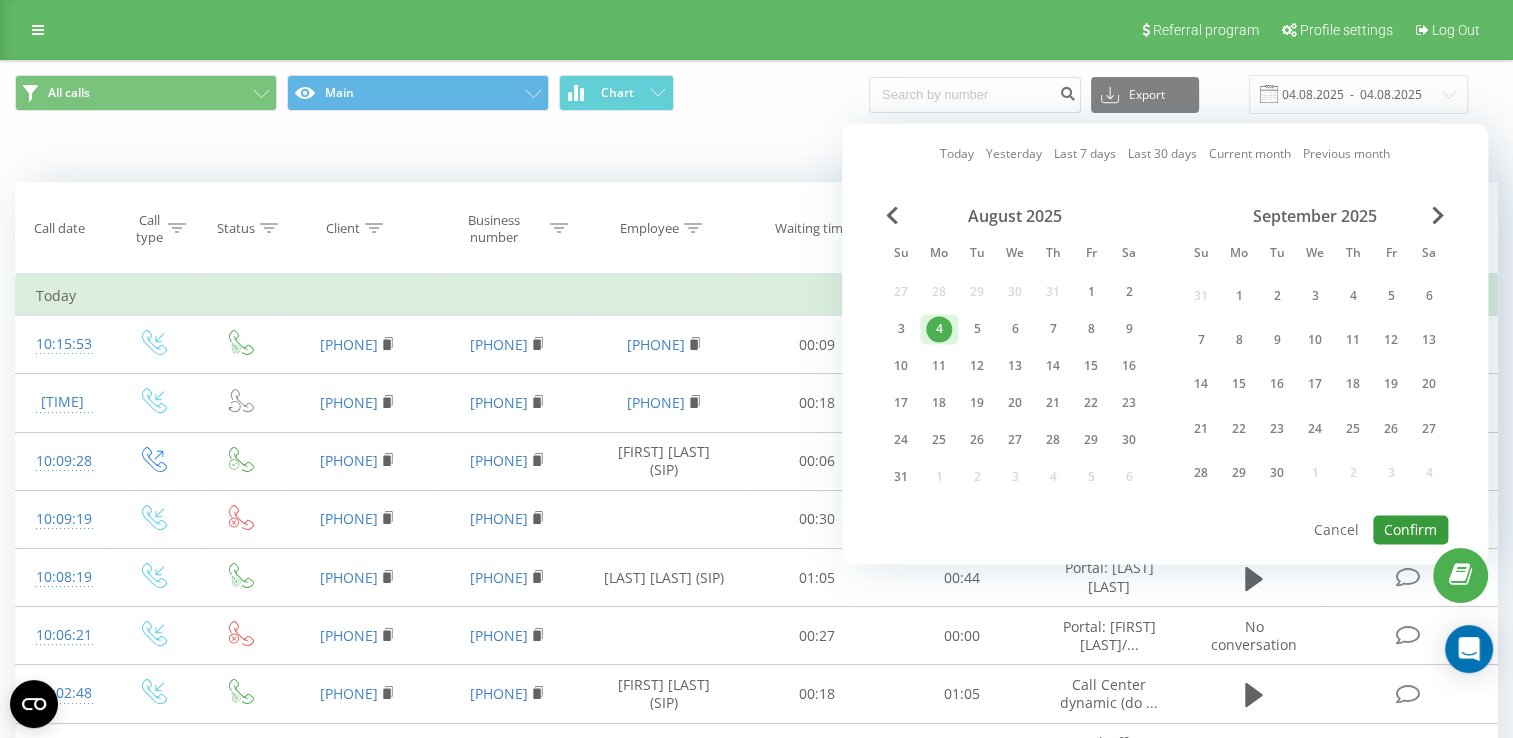 click on "Confirm" at bounding box center [1410, 529] 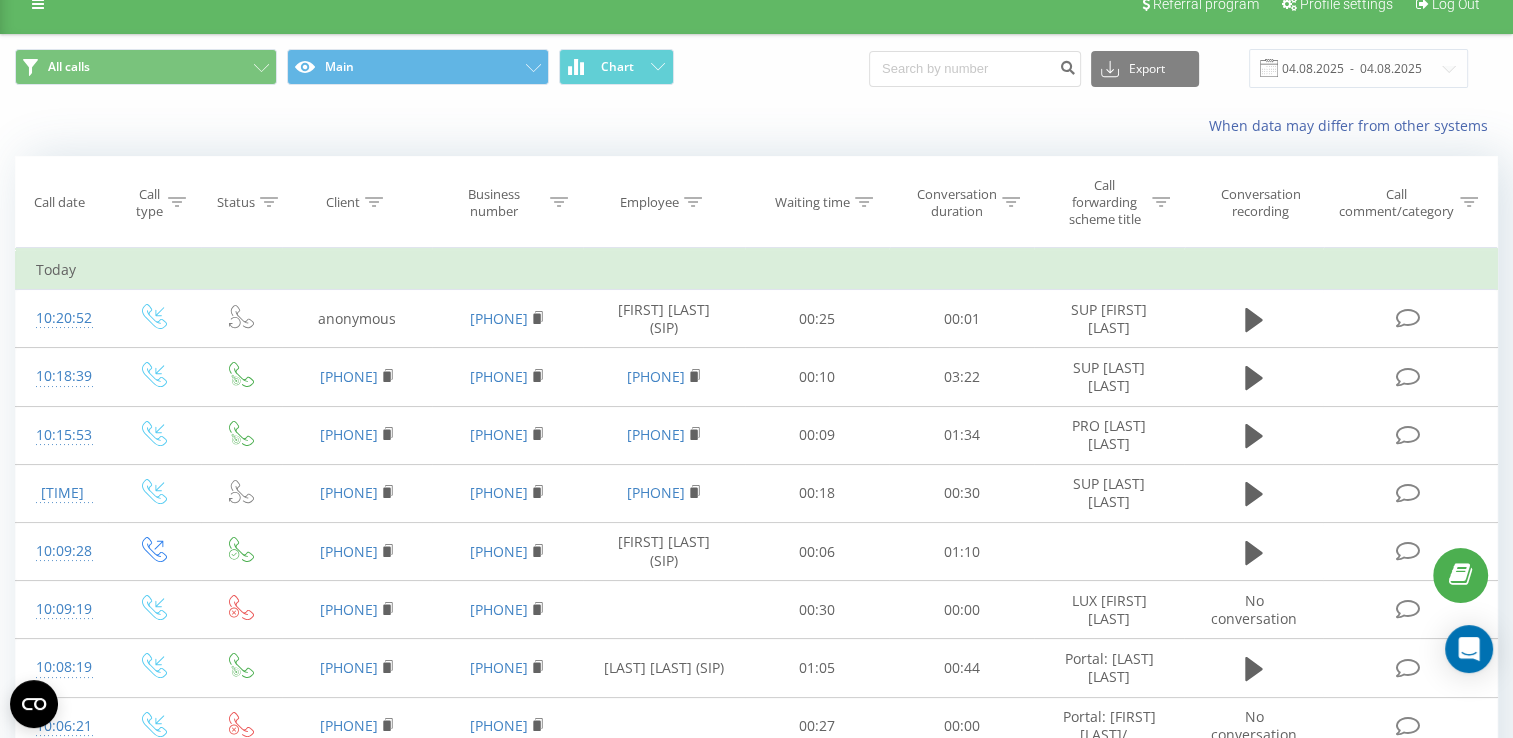 scroll, scrollTop: 0, scrollLeft: 0, axis: both 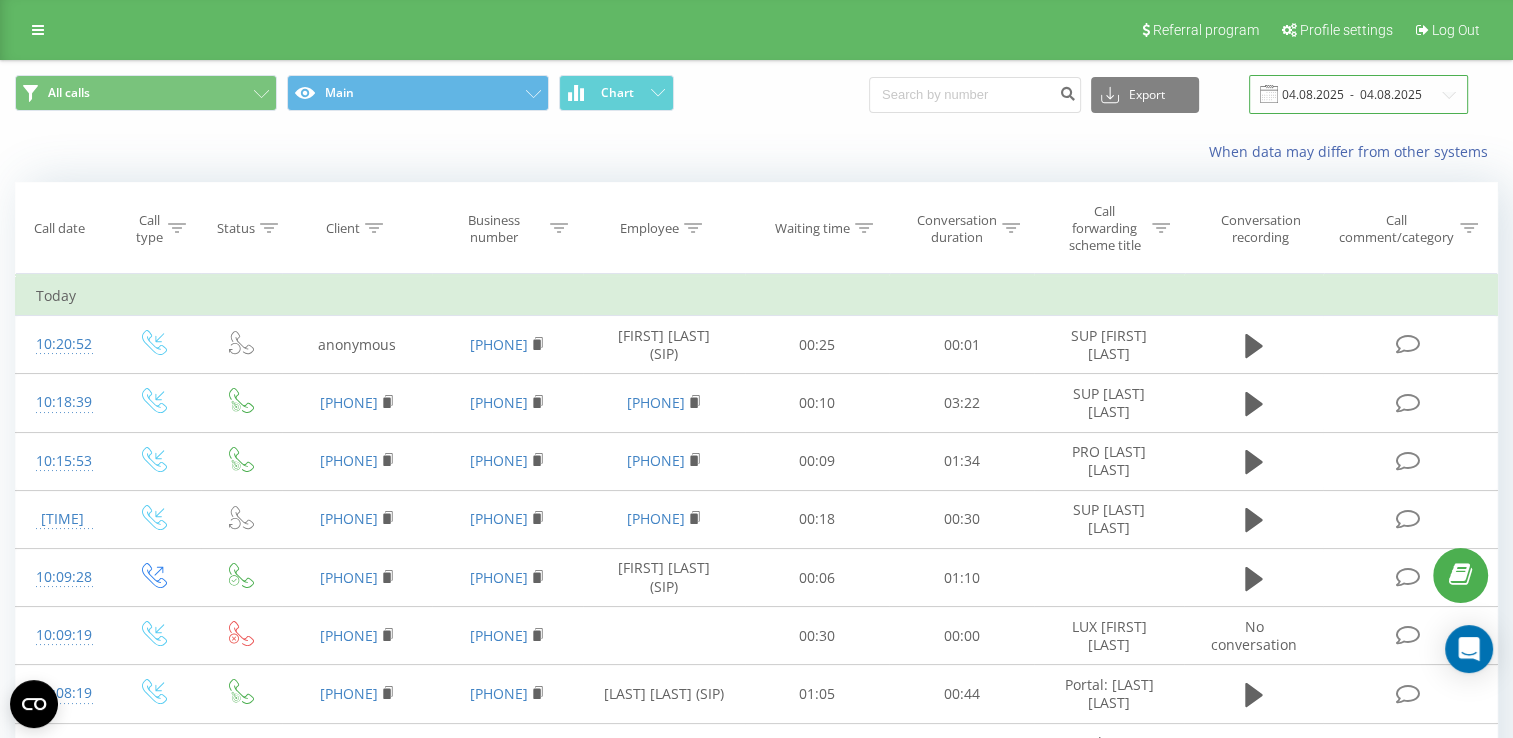 click on "04.08.2025  -  04.08.2025" at bounding box center [1358, 94] 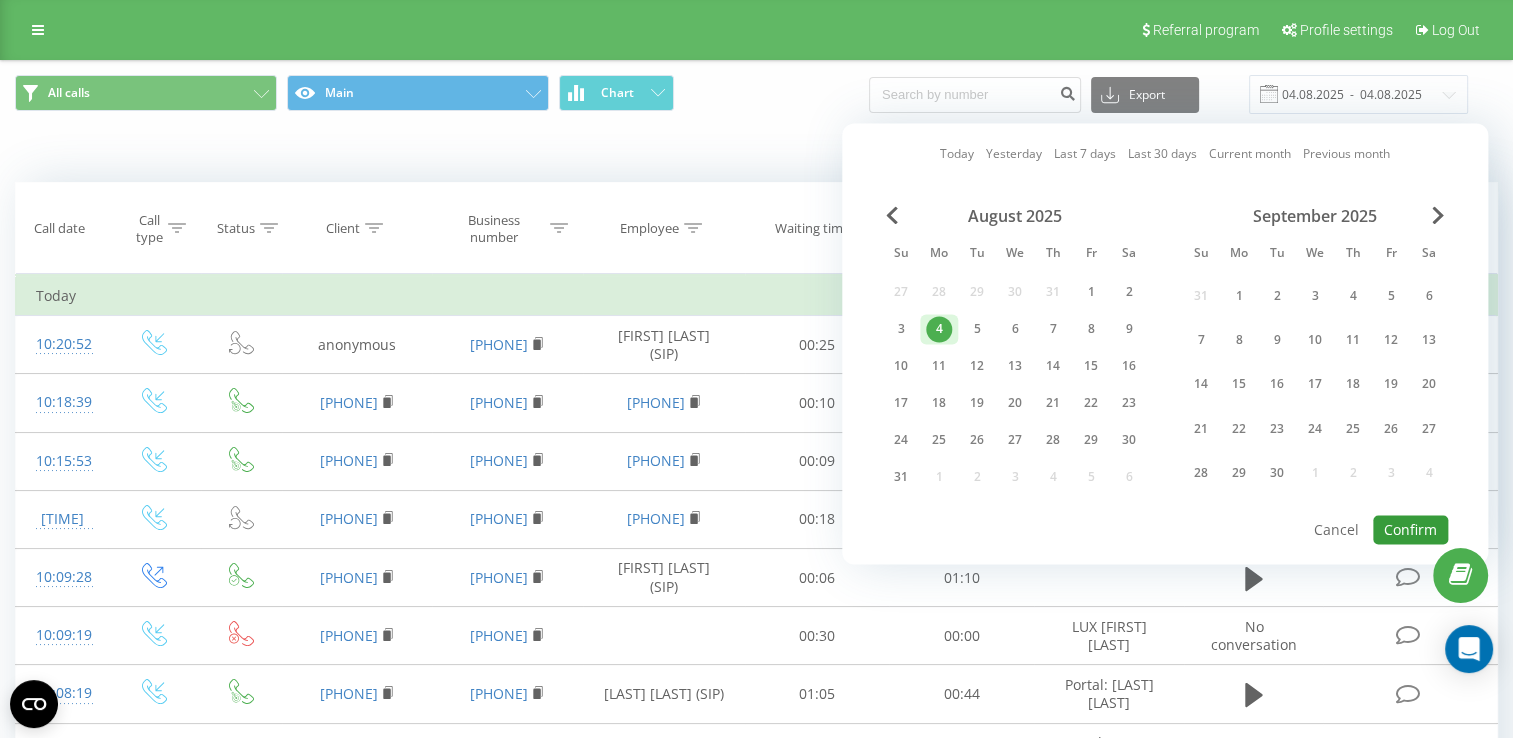 click on "Confirm" at bounding box center [1410, 529] 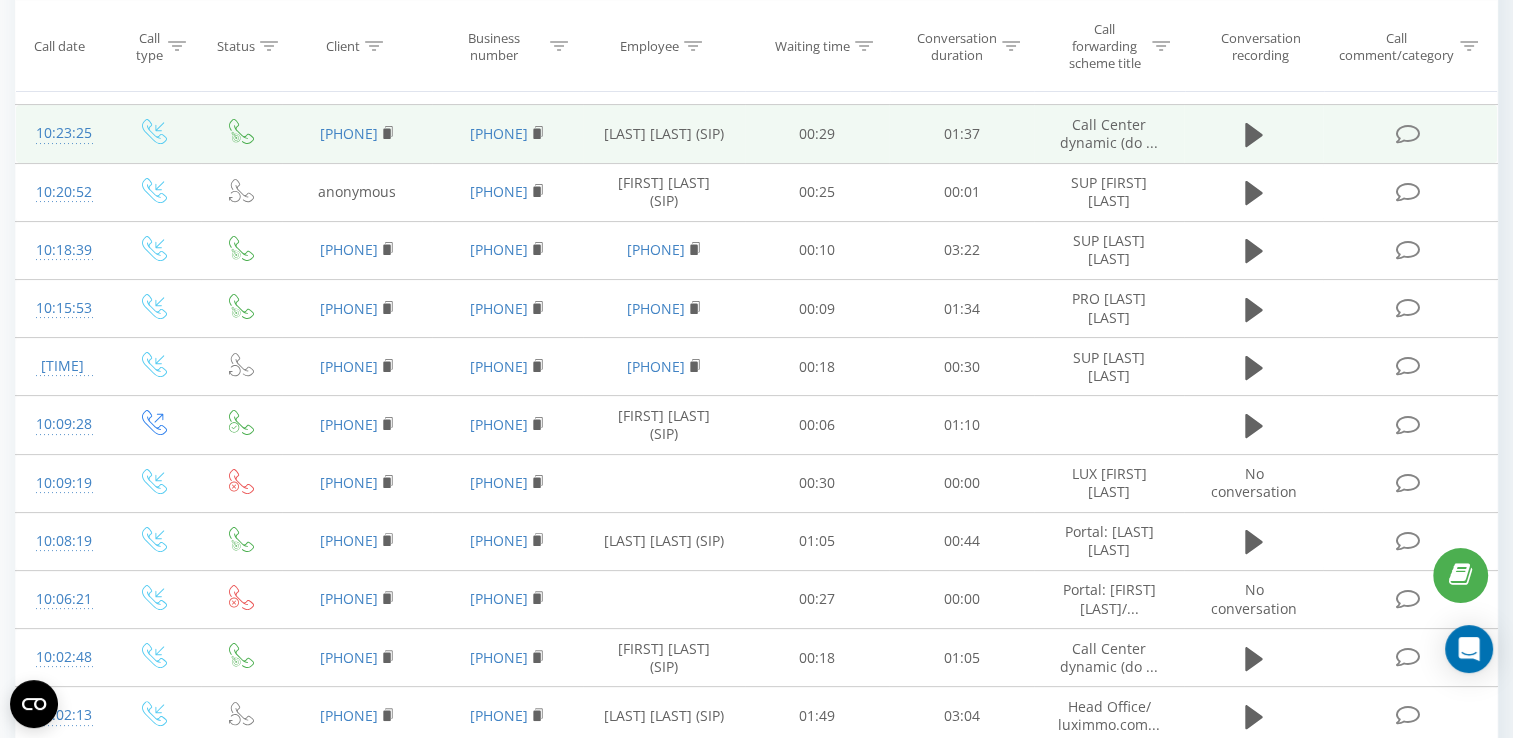 scroll, scrollTop: 300, scrollLeft: 0, axis: vertical 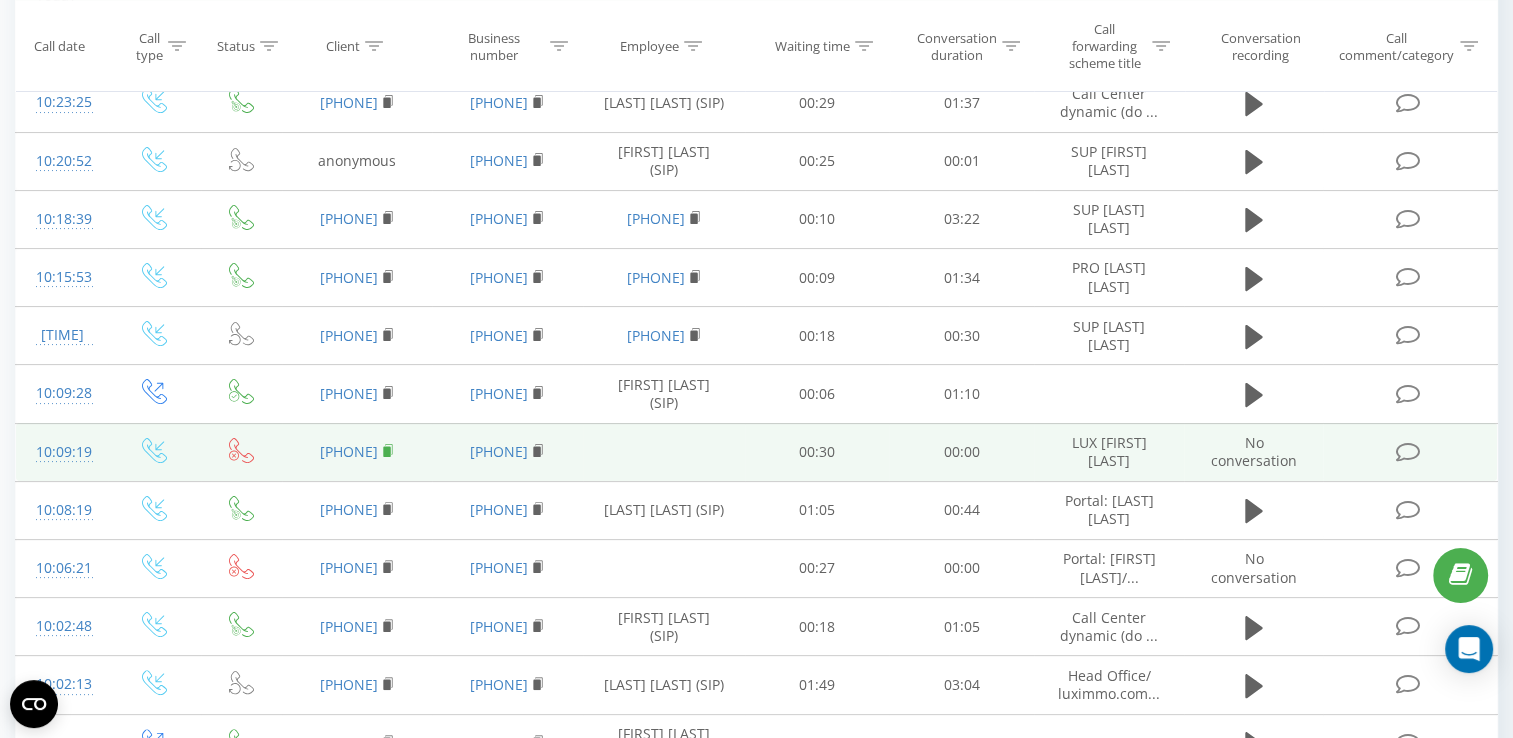 click 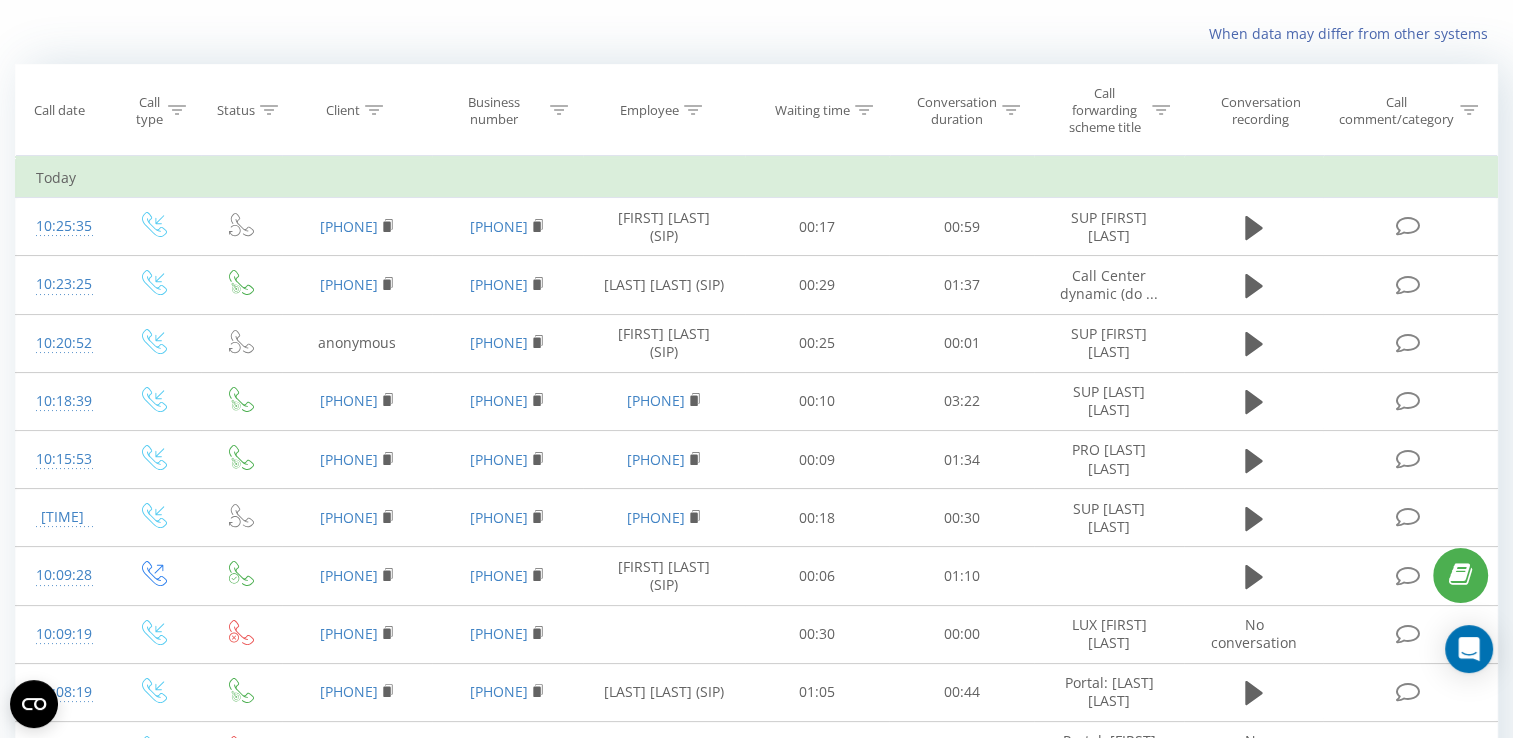 scroll, scrollTop: 0, scrollLeft: 0, axis: both 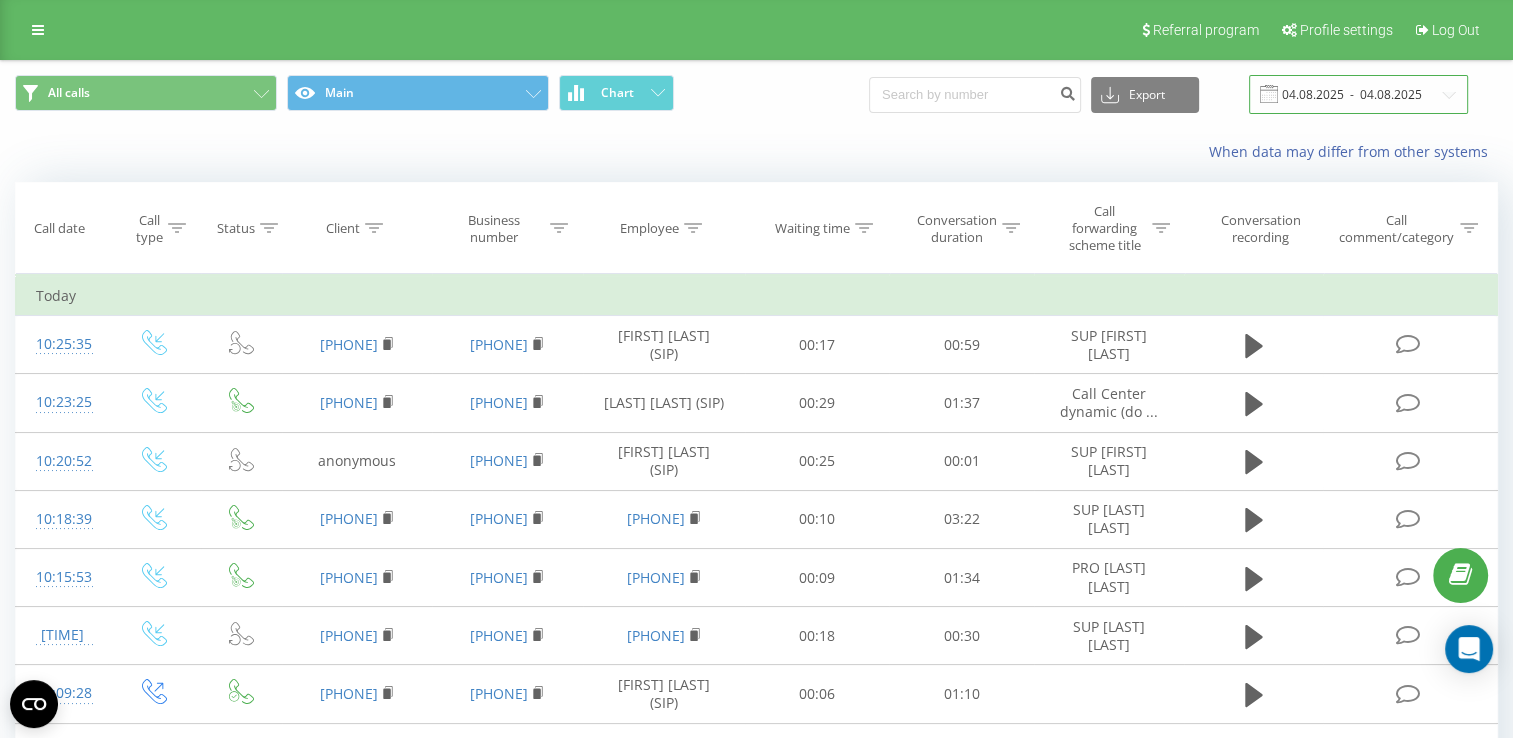 click on "04.08.2025  -  04.08.2025" at bounding box center (1358, 94) 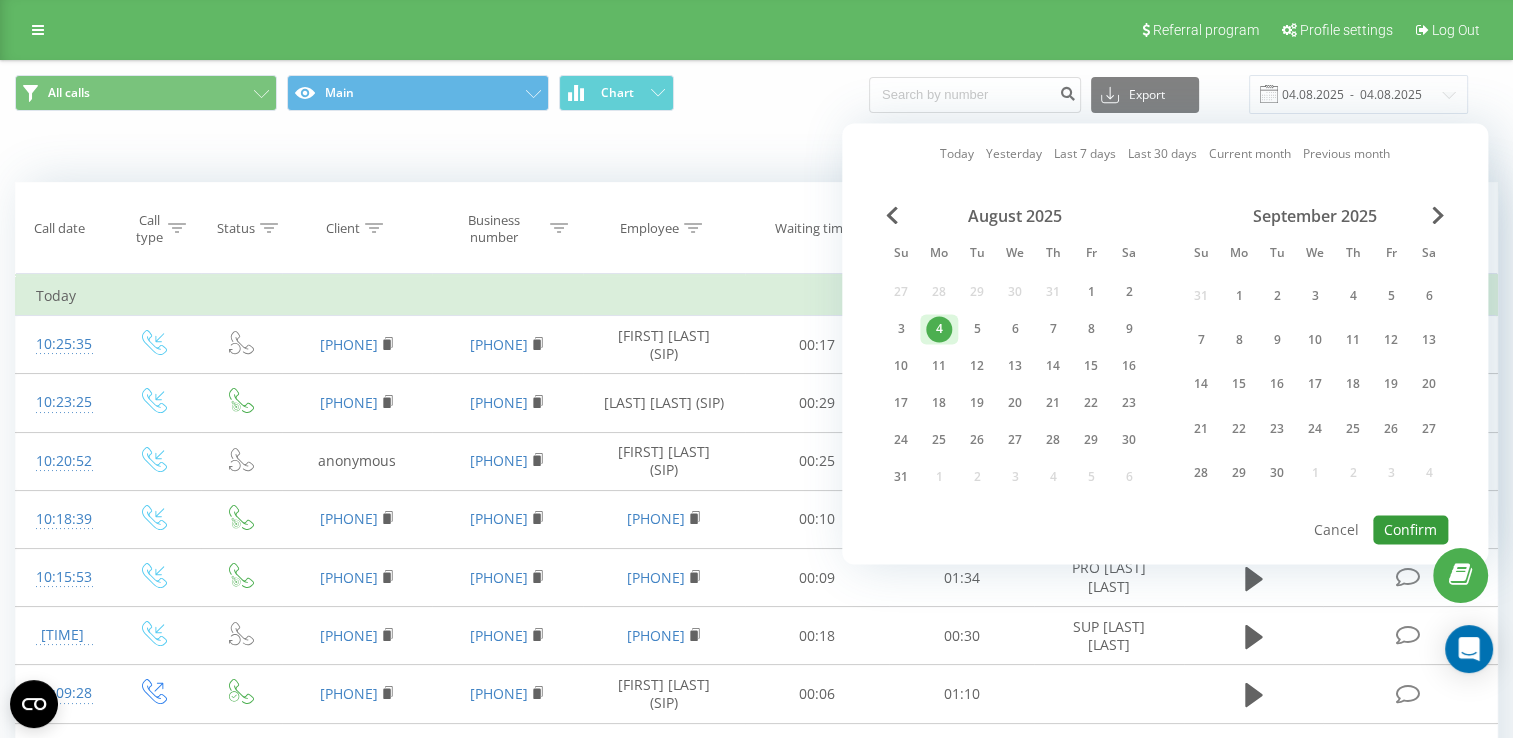 click on "Confirm" at bounding box center [1410, 529] 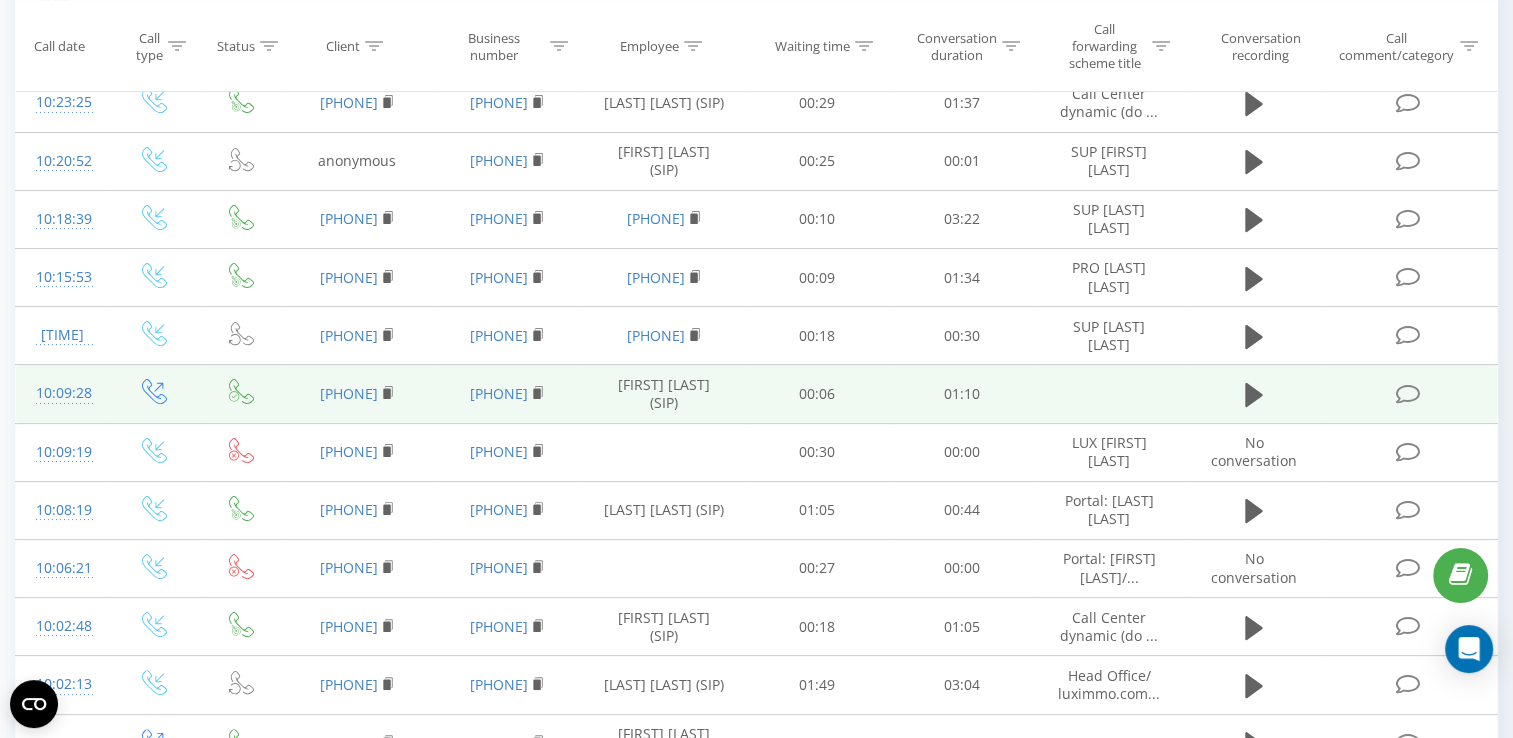 scroll, scrollTop: 0, scrollLeft: 0, axis: both 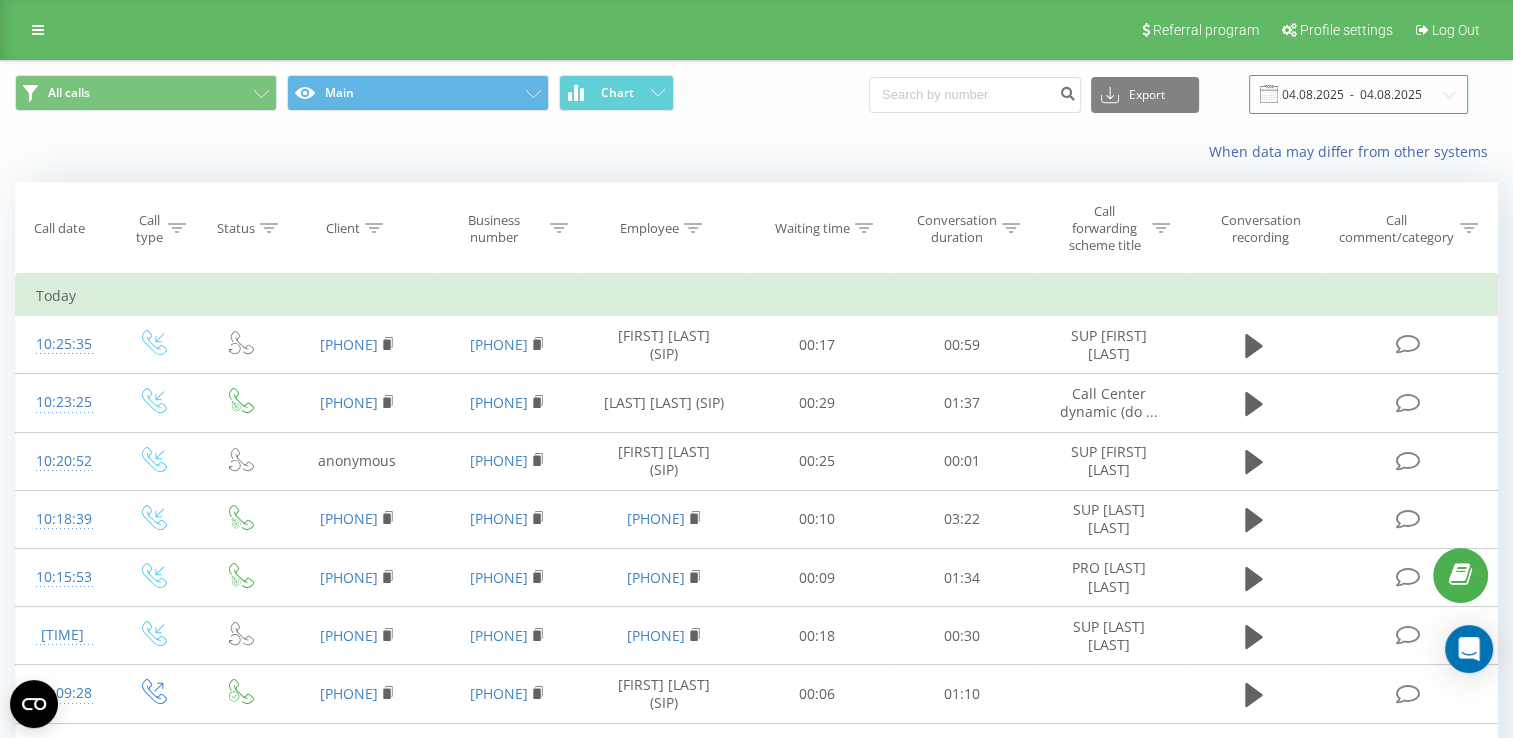 click on "04.08.2025  -  04.08.2025" at bounding box center (1358, 94) 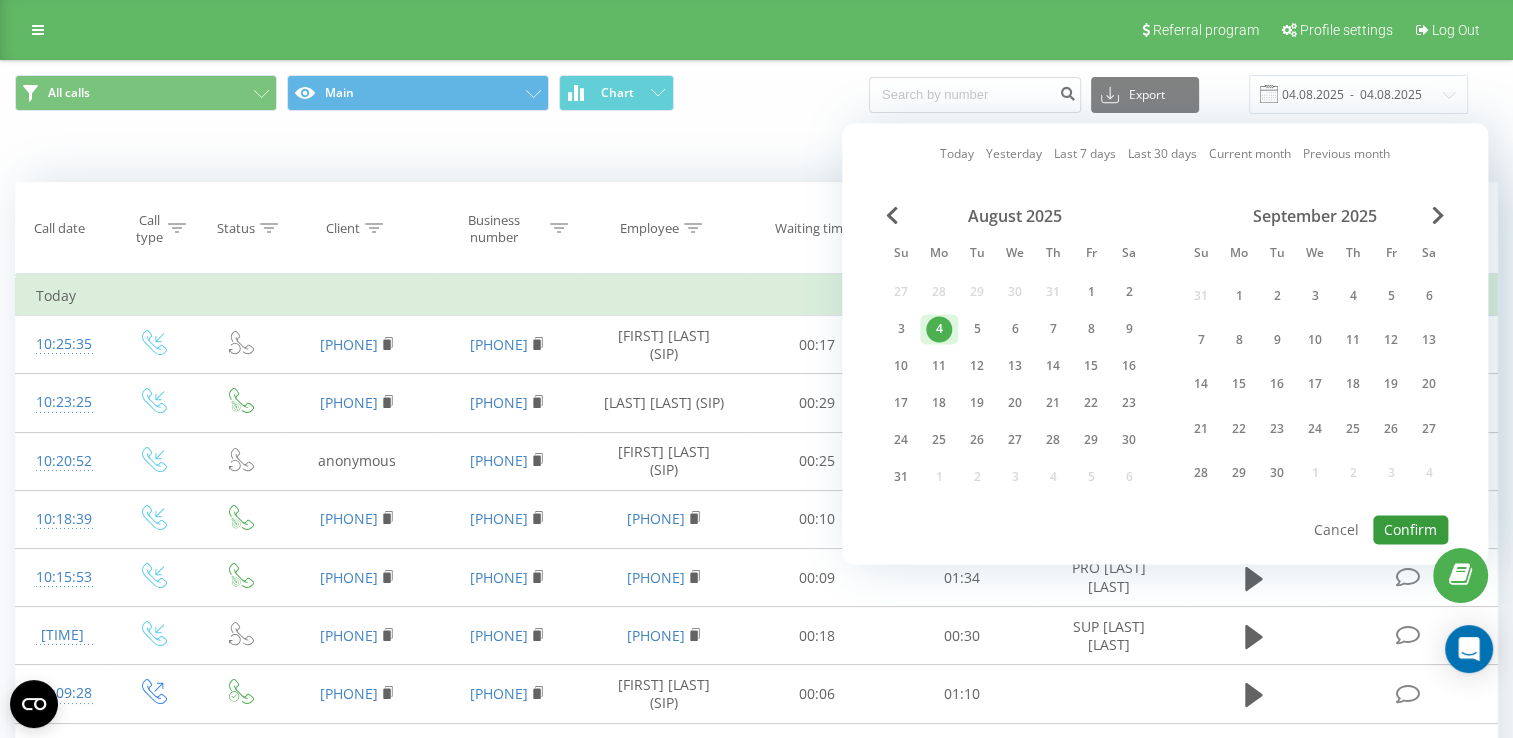 click on "Confirm" at bounding box center [1410, 529] 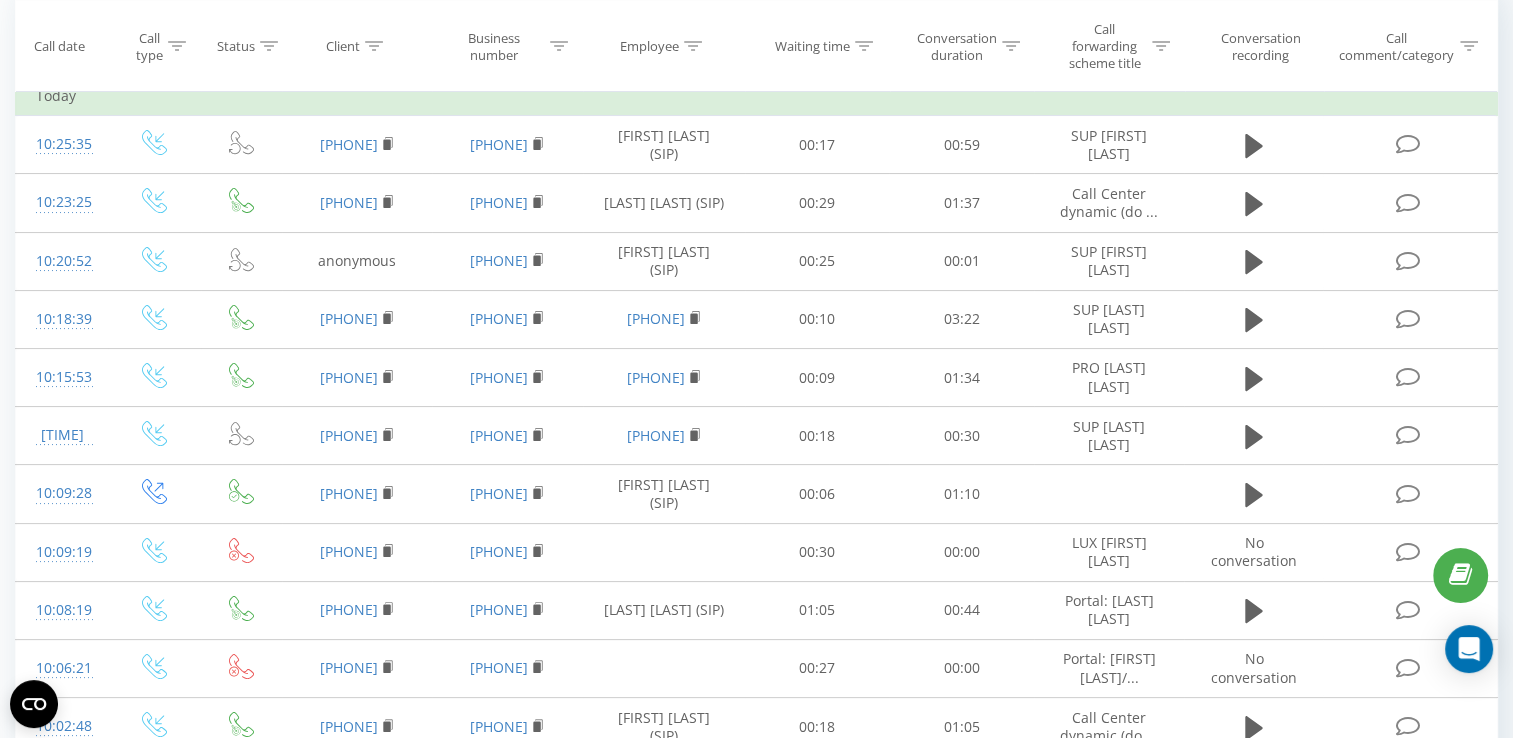 scroll, scrollTop: 0, scrollLeft: 0, axis: both 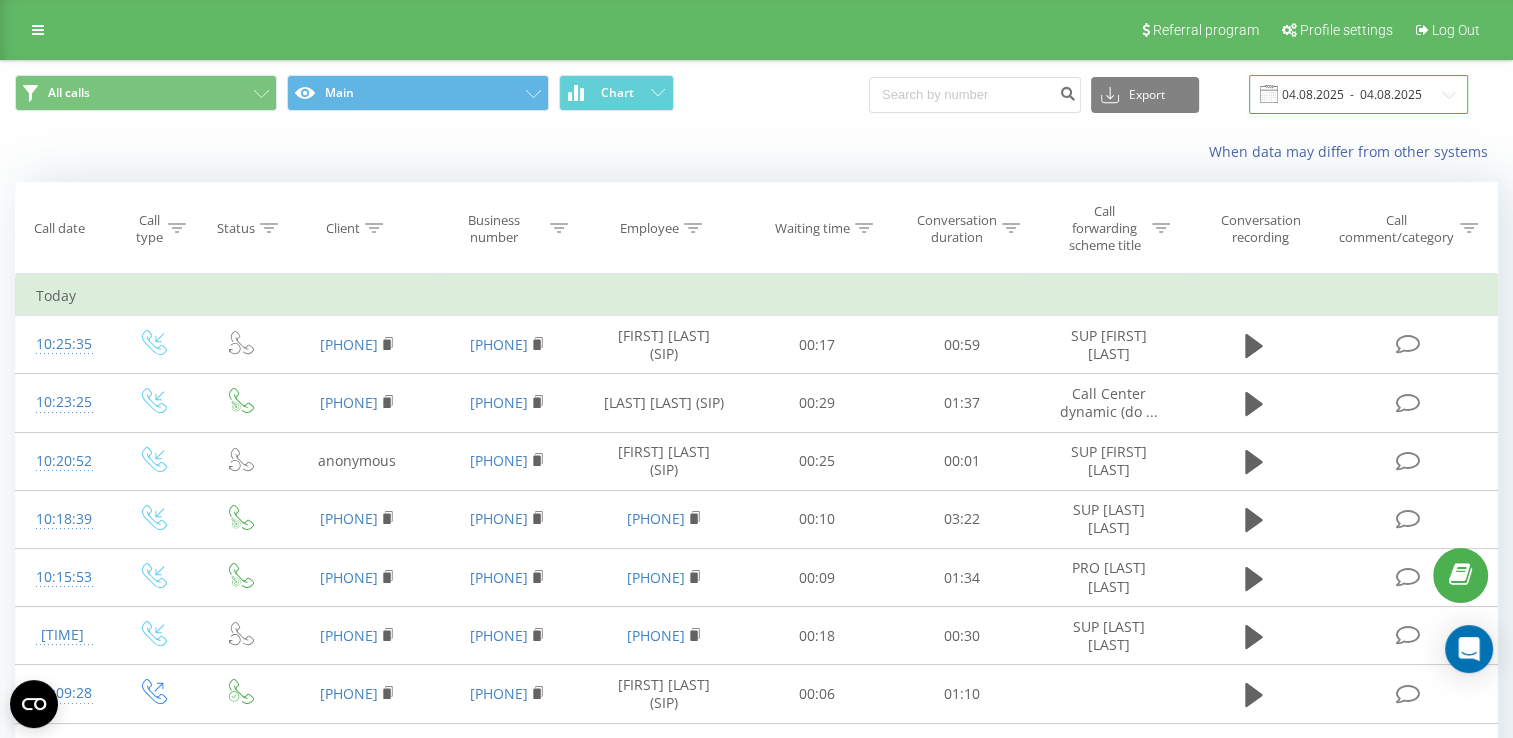 drag, startPoint x: 1314, startPoint y: 100, endPoint x: 1328, endPoint y: 109, distance: 16.643316 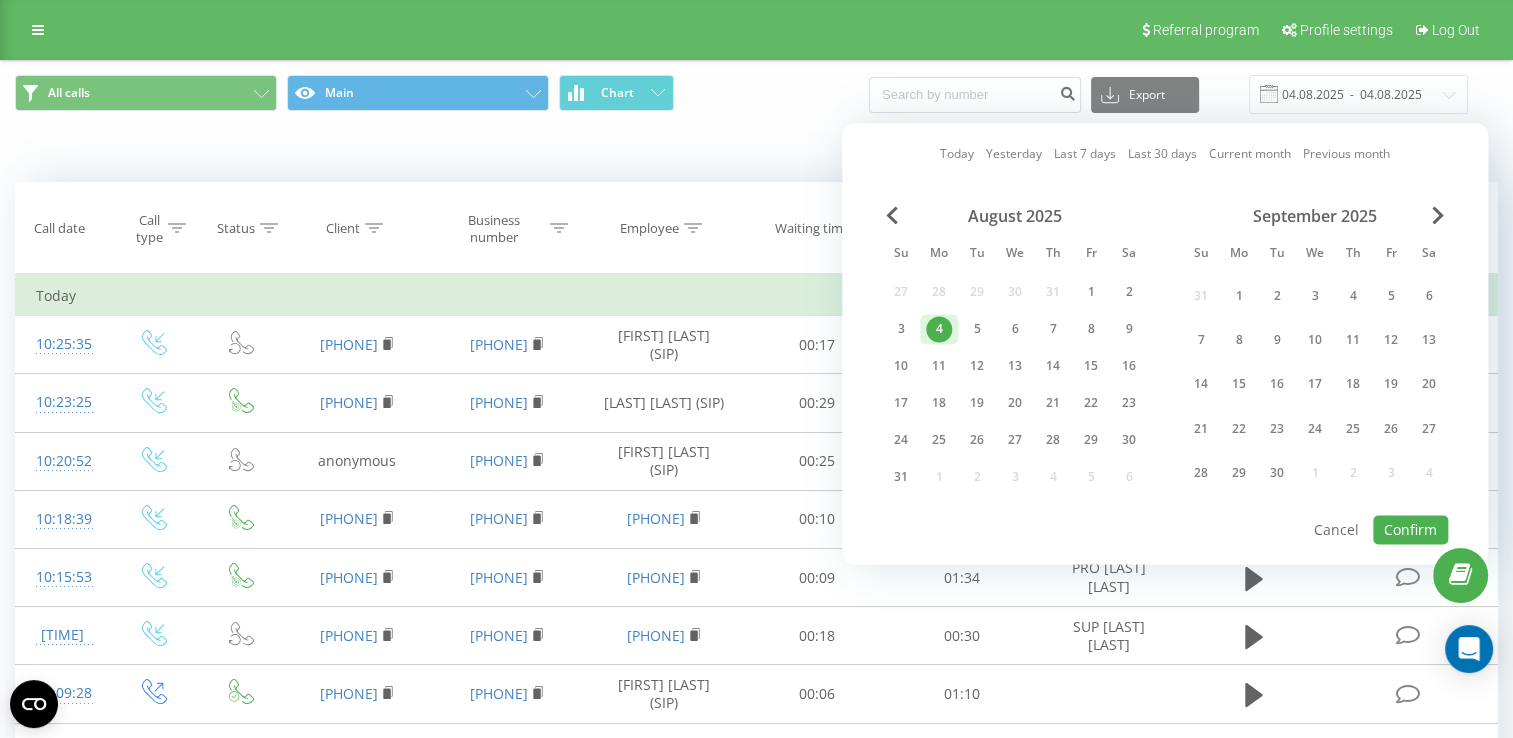 click at bounding box center [1165, 514] 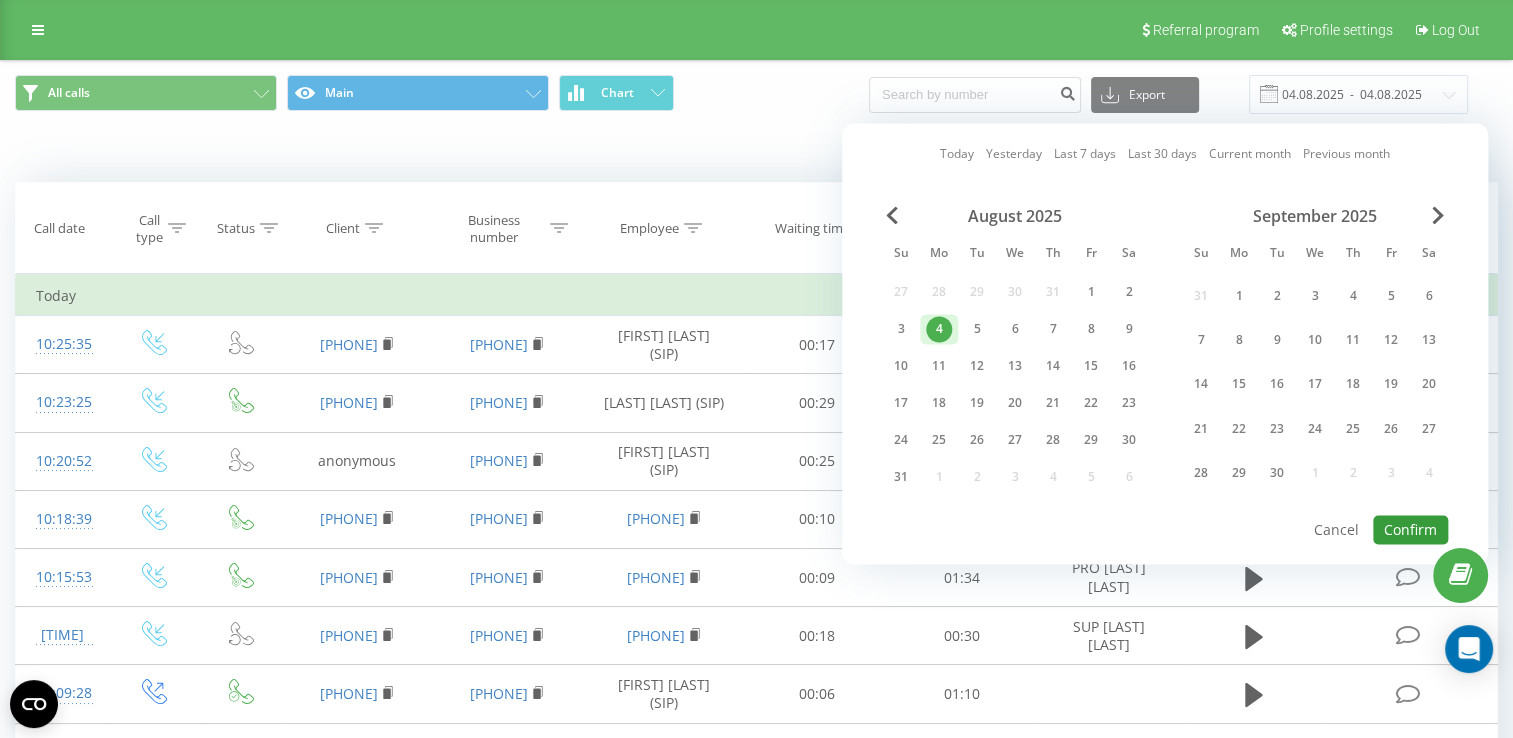 click on "Confirm" at bounding box center [1410, 529] 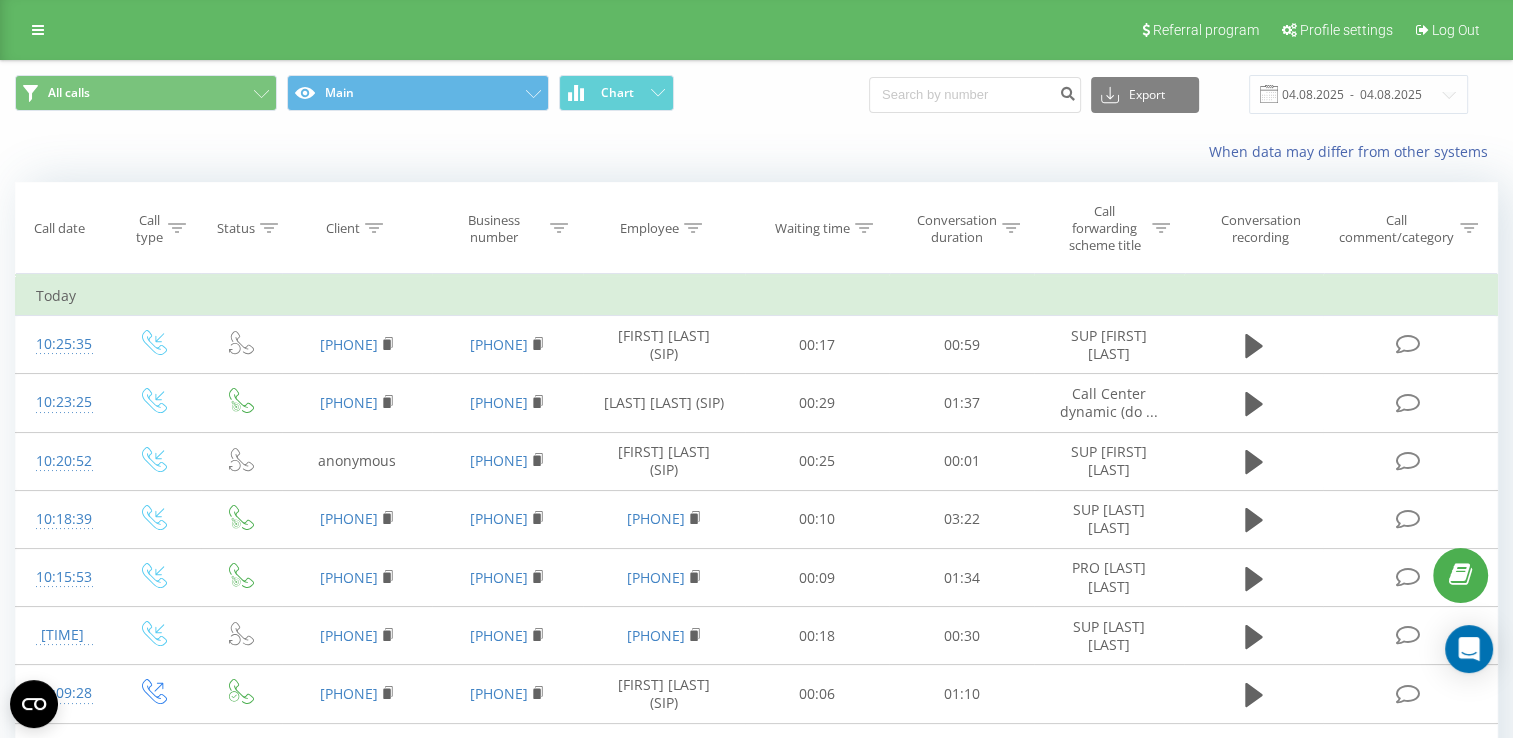 scroll, scrollTop: 100, scrollLeft: 0, axis: vertical 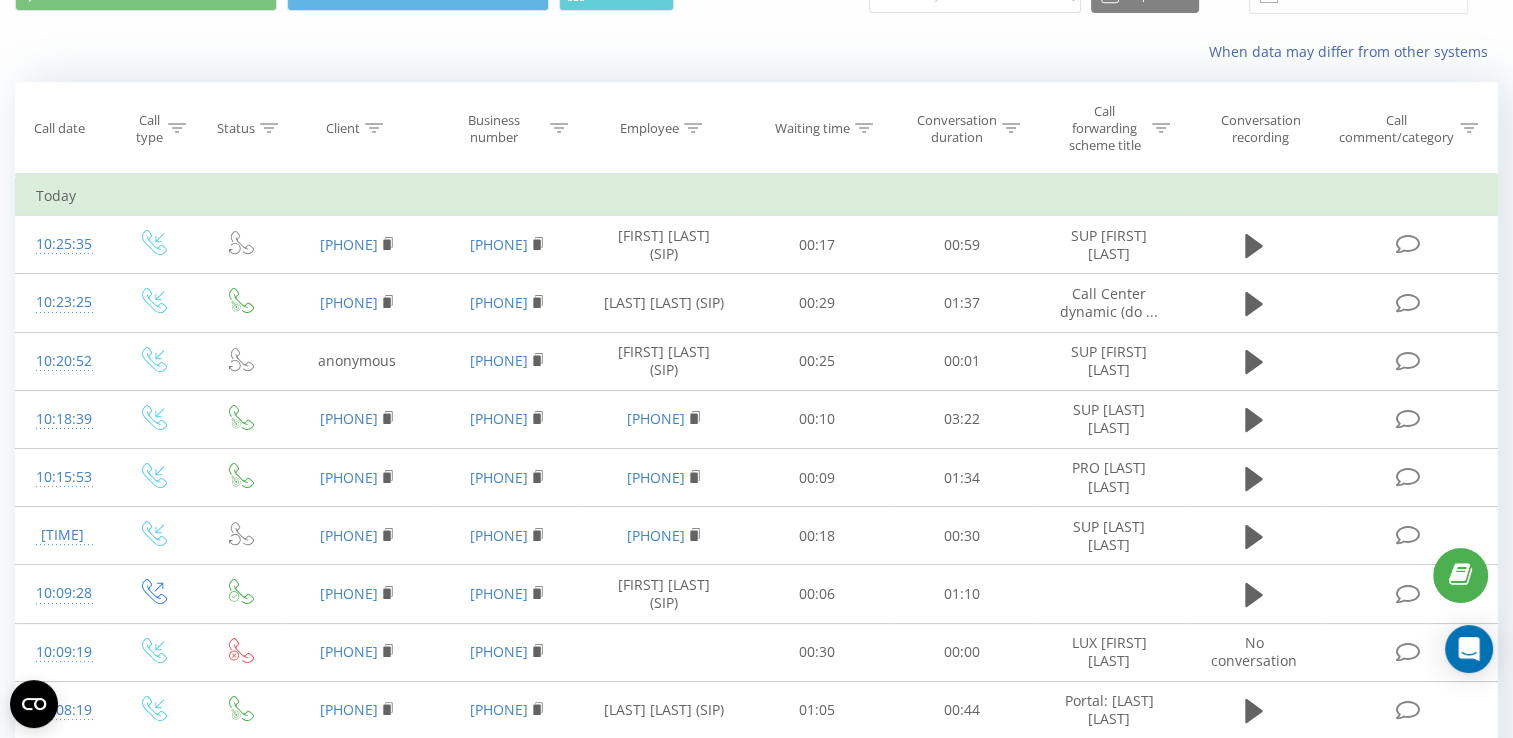 click at bounding box center [0, 0] 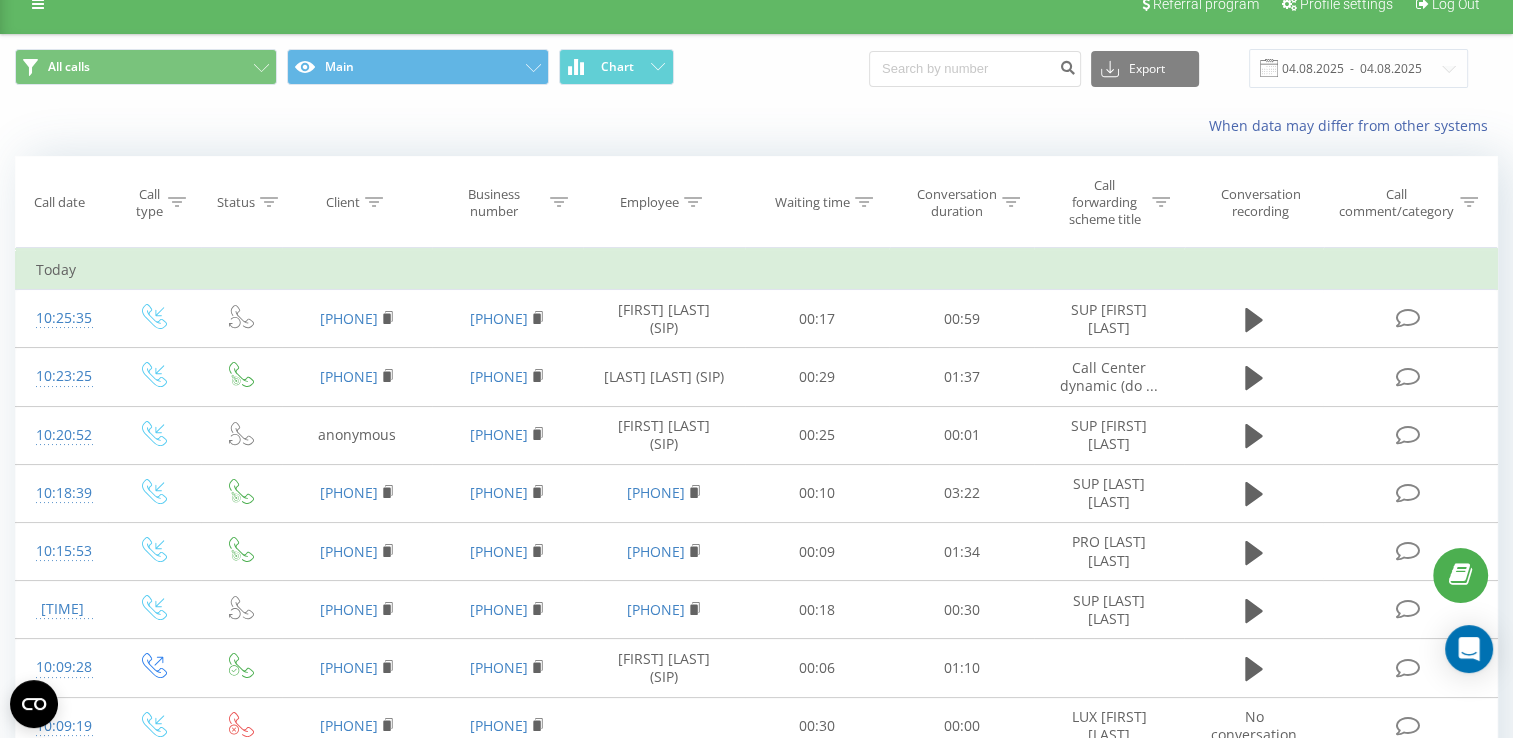 scroll, scrollTop: 0, scrollLeft: 0, axis: both 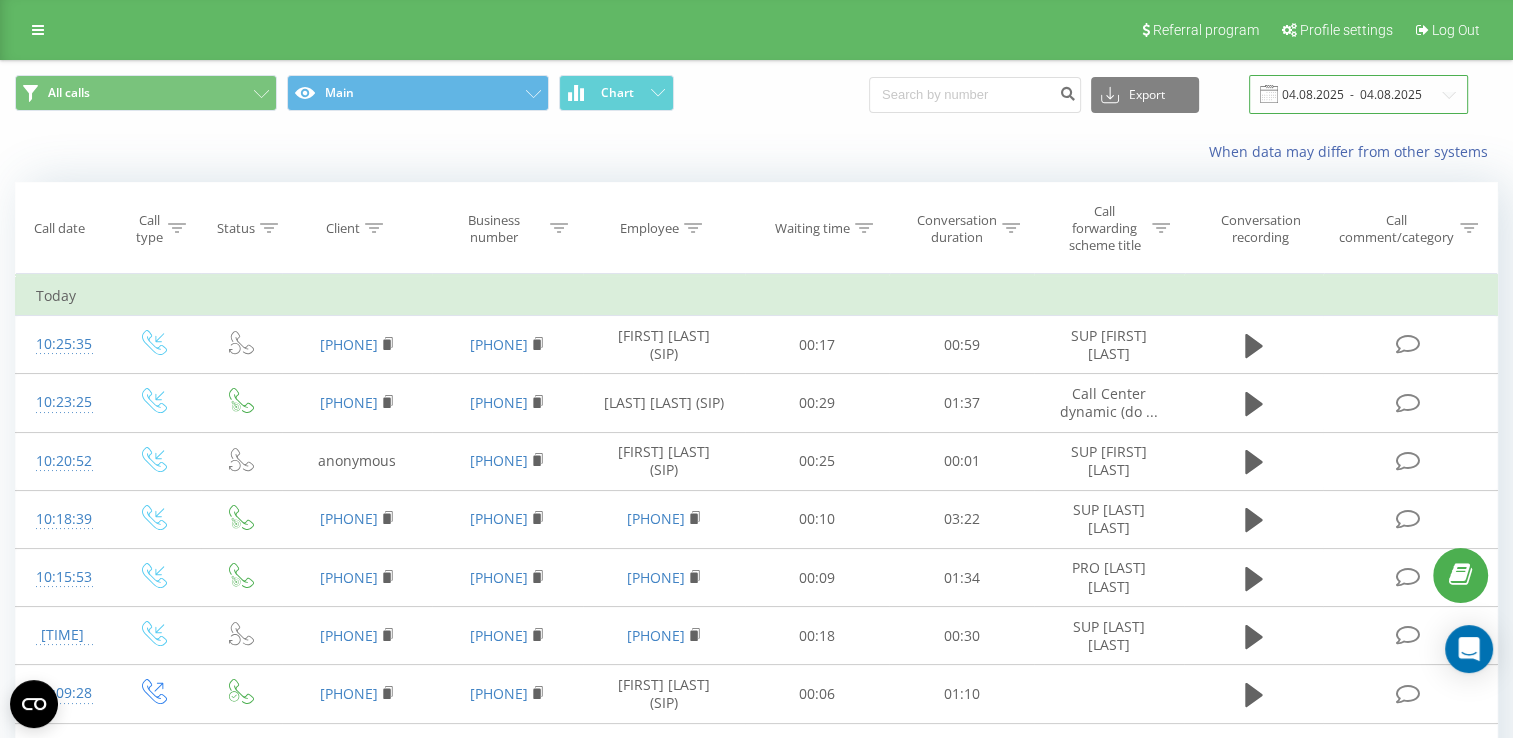 click on "04.08.2025  -  04.08.2025" at bounding box center (1358, 94) 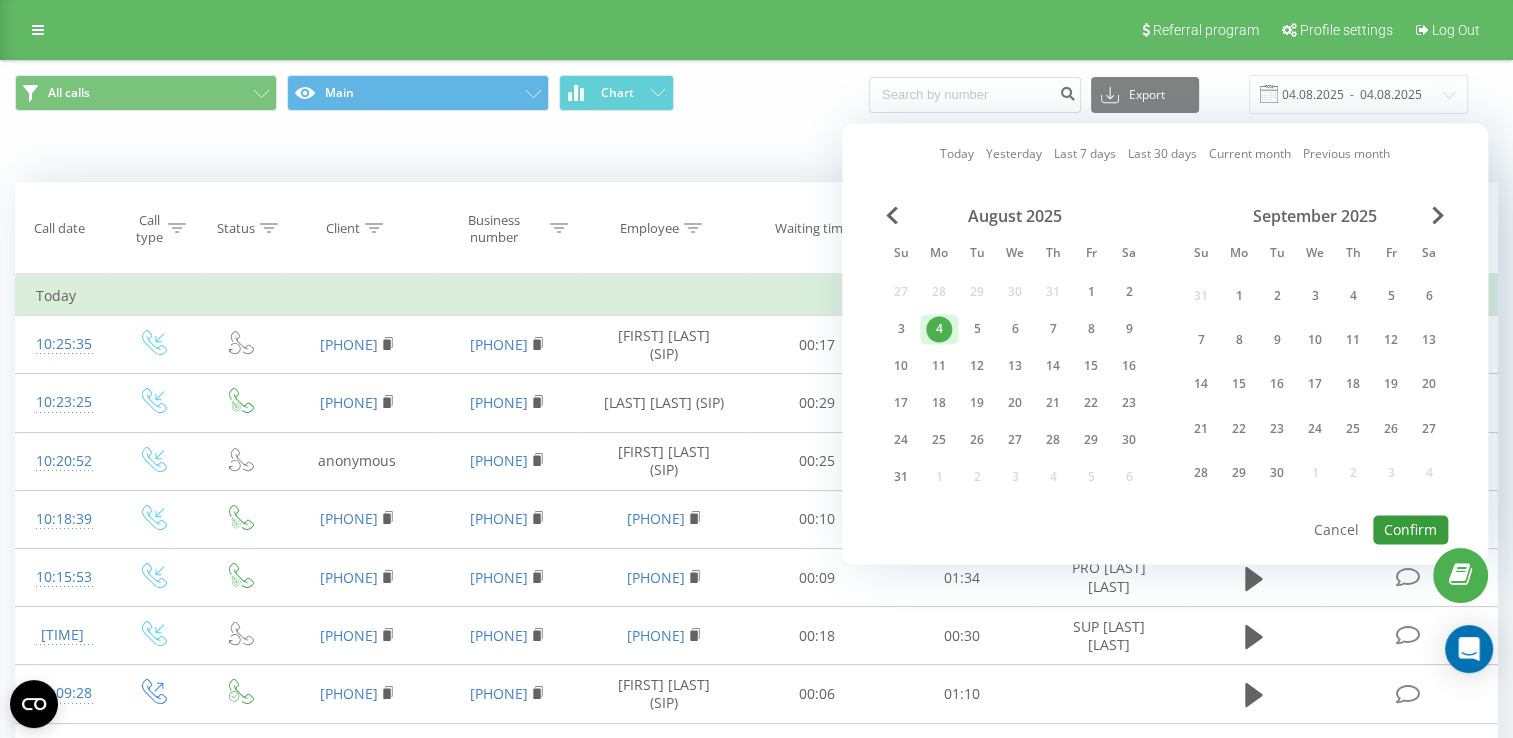 click on "Confirm" at bounding box center (1410, 529) 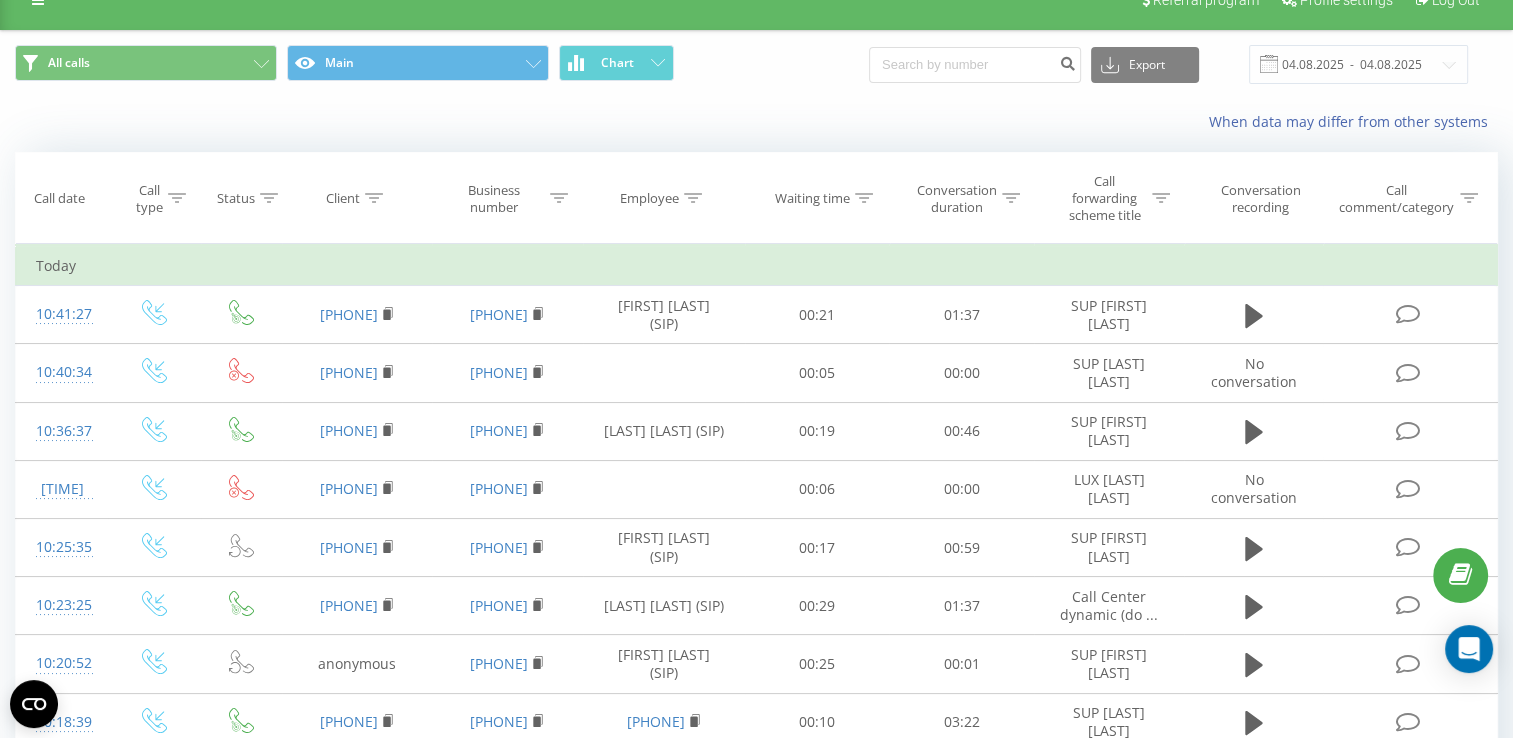 scroll, scrollTop: 0, scrollLeft: 0, axis: both 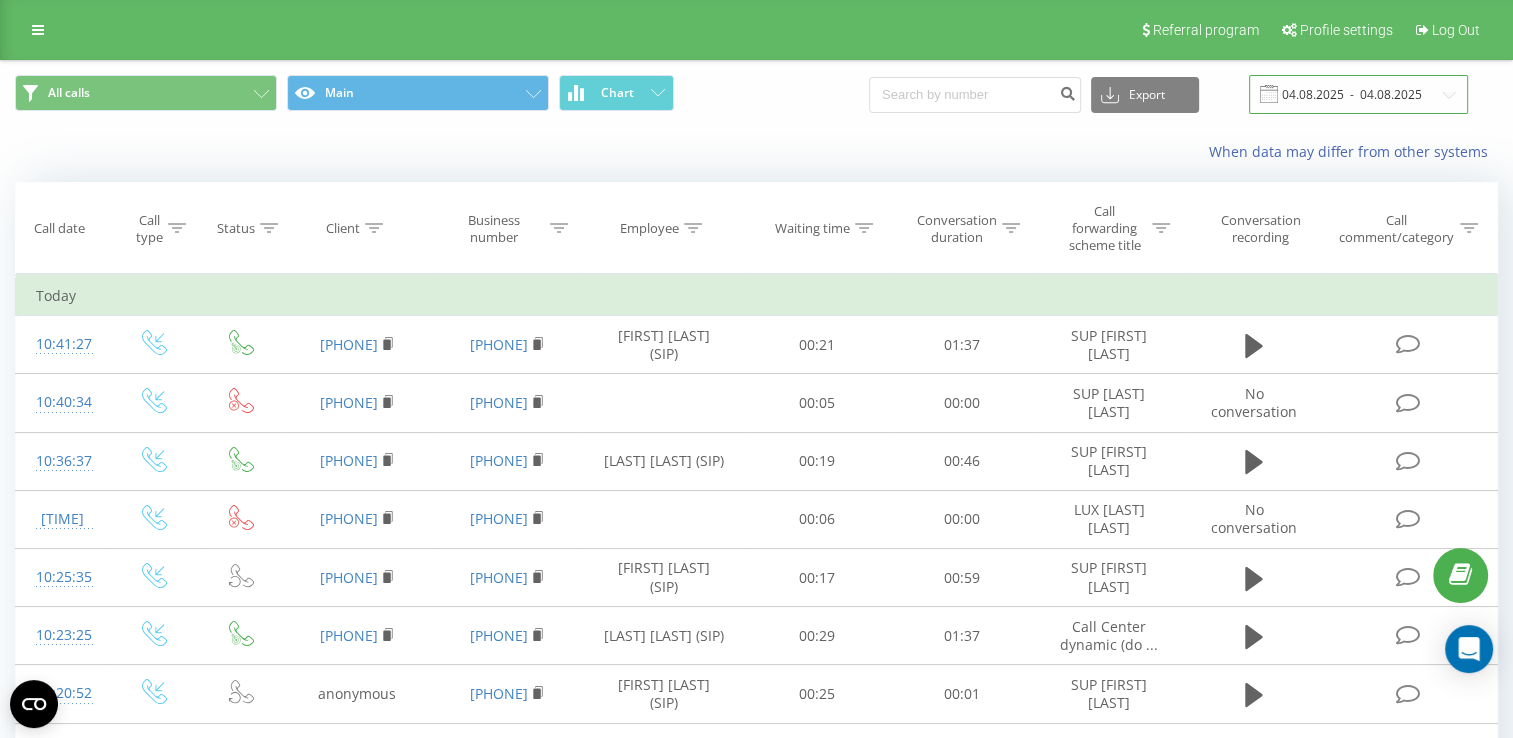 click on "04.08.2025  -  04.08.2025" at bounding box center [1358, 94] 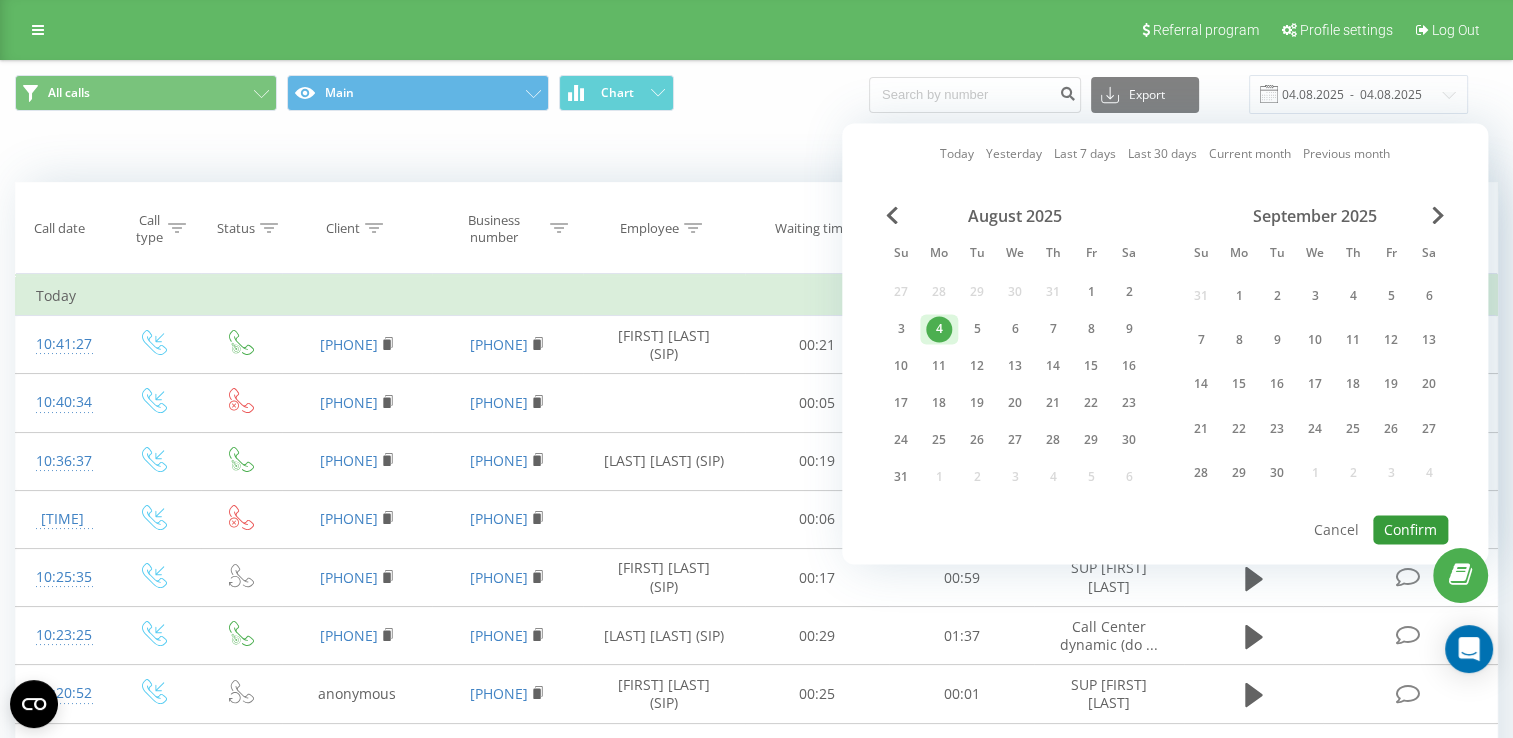 click on "Confirm" at bounding box center [1410, 529] 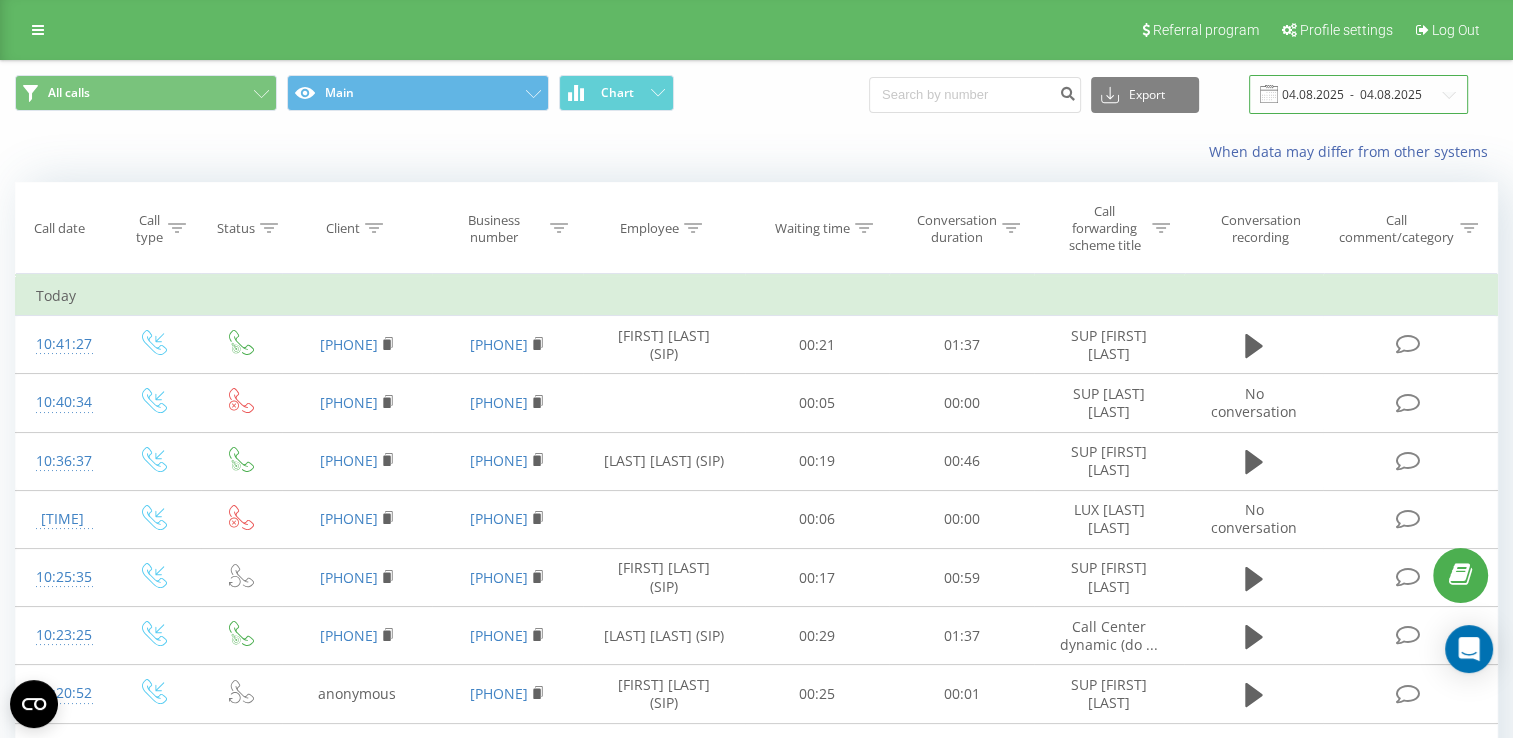 click on "04.08.2025  -  04.08.2025" at bounding box center [1358, 94] 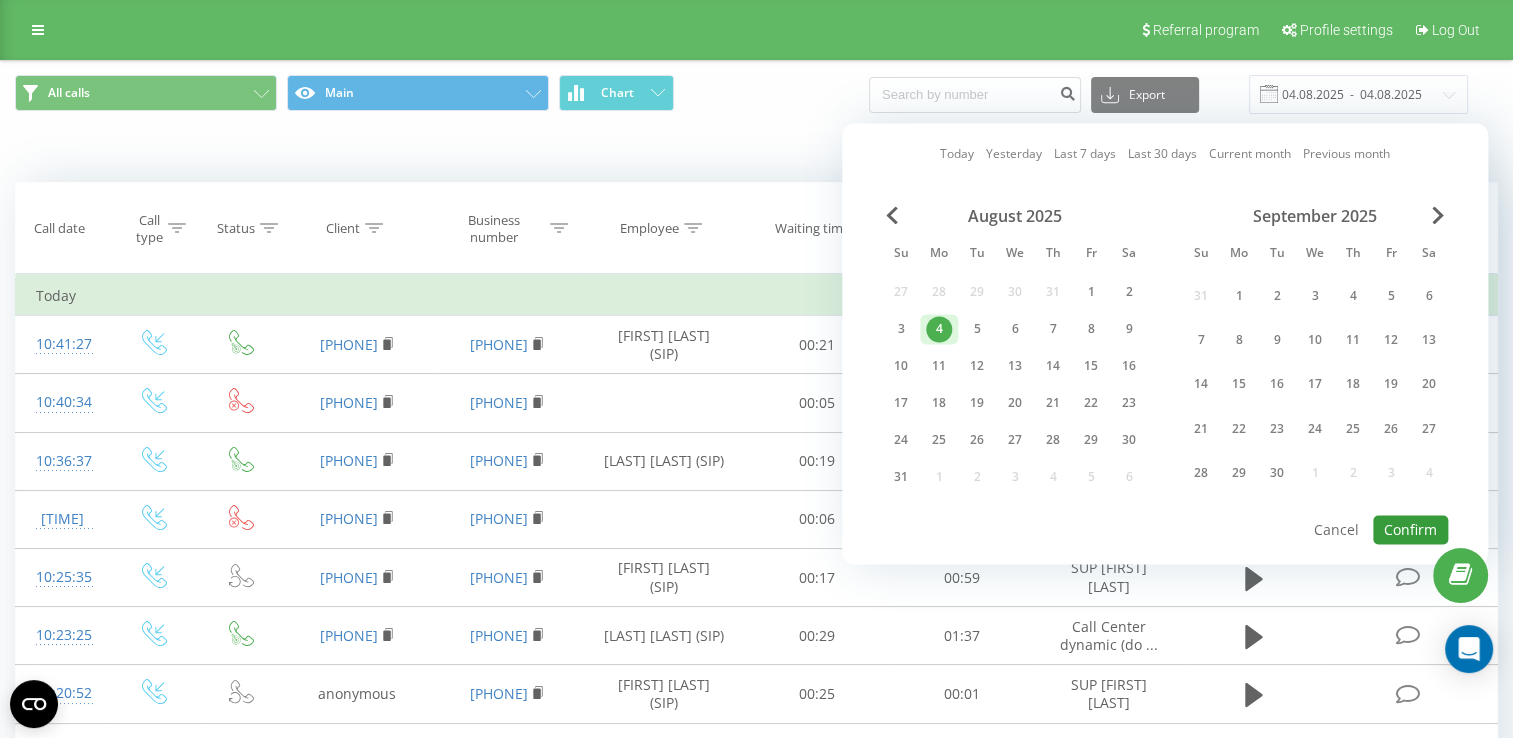 click on "Confirm" at bounding box center (1410, 529) 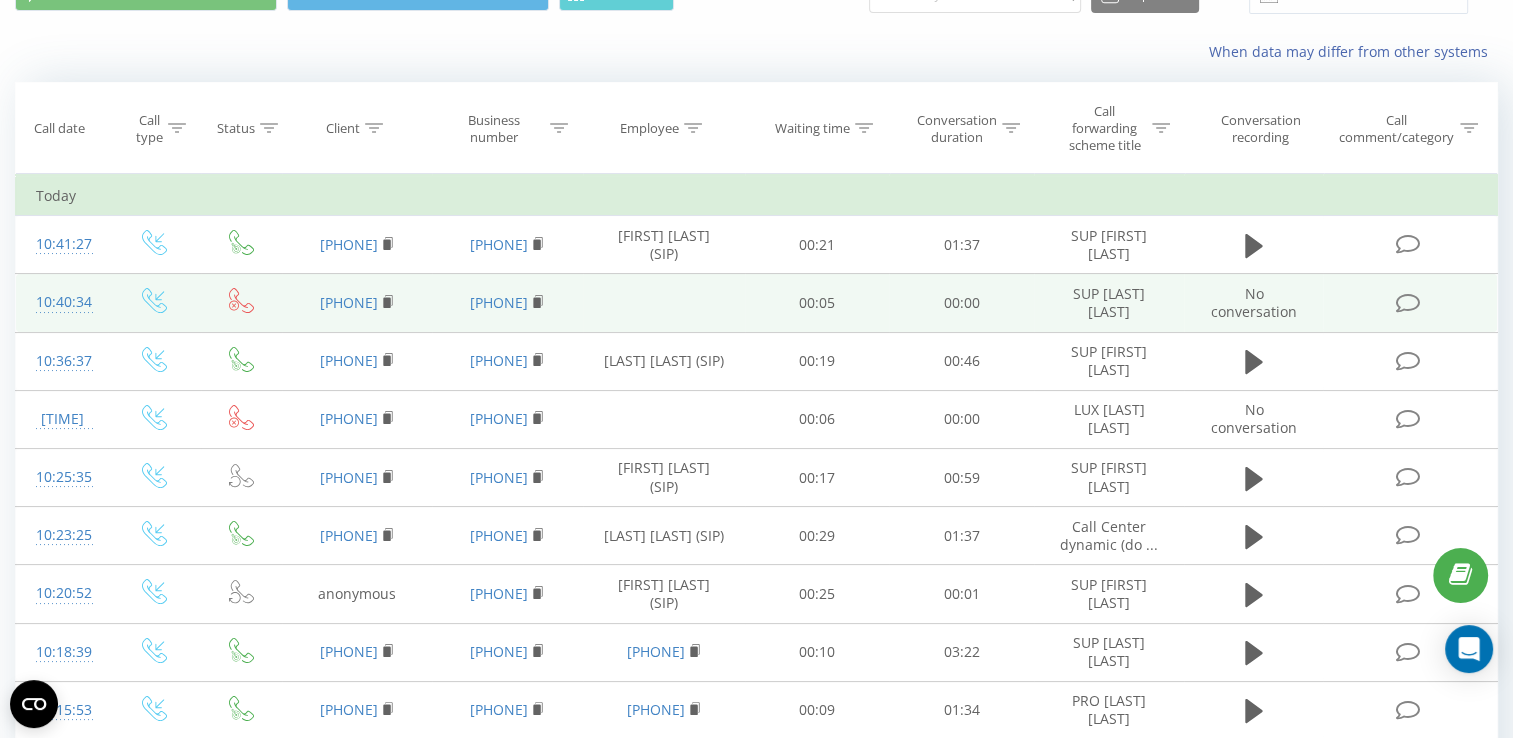 scroll, scrollTop: 0, scrollLeft: 0, axis: both 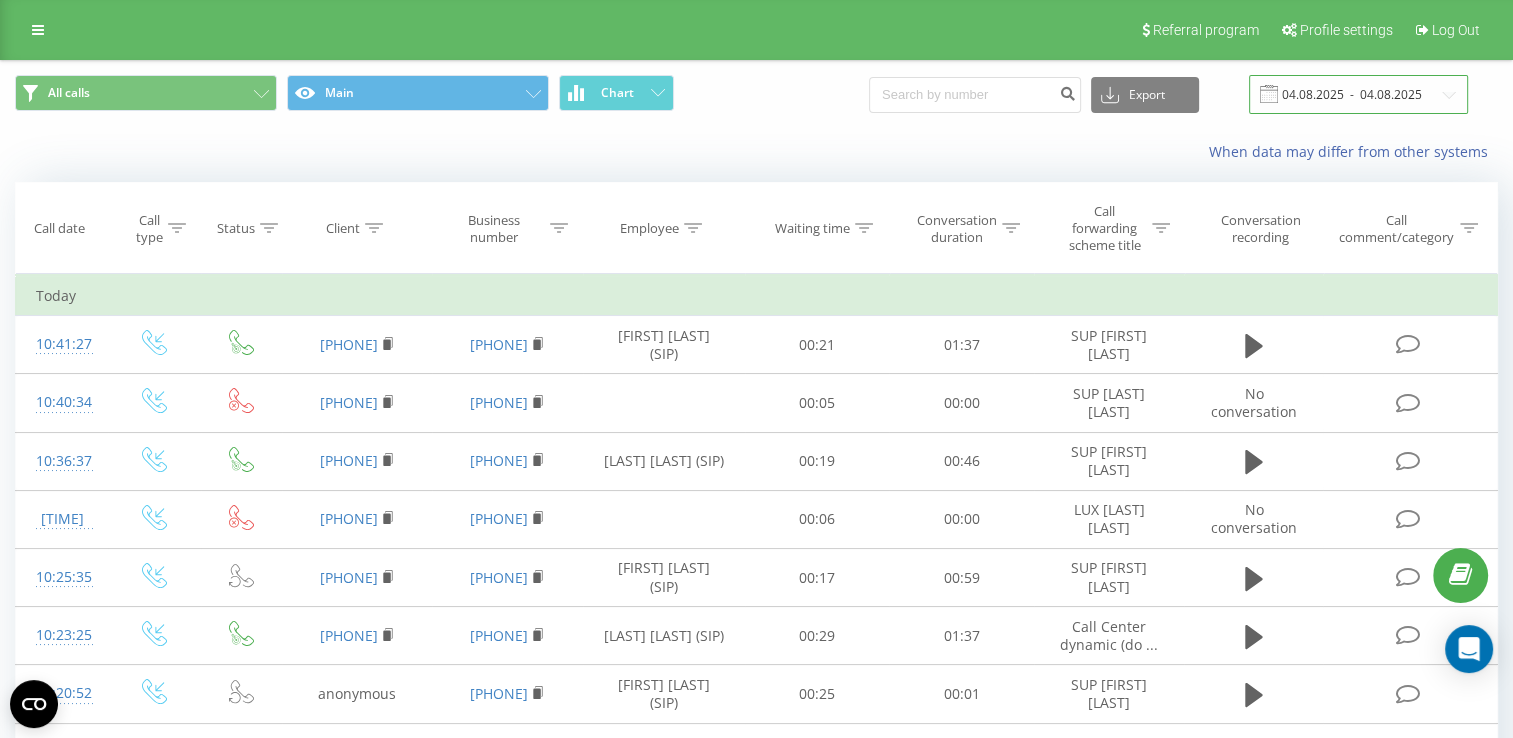 click on "04.08.2025  -  04.08.2025" at bounding box center (1358, 94) 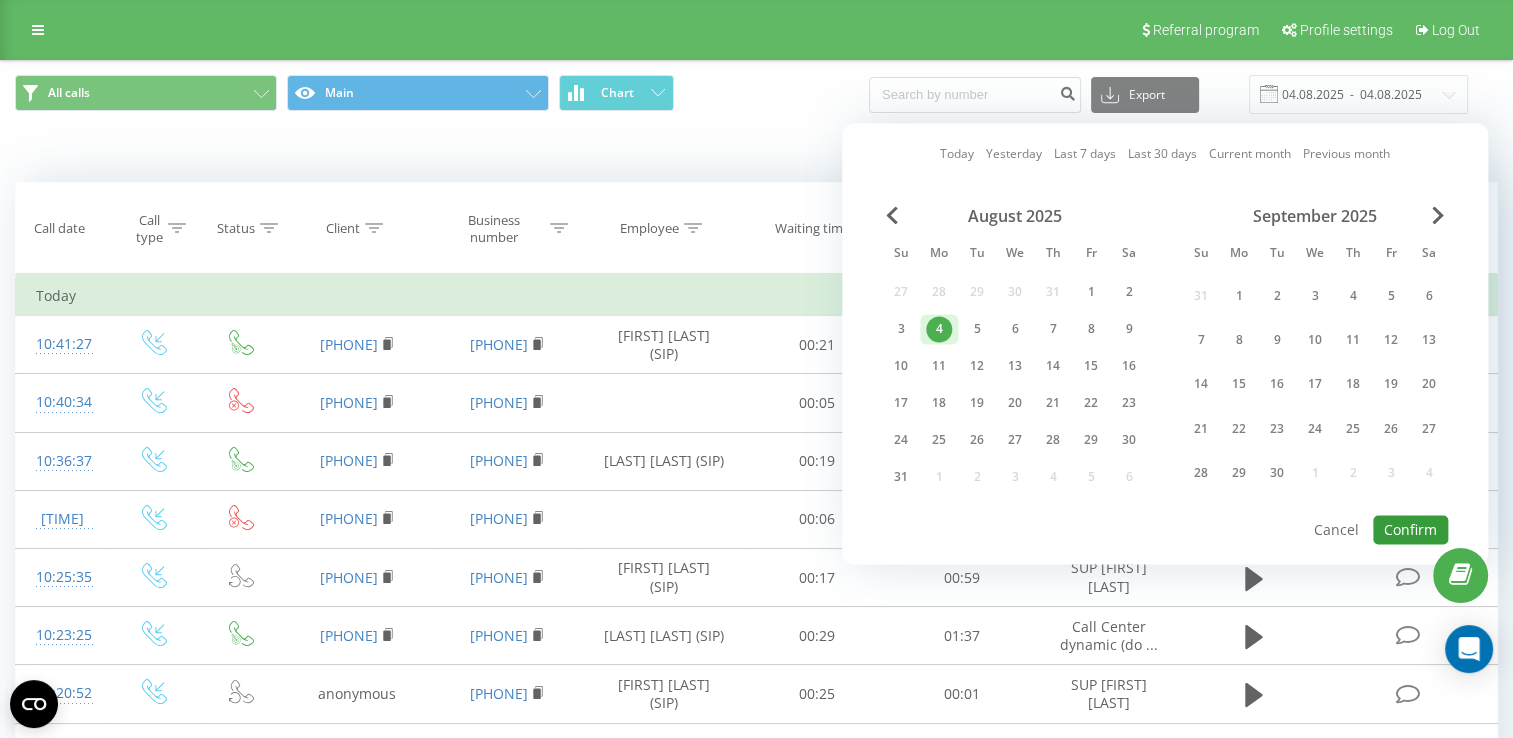 click on "Confirm" at bounding box center (1410, 529) 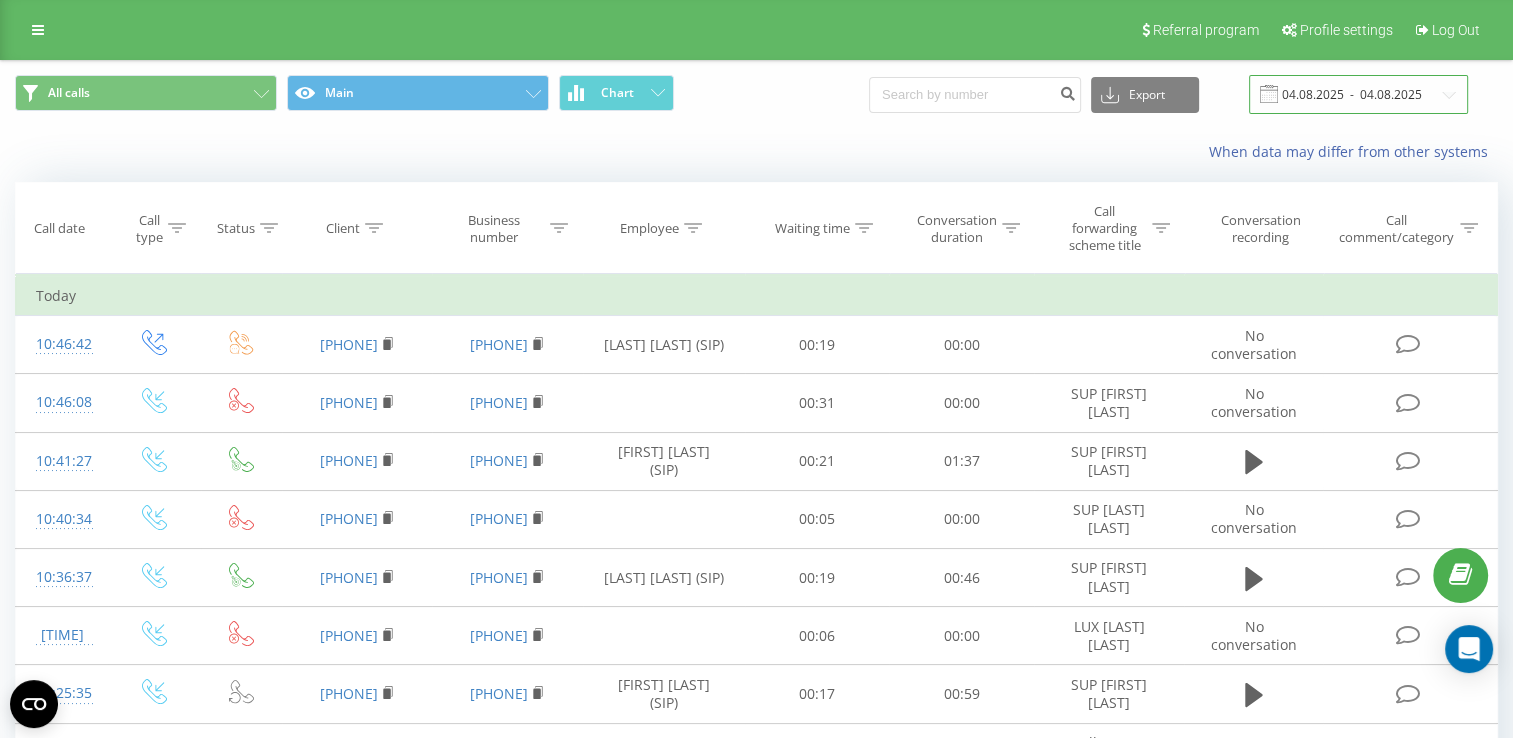 click on "04.08.2025  -  04.08.2025" at bounding box center [1358, 94] 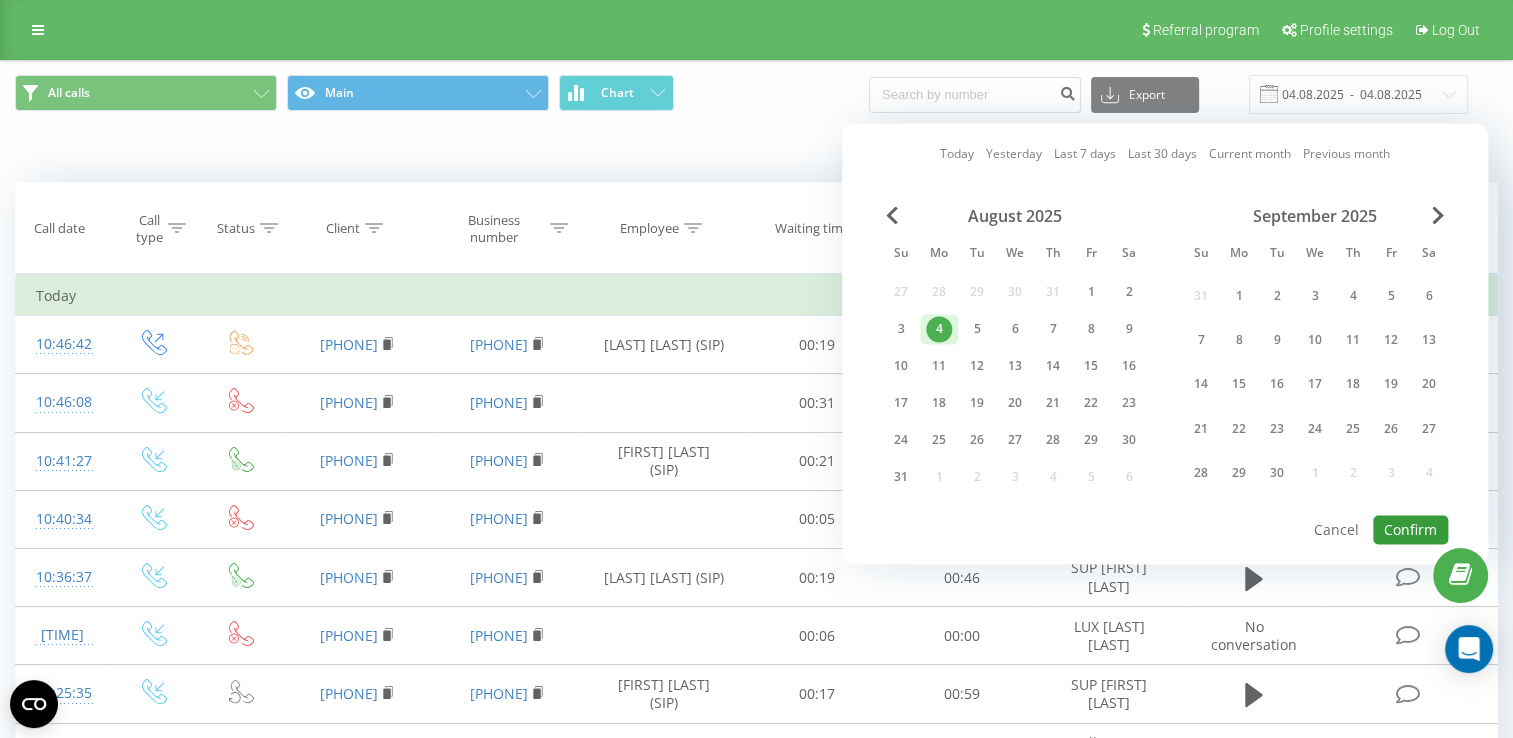 click on "Confirm" at bounding box center [1410, 529] 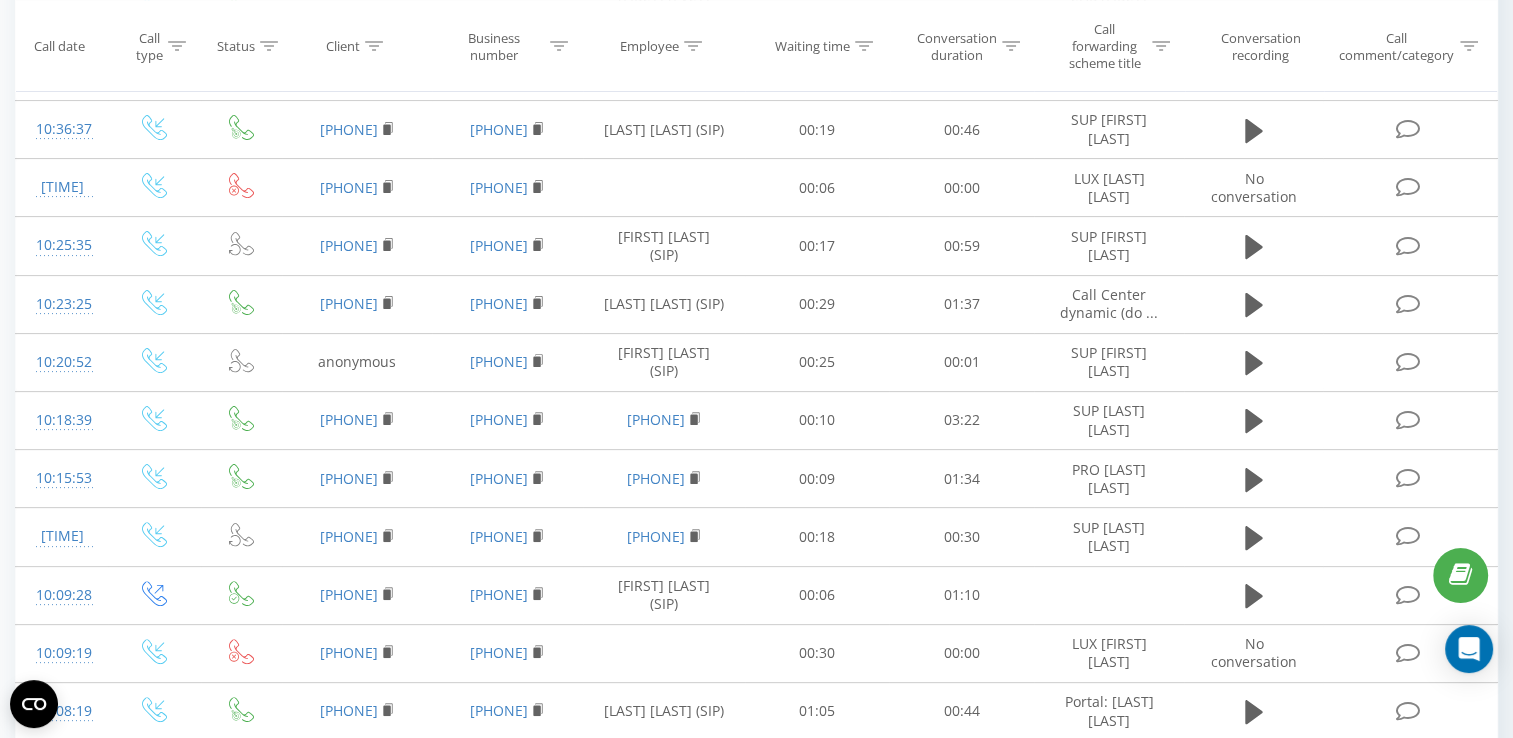 scroll, scrollTop: 48, scrollLeft: 0, axis: vertical 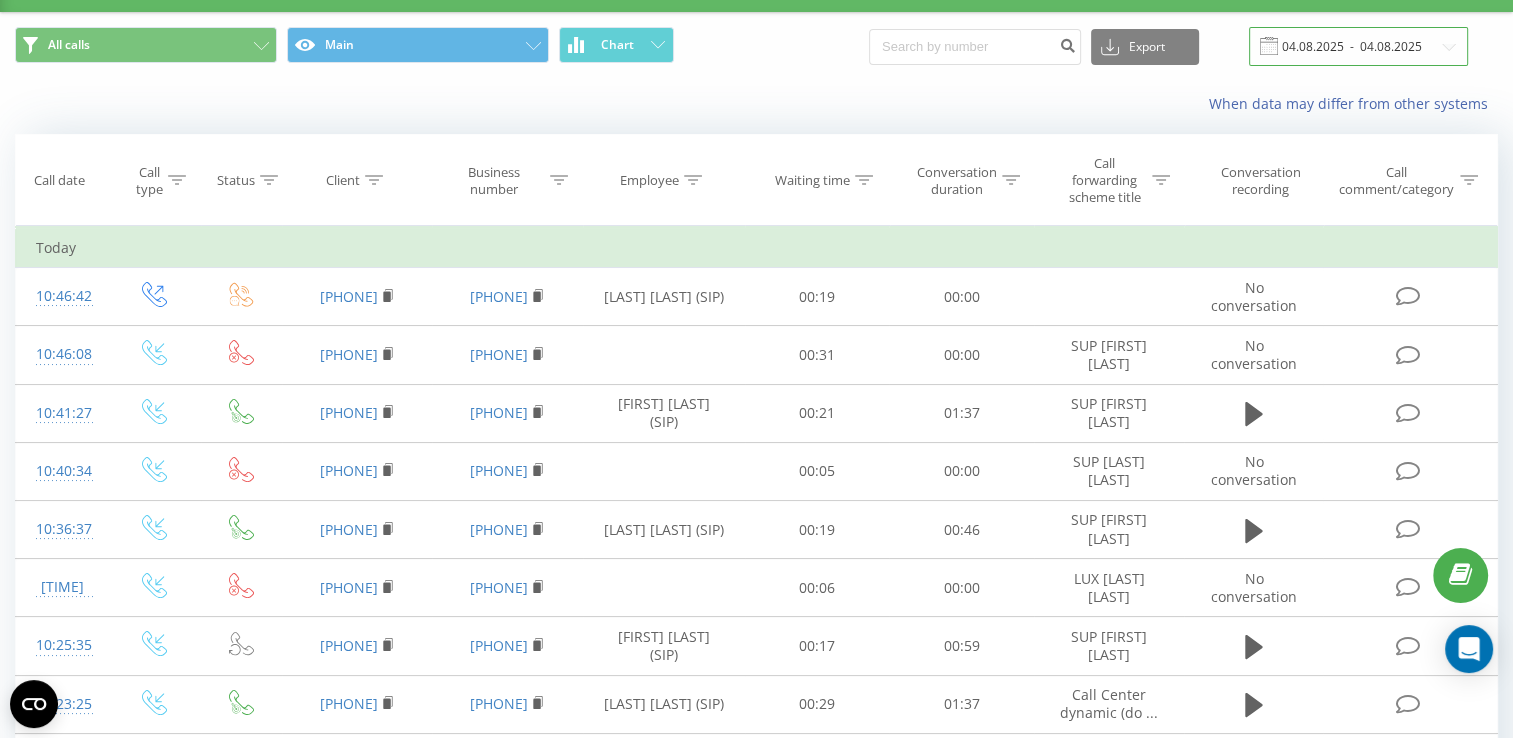click on "04.08.2025  -  04.08.2025" at bounding box center (1358, 46) 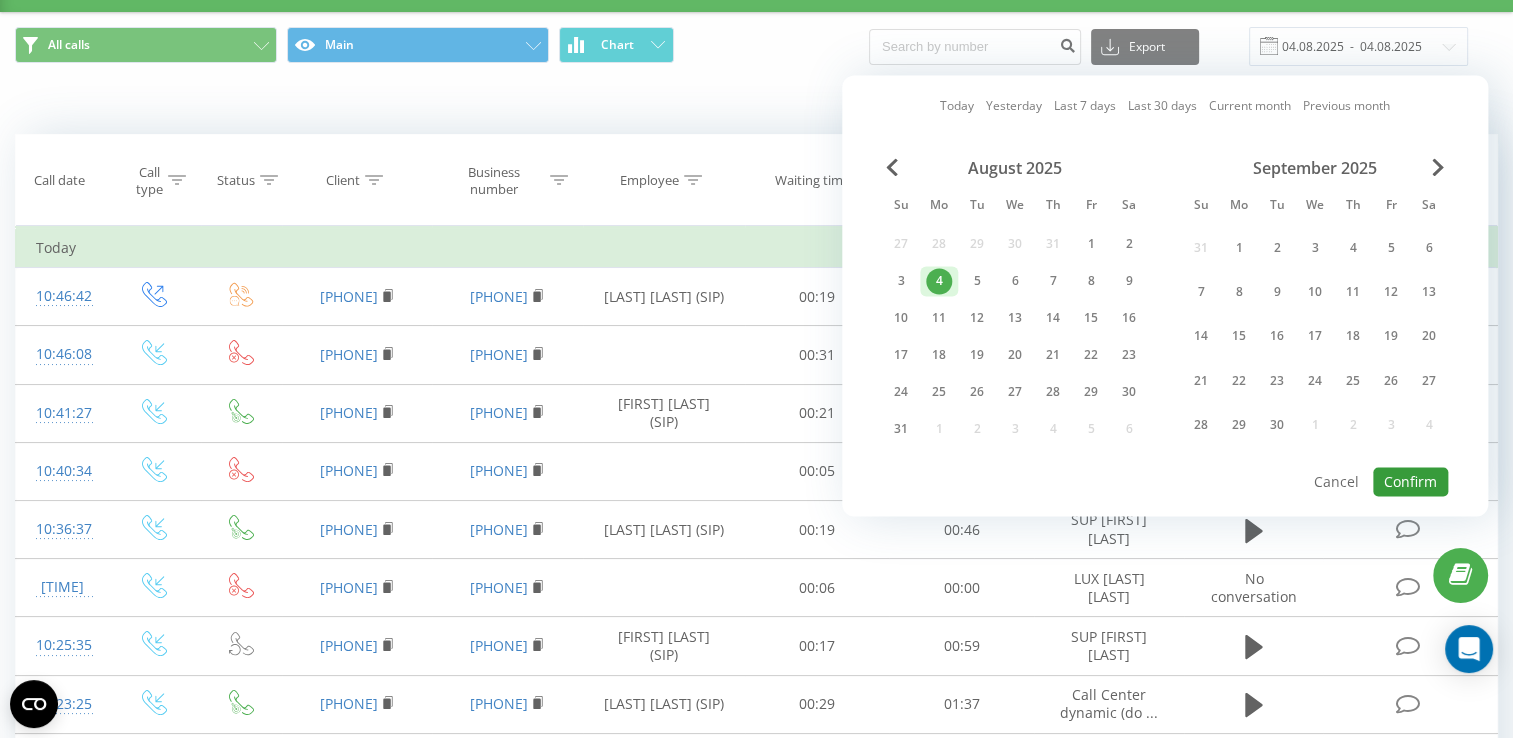 click on "Confirm" at bounding box center (1410, 481) 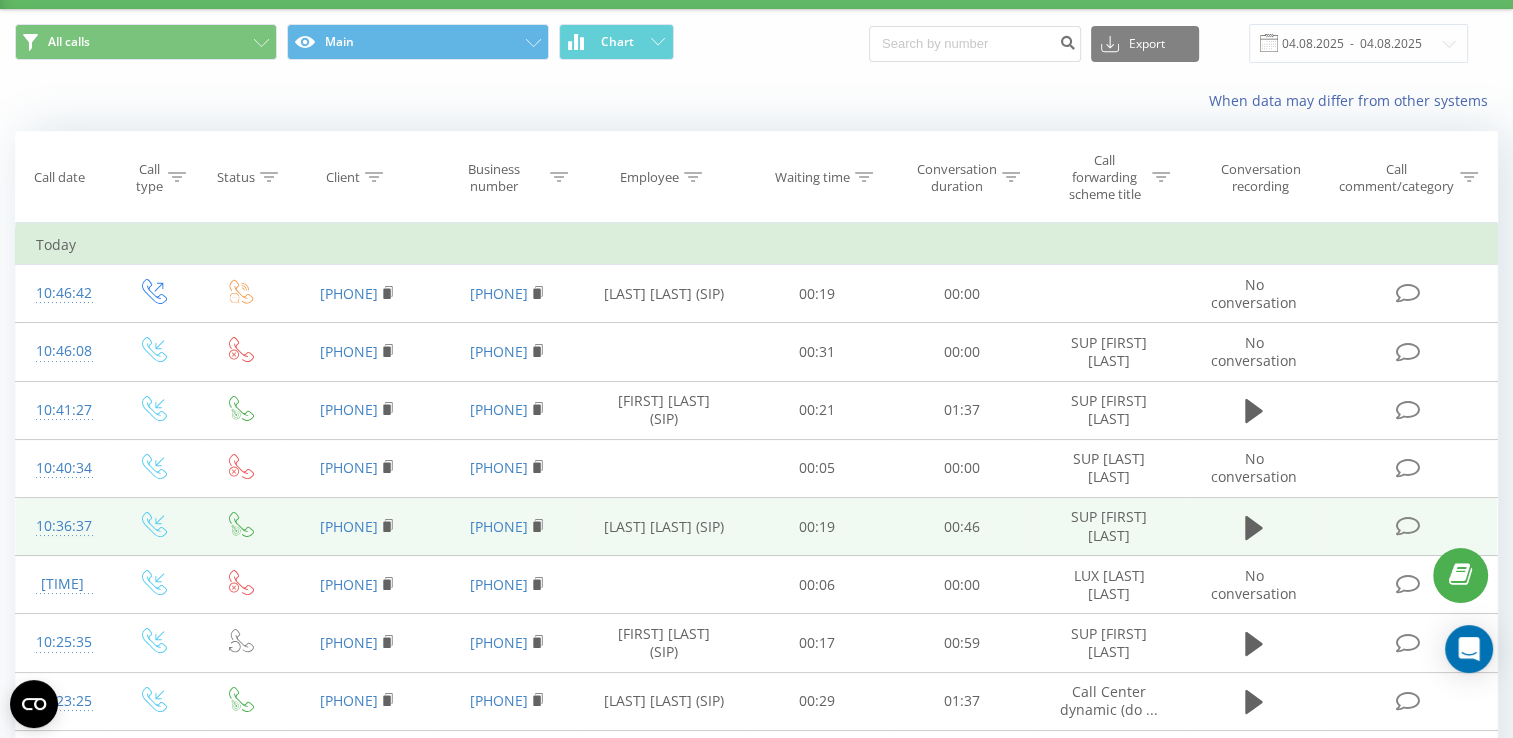 scroll, scrollTop: 0, scrollLeft: 0, axis: both 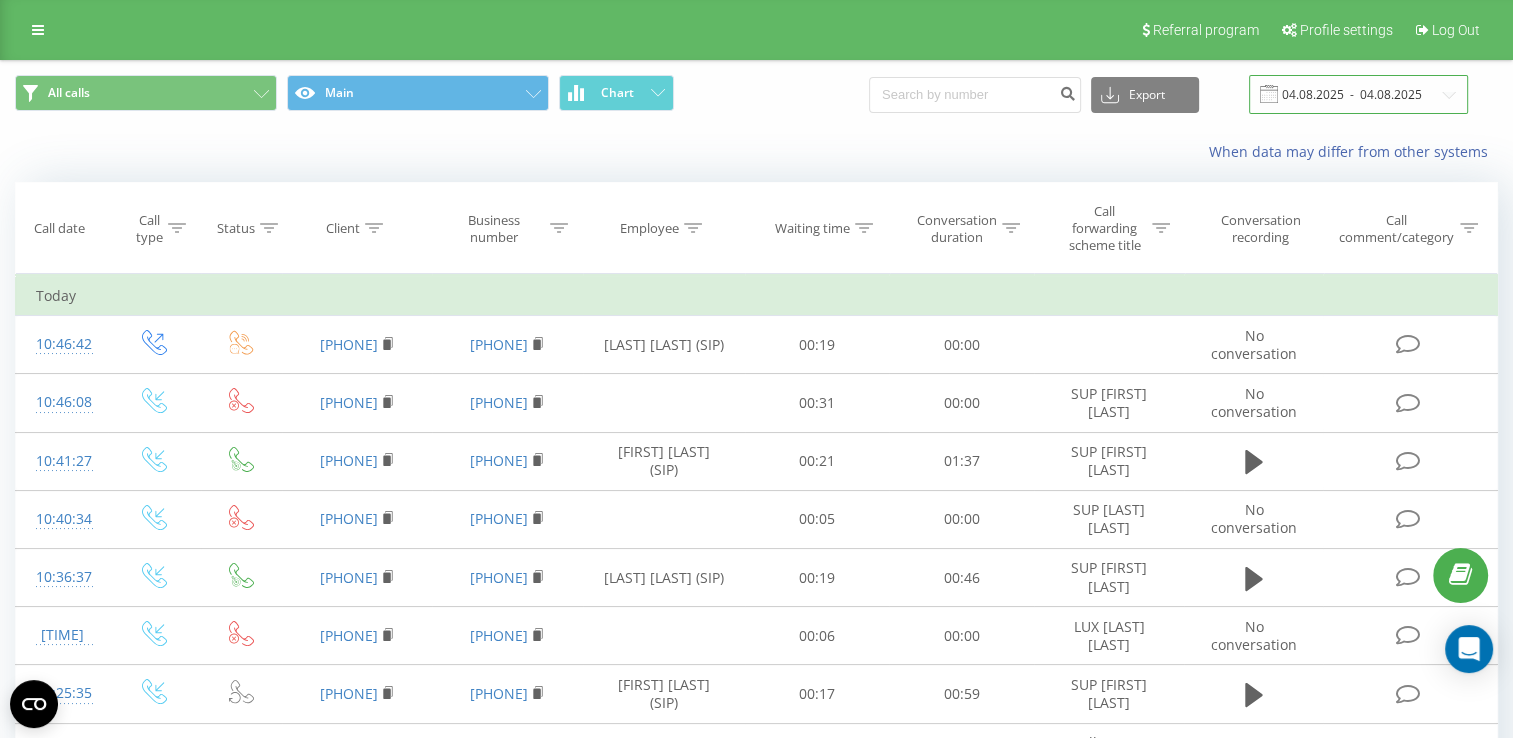 click on "04.08.2025  -  04.08.2025" at bounding box center [1358, 94] 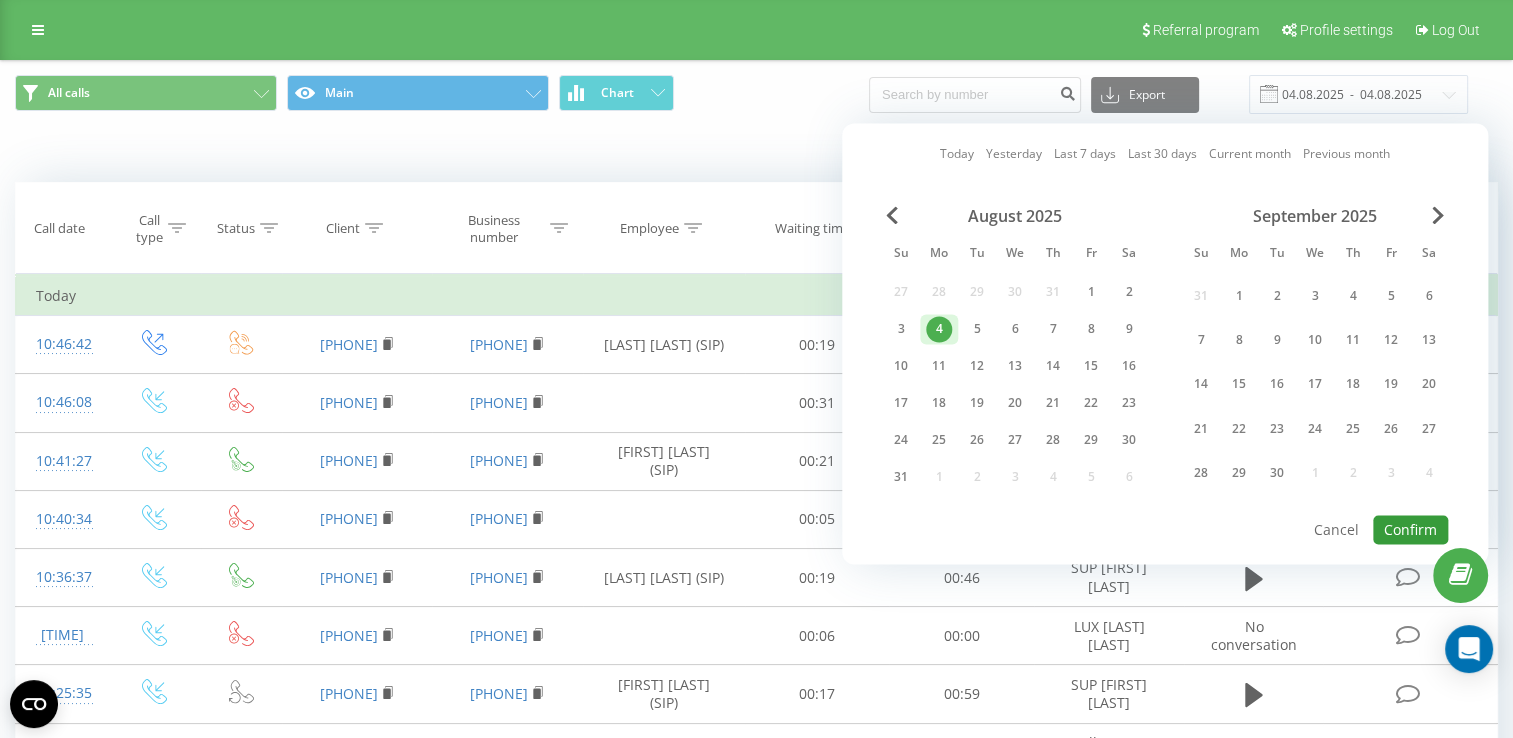 click on "Confirm" at bounding box center (1410, 529) 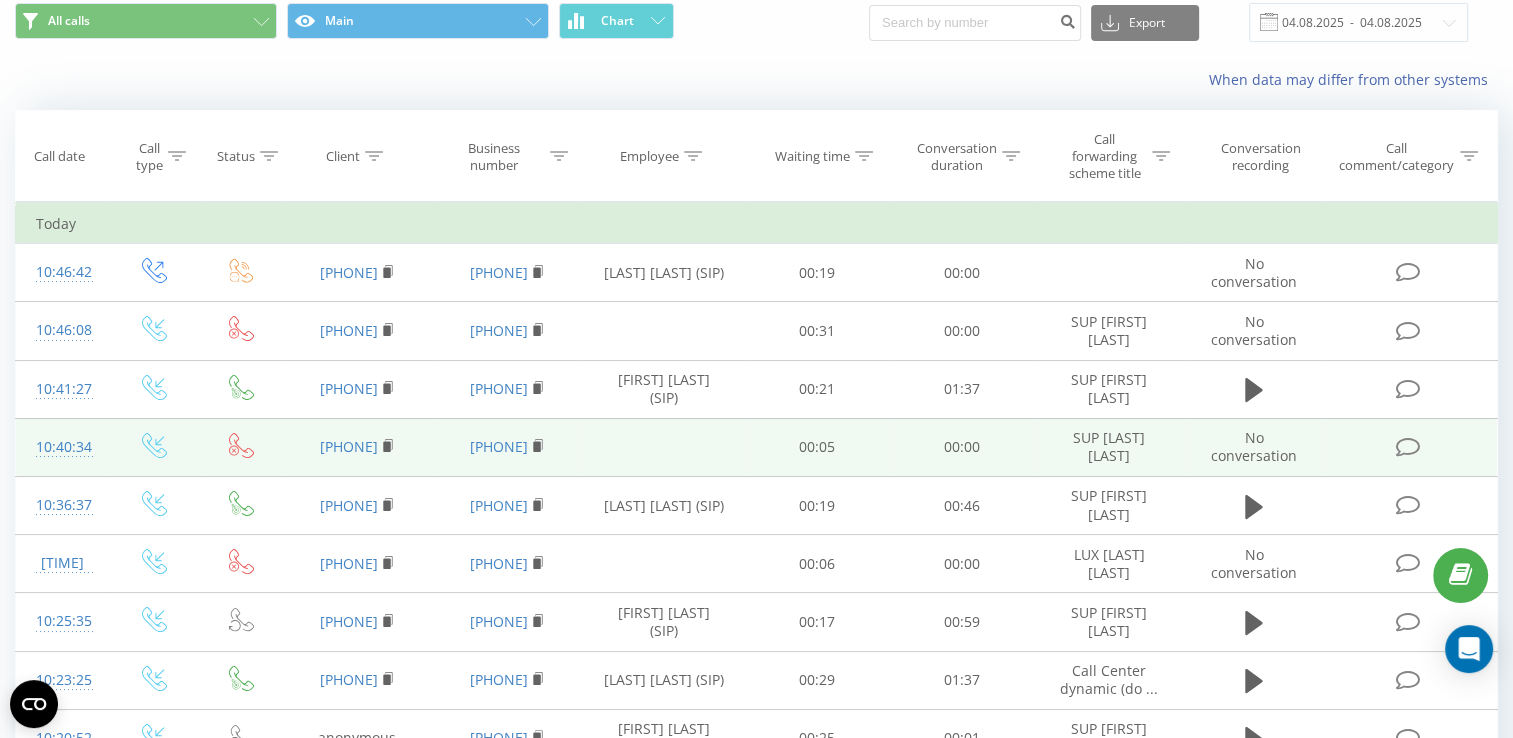 scroll, scrollTop: 0, scrollLeft: 0, axis: both 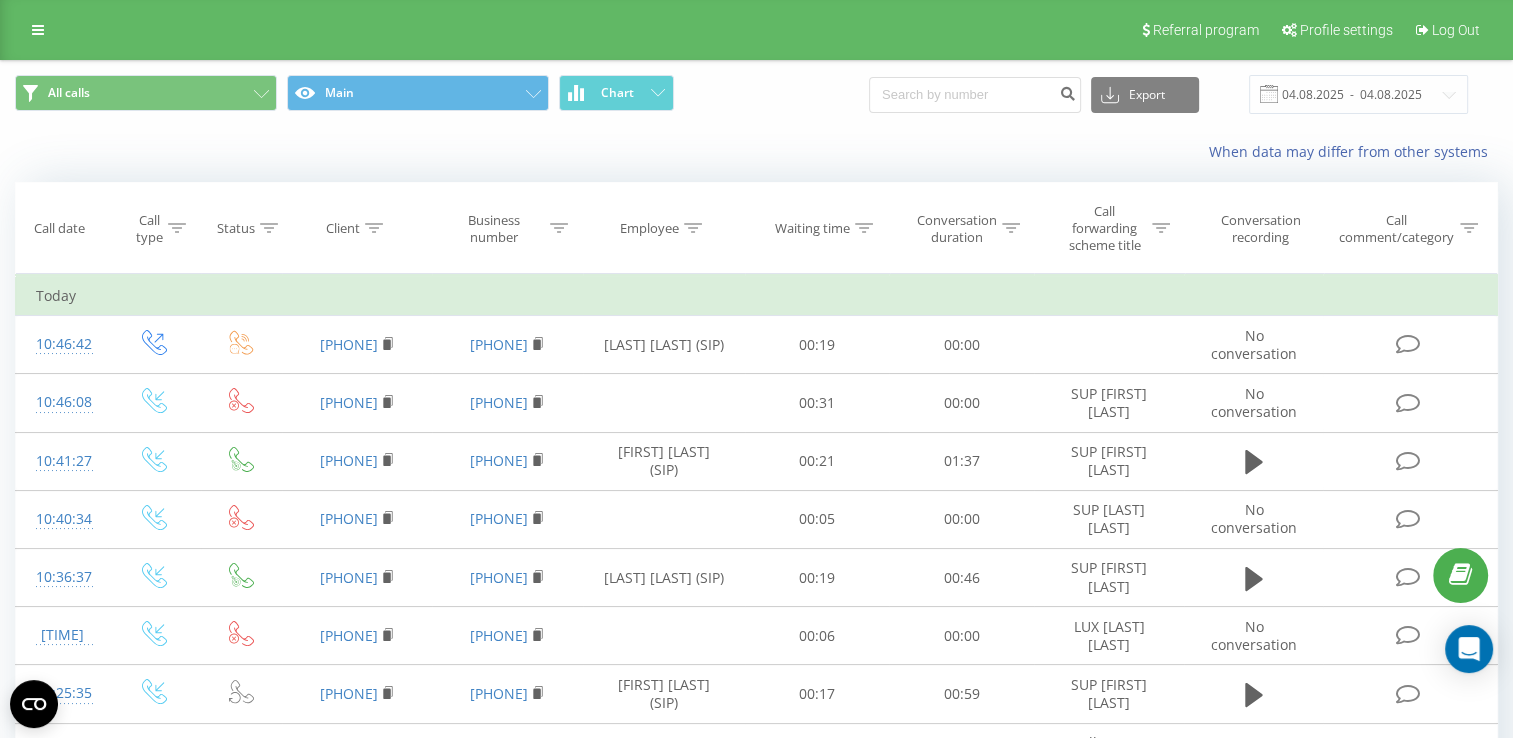 click on "[PHONE] [PHONE]" at bounding box center (0, 0) 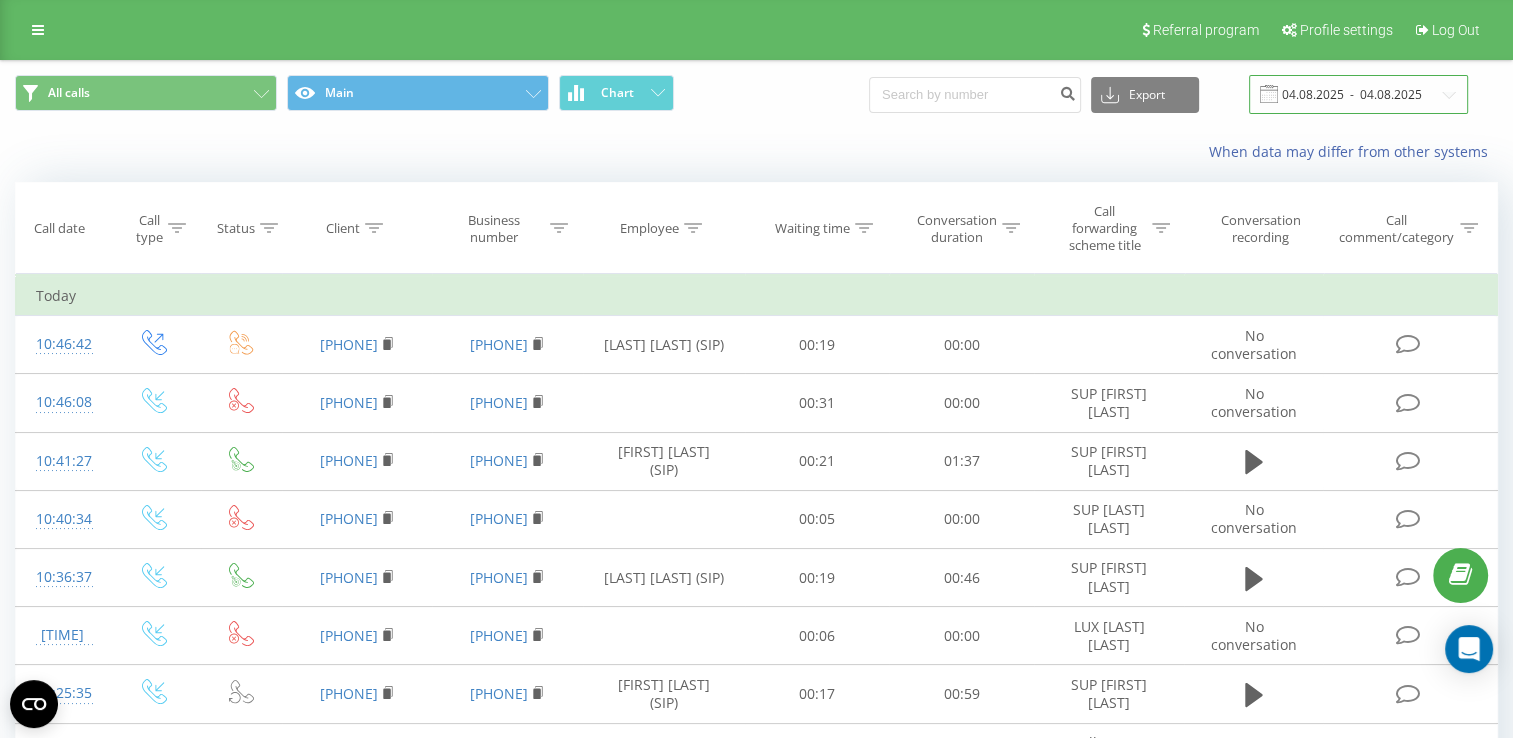 click on "04.08.2025  -  04.08.2025" at bounding box center [1358, 94] 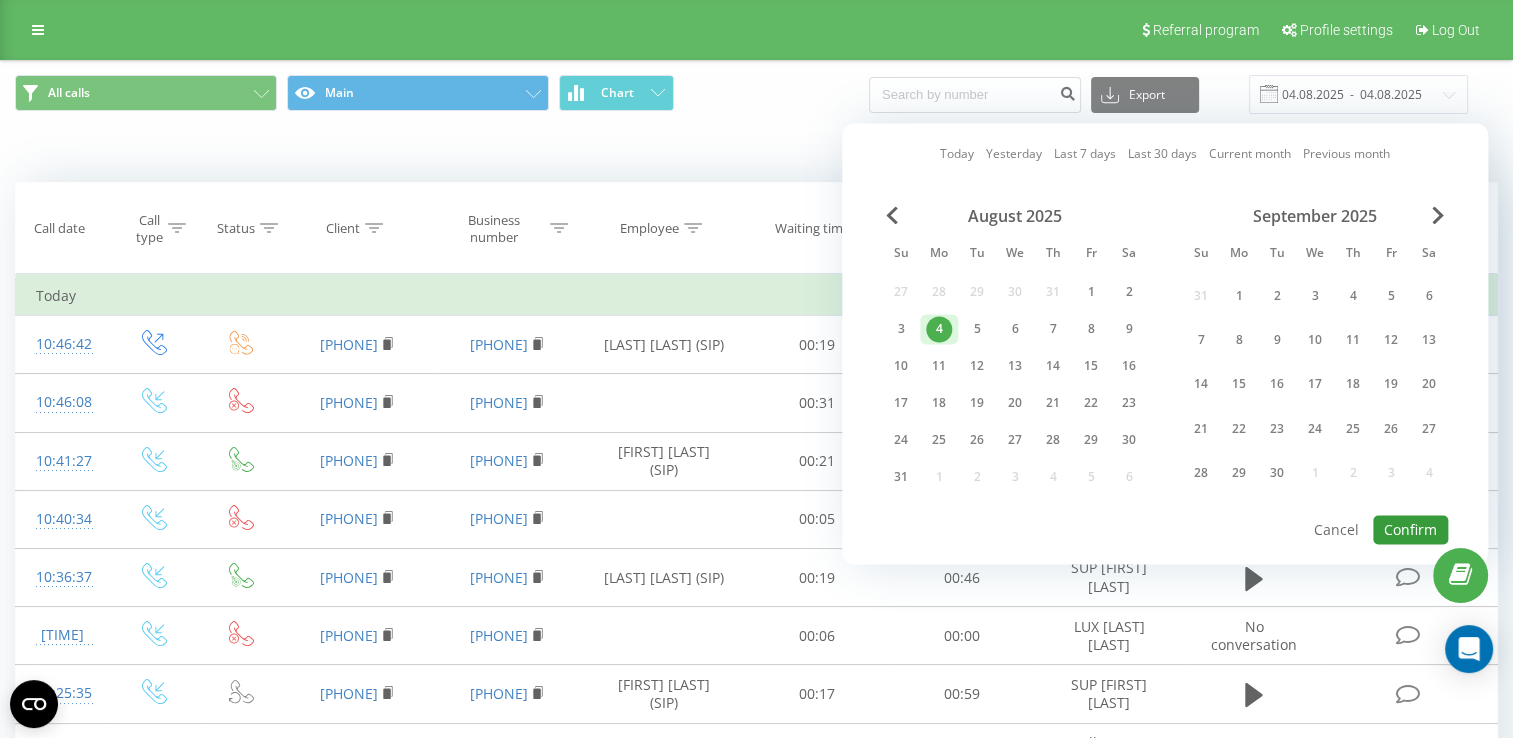 click on "Confirm" at bounding box center (1410, 529) 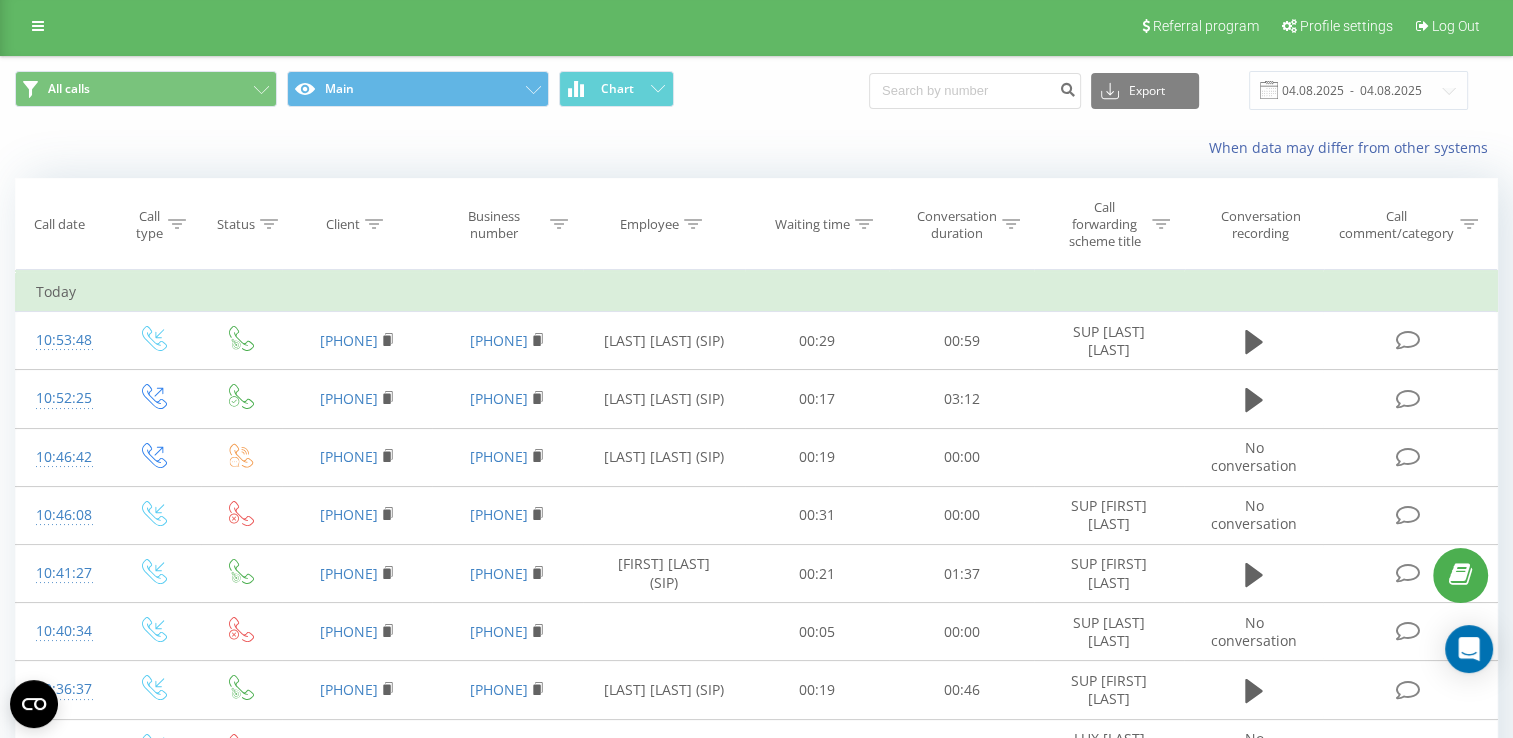 scroll, scrollTop: 0, scrollLeft: 0, axis: both 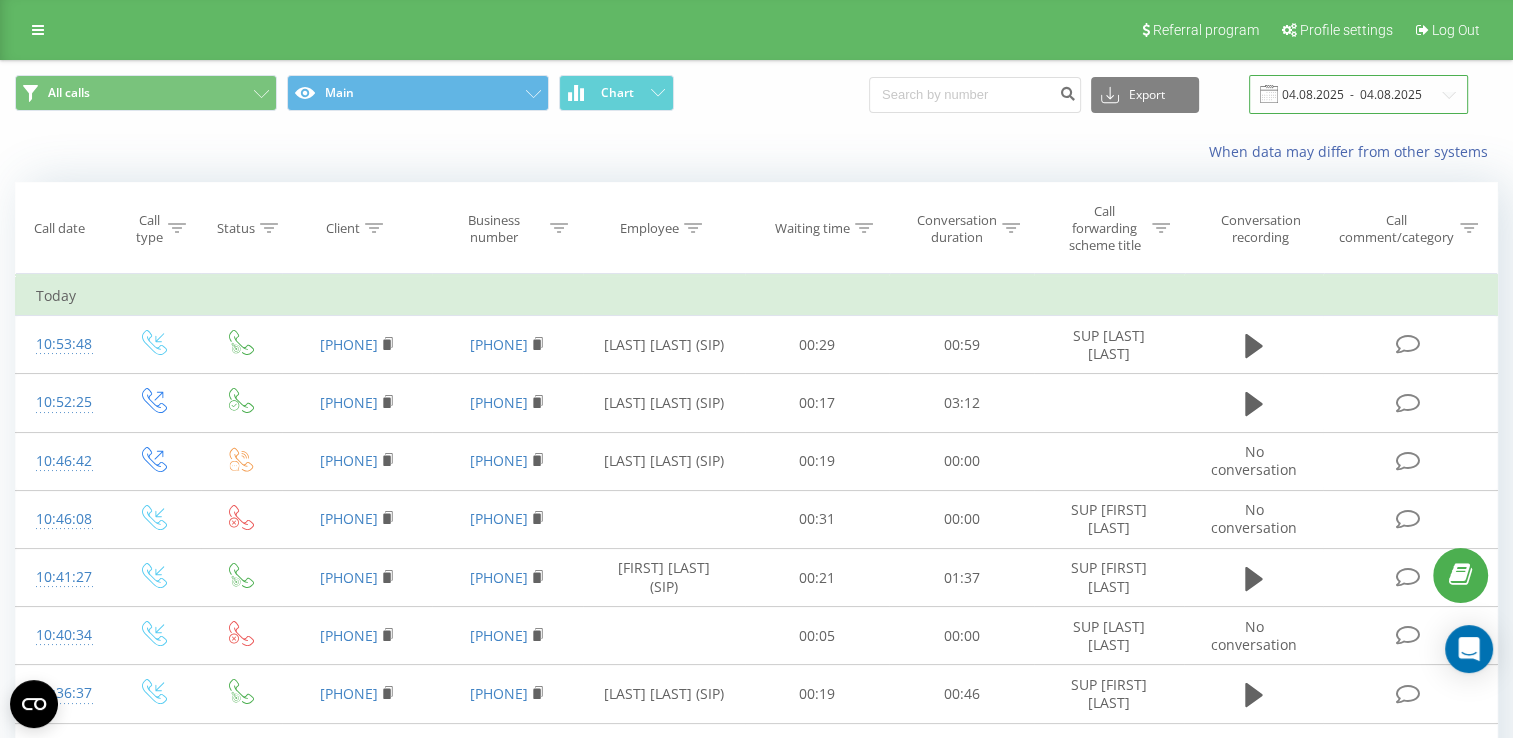 click on "04.08.2025  -  04.08.2025" at bounding box center (1358, 94) 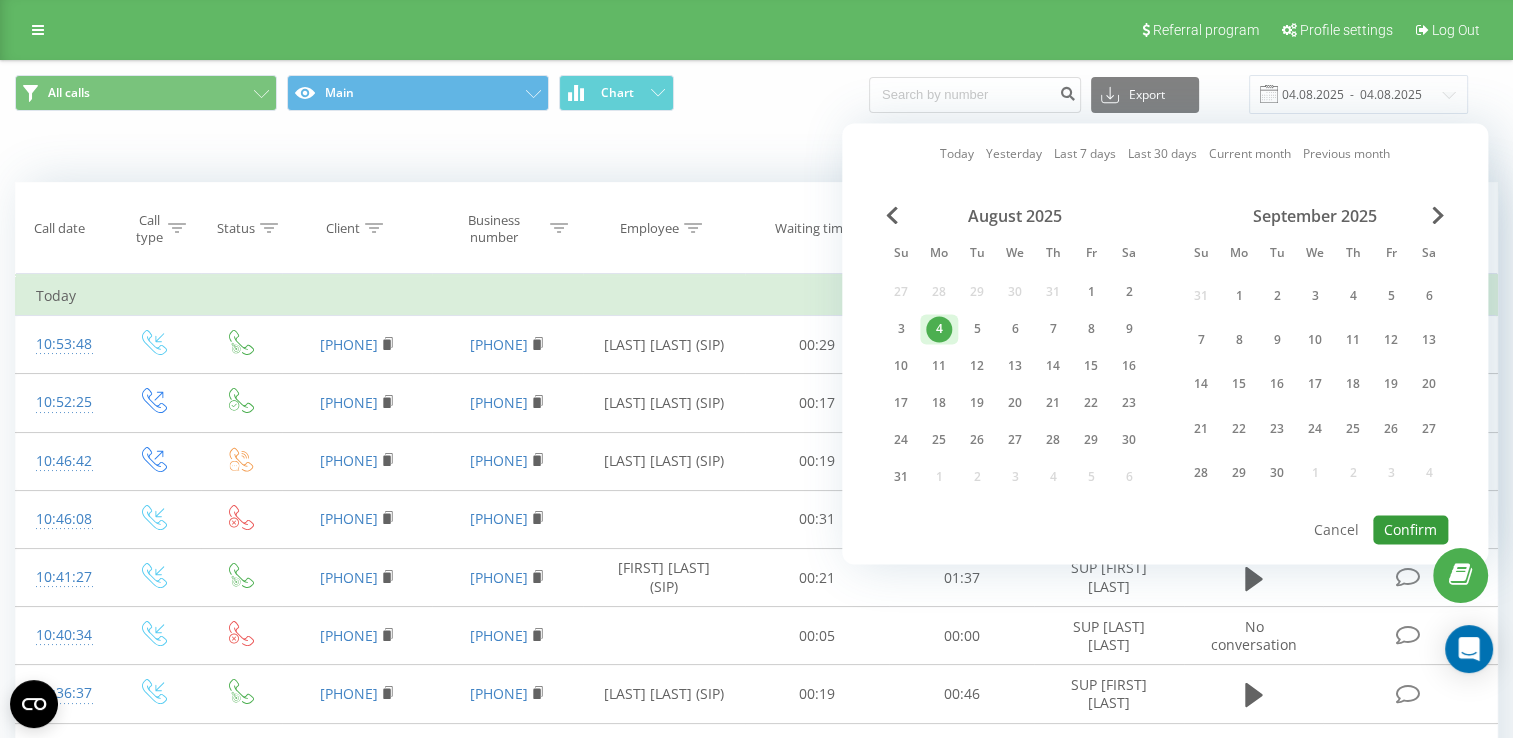 click on "Confirm" at bounding box center [1410, 529] 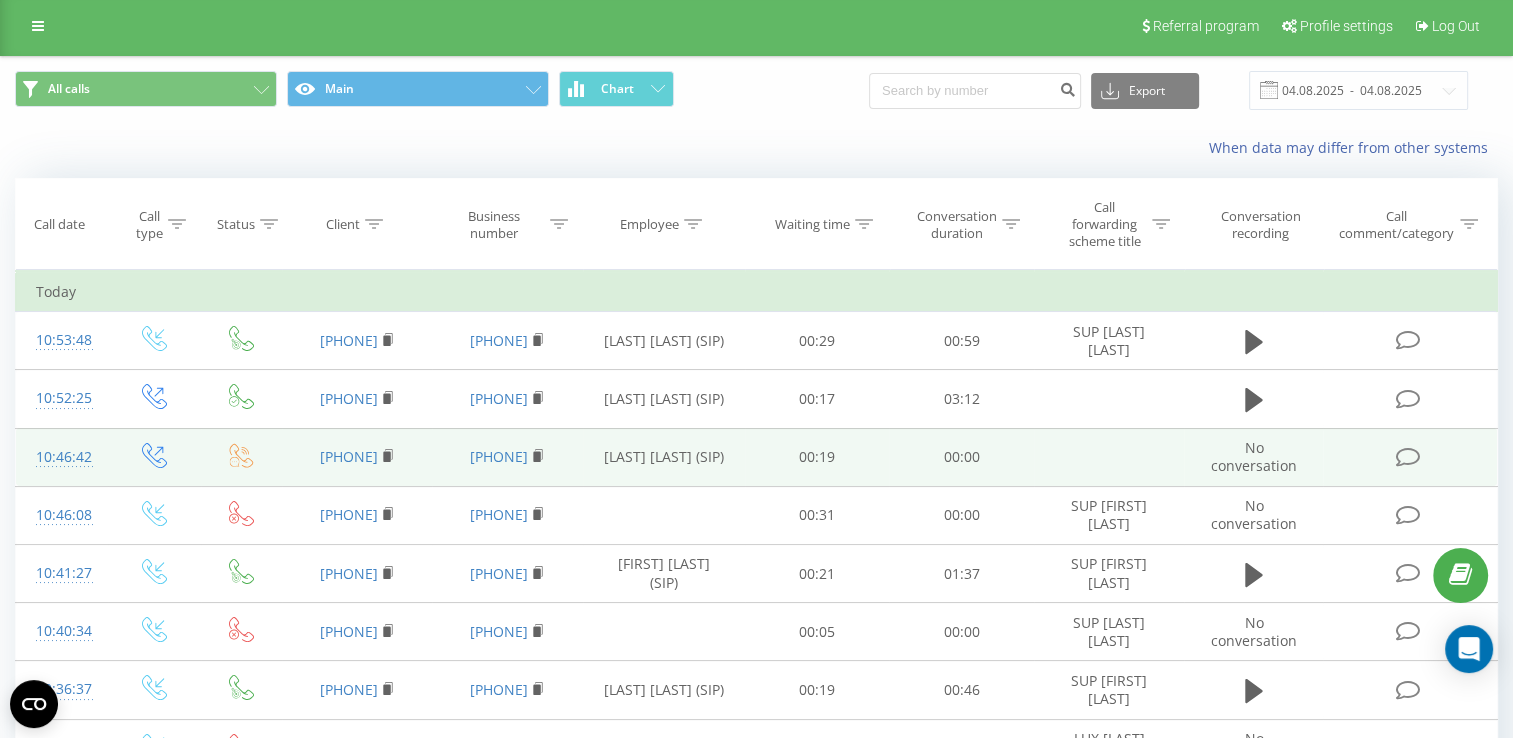 scroll, scrollTop: 0, scrollLeft: 0, axis: both 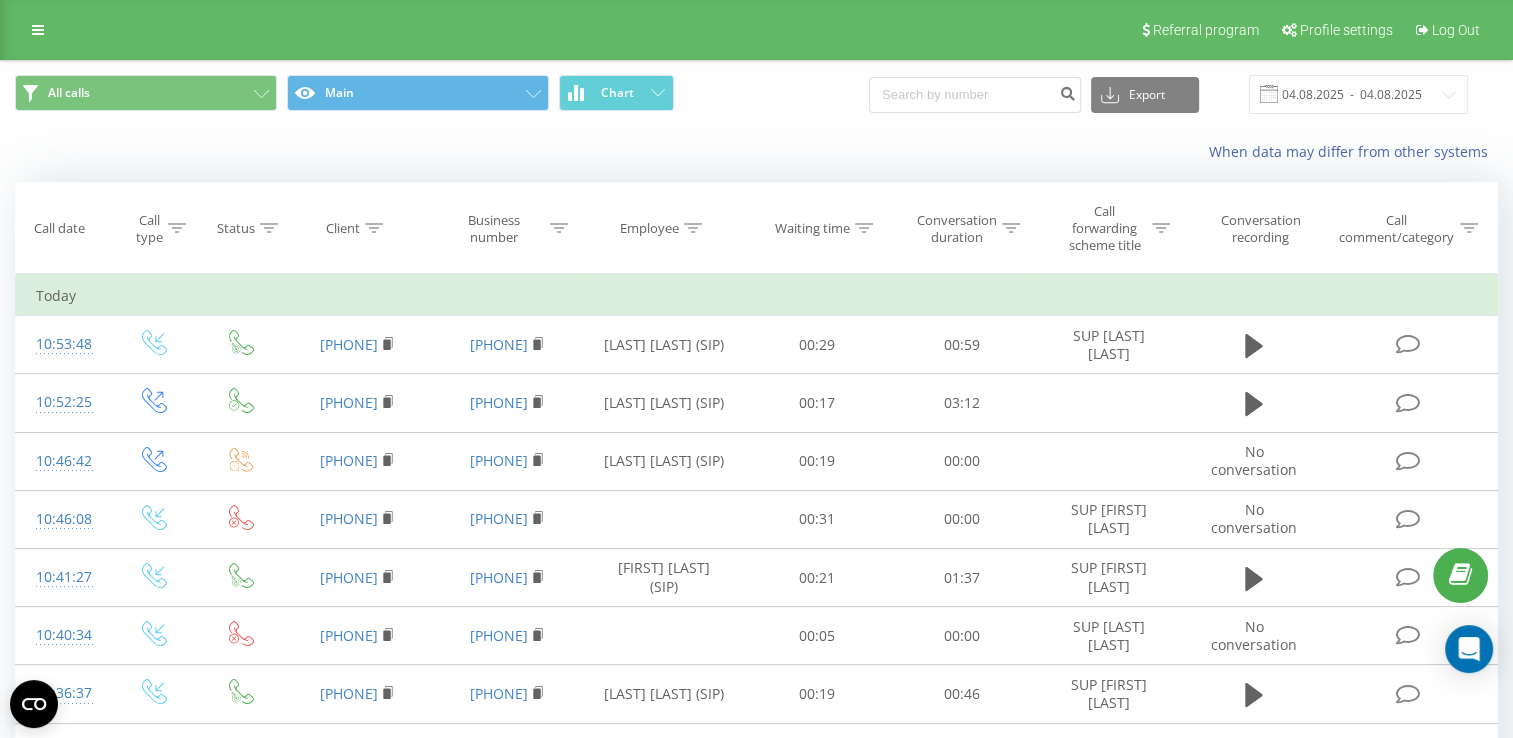 click at bounding box center (0, 0) 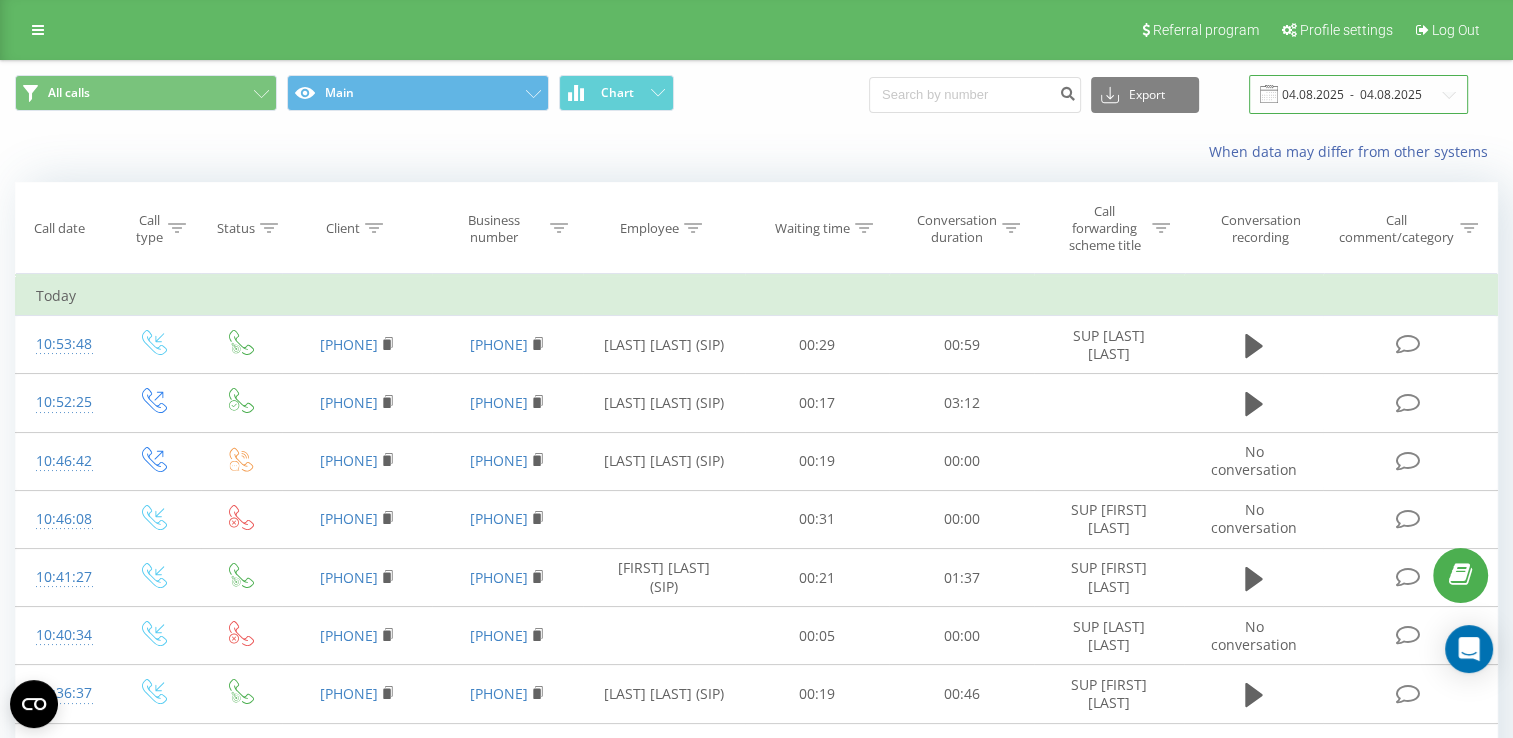click on "04.08.2025  -  04.08.2025" at bounding box center [1358, 94] 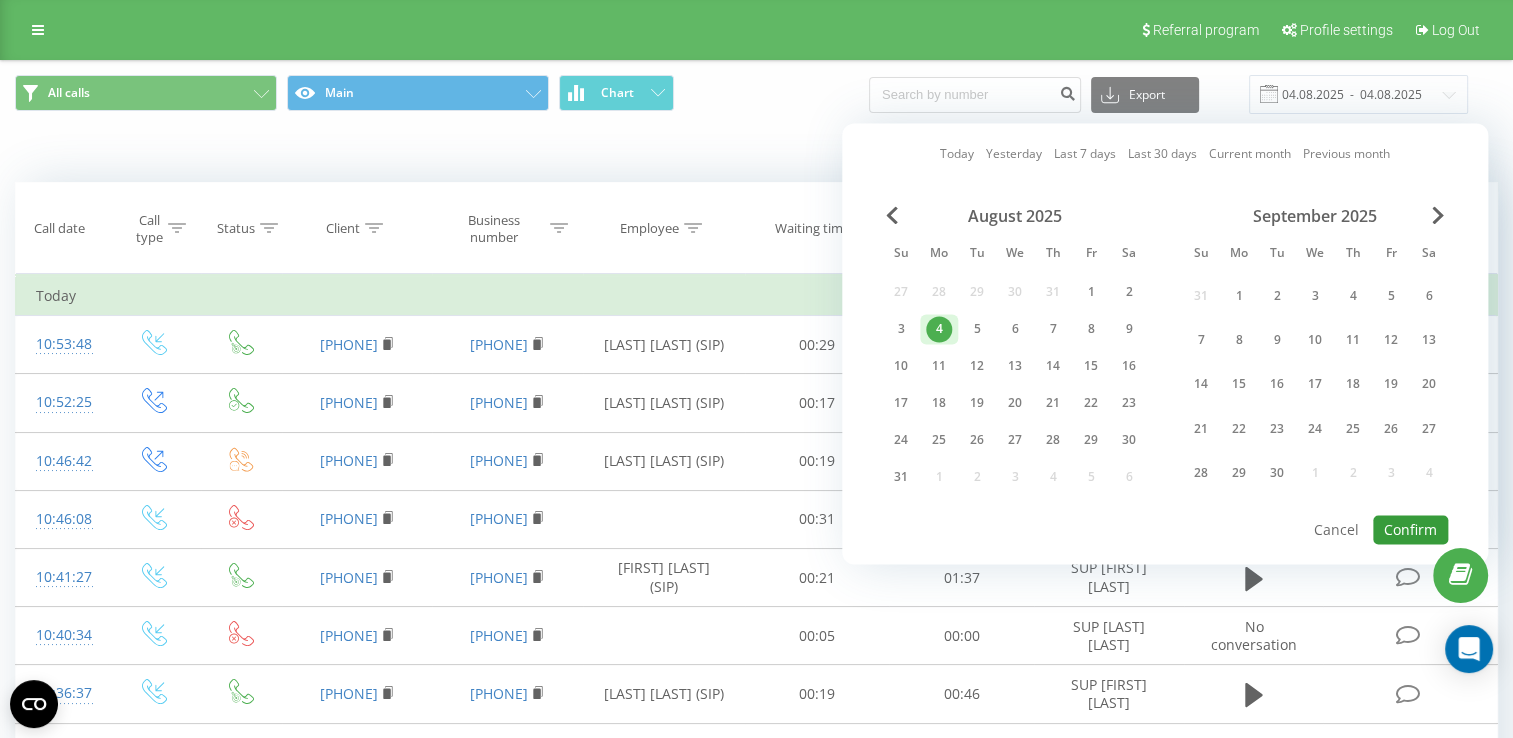 click on "Confirm" at bounding box center (1410, 529) 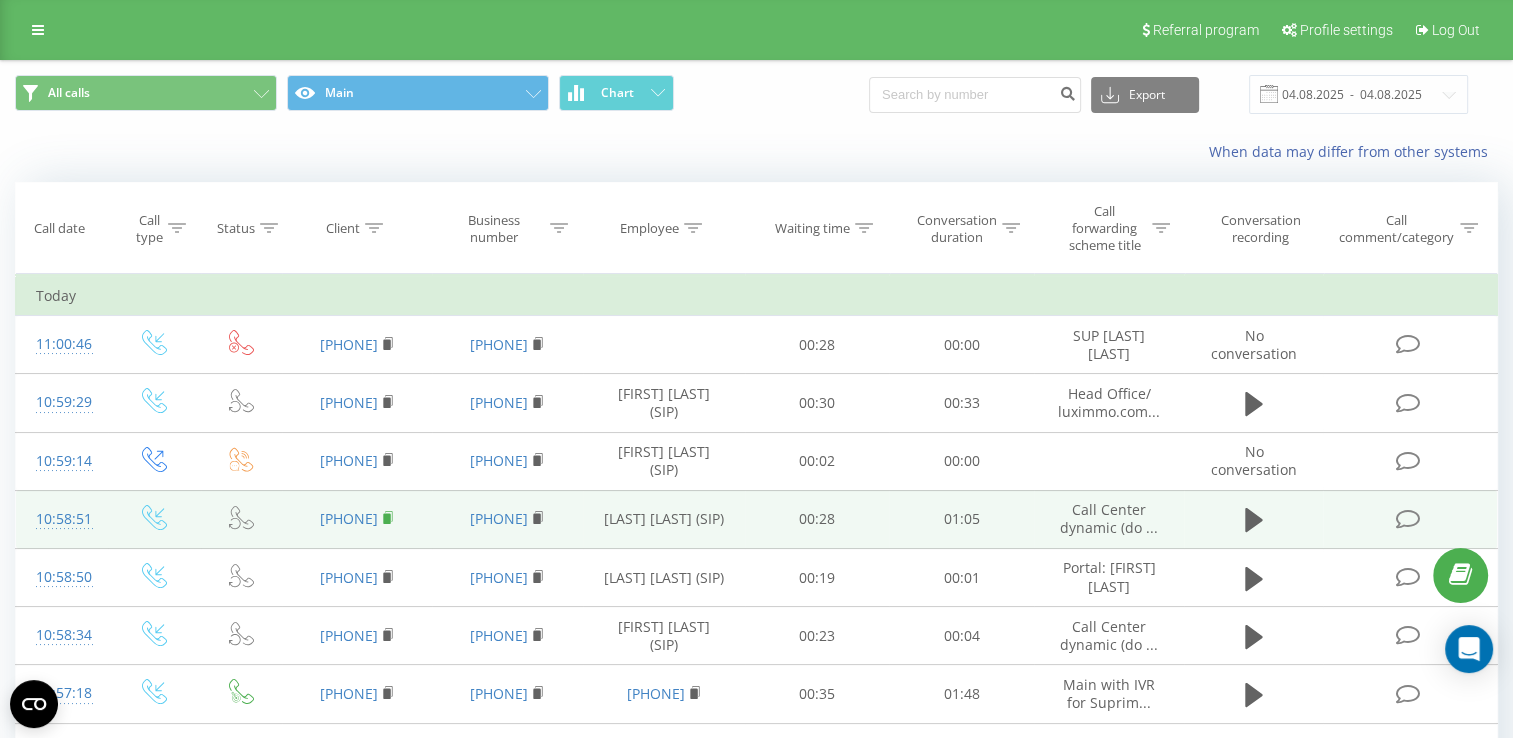 click 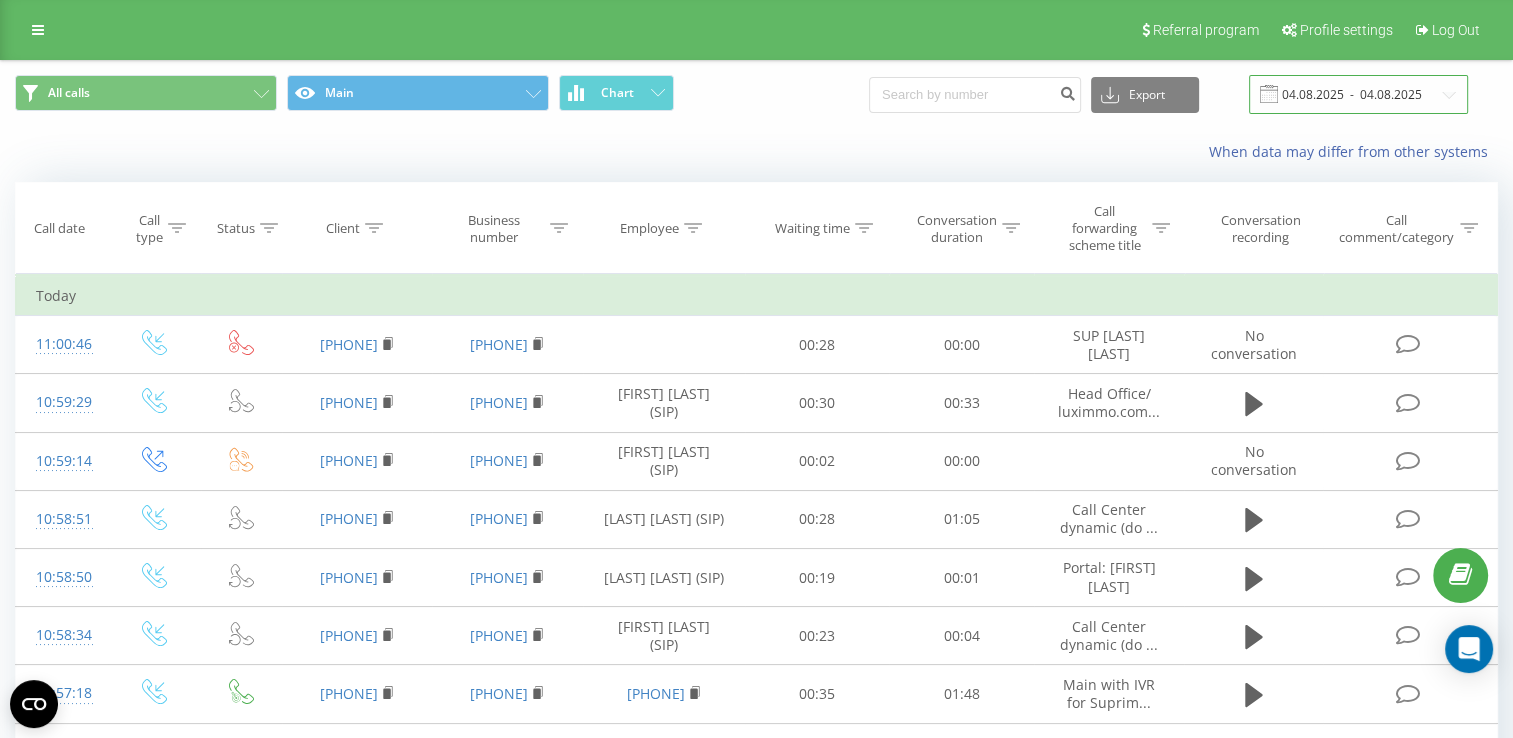 click on "04.08.2025  -  04.08.2025" at bounding box center [1358, 94] 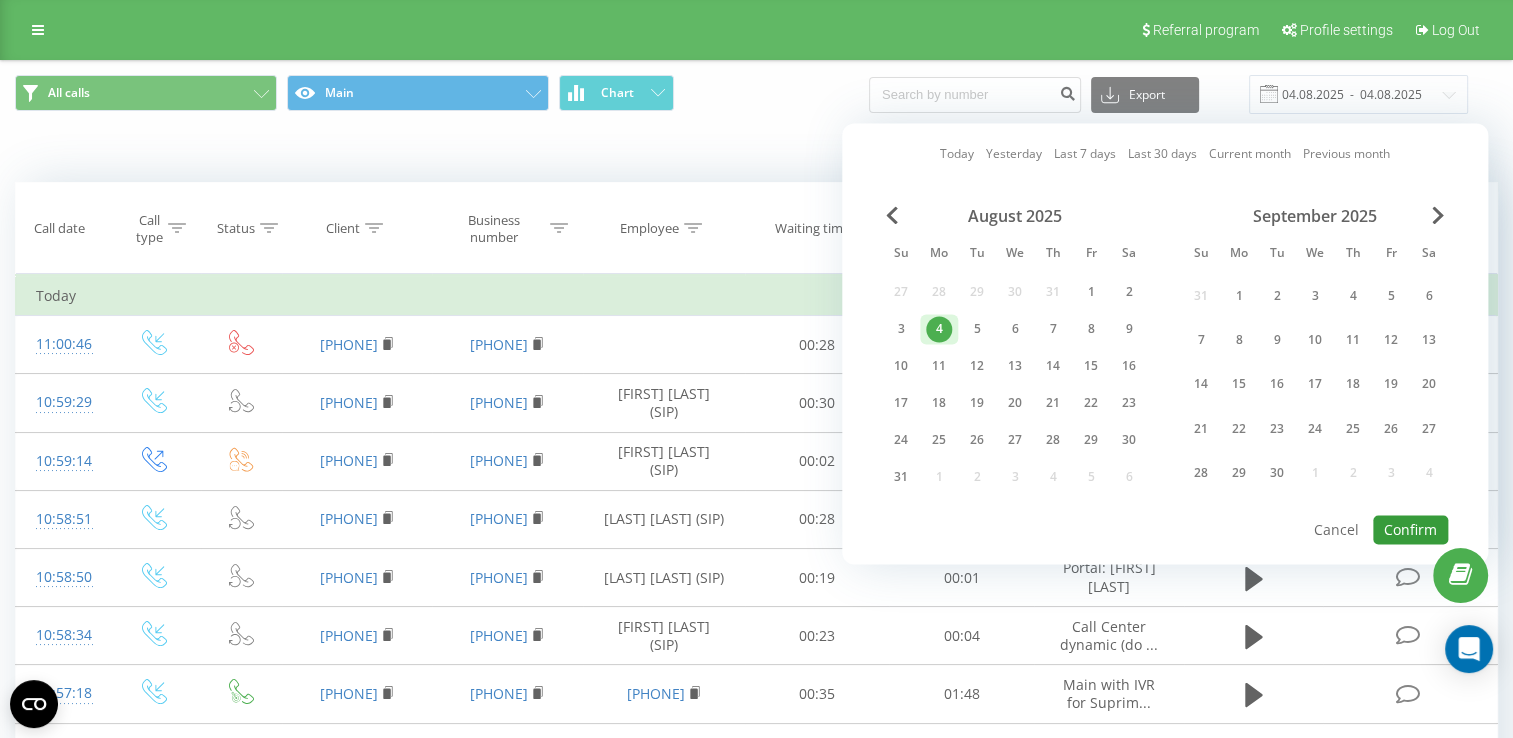 click on "Confirm" at bounding box center [1410, 529] 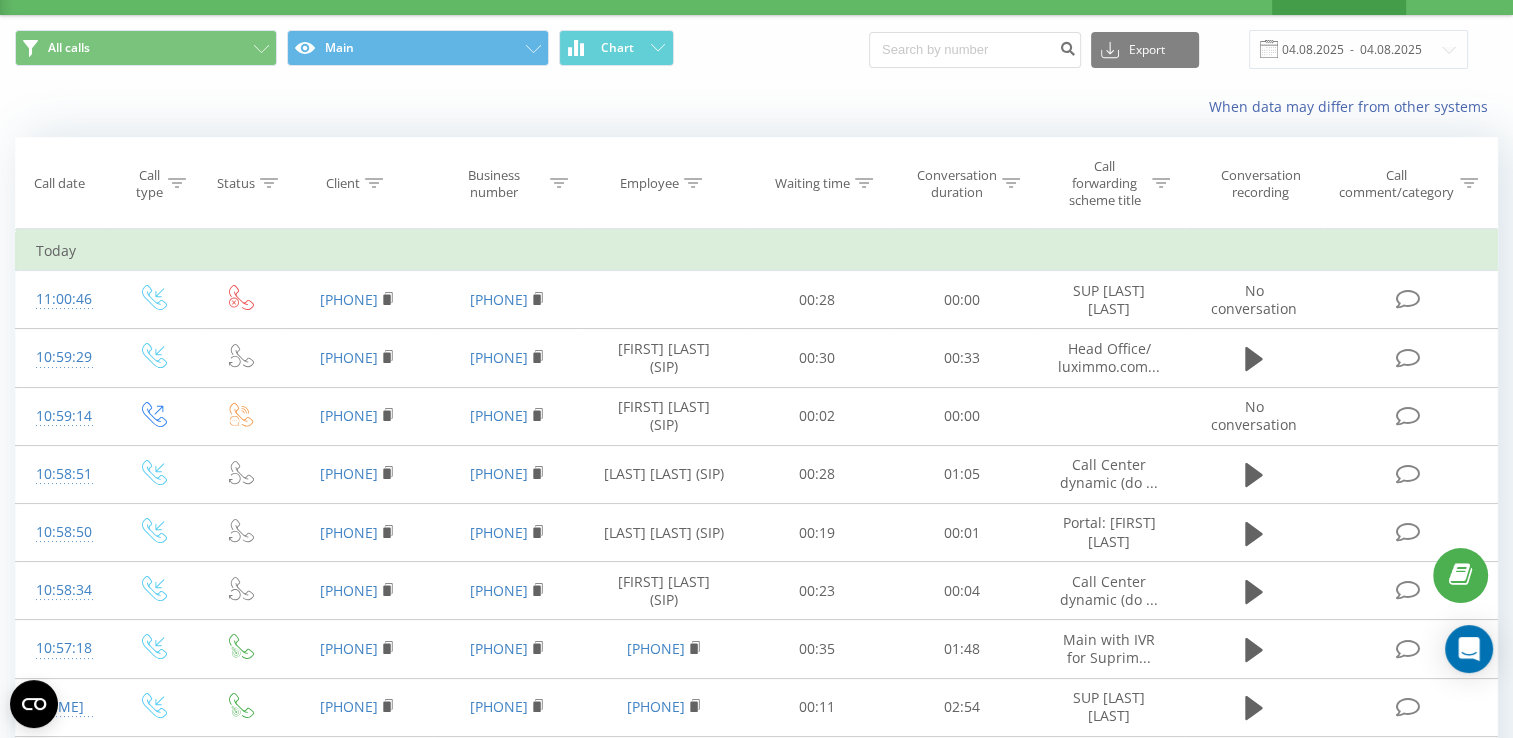 scroll, scrollTop: 0, scrollLeft: 0, axis: both 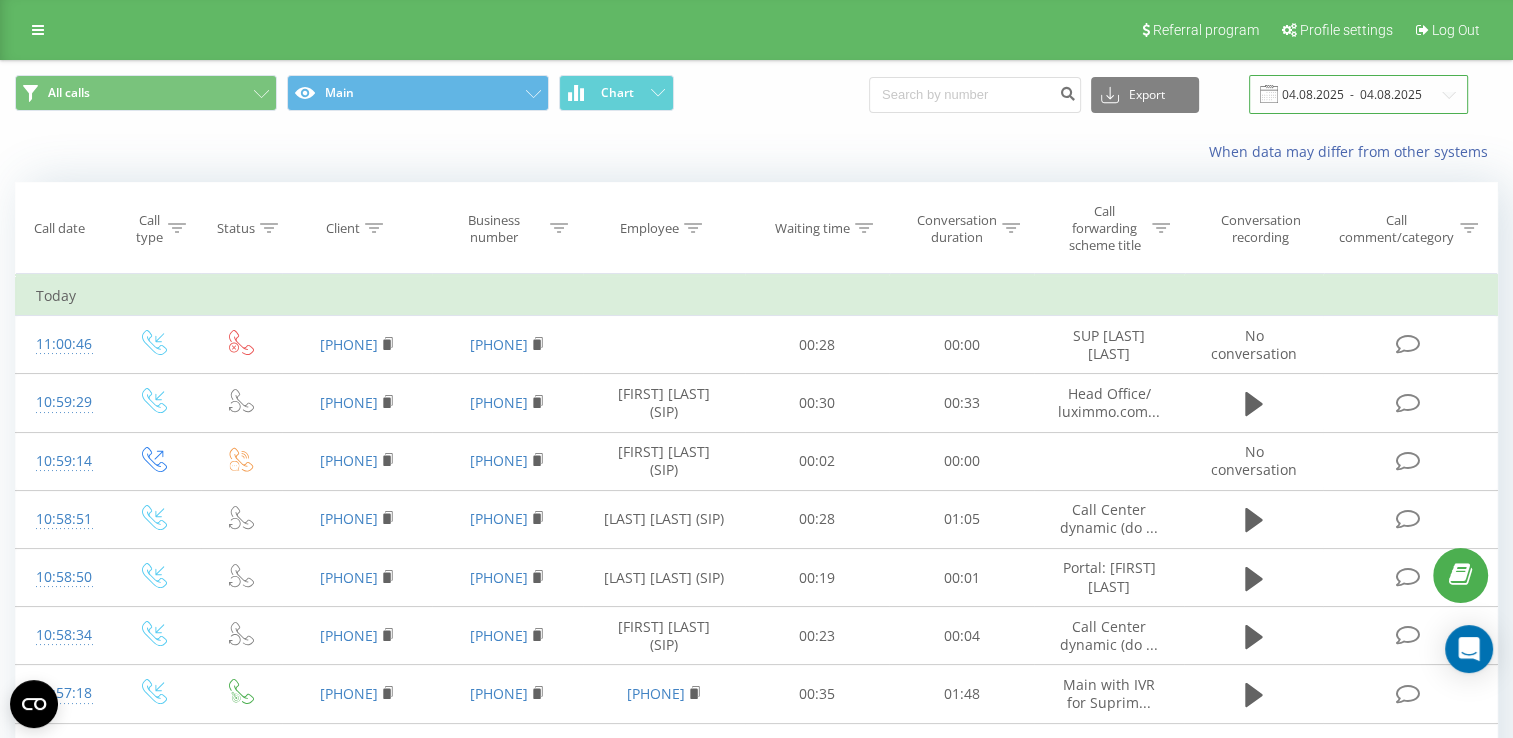 drag, startPoint x: 1361, startPoint y: 90, endPoint x: 1348, endPoint y: 82, distance: 15.264338 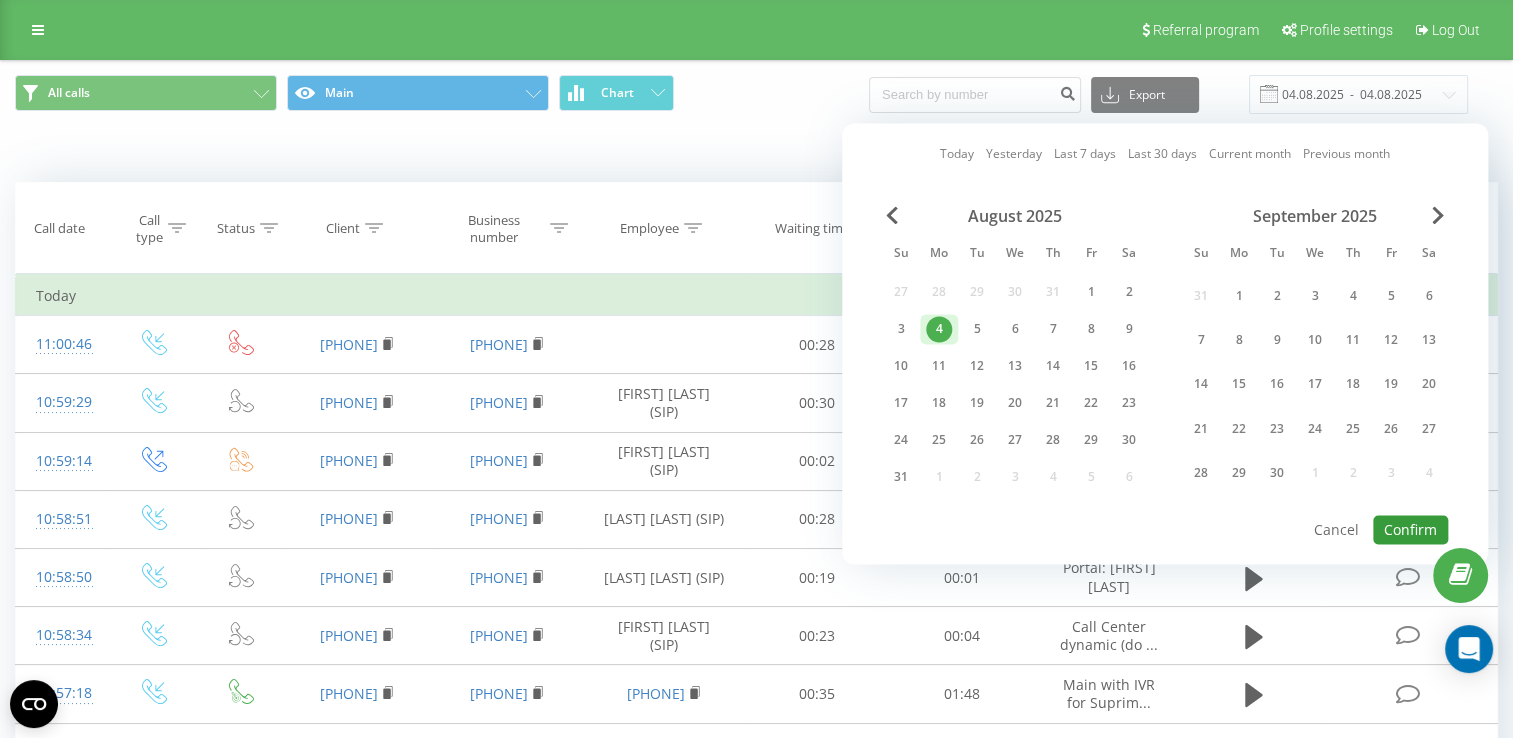 click on "Confirm" at bounding box center [1410, 529] 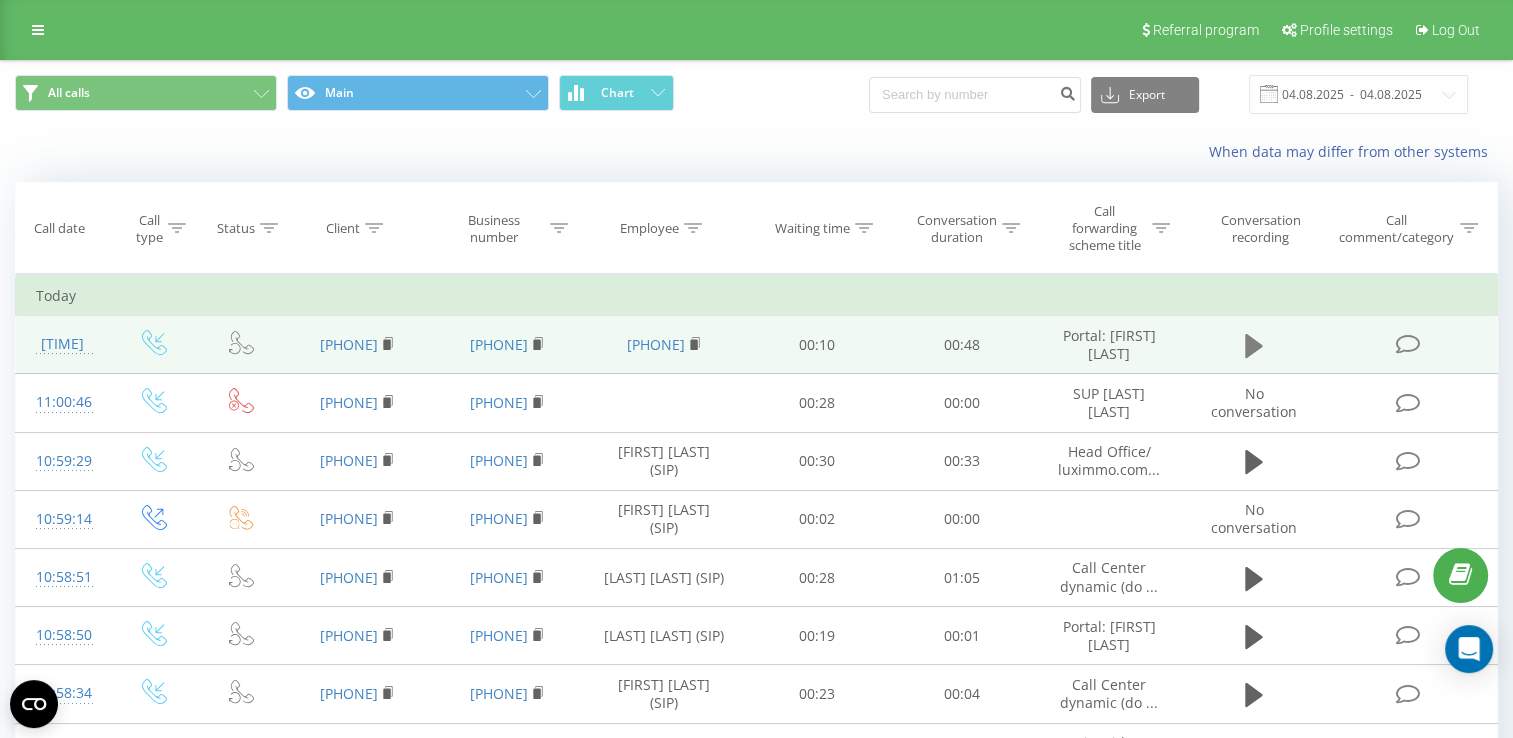 click 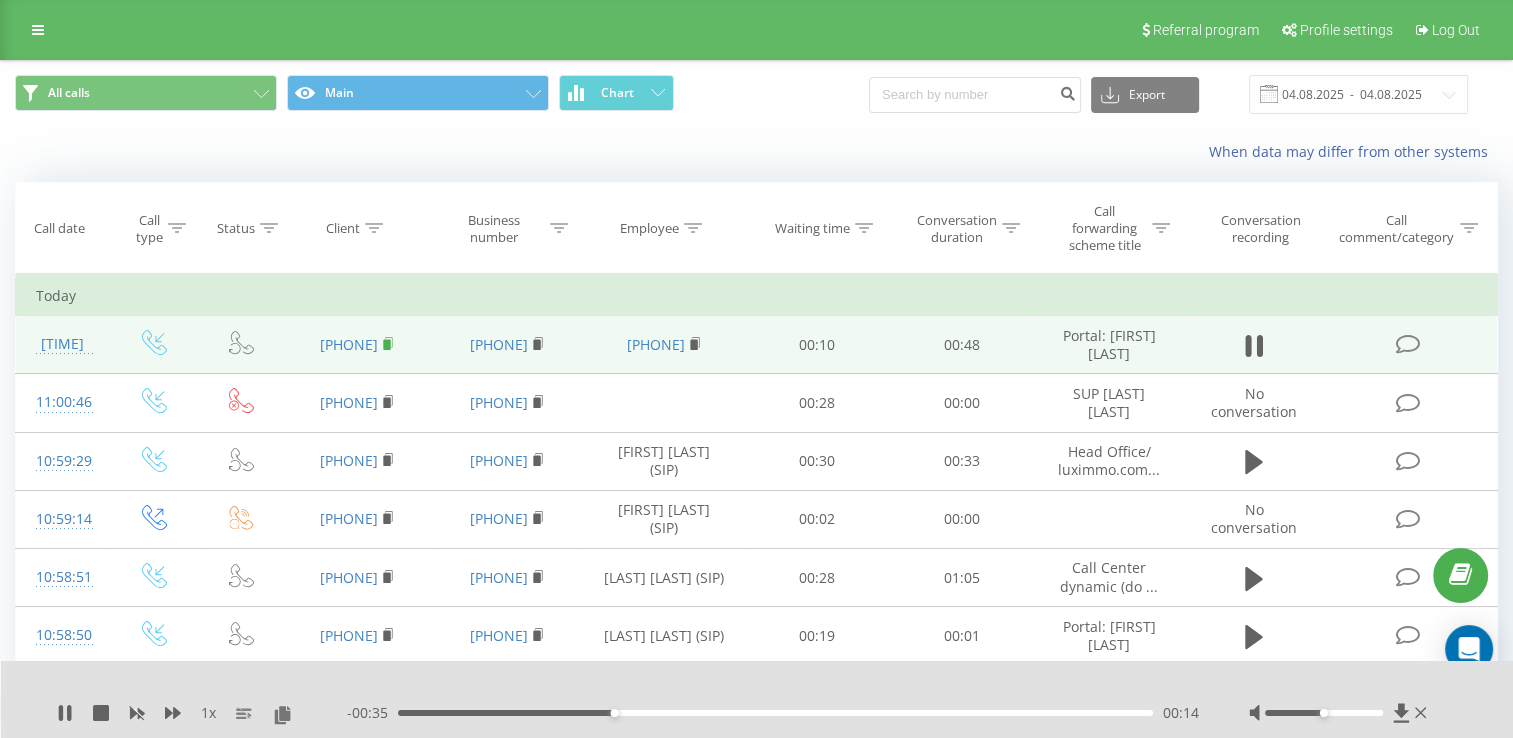 click 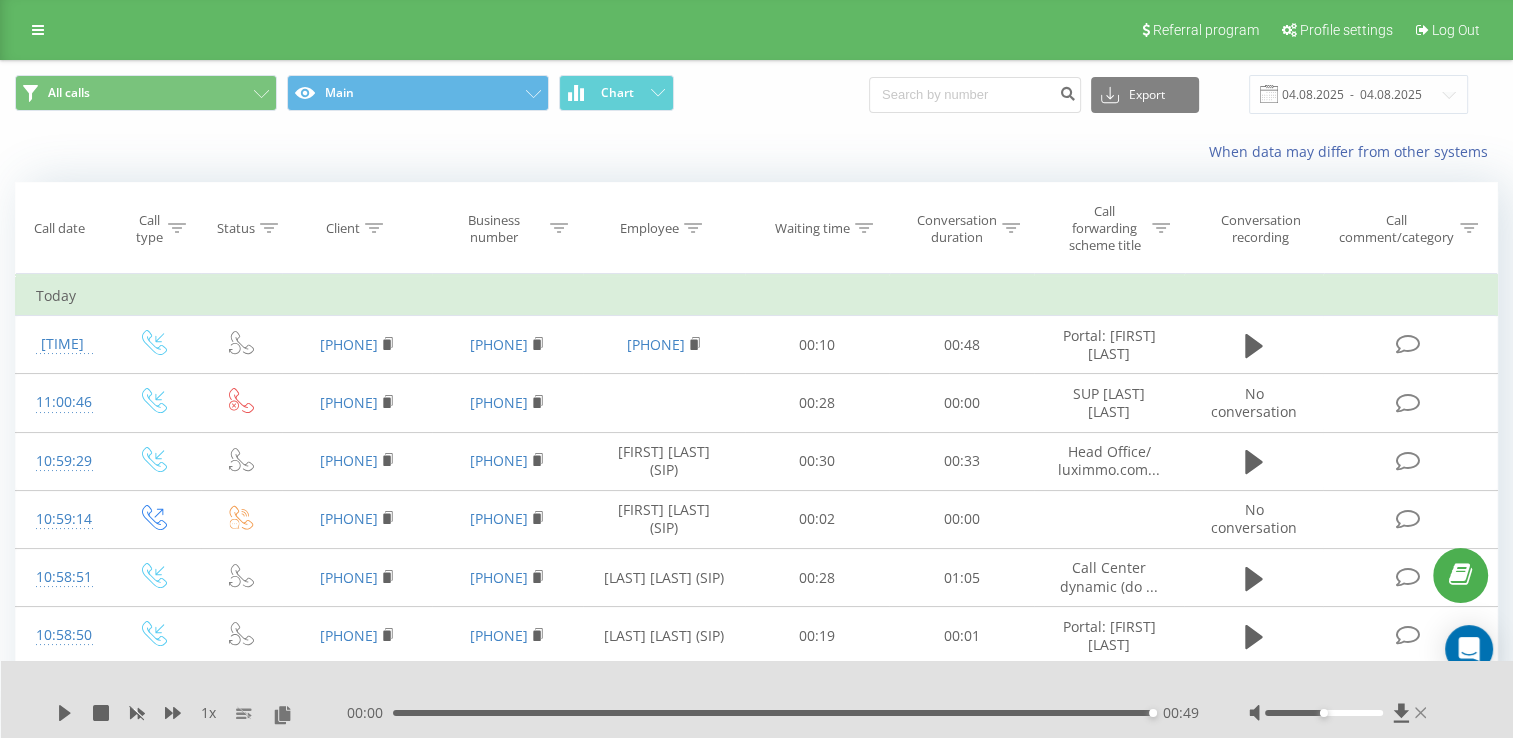 click 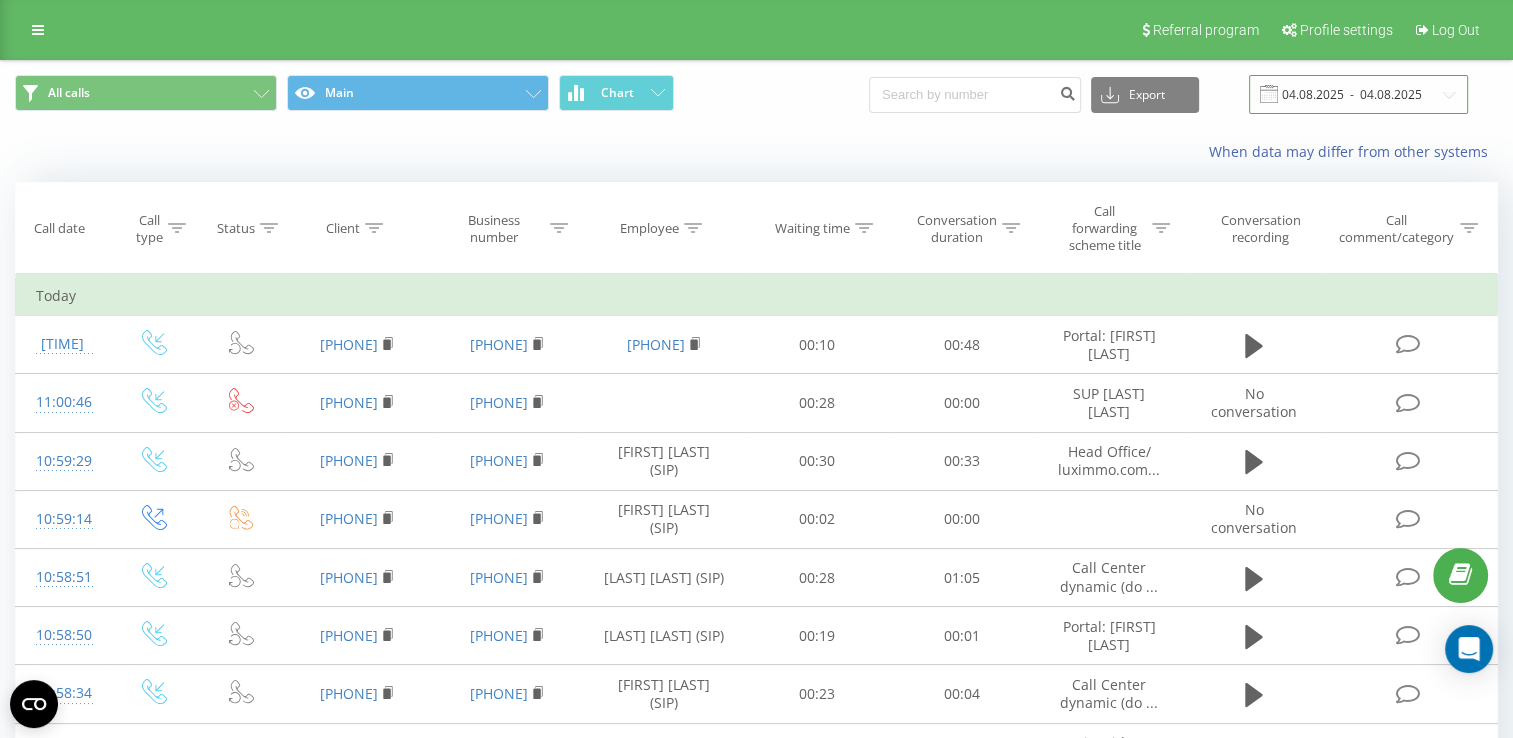 click on "04.08.2025  -  04.08.2025" at bounding box center [1358, 94] 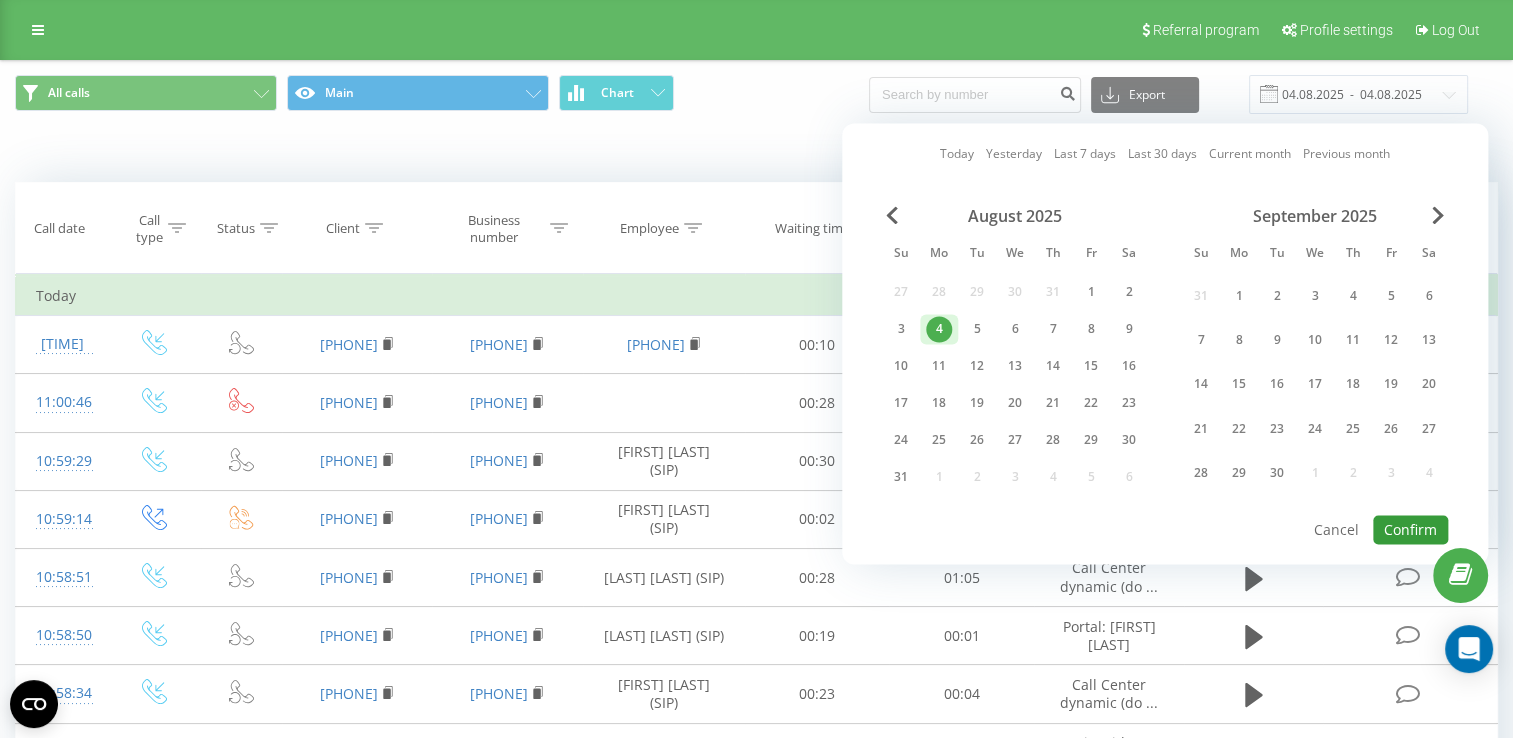 click on "Confirm" at bounding box center (1410, 529) 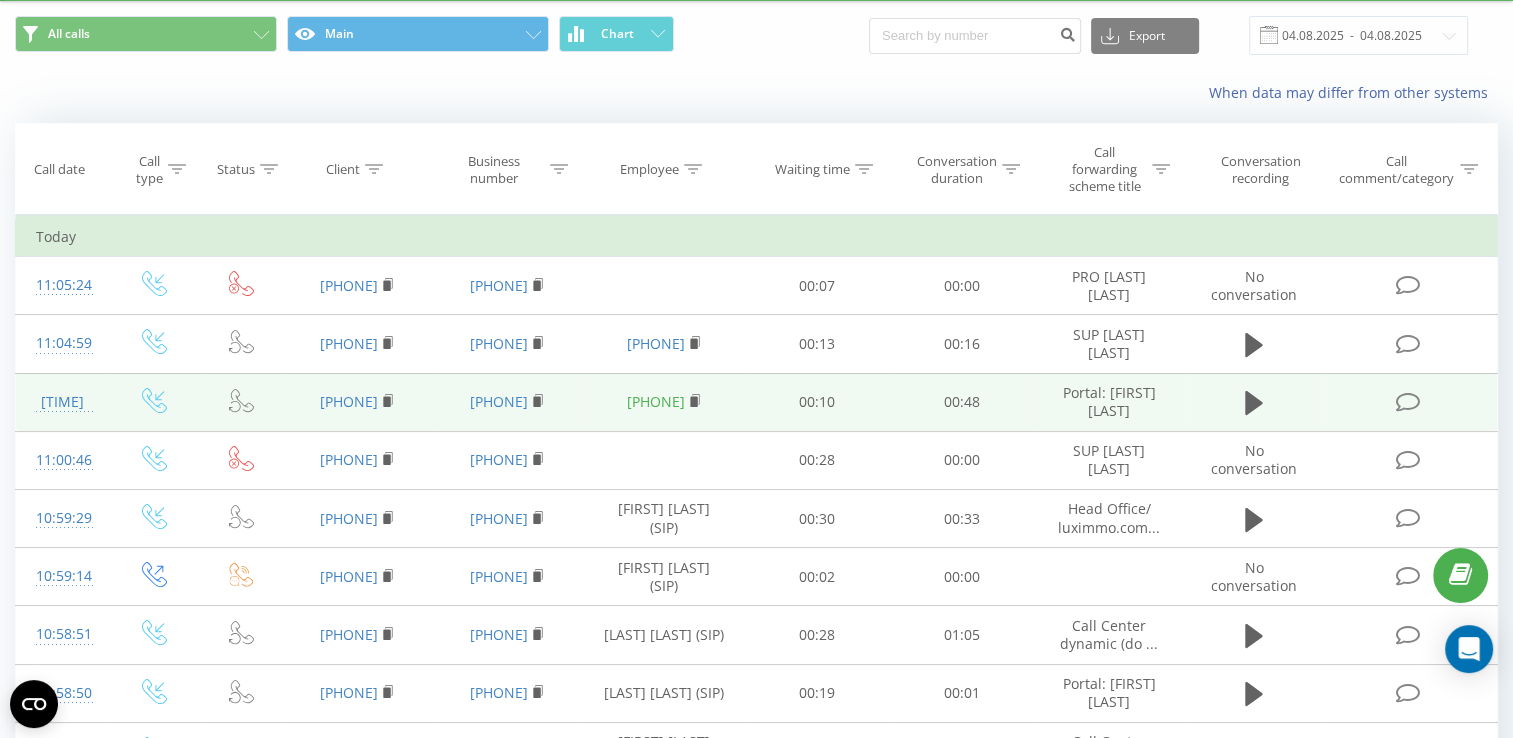 scroll, scrollTop: 100, scrollLeft: 0, axis: vertical 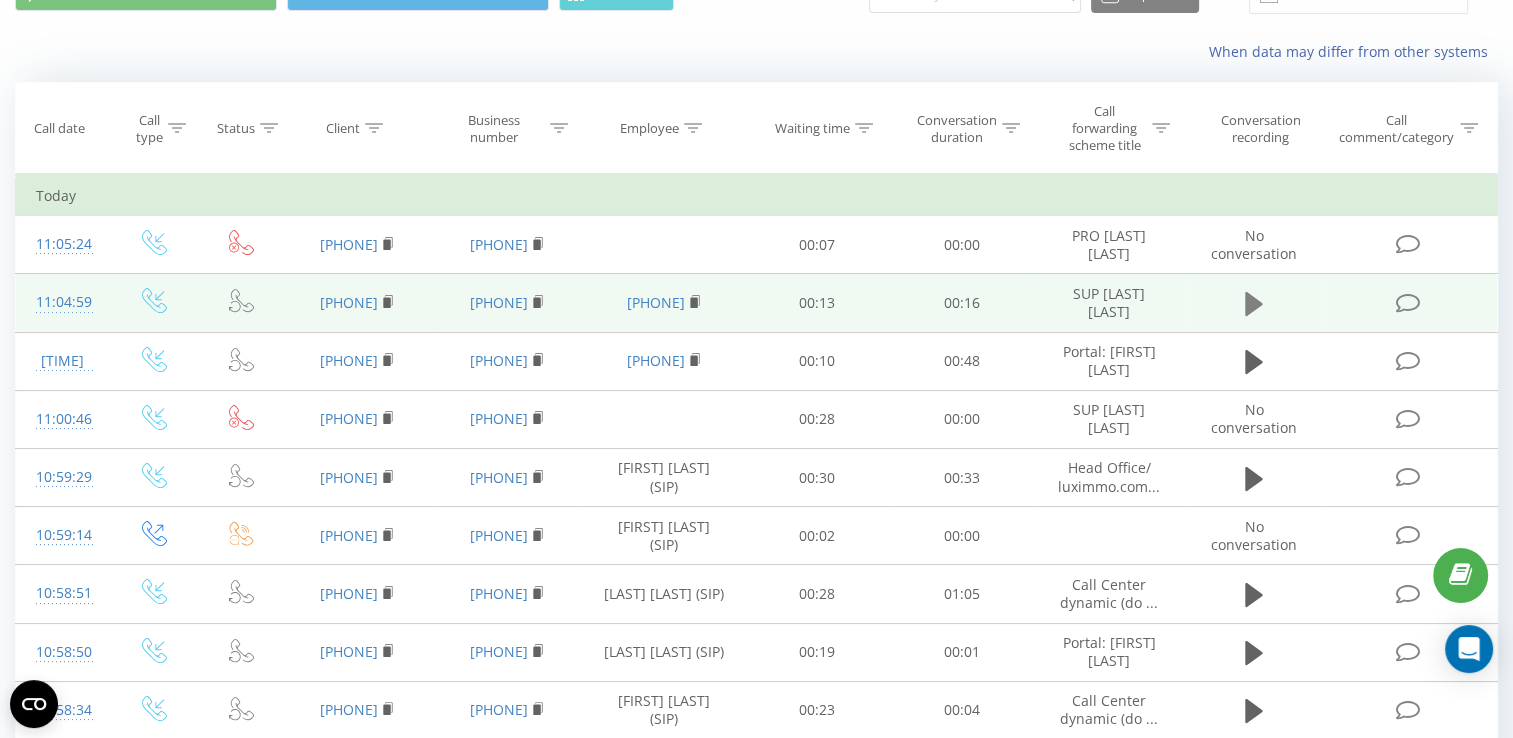 click 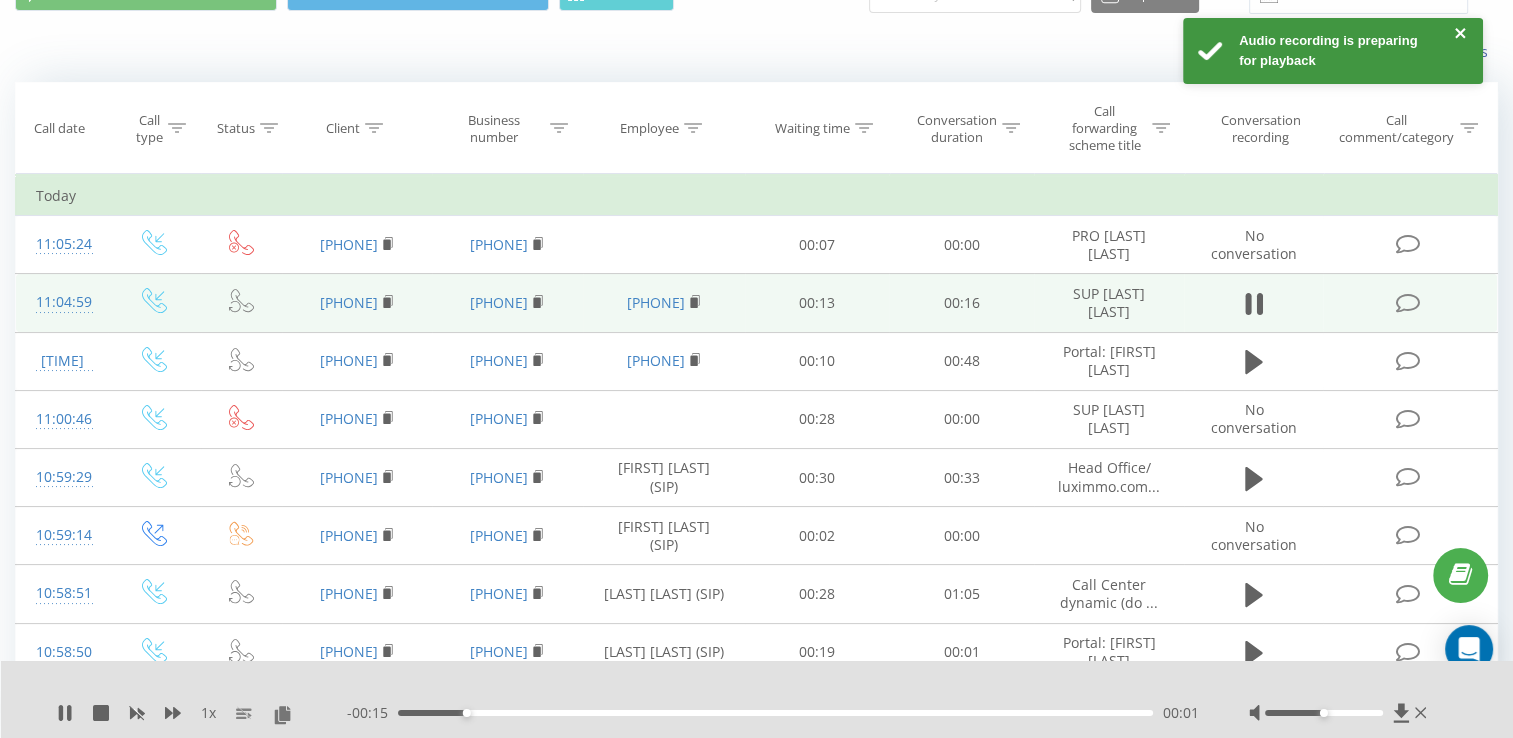 click 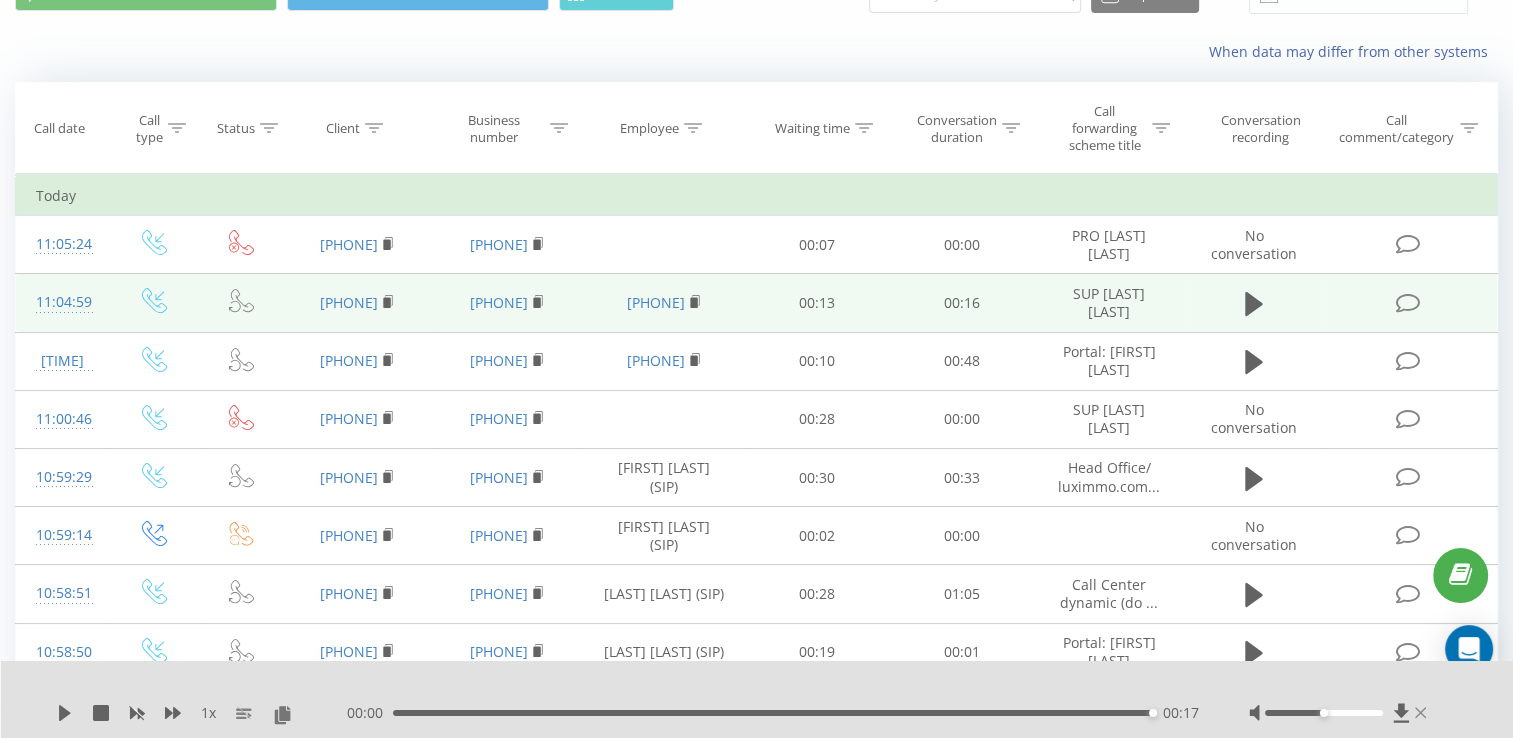 click 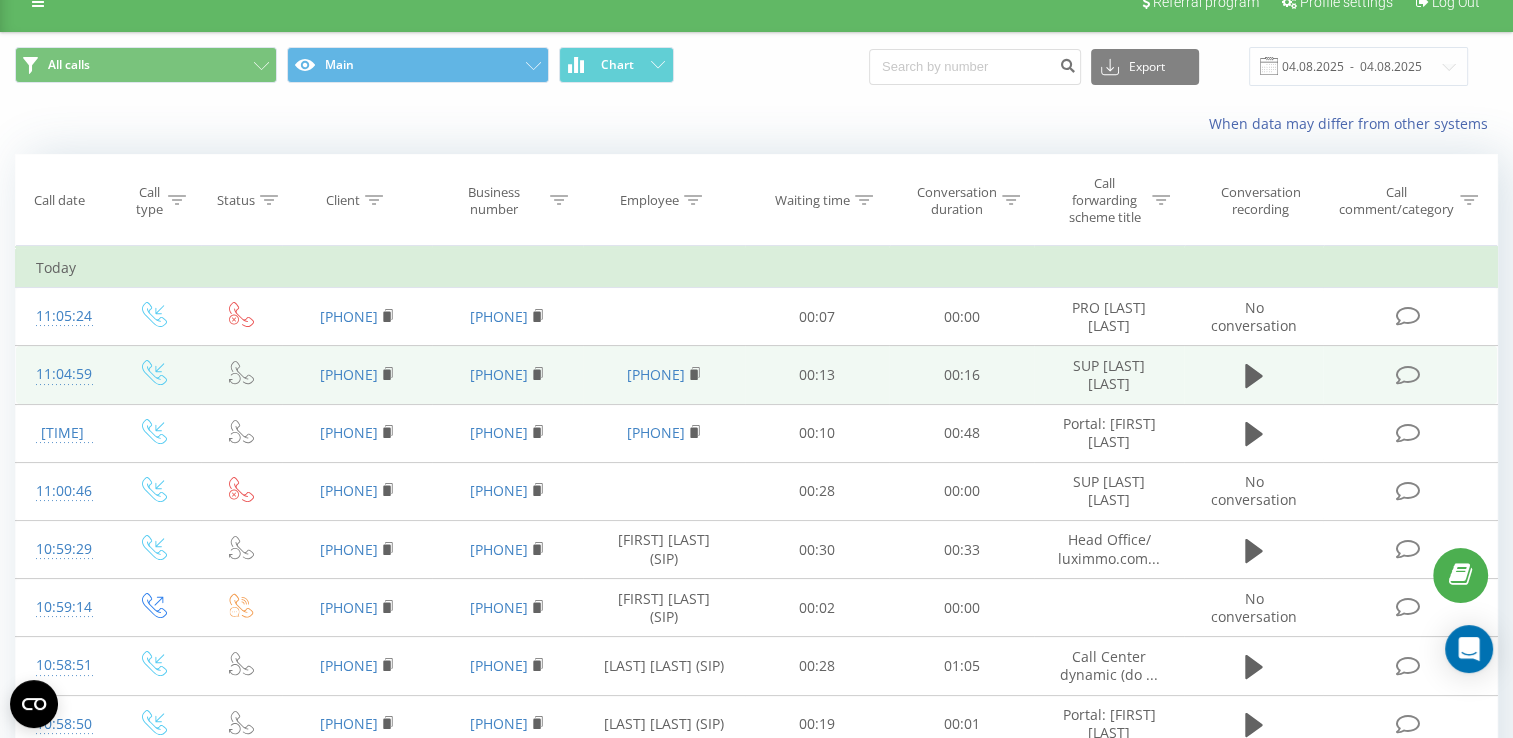 scroll, scrollTop: 0, scrollLeft: 0, axis: both 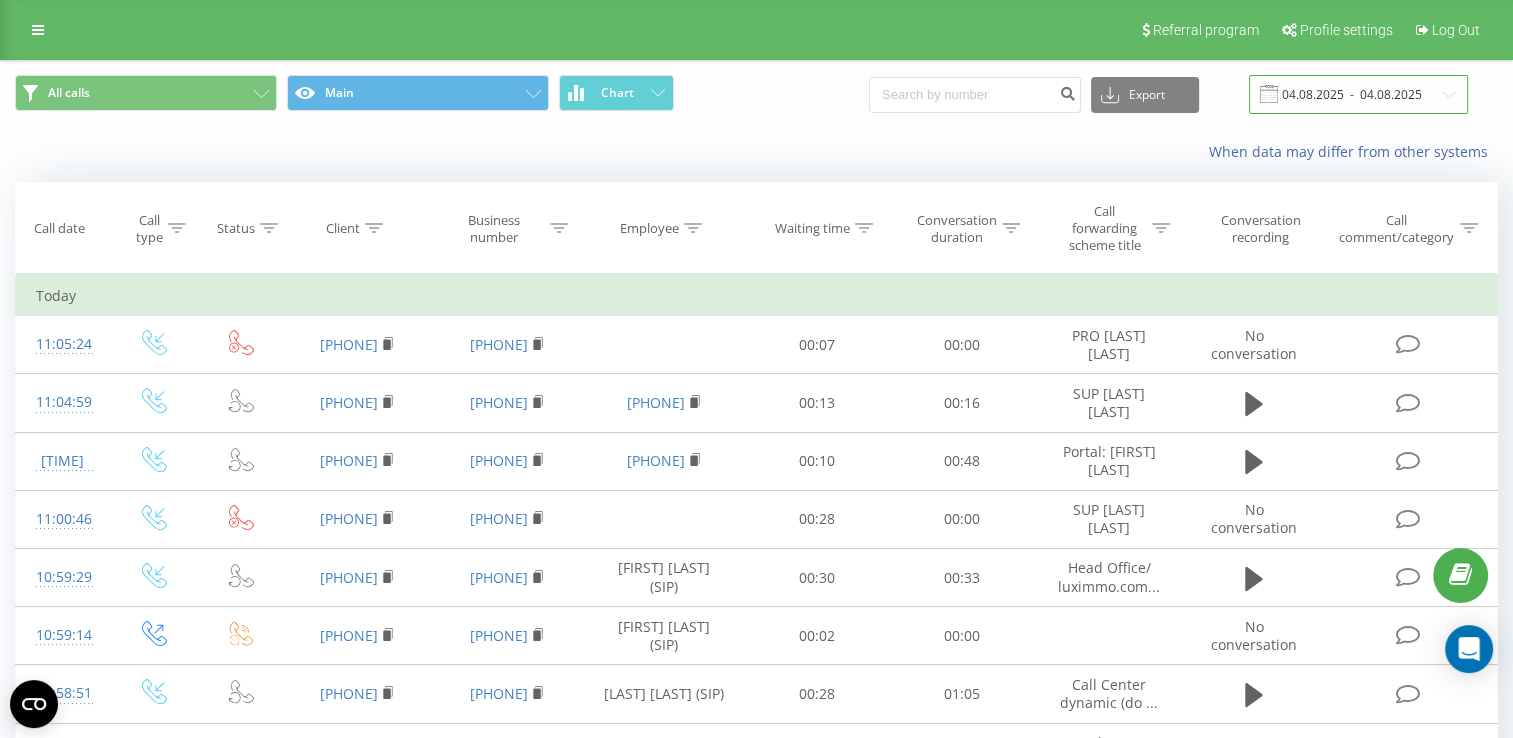 click on "04.08.2025  -  04.08.2025" at bounding box center [1358, 94] 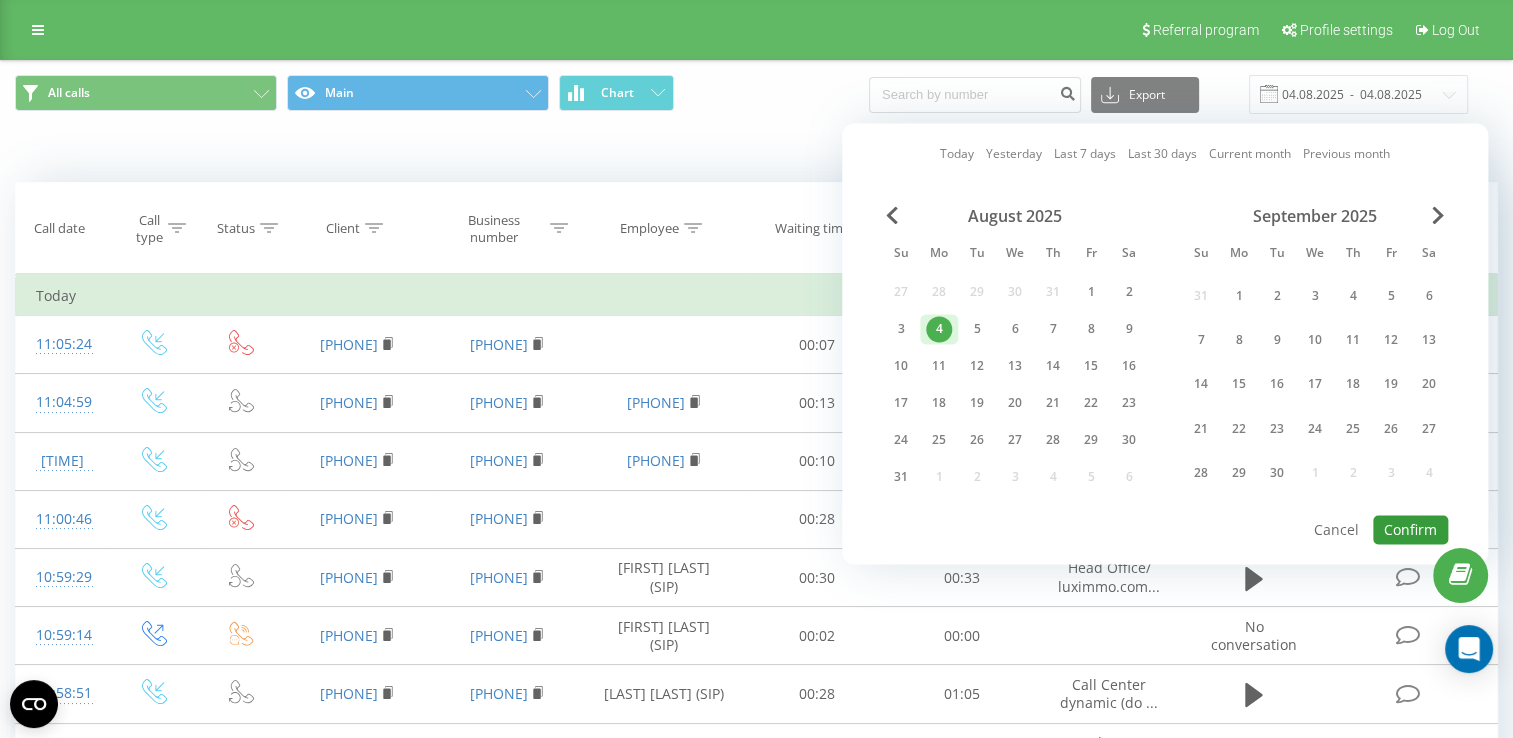 click on "Confirm" at bounding box center (1410, 529) 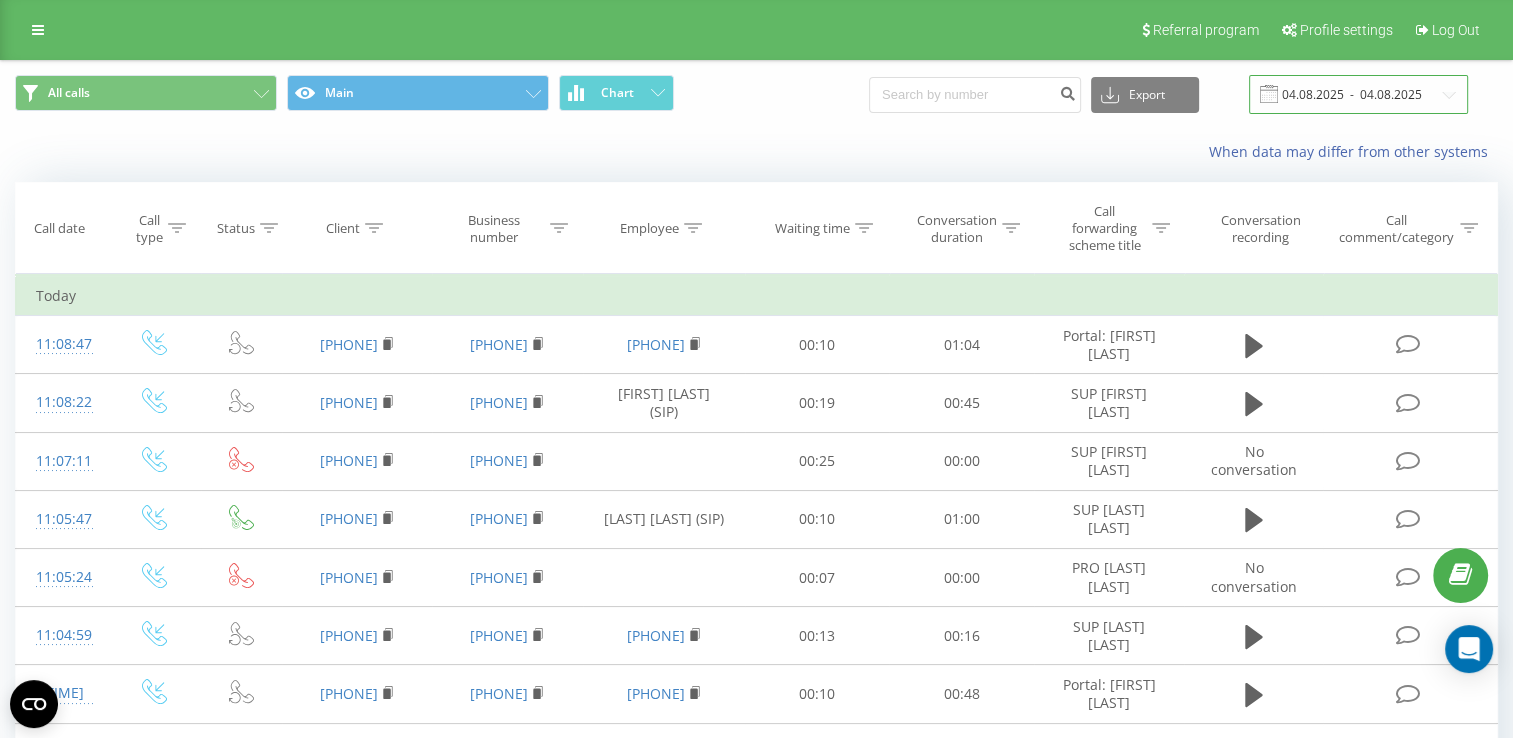 click on "04.08.2025  -  04.08.2025" at bounding box center (1358, 94) 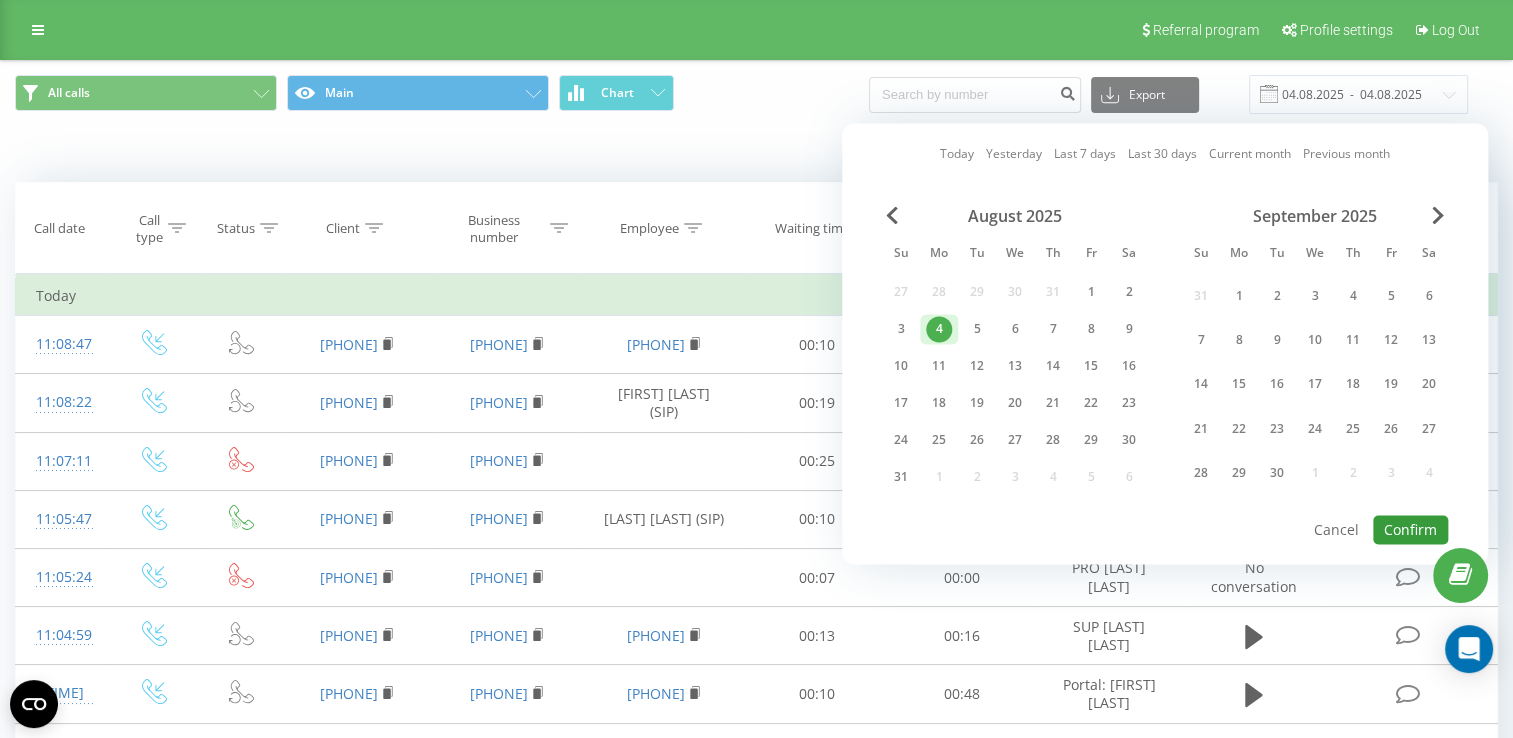 click on "Confirm" at bounding box center [1410, 529] 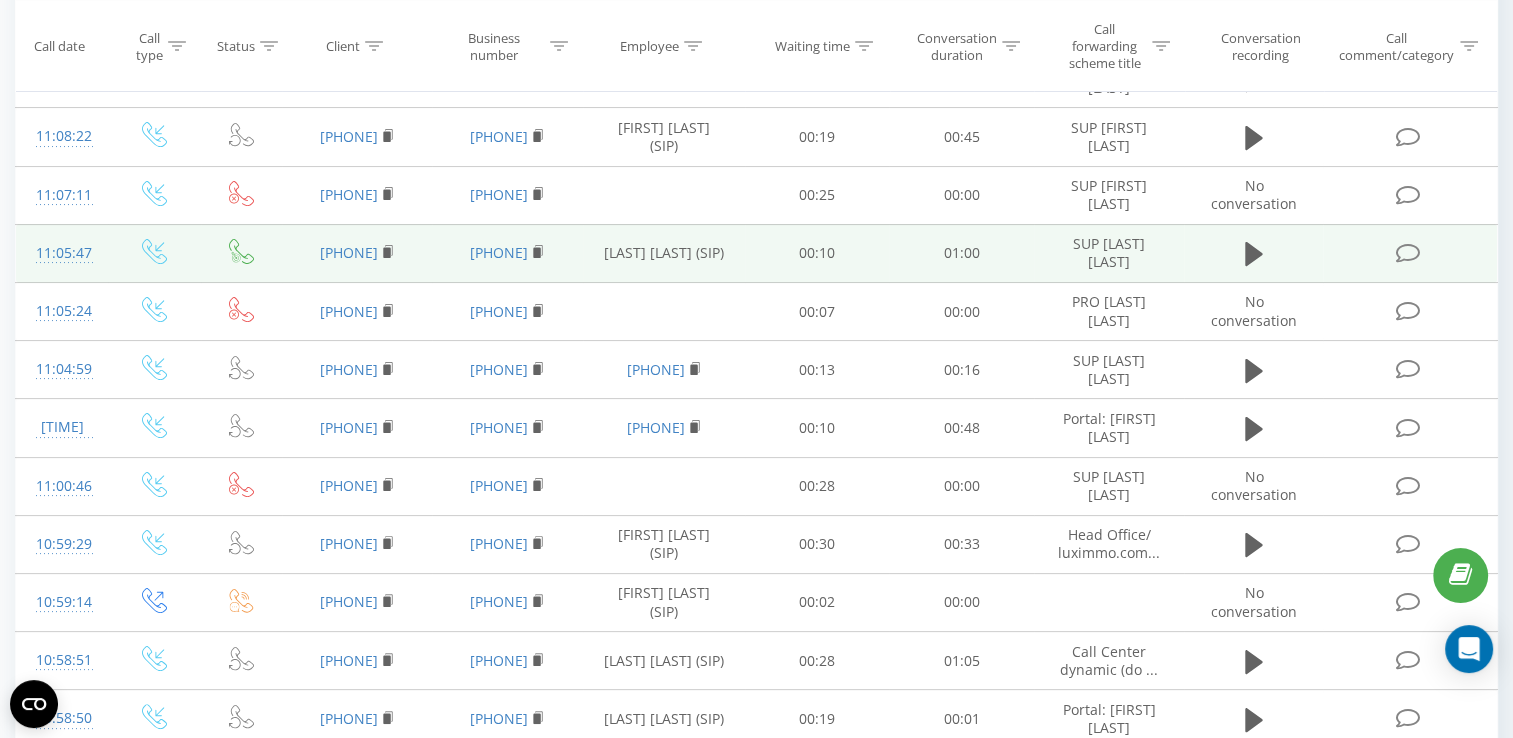 scroll, scrollTop: 300, scrollLeft: 0, axis: vertical 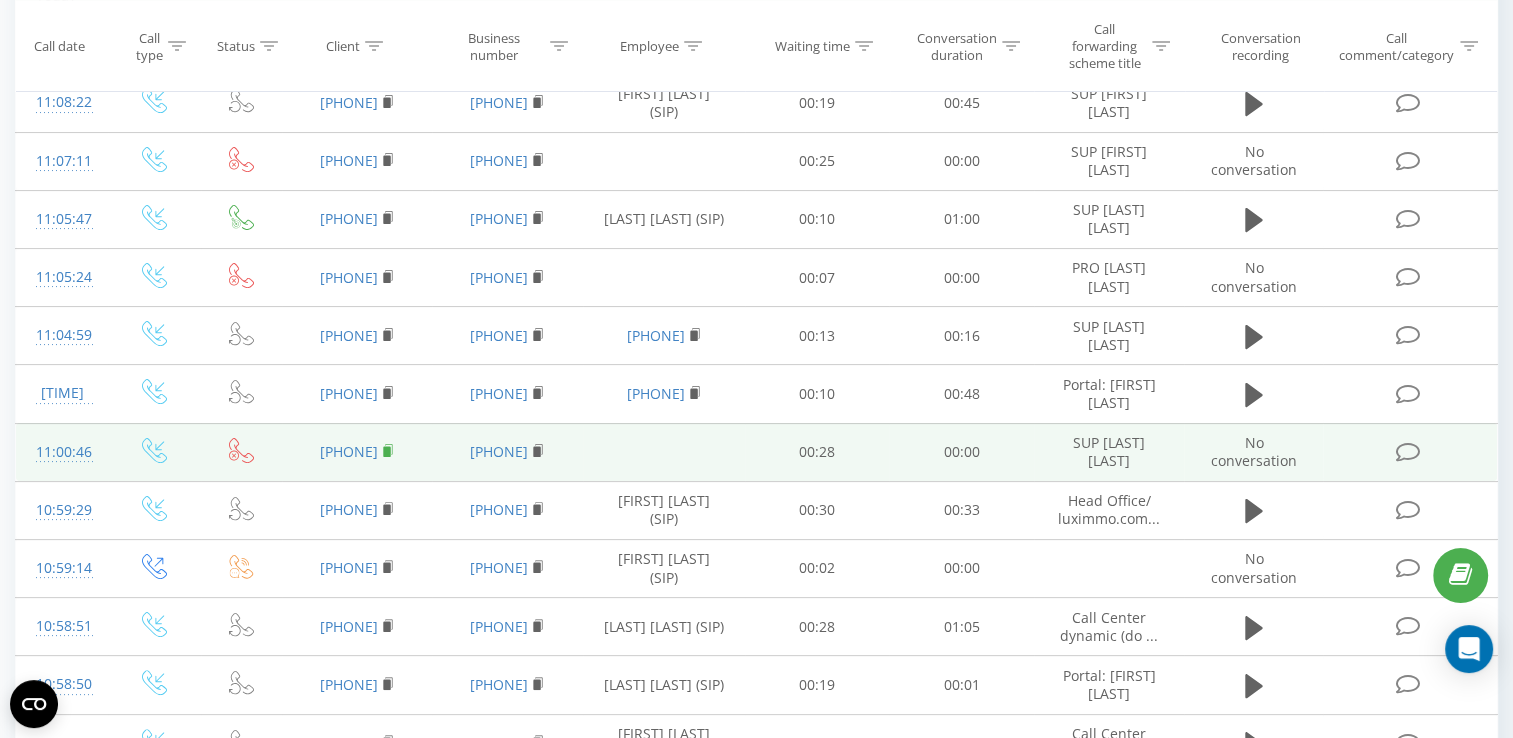 click 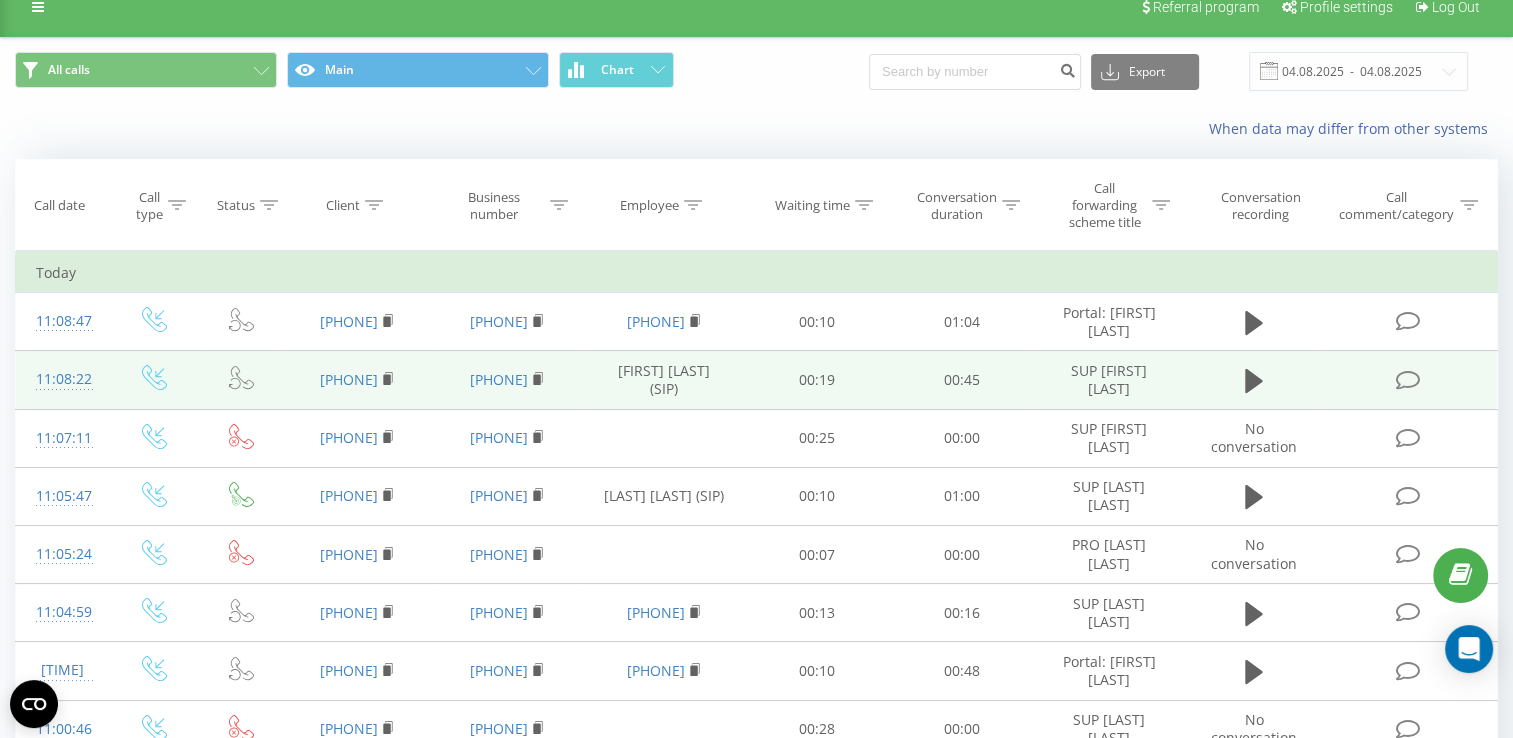 scroll, scrollTop: 0, scrollLeft: 0, axis: both 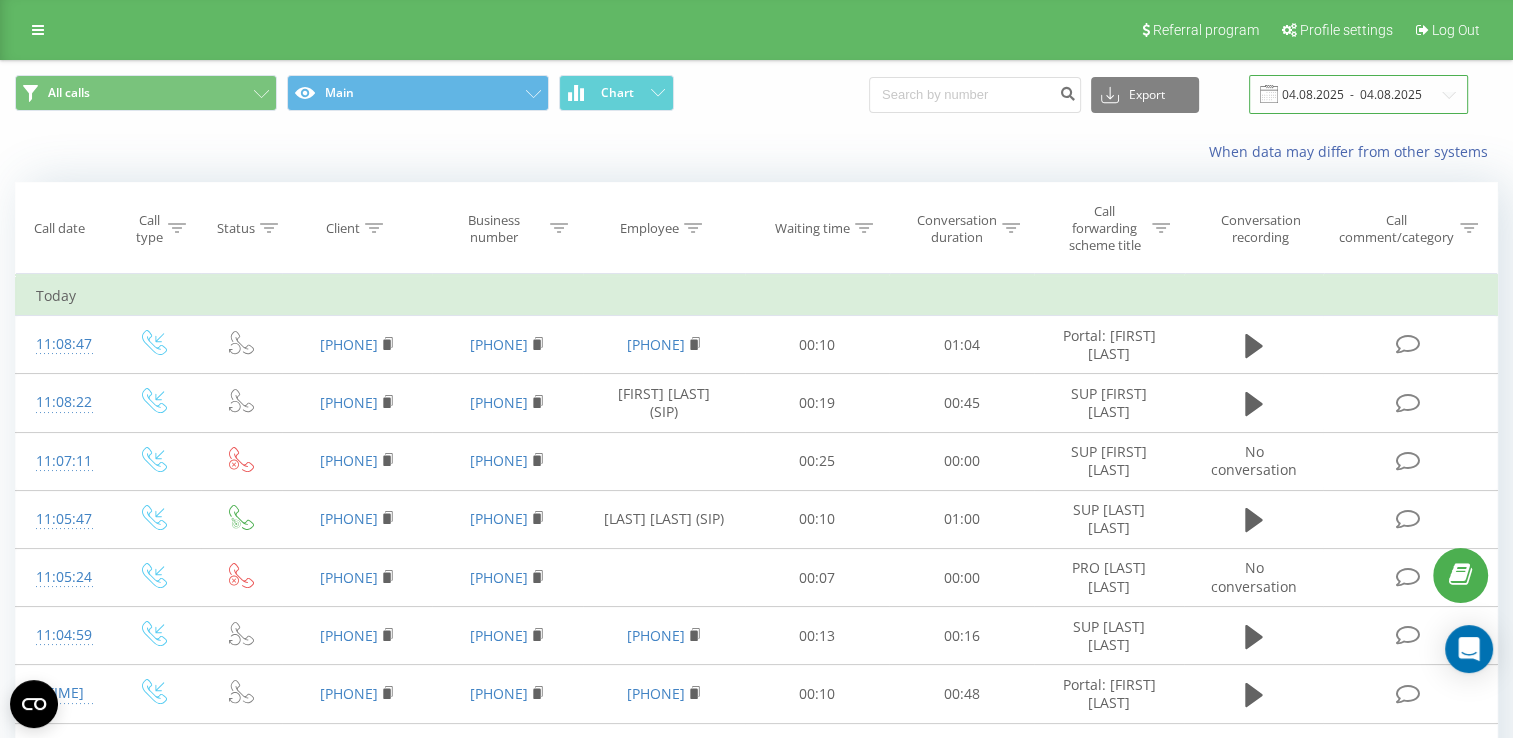 click on "04.08.2025  -  04.08.2025" at bounding box center (1358, 94) 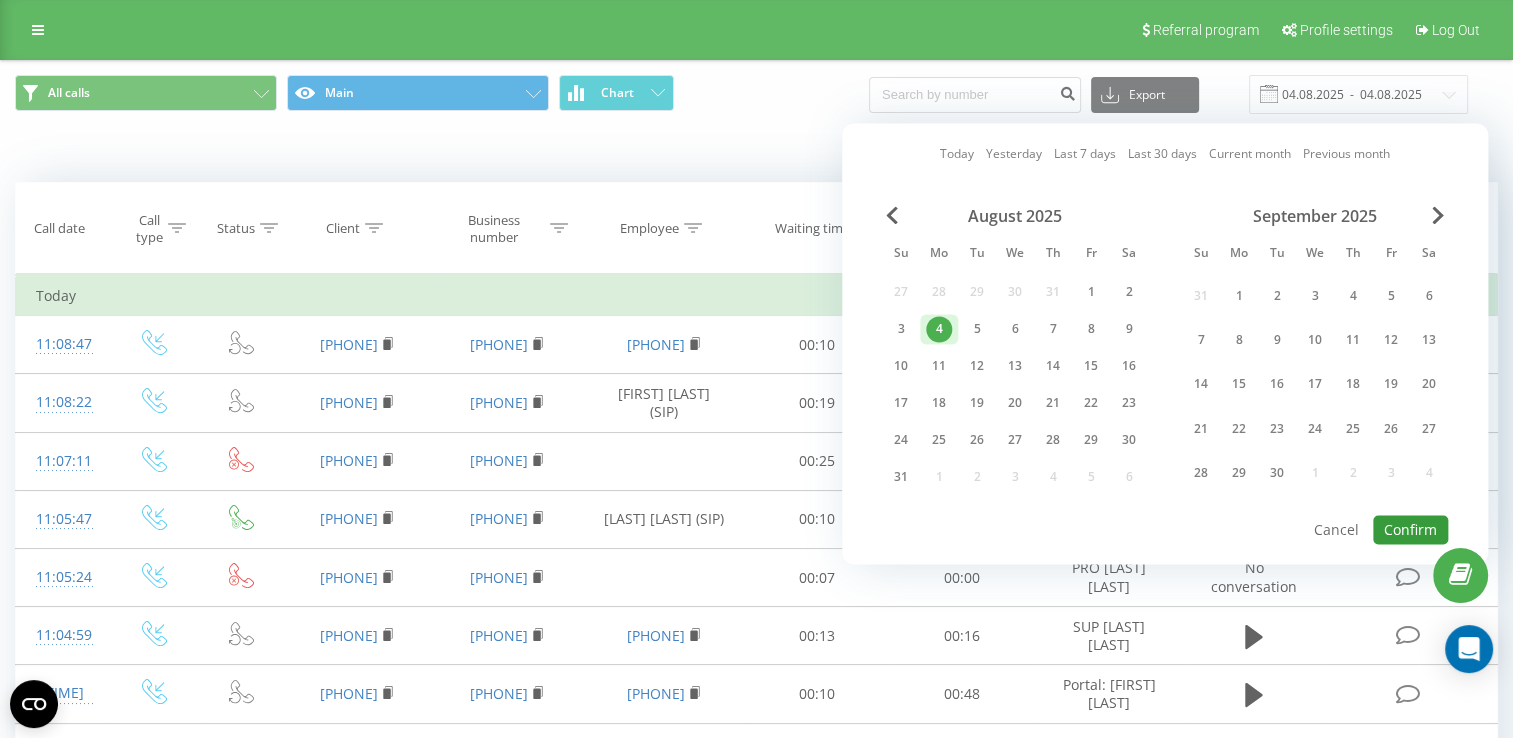 click on "Confirm" at bounding box center [1410, 529] 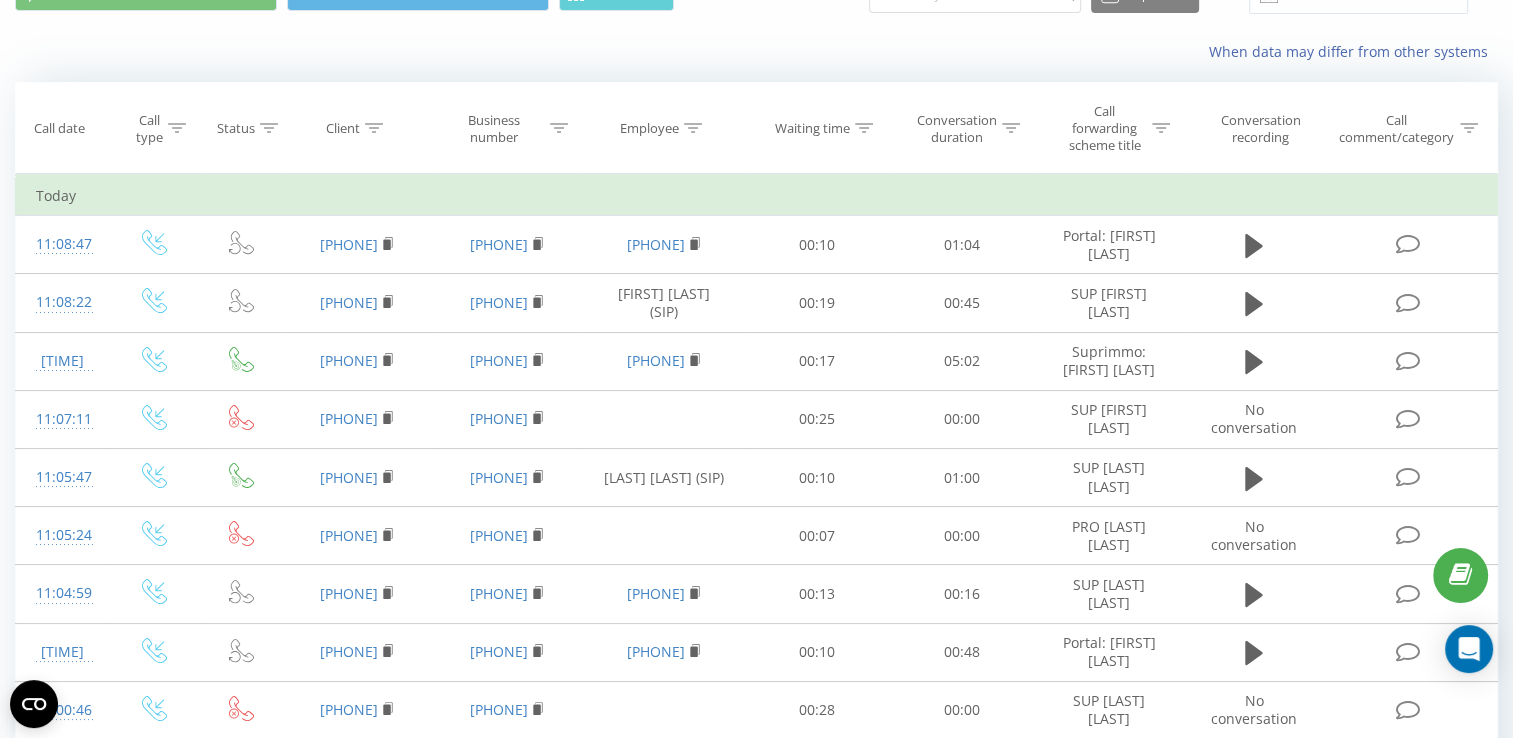 scroll, scrollTop: 0, scrollLeft: 0, axis: both 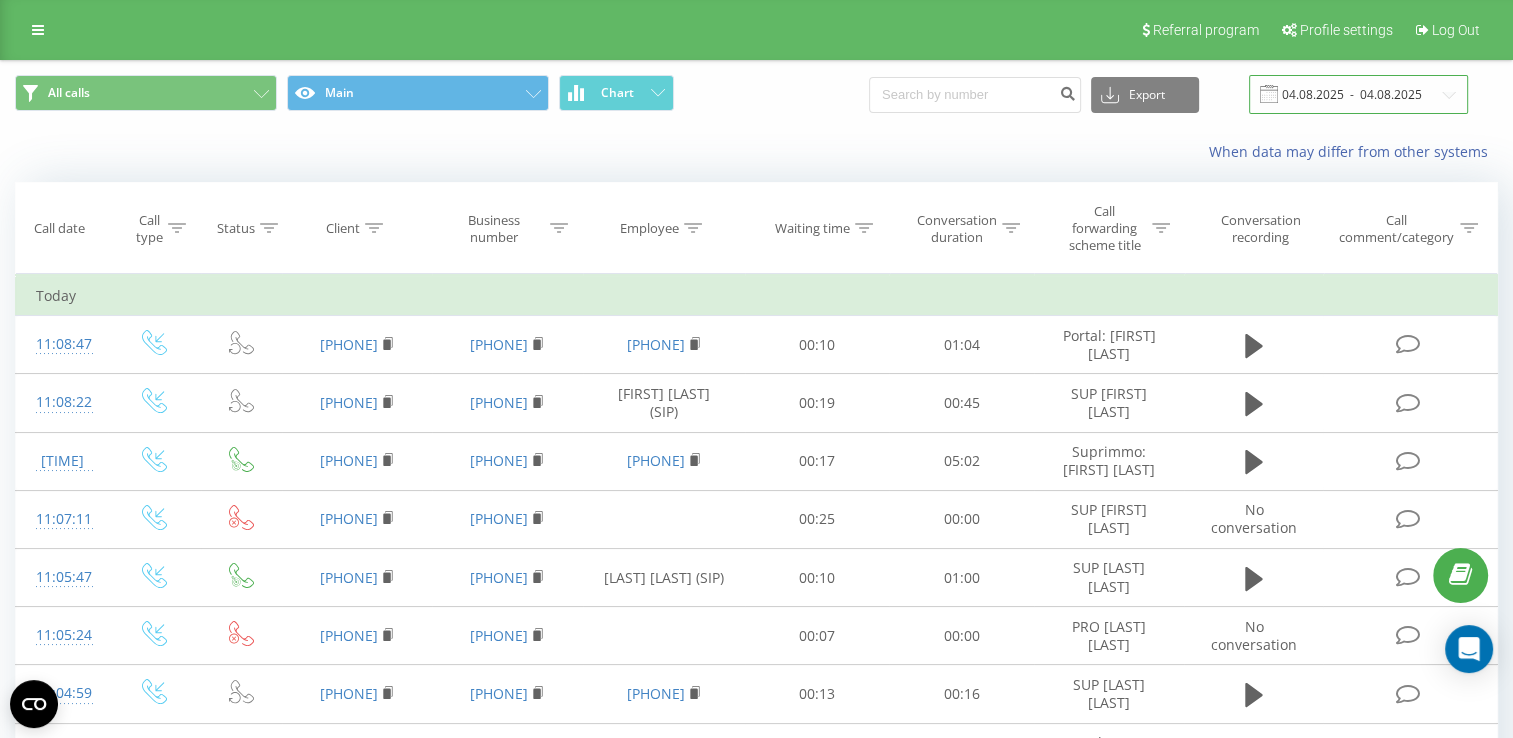 click on "04.08.2025  -  04.08.2025" at bounding box center (1358, 94) 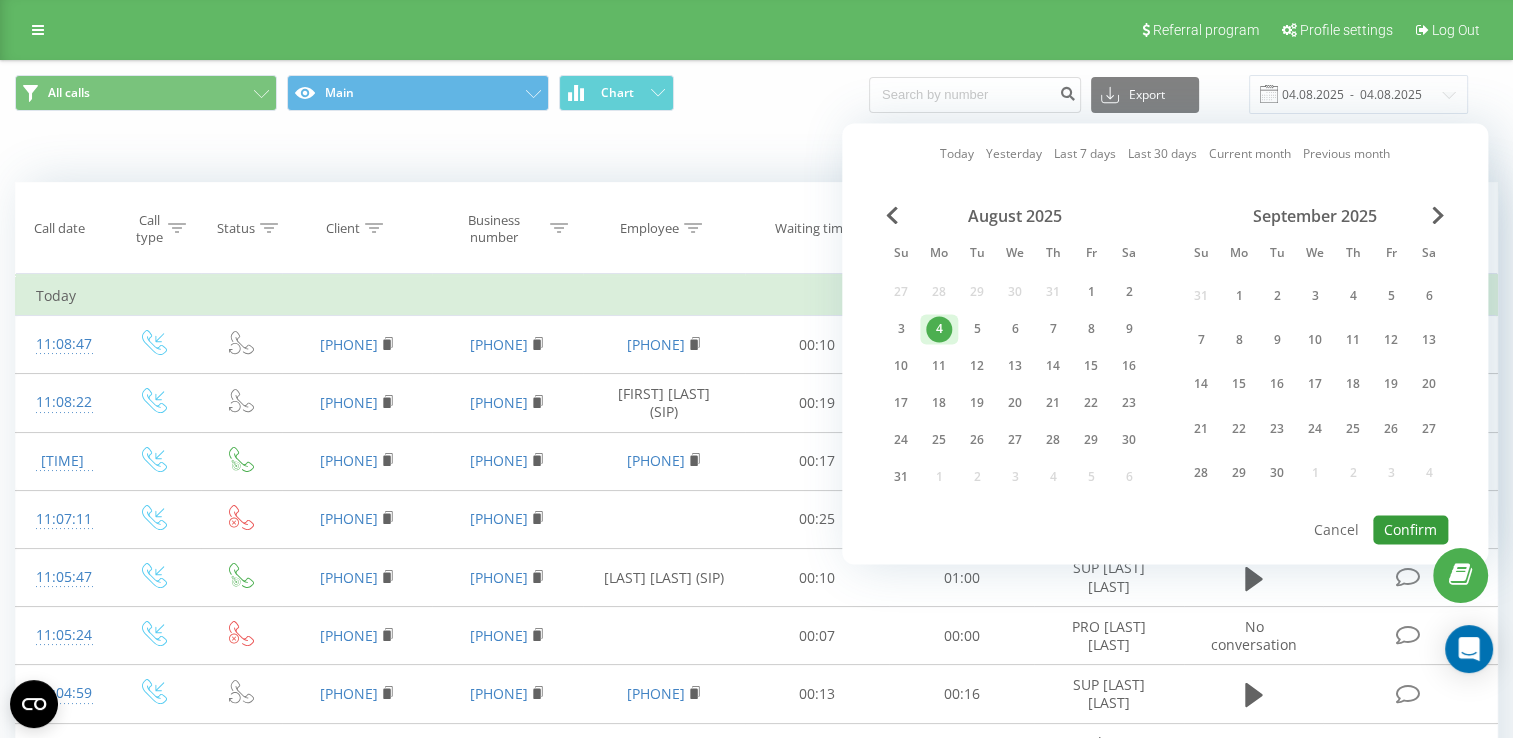click on "Confirm" at bounding box center (1410, 529) 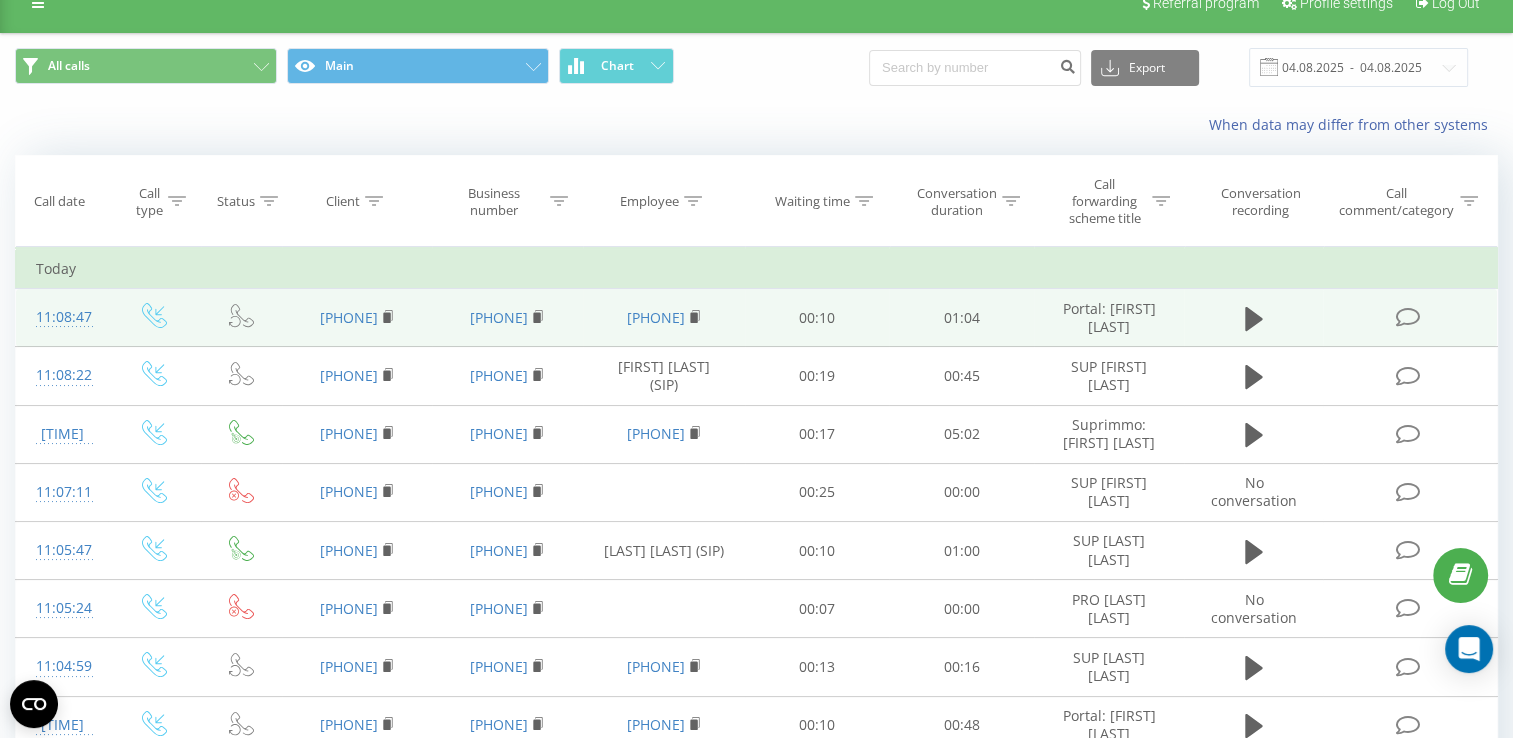 scroll, scrollTop: 0, scrollLeft: 0, axis: both 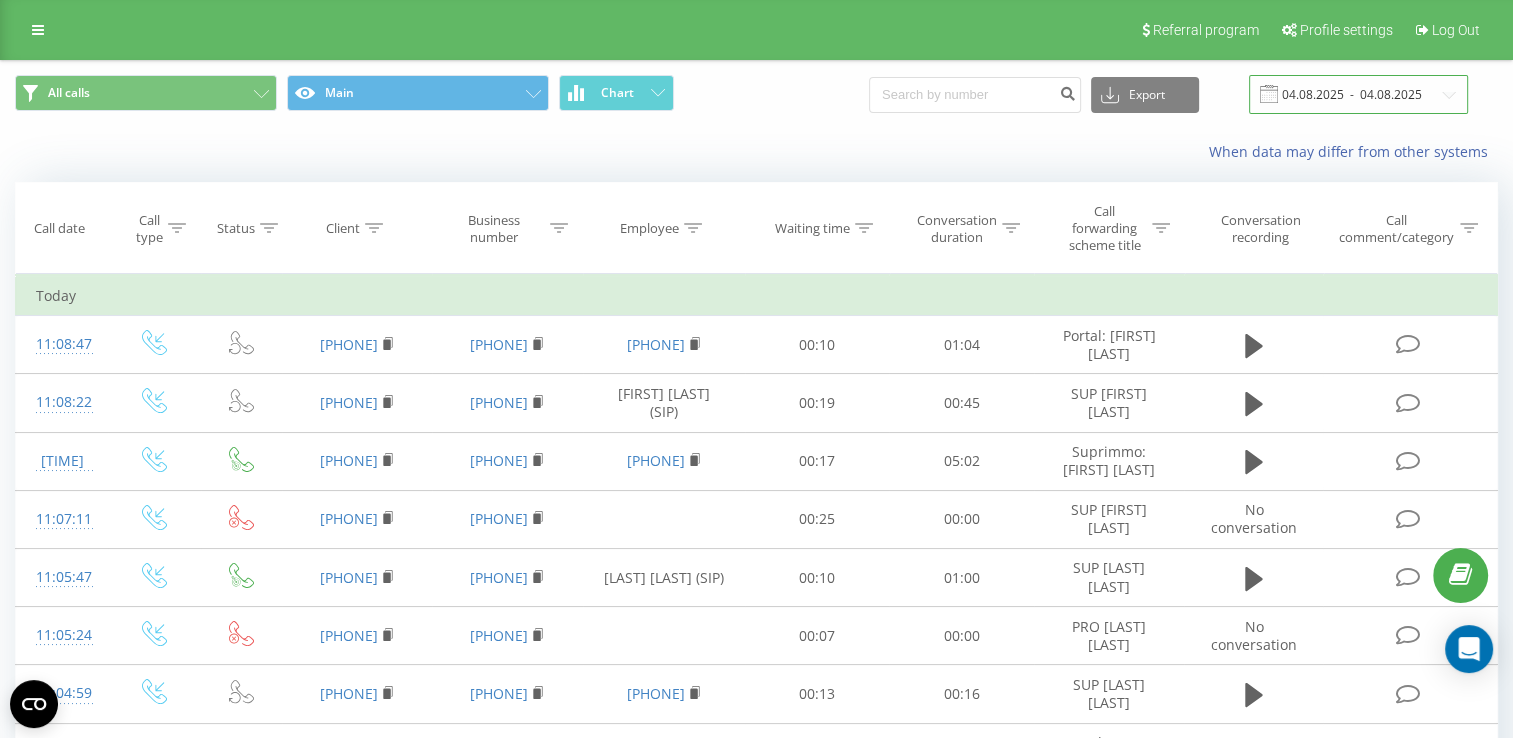 click on "04.08.2025  -  04.08.2025" at bounding box center (1358, 94) 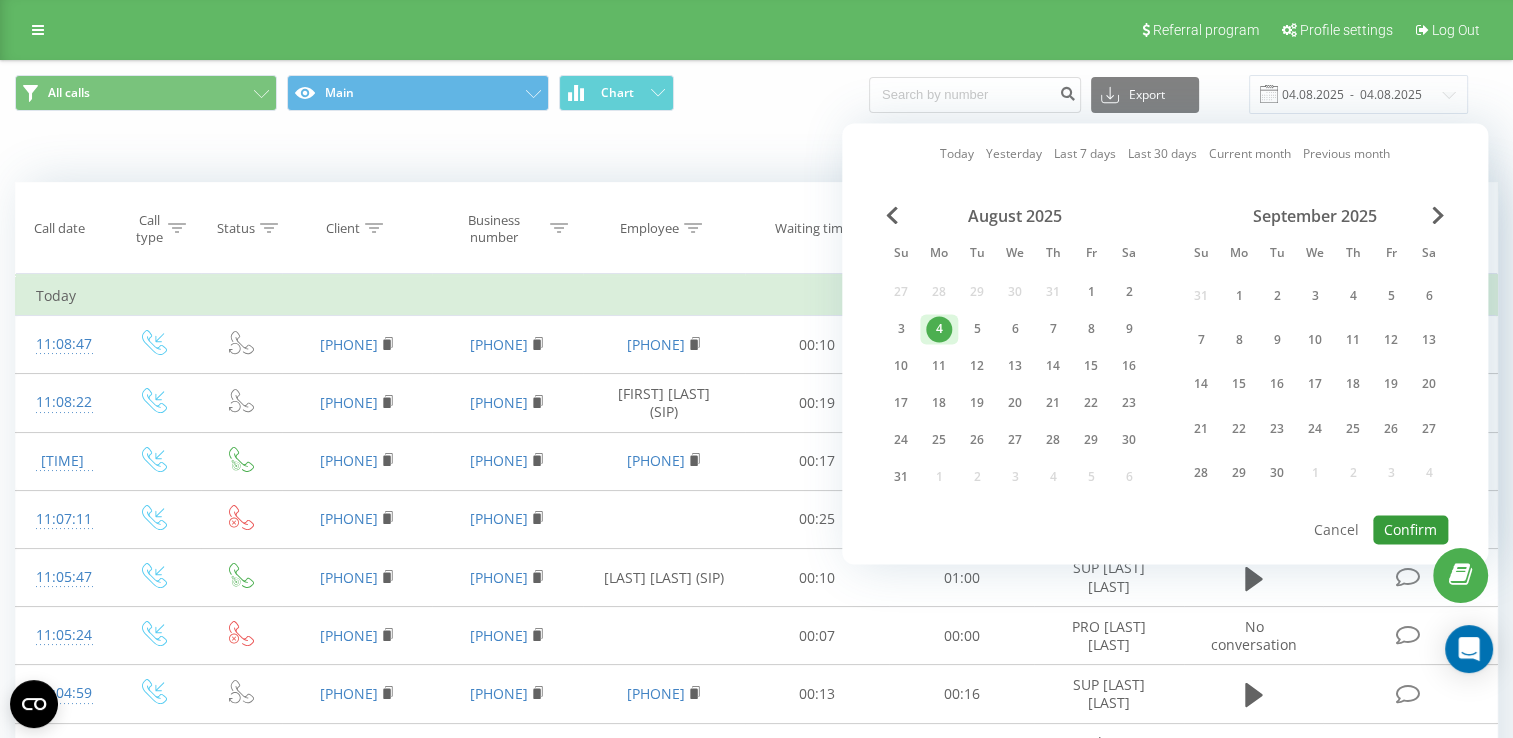click on "Confirm" at bounding box center (1410, 529) 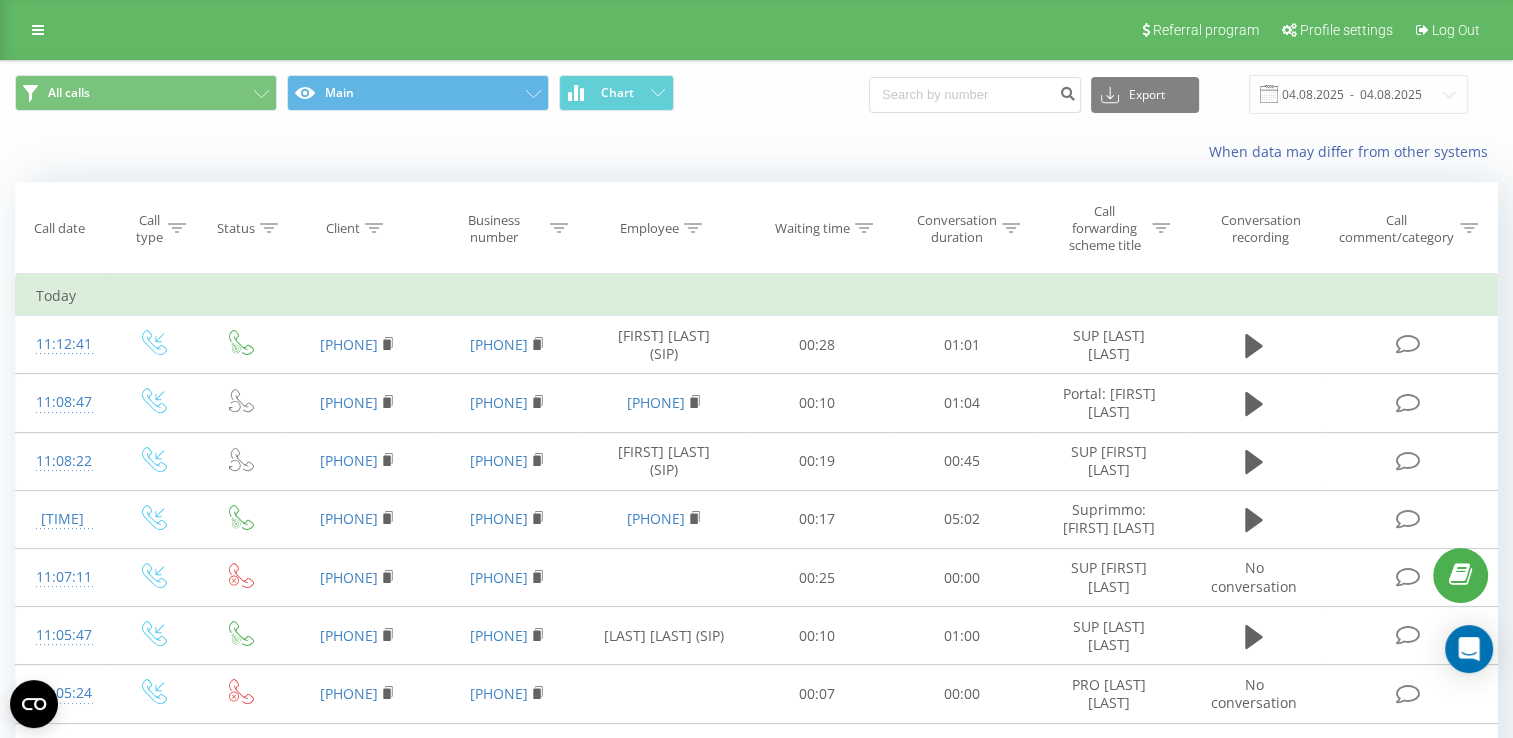 click on "[PHONE] [PHONE]" at bounding box center (0, 0) 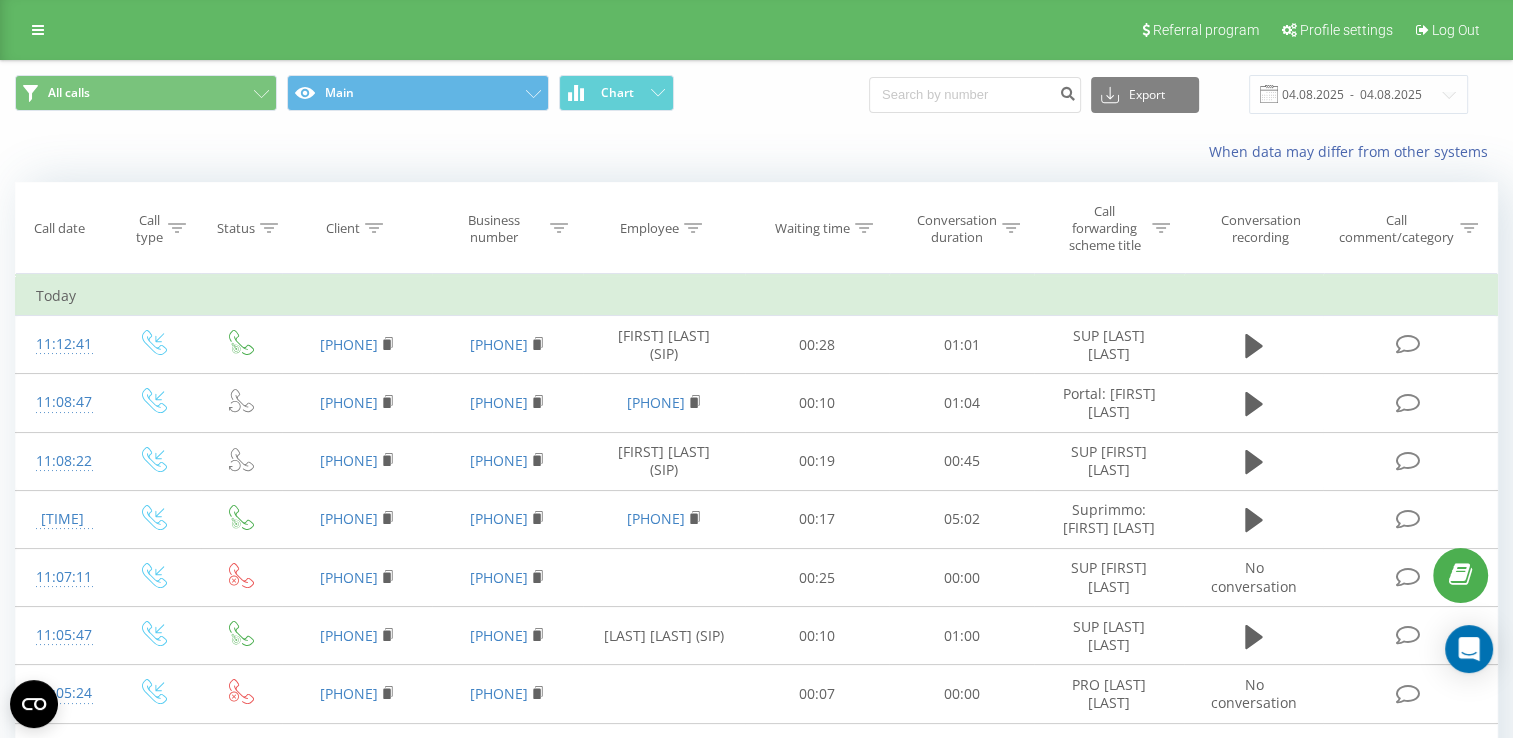 click on "[PHONE]" at bounding box center [0, 0] 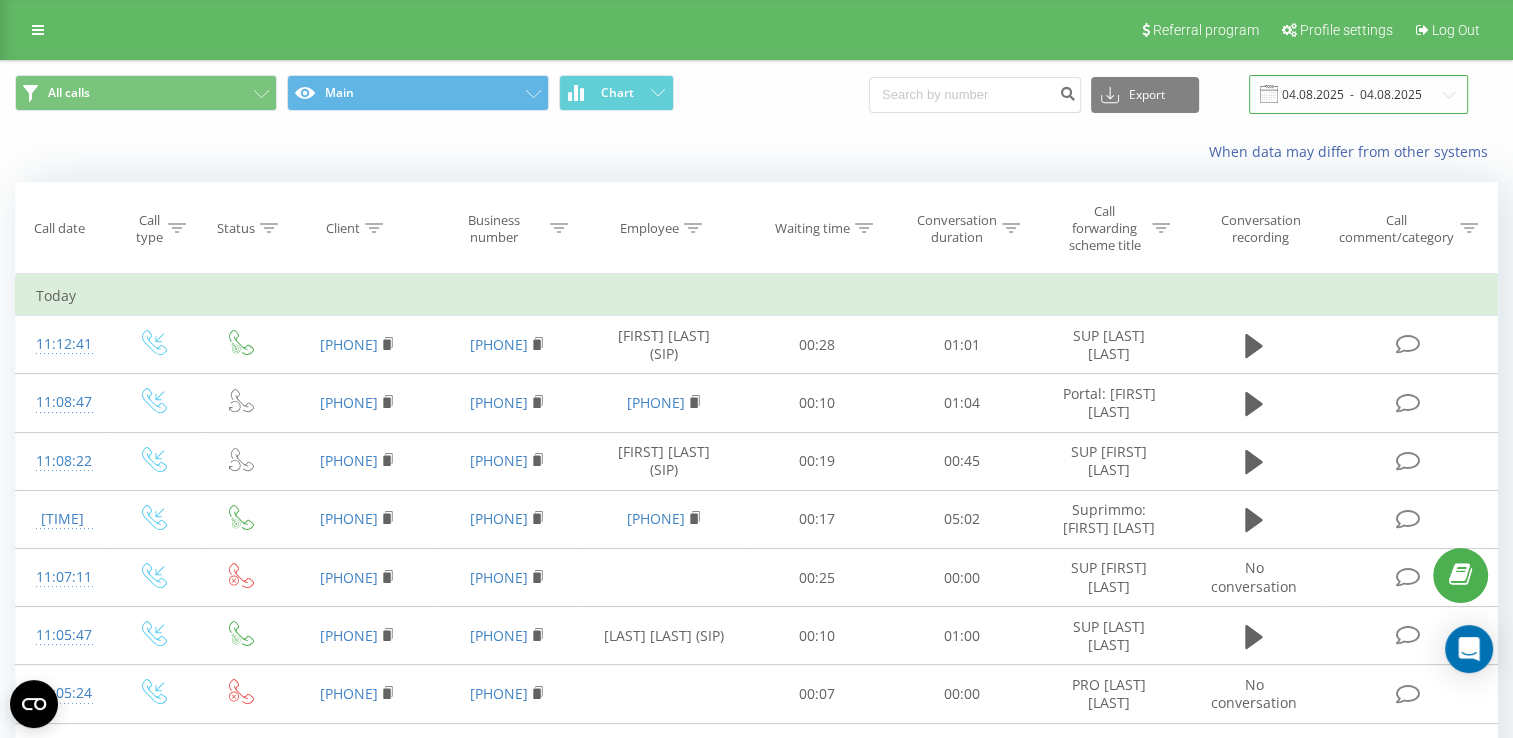 click on "04.08.2025  -  04.08.2025" at bounding box center [1358, 94] 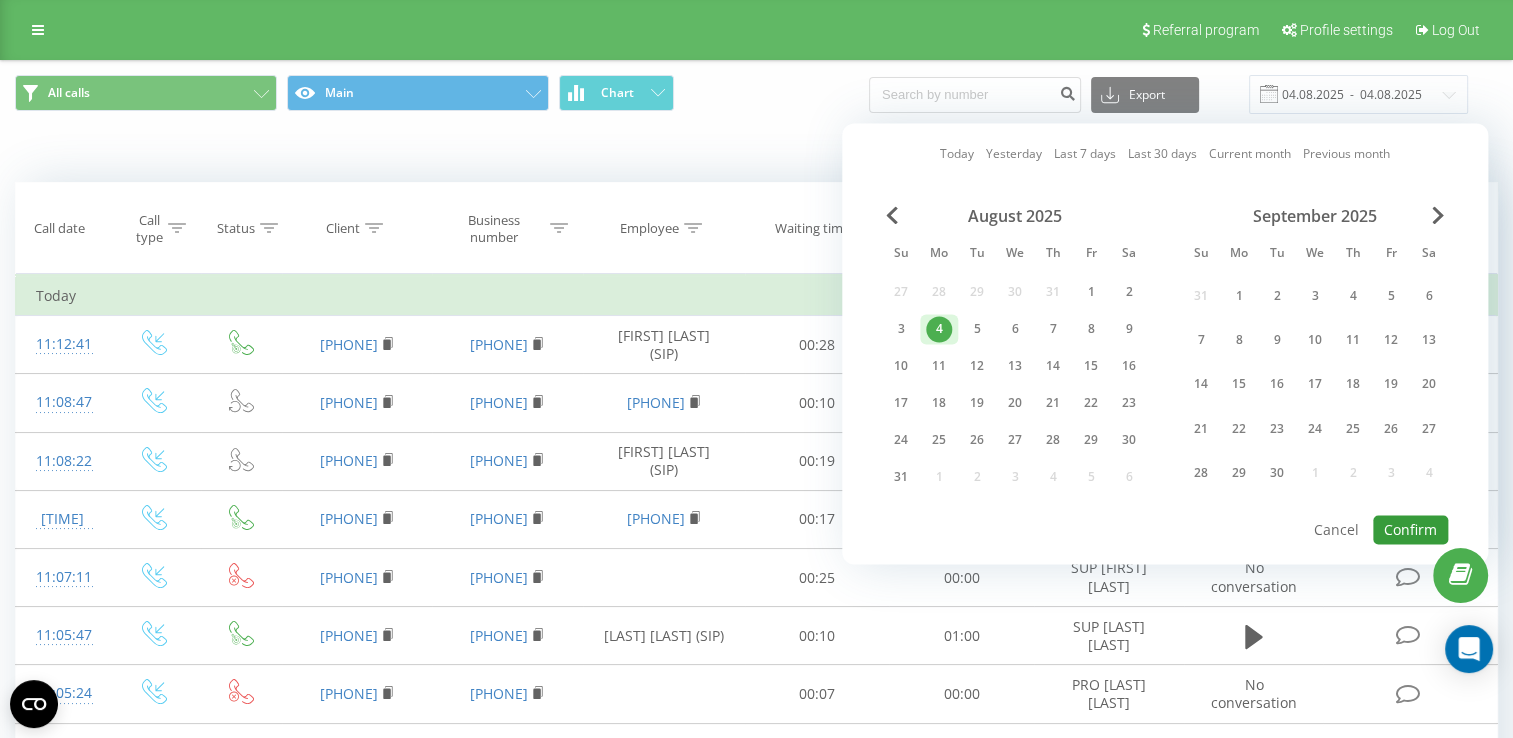 click on "Confirm" at bounding box center (1410, 529) 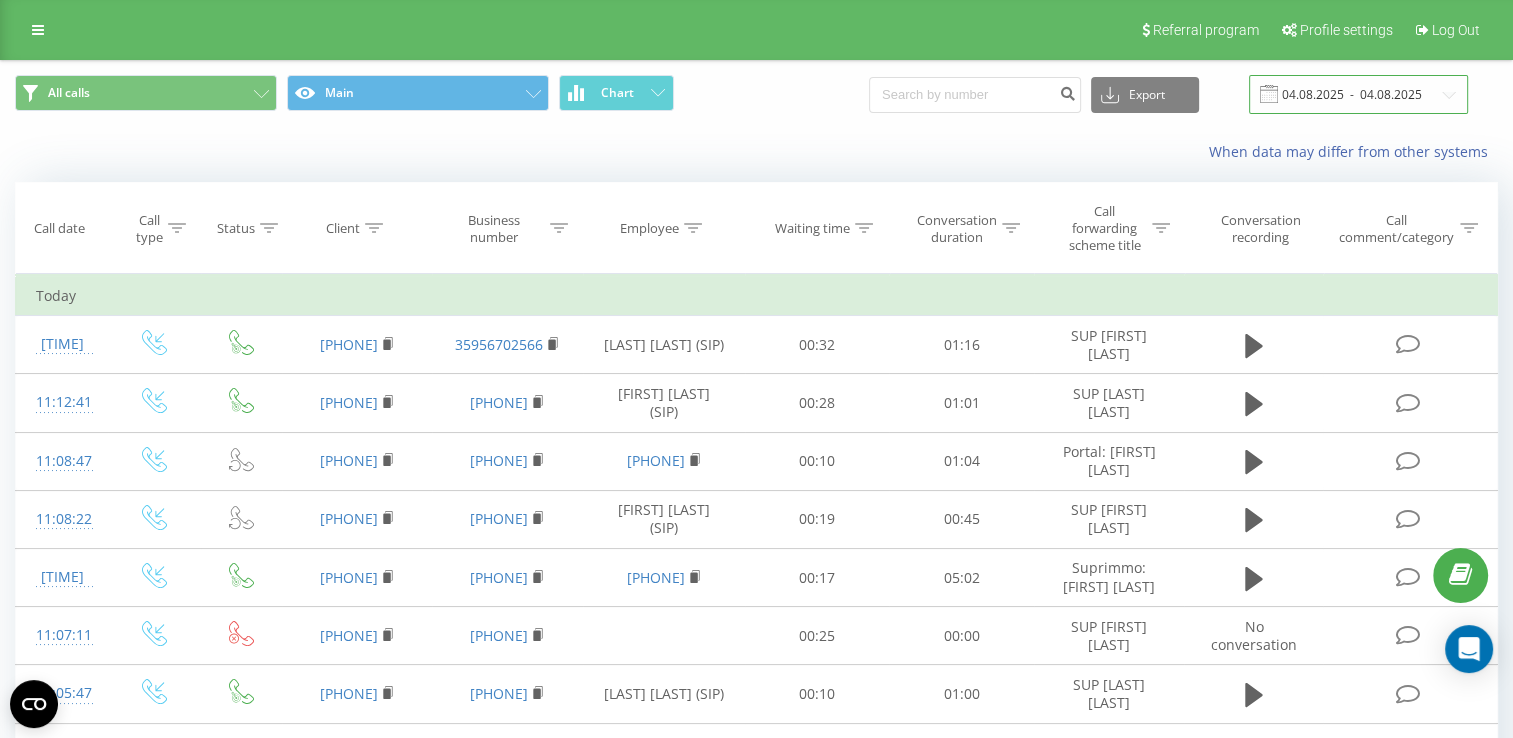 click on "04.08.2025  -  04.08.2025" at bounding box center [1358, 94] 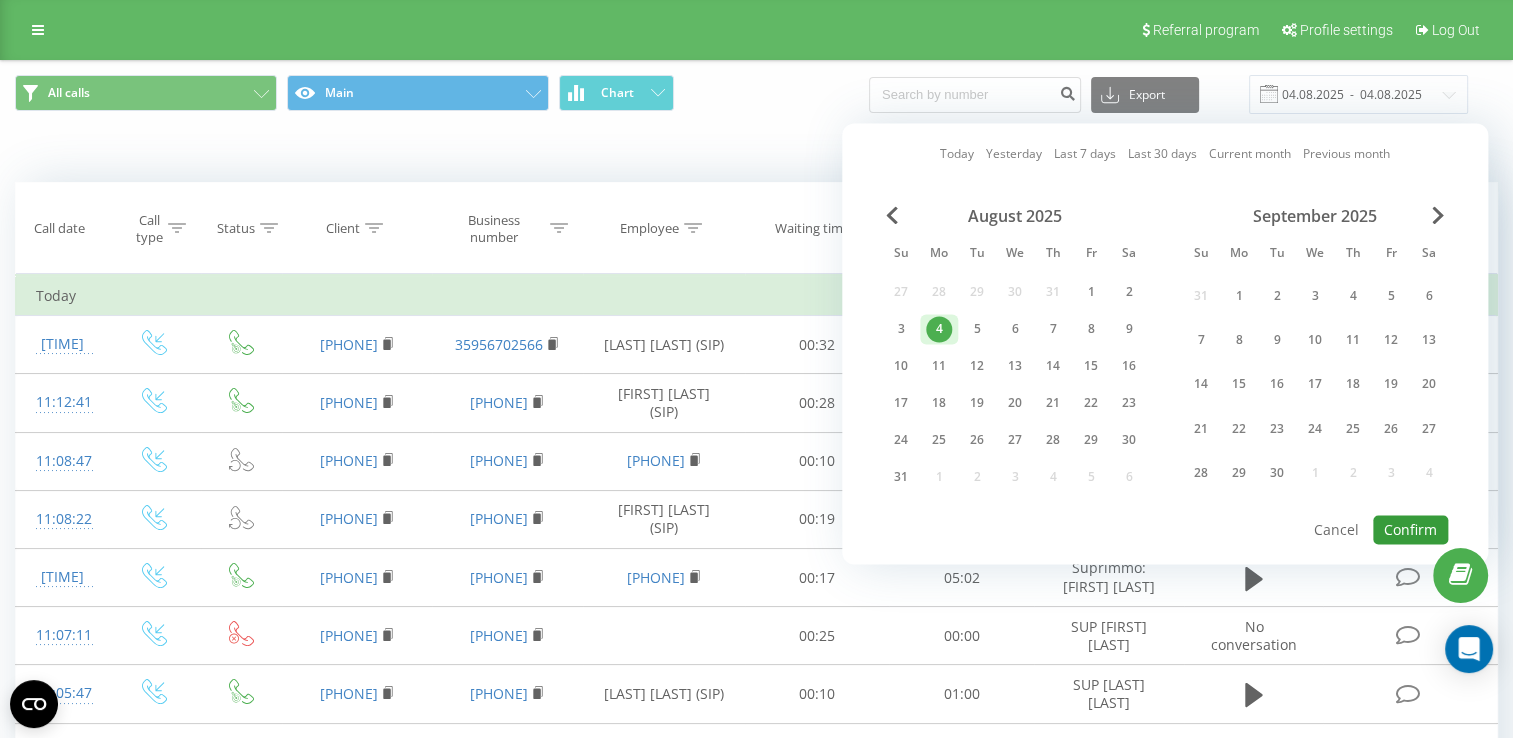 click on "Confirm" at bounding box center (1410, 529) 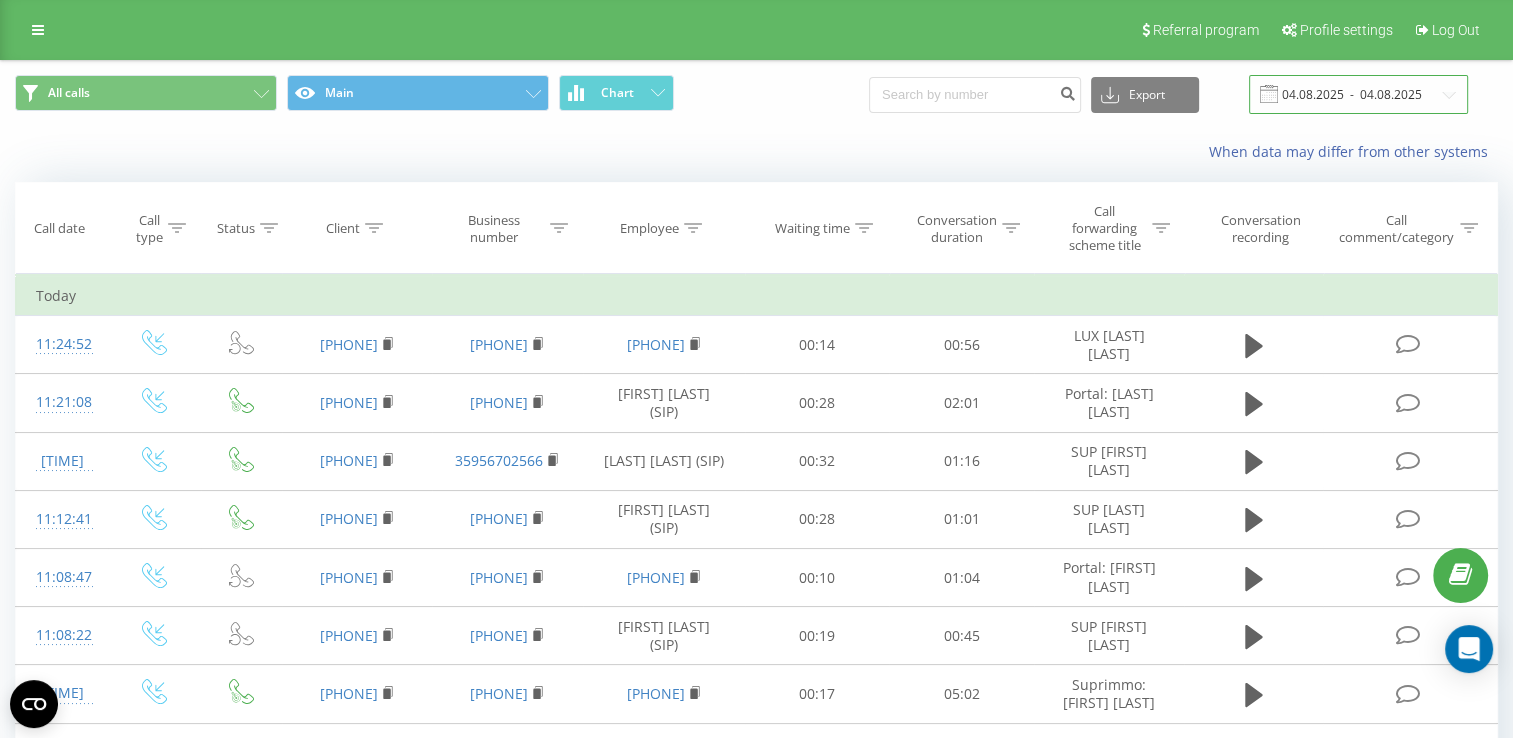 click on "04.08.2025  -  04.08.2025" at bounding box center [1358, 94] 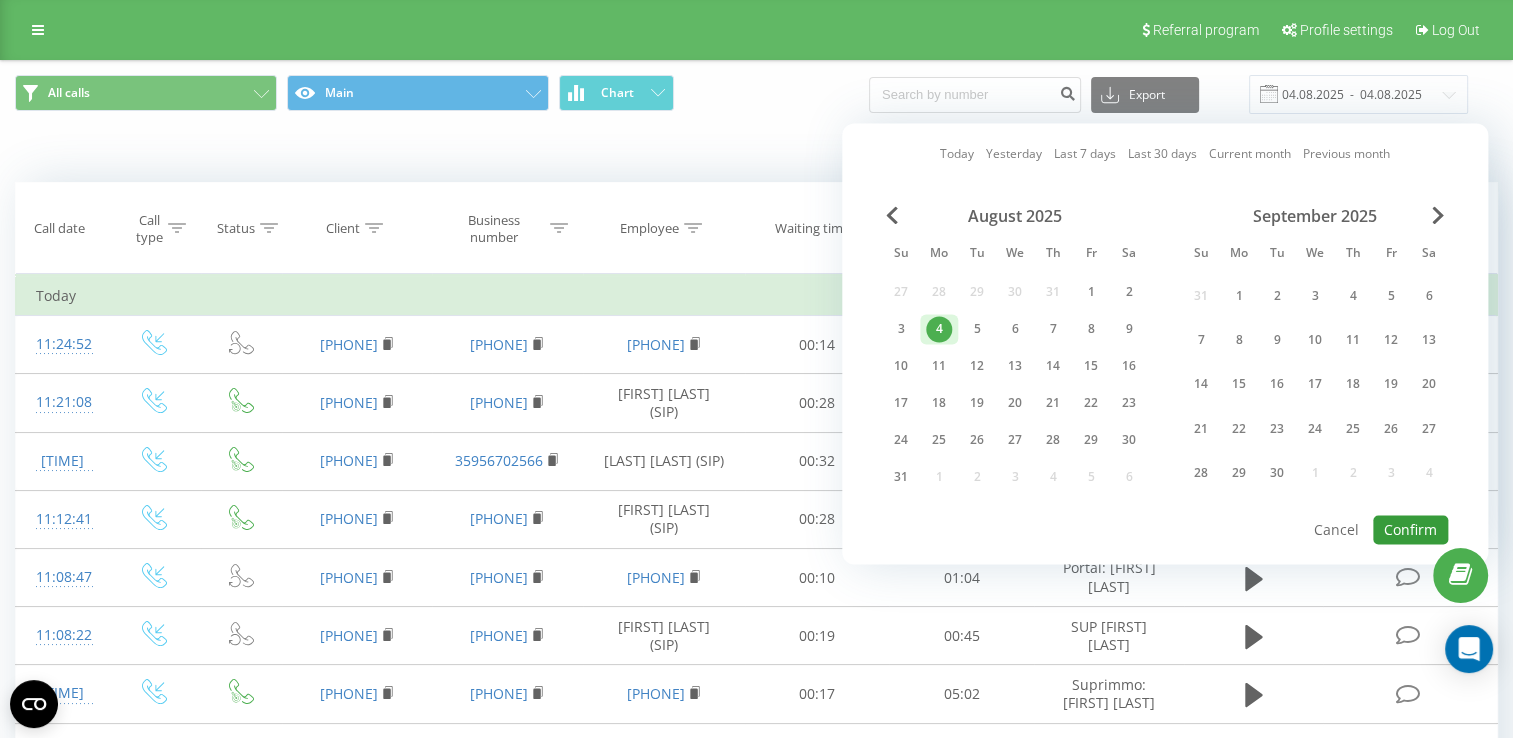 click on "Confirm" at bounding box center (1410, 529) 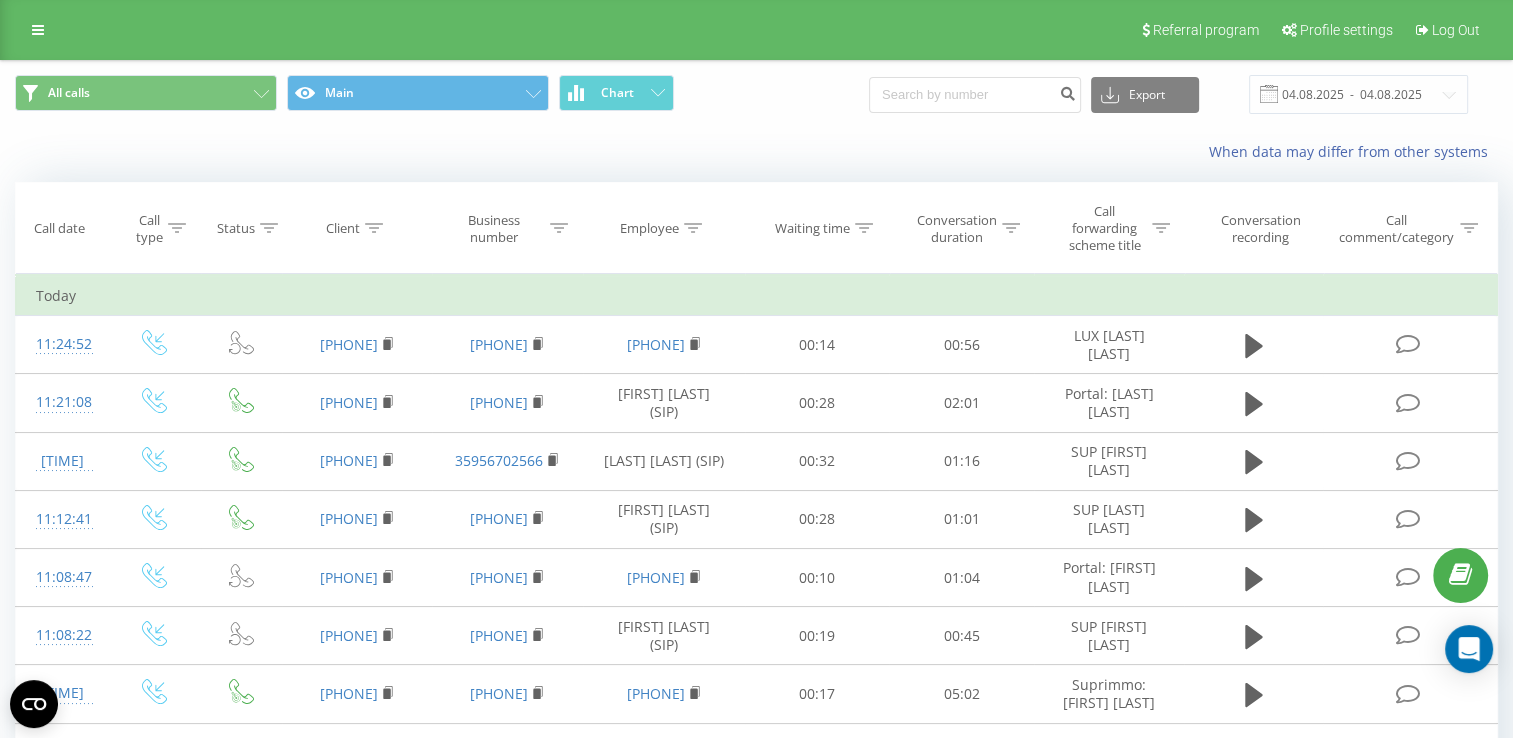 click at bounding box center (0, 0) 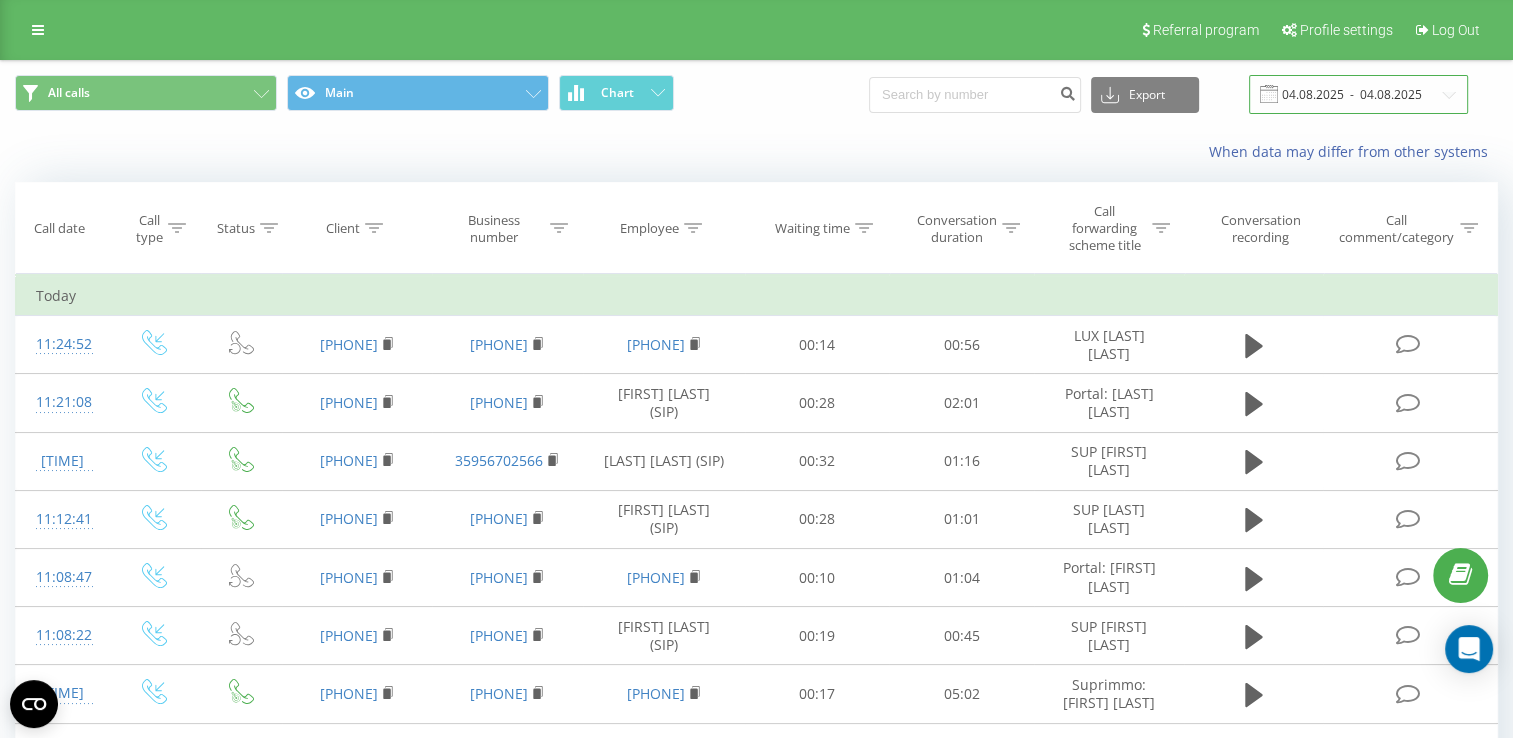 click on "04.08.2025  -  04.08.2025" at bounding box center [1358, 94] 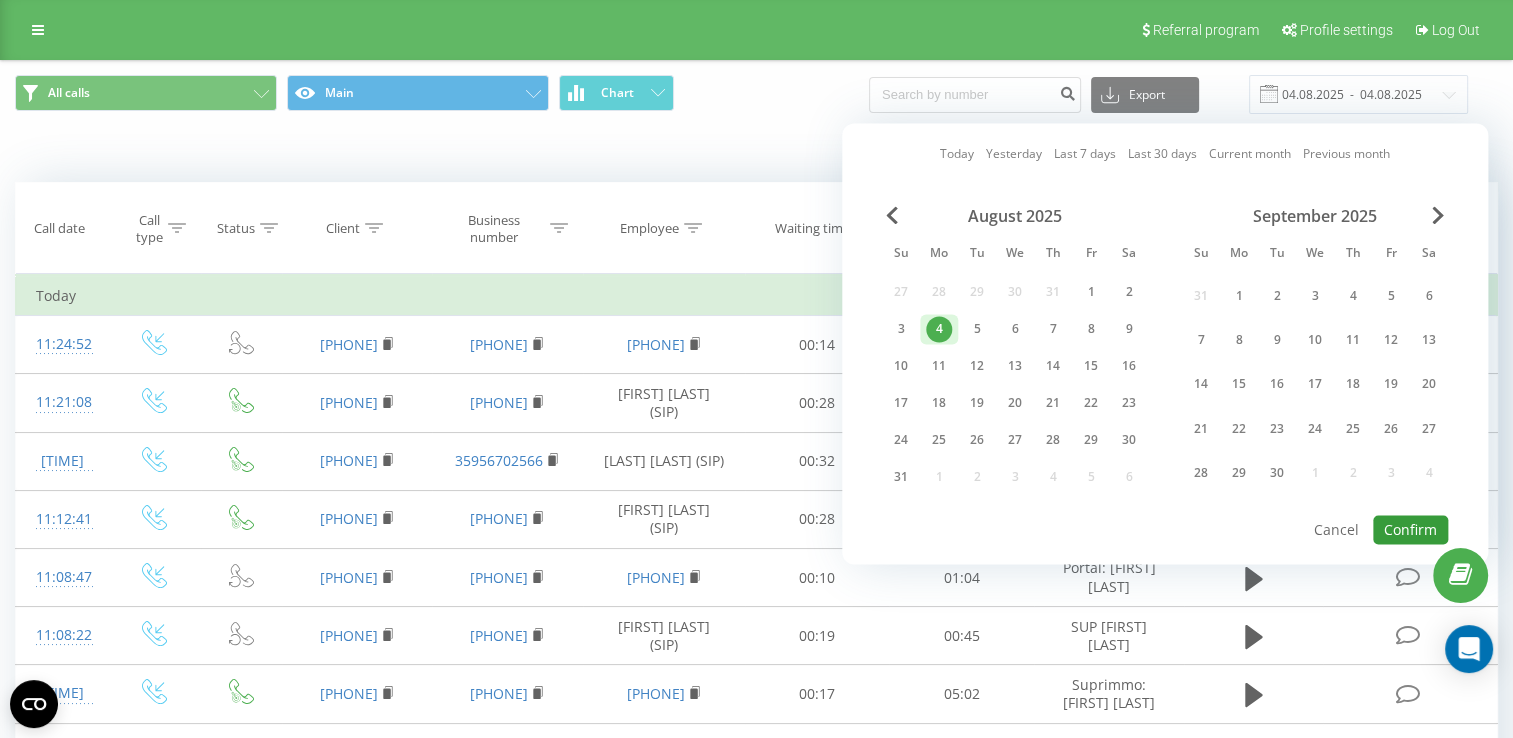 click on "Confirm" at bounding box center (1410, 529) 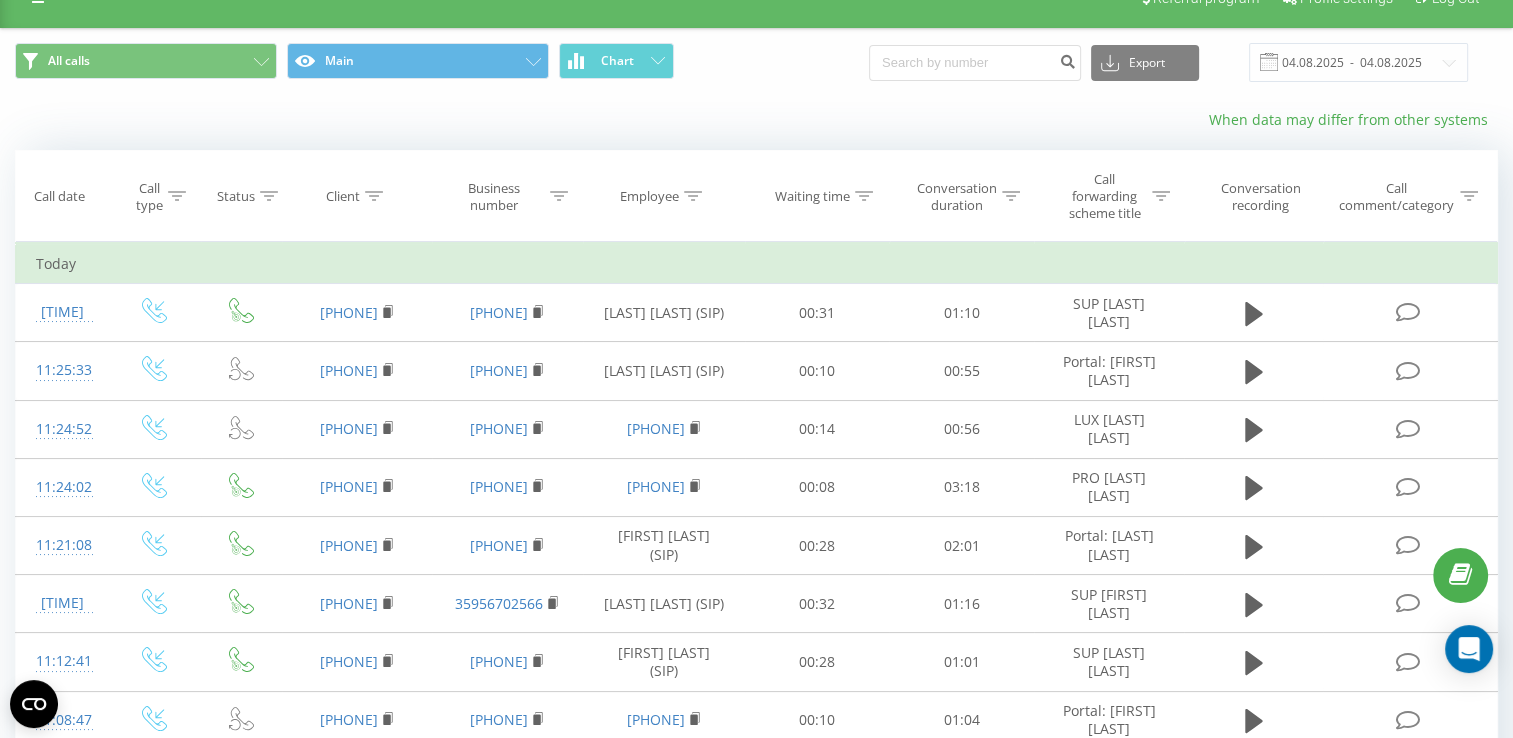 scroll, scrollTop: 0, scrollLeft: 0, axis: both 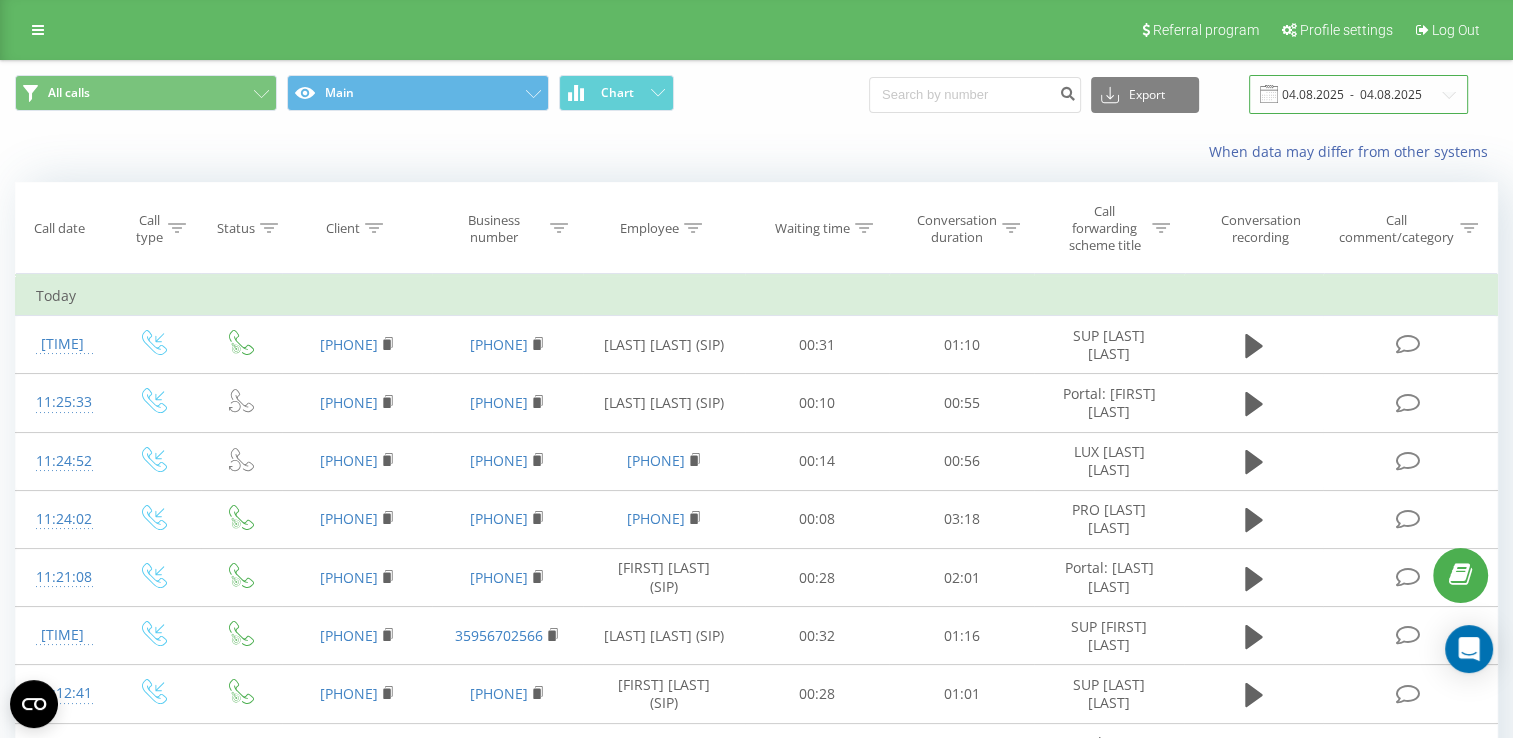 click on "04.08.2025  -  04.08.2025" at bounding box center [1358, 94] 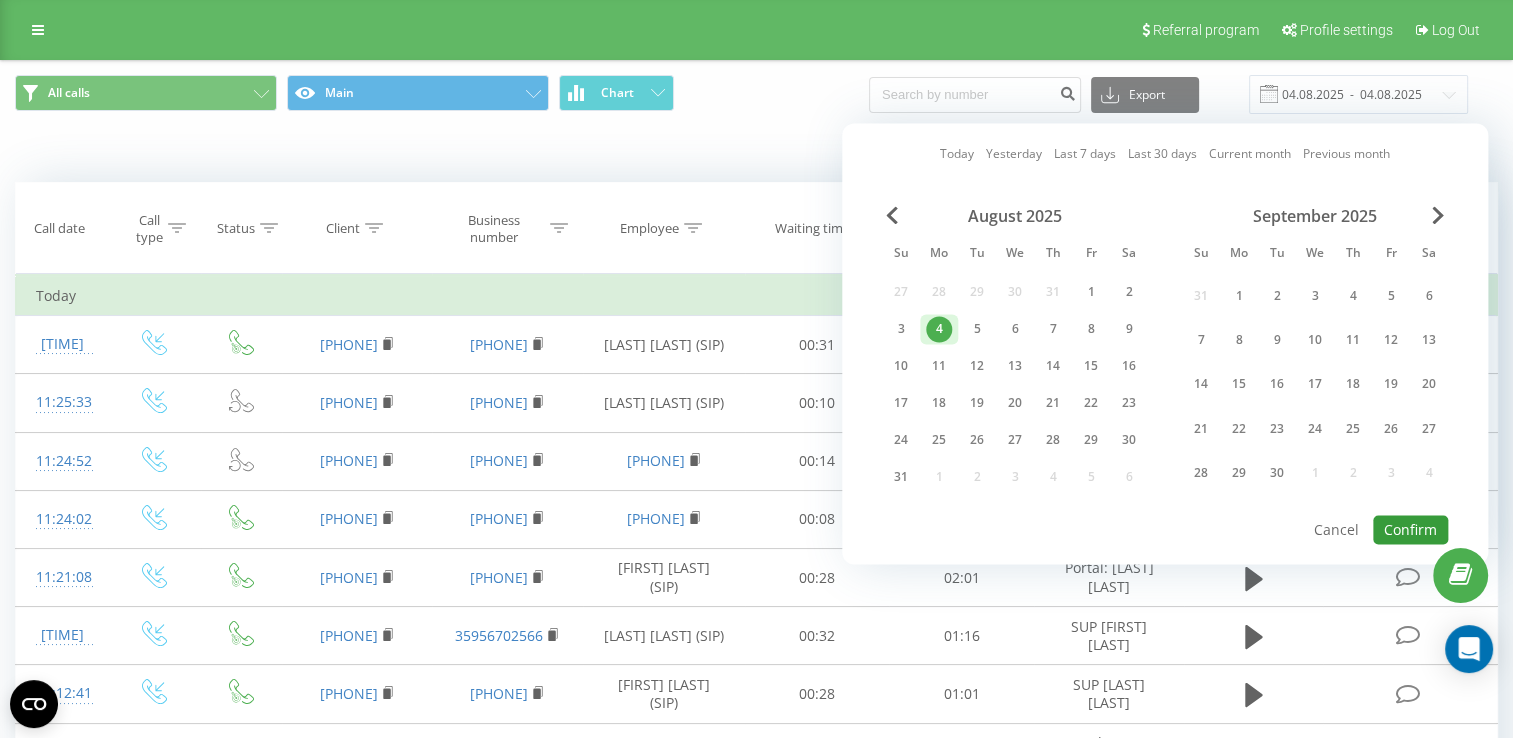 click on "Confirm" at bounding box center (1410, 529) 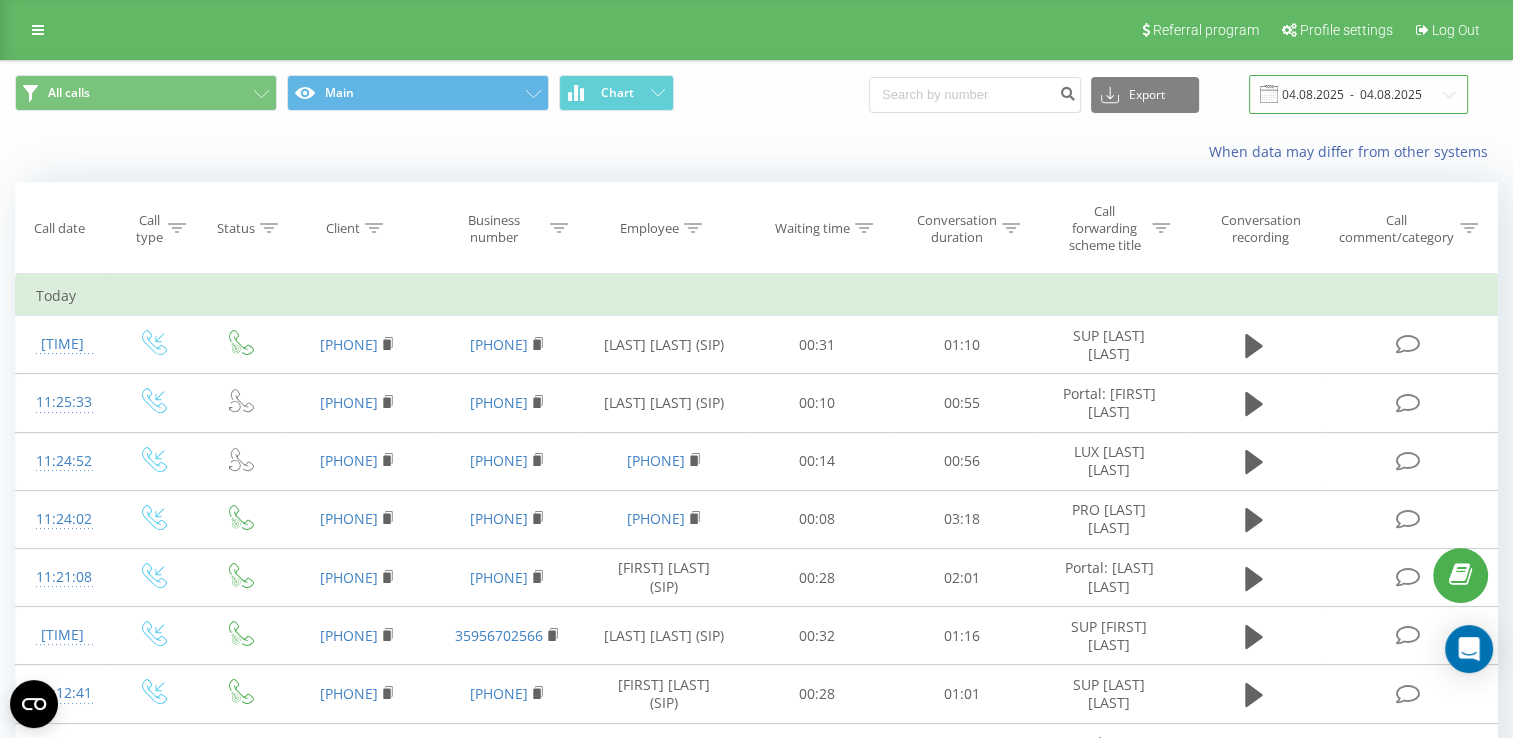 click on "04.08.2025  -  04.08.2025" at bounding box center (1358, 94) 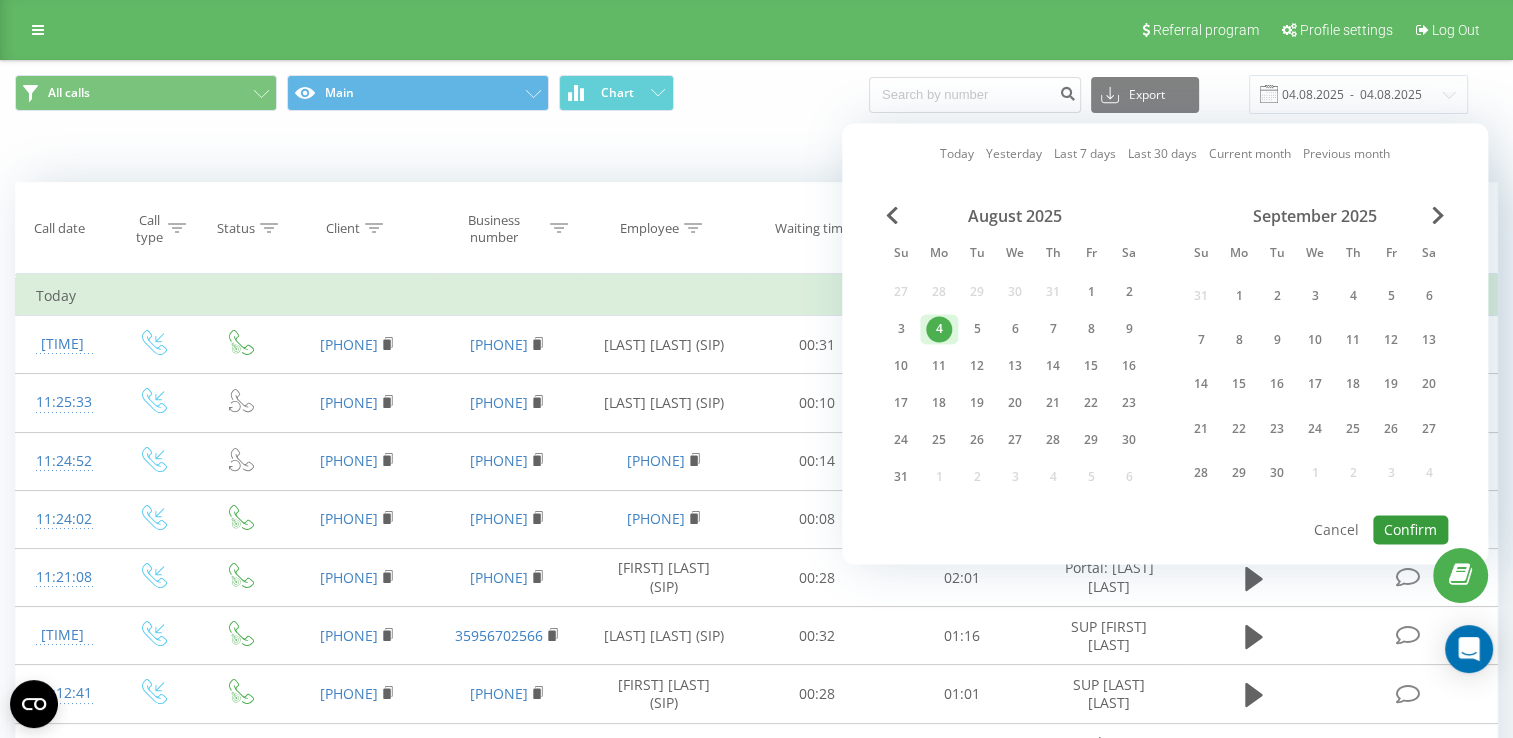 click on "Confirm" at bounding box center (1410, 529) 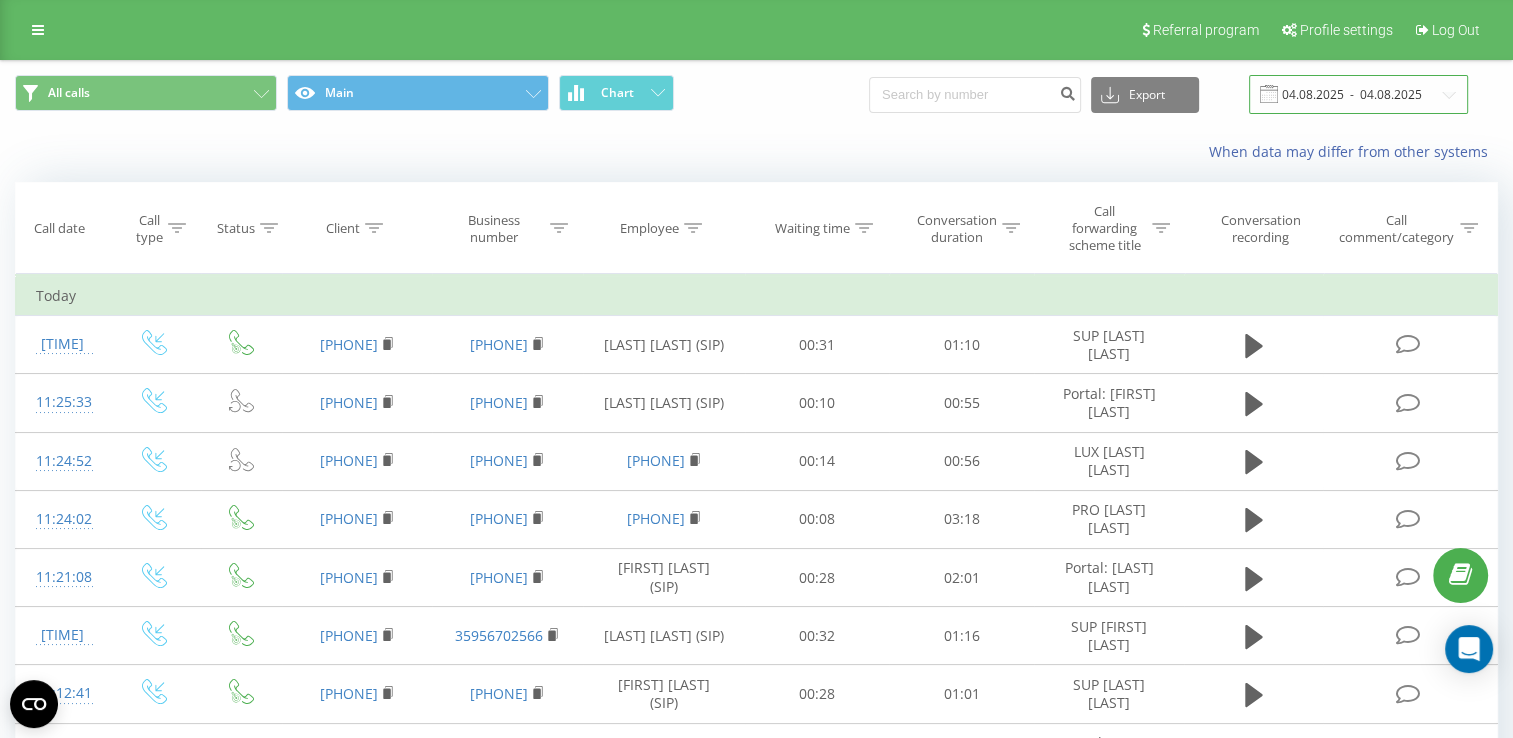 click on "04.08.2025  -  04.08.2025" at bounding box center (1358, 94) 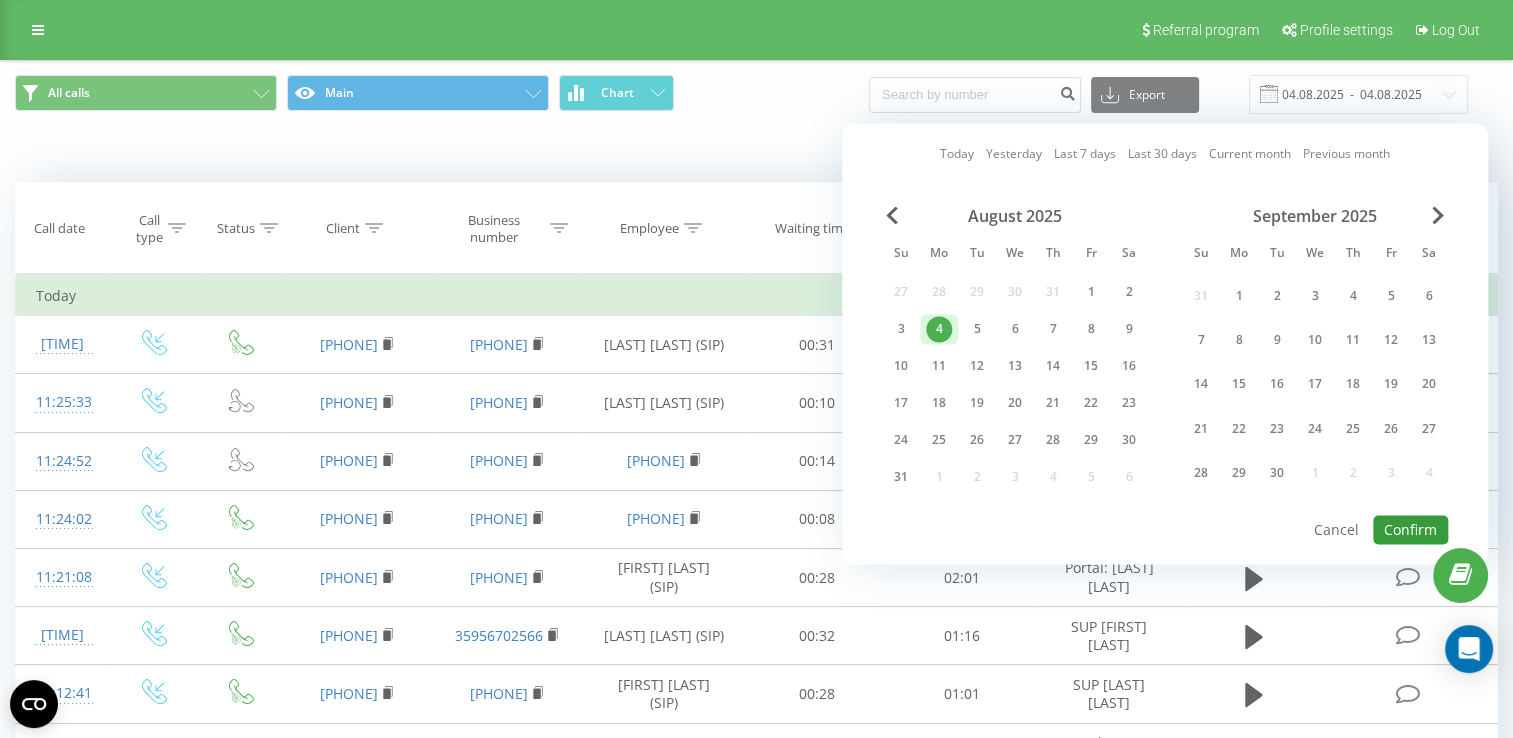 click on "Confirm" at bounding box center (1410, 529) 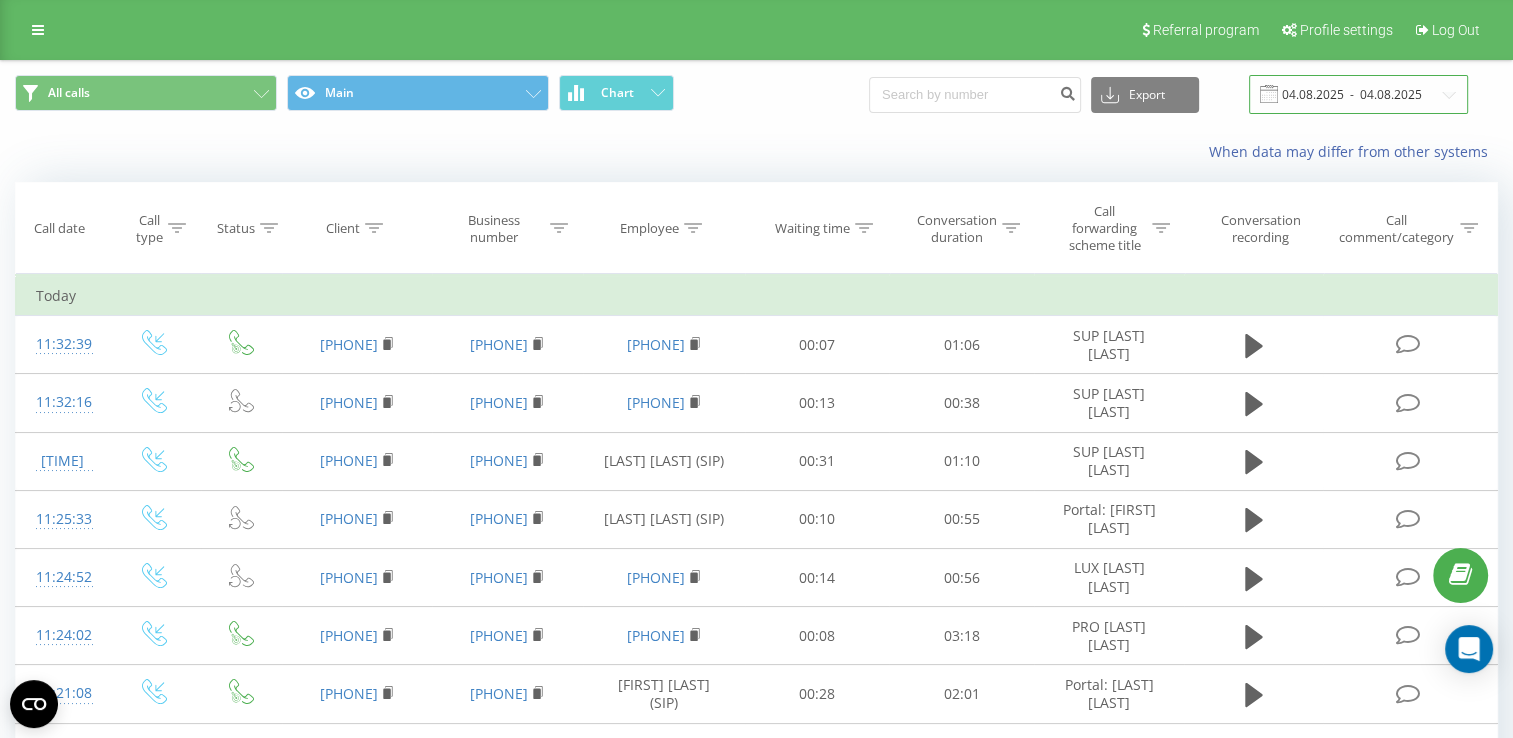 click on "04.08.2025  -  04.08.2025" at bounding box center (1358, 94) 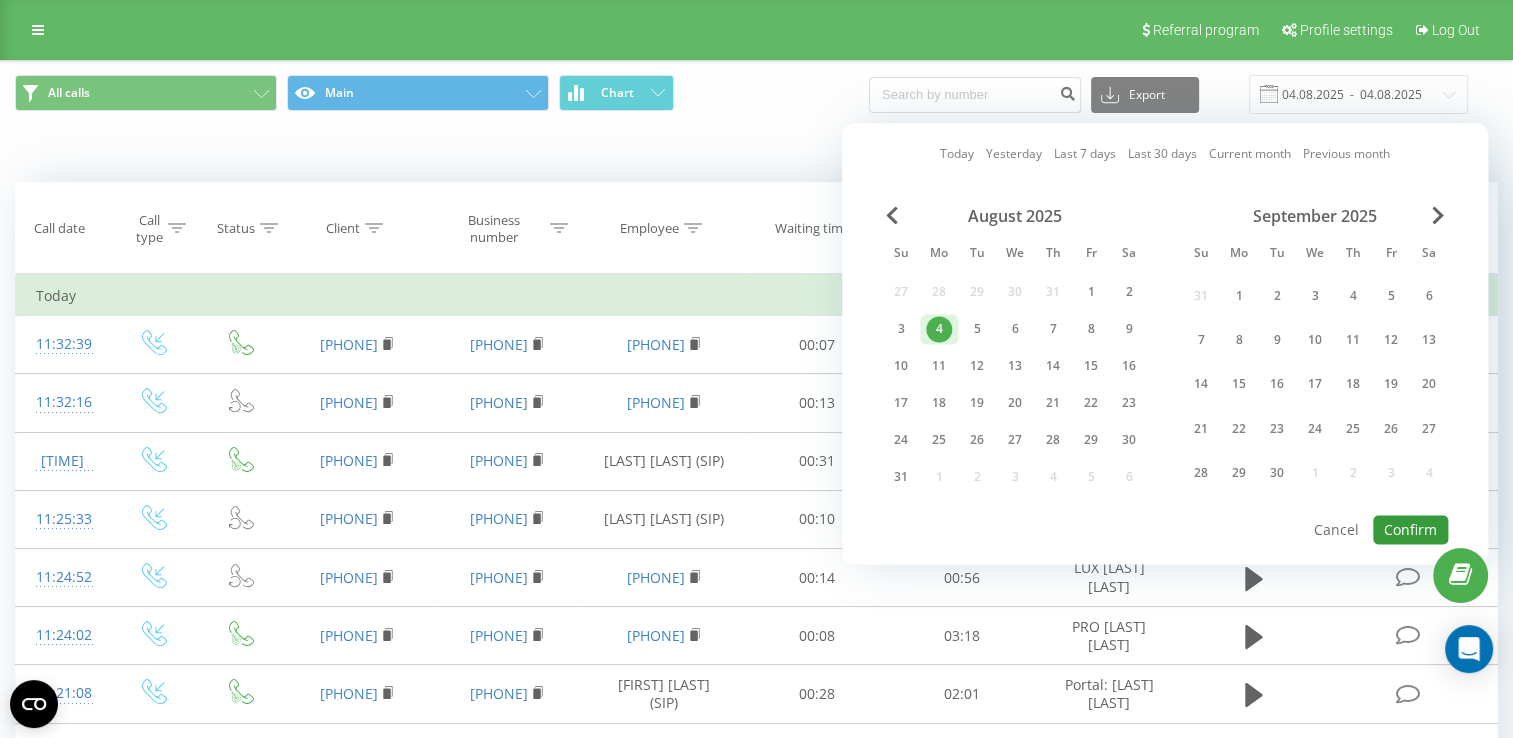 click on "Confirm" at bounding box center [1410, 529] 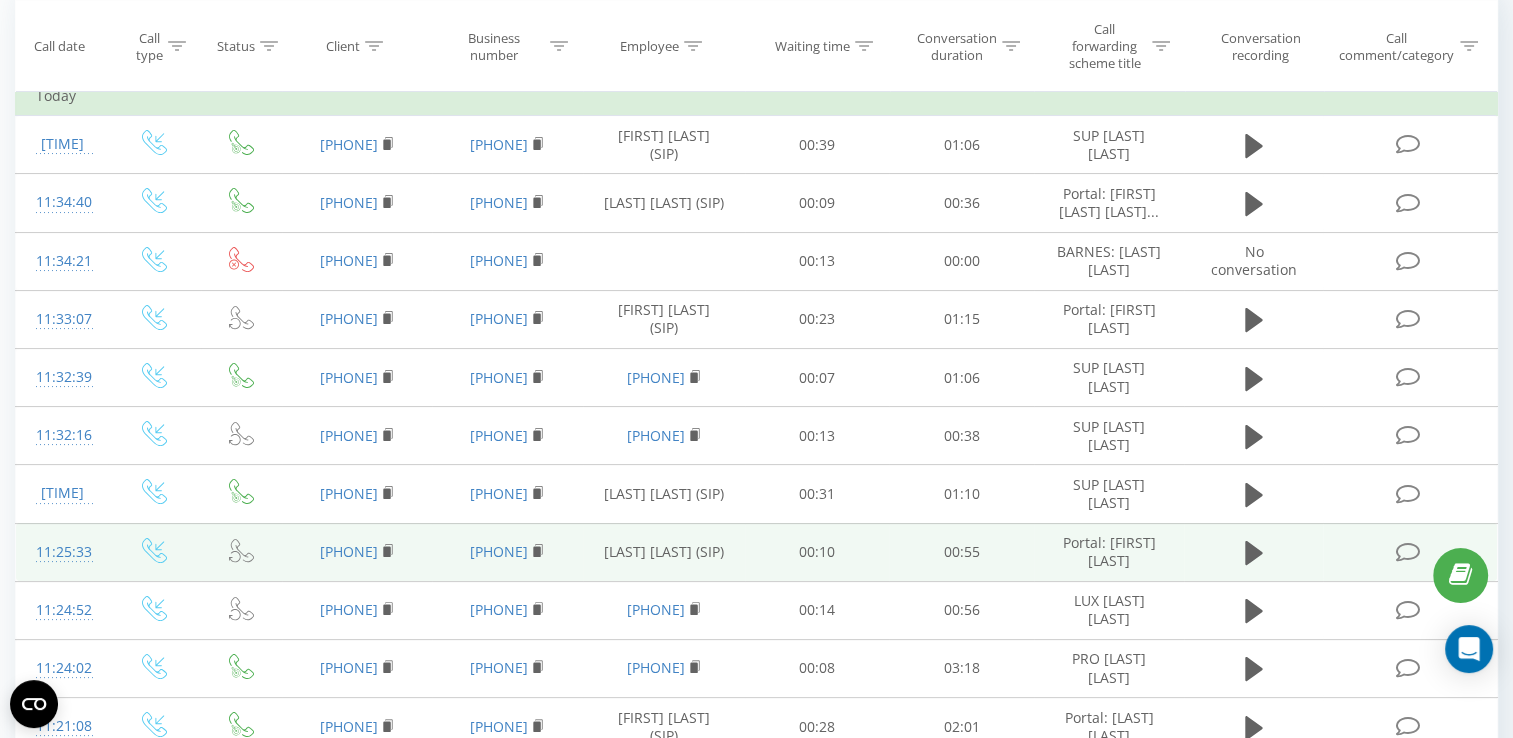 scroll, scrollTop: 0, scrollLeft: 0, axis: both 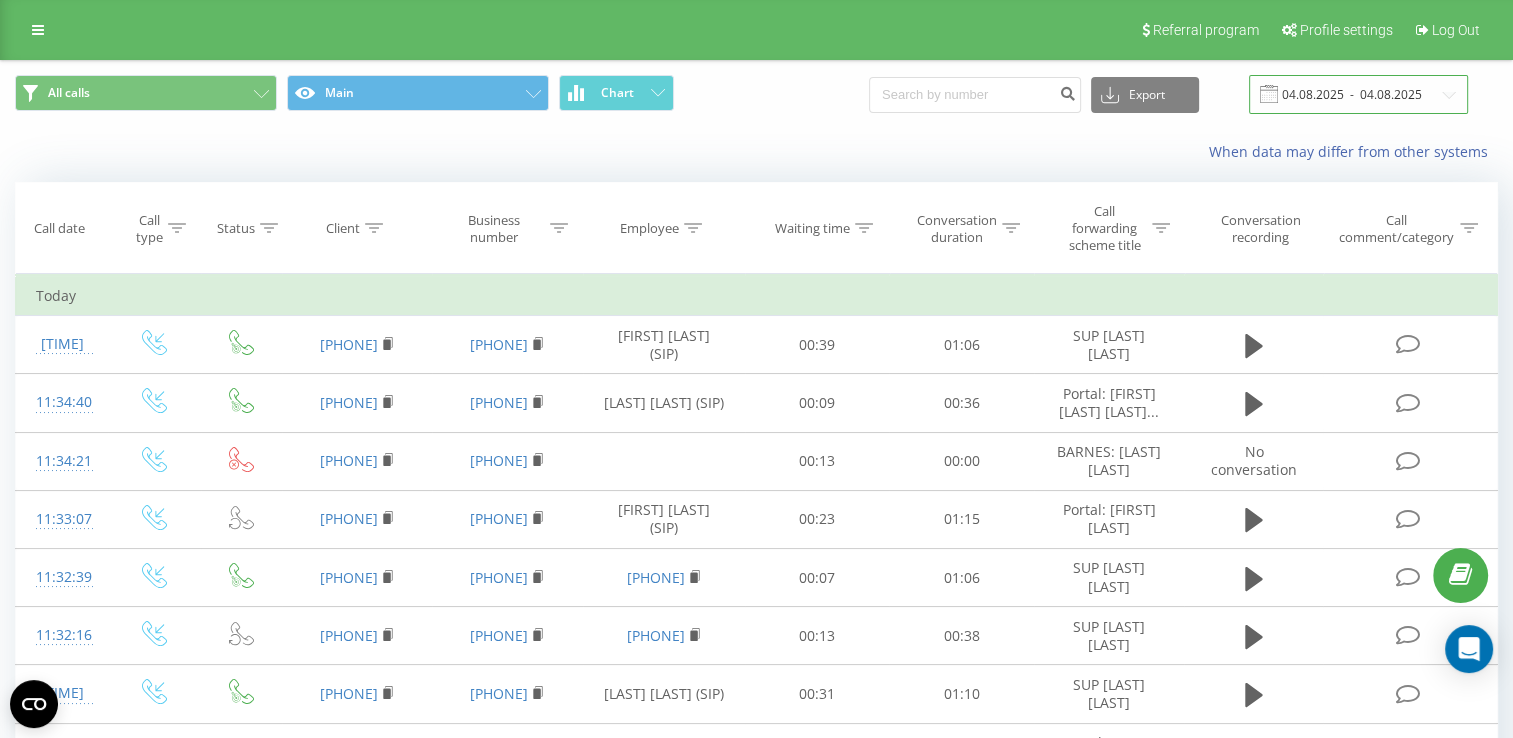 click on "04.08.2025  -  04.08.2025" at bounding box center [1358, 94] 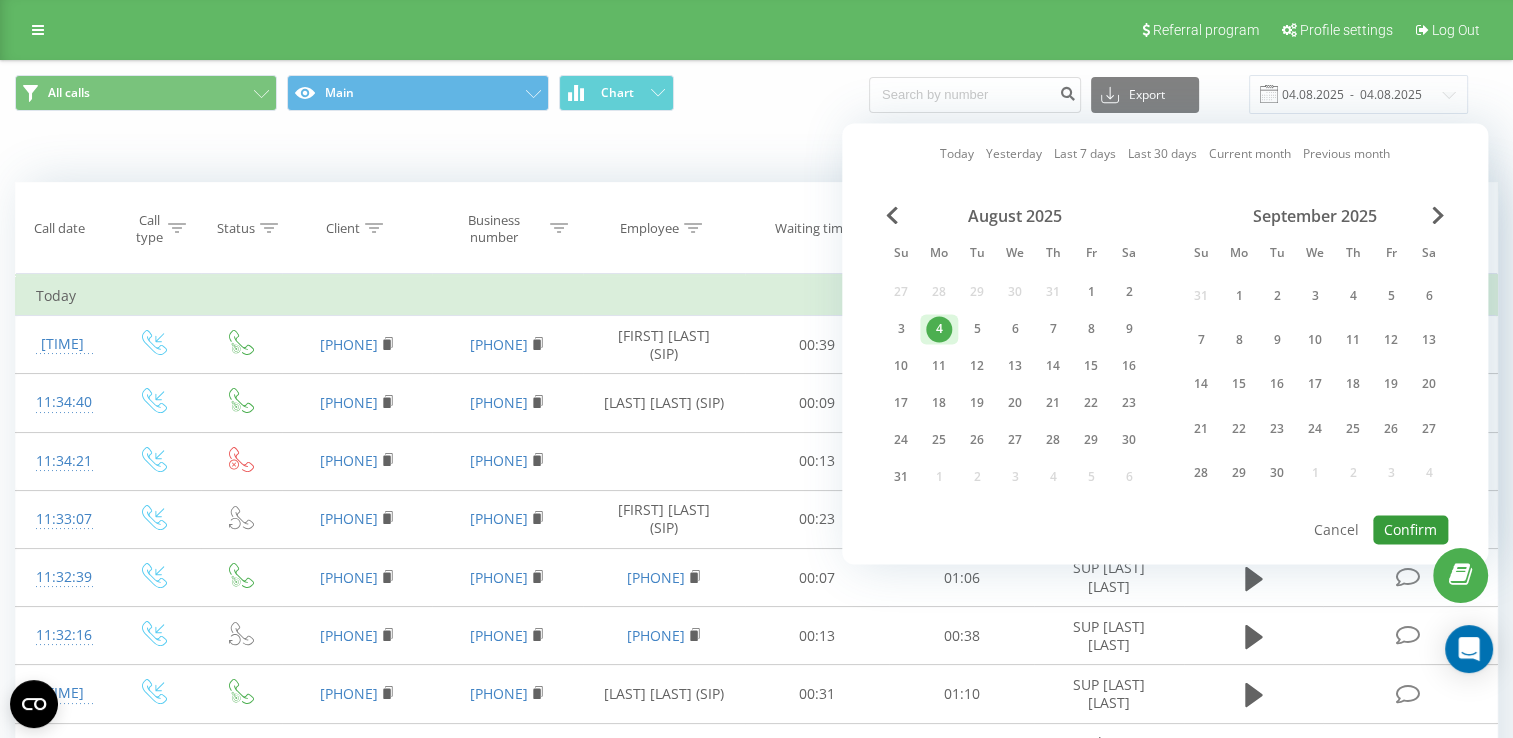 click on "Confirm" at bounding box center (1410, 529) 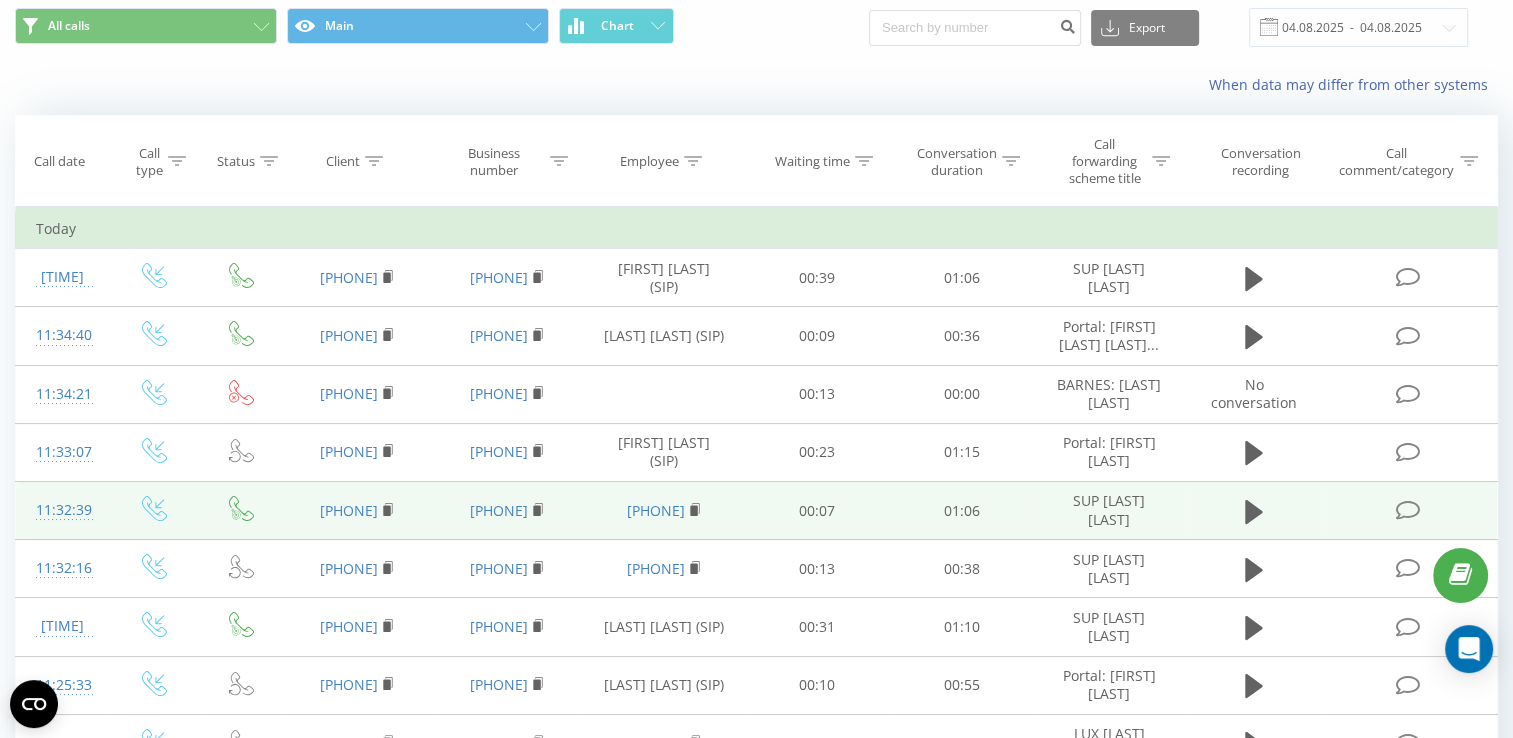 scroll, scrollTop: 0, scrollLeft: 0, axis: both 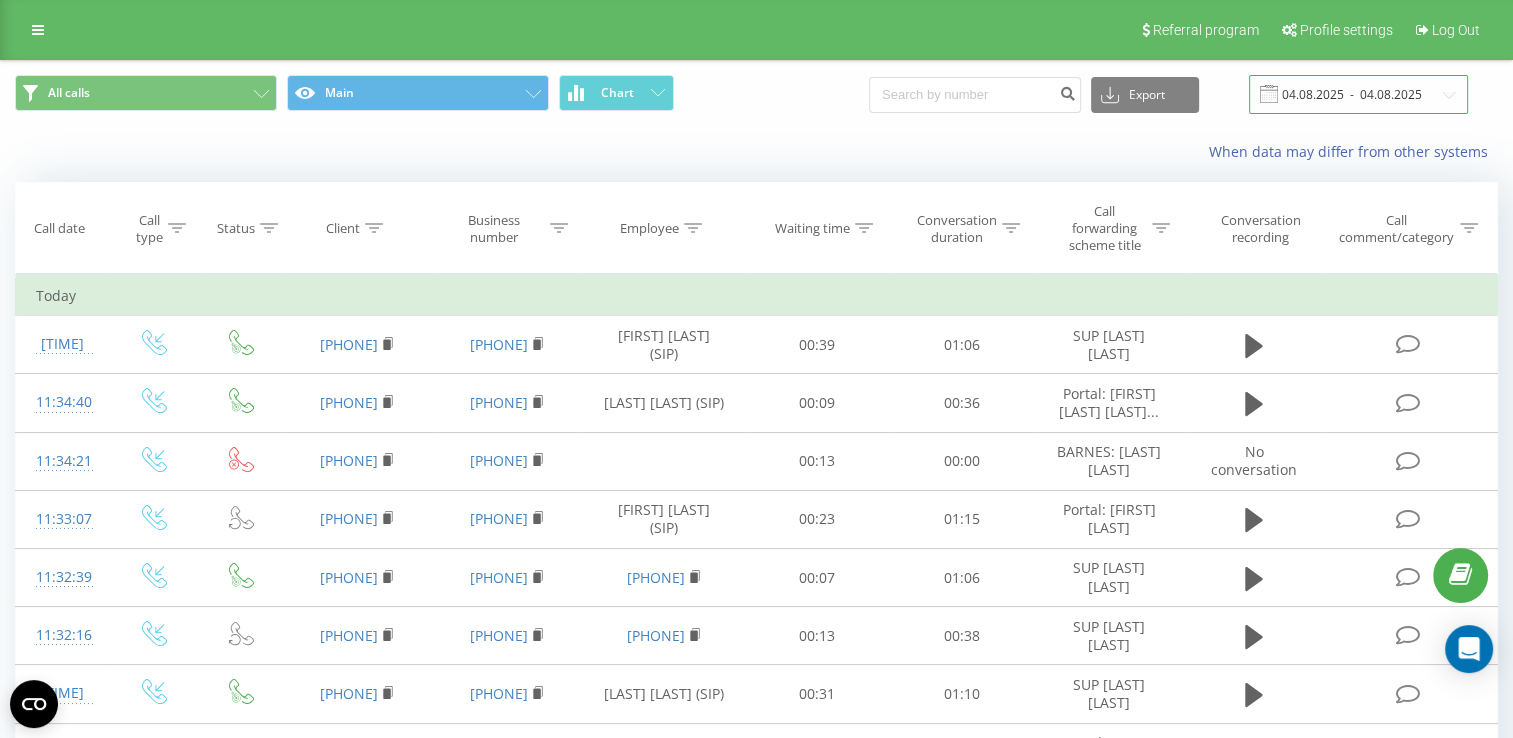 click on "04.08.2025  -  04.08.2025" at bounding box center (1358, 94) 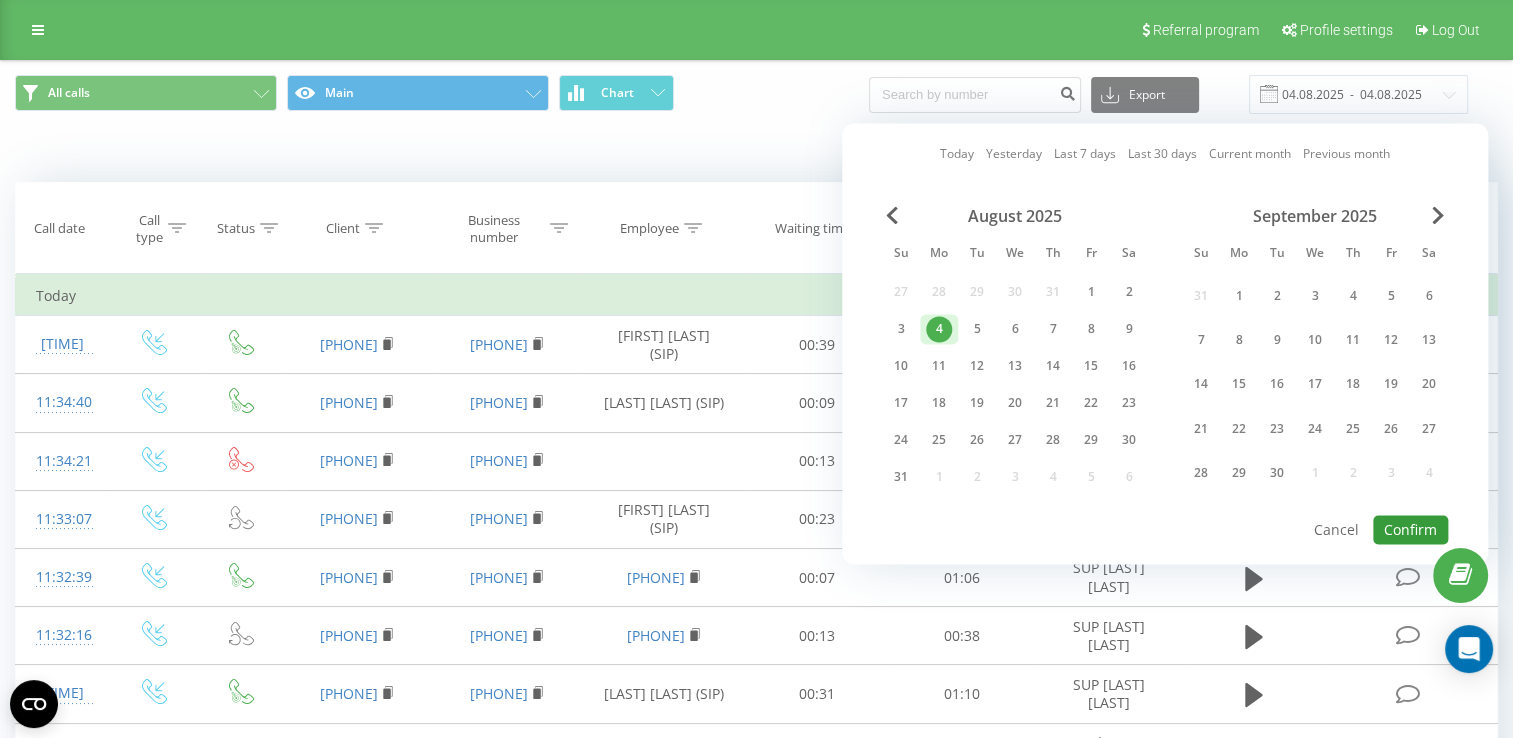 click on "Confirm" at bounding box center [1410, 529] 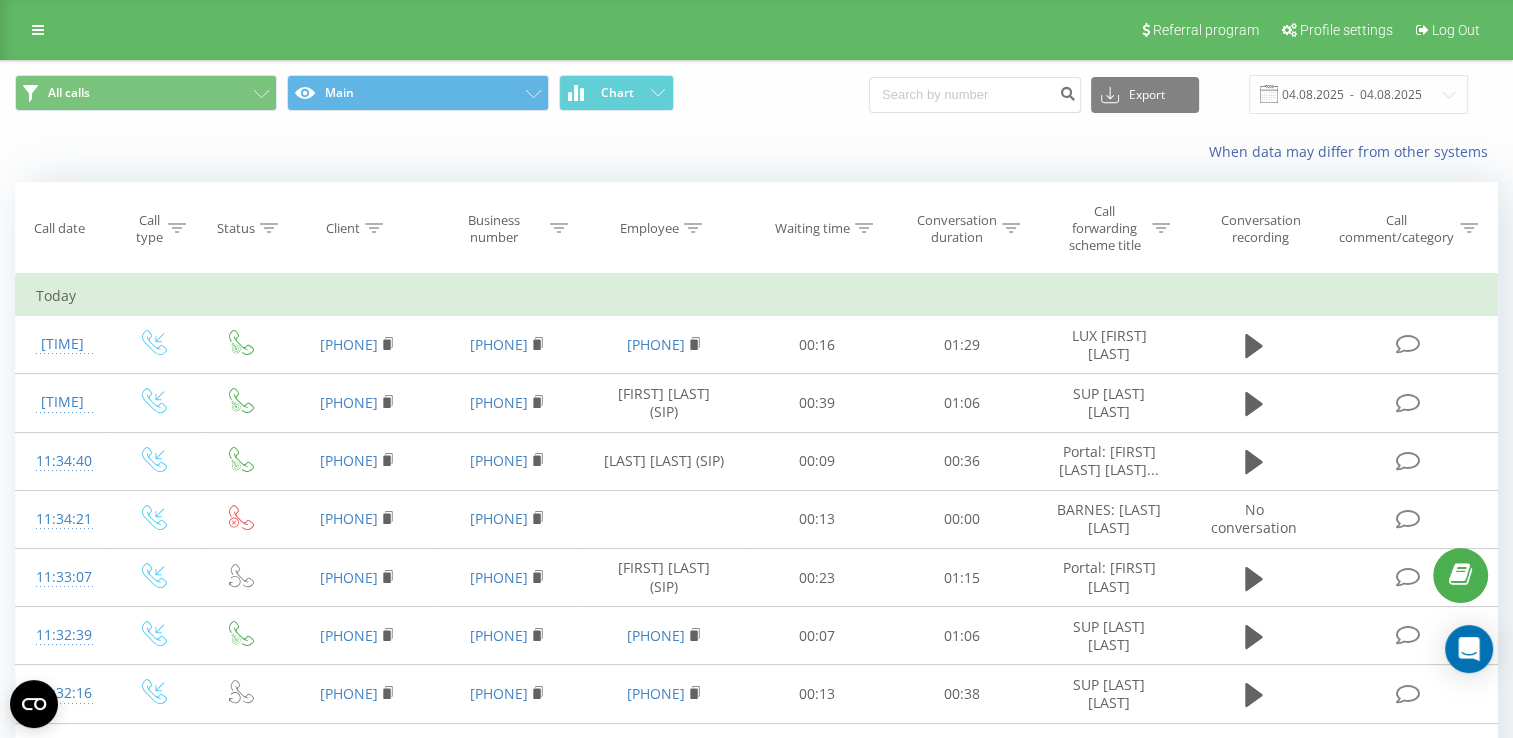 click 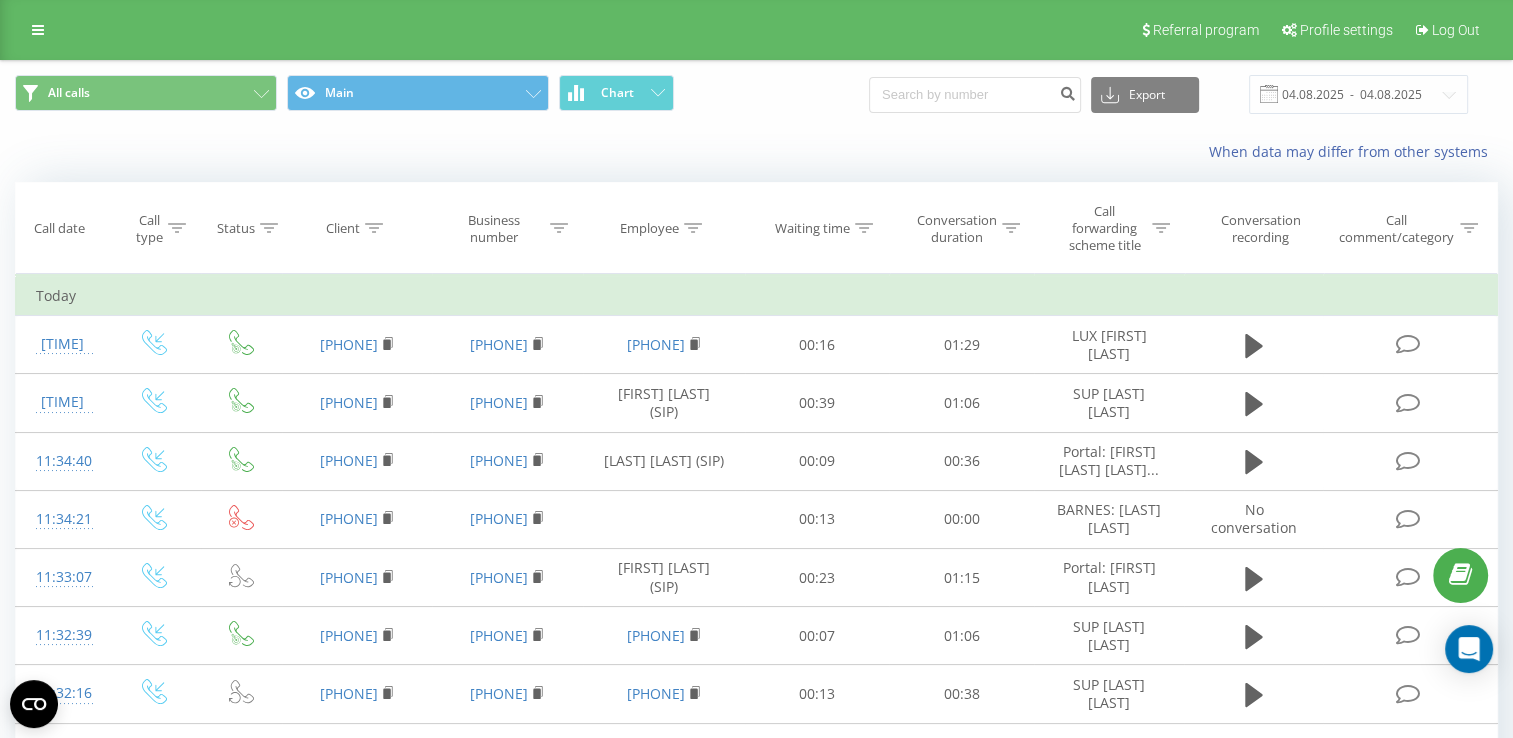 click on "Online Online Offline: 1 hour Offline: all day Offline" at bounding box center [0, 0] 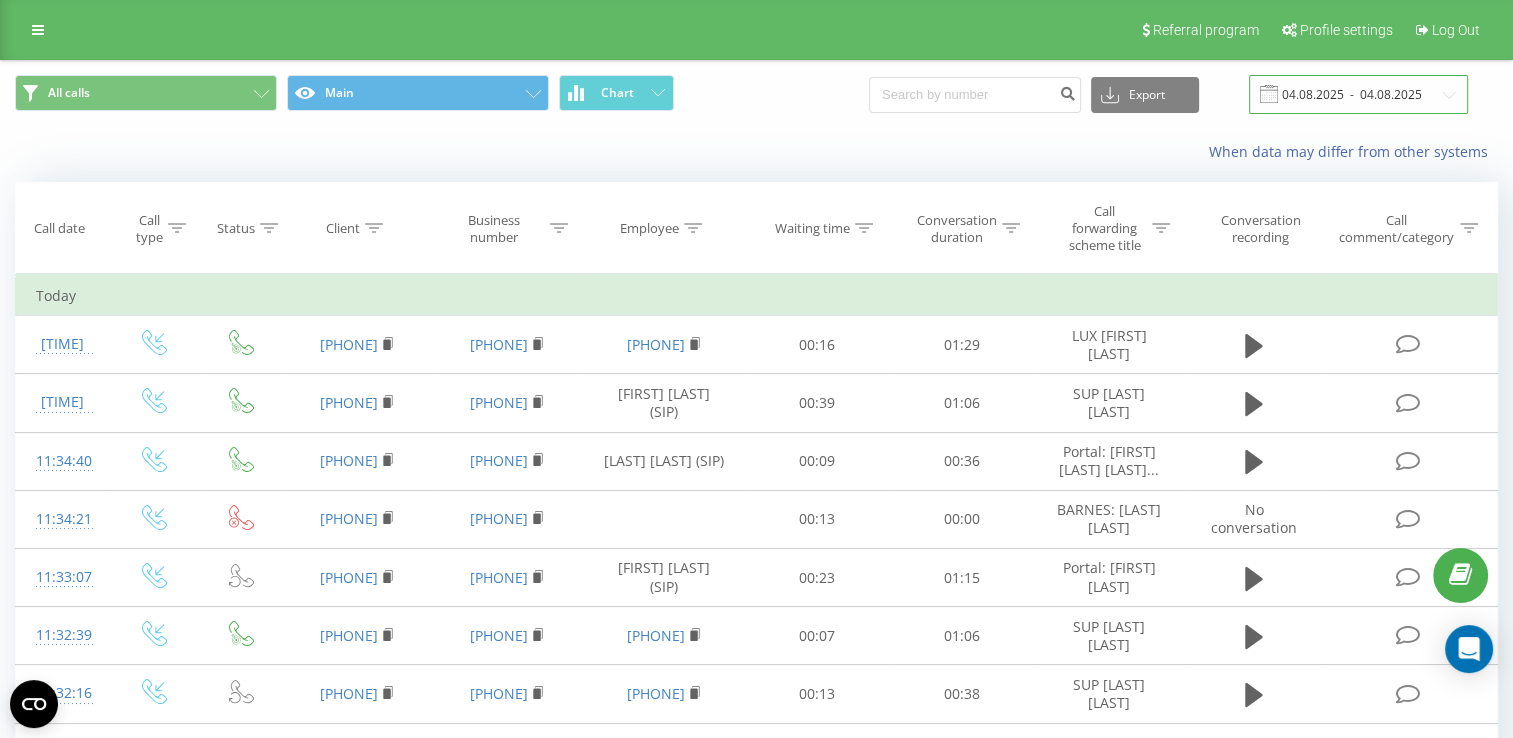 click on "04.08.2025  -  04.08.2025" at bounding box center (1358, 94) 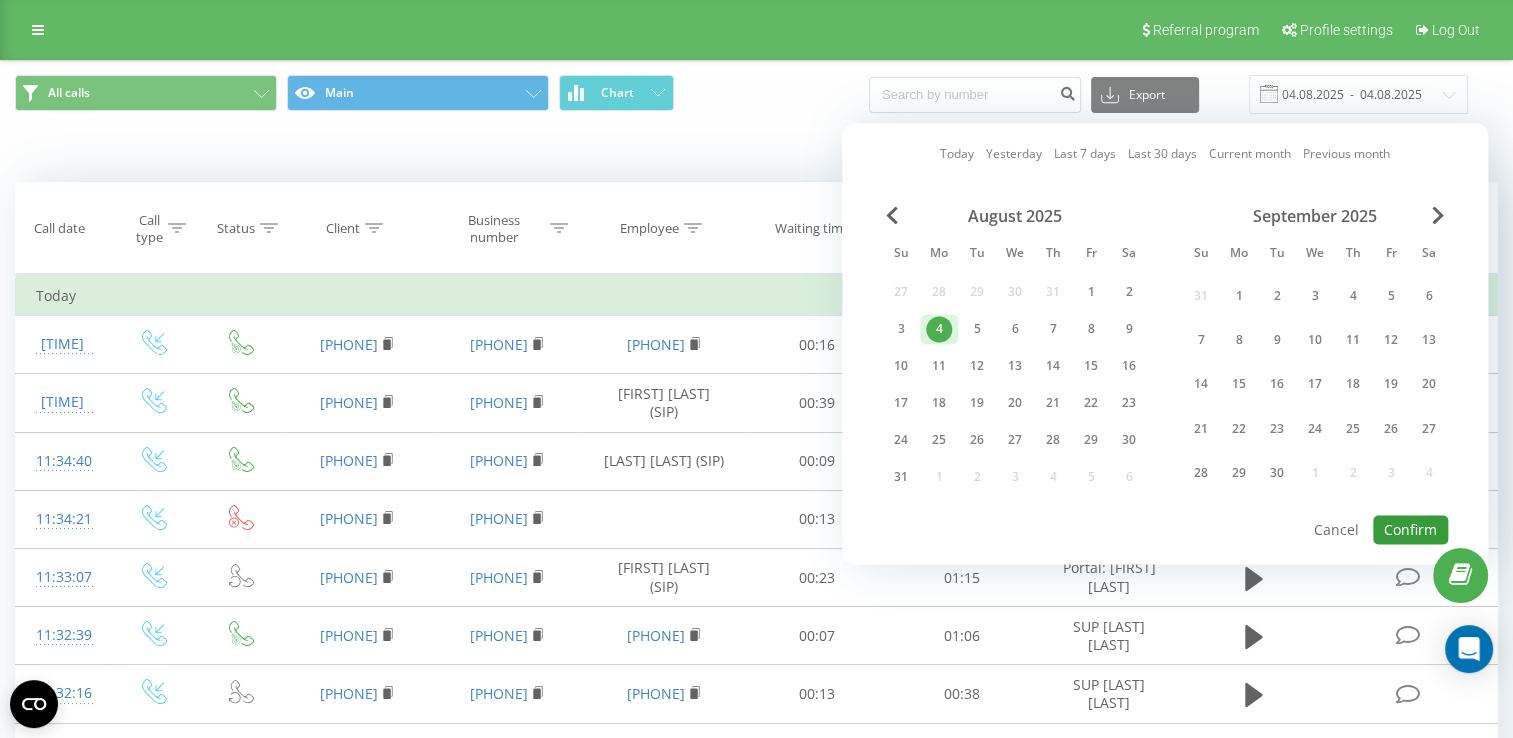 click on "Confirm" at bounding box center [1410, 529] 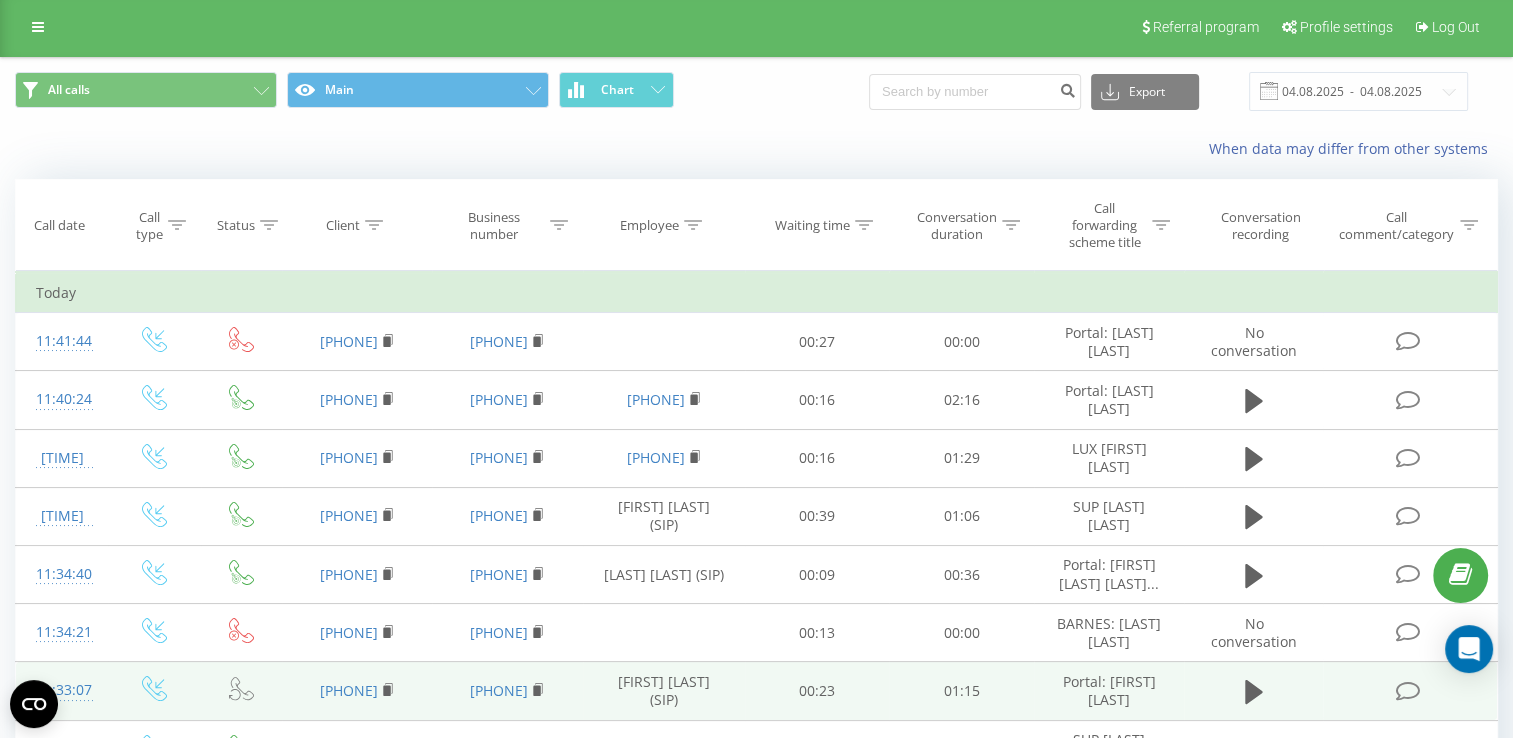 scroll, scrollTop: 0, scrollLeft: 0, axis: both 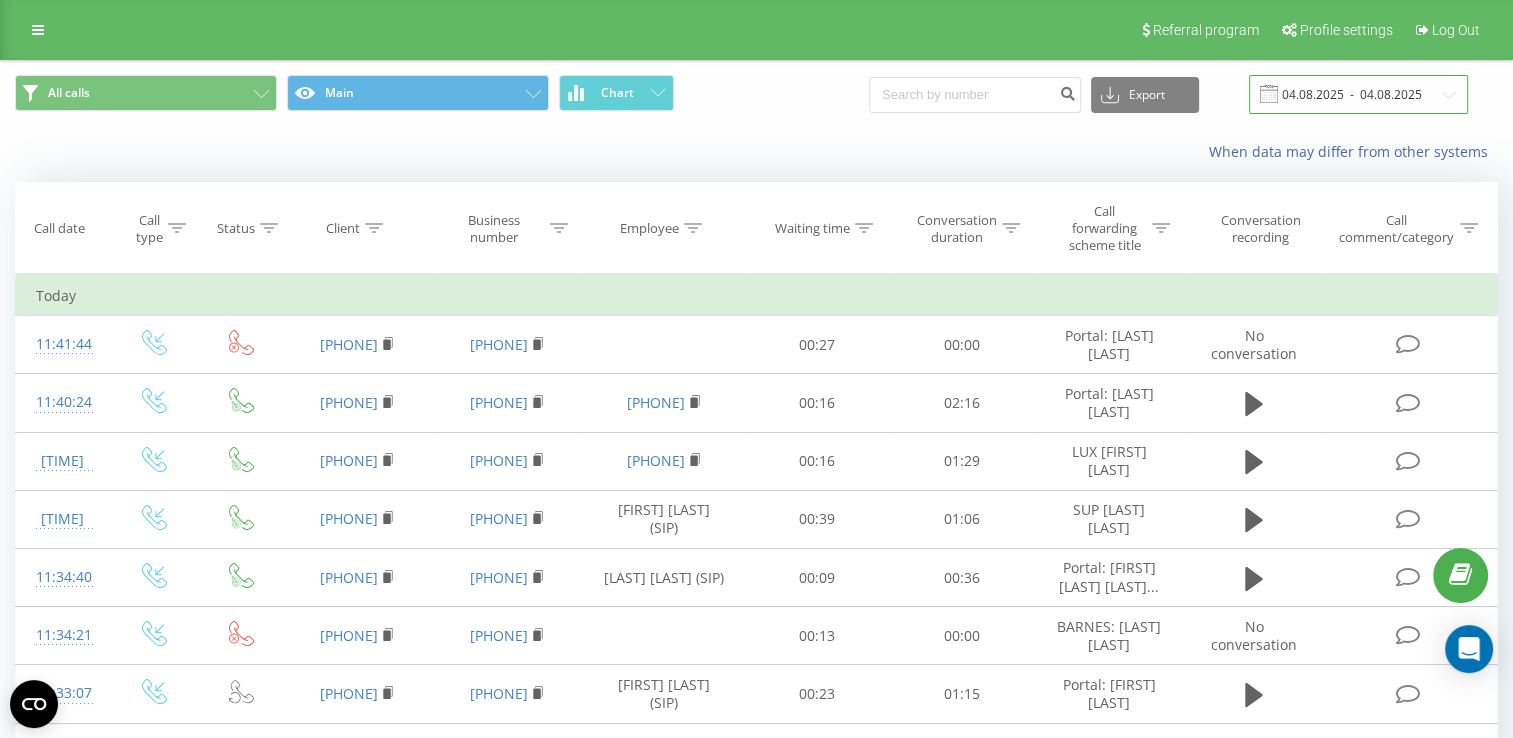 click on "04.08.2025  -  04.08.2025" at bounding box center (1358, 94) 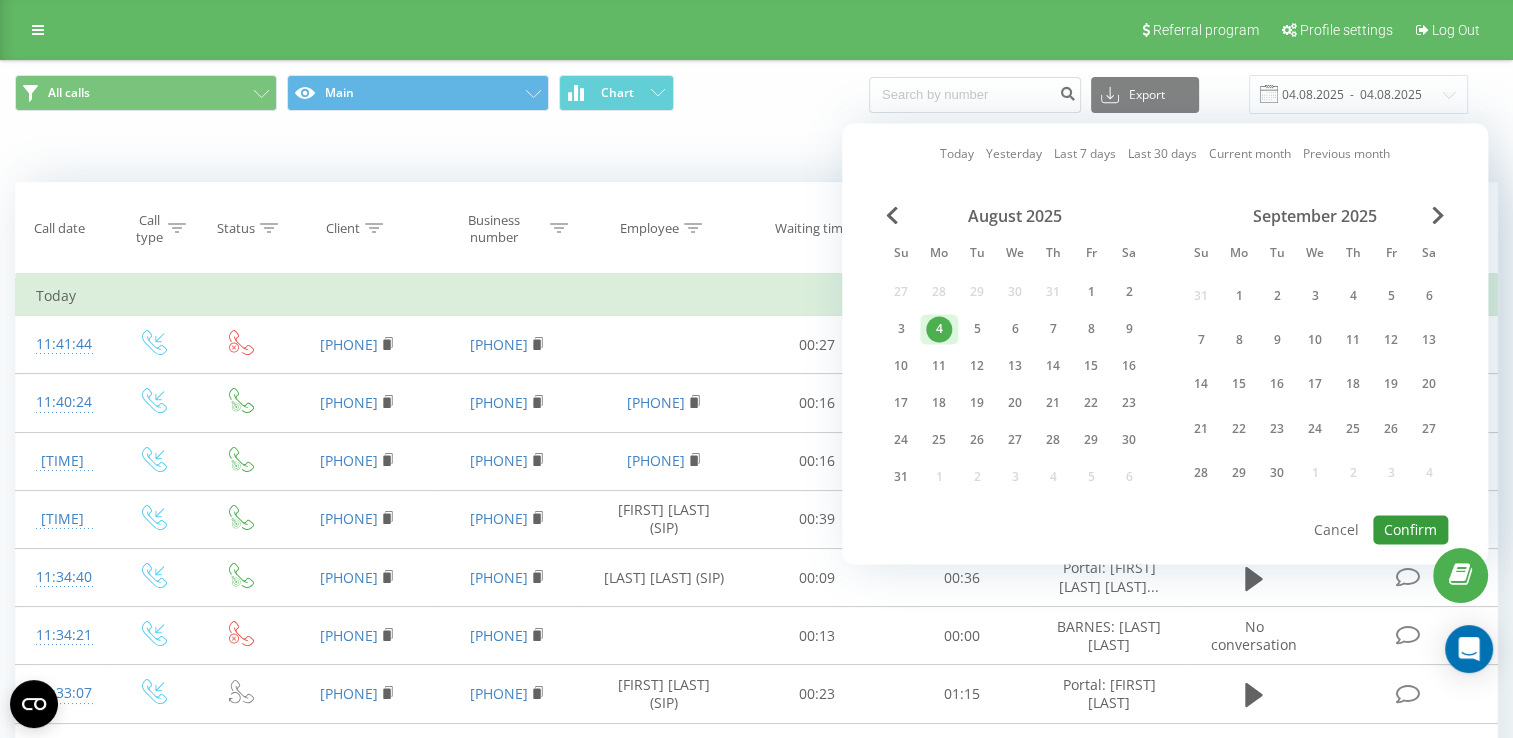 click on "Confirm" at bounding box center (1410, 529) 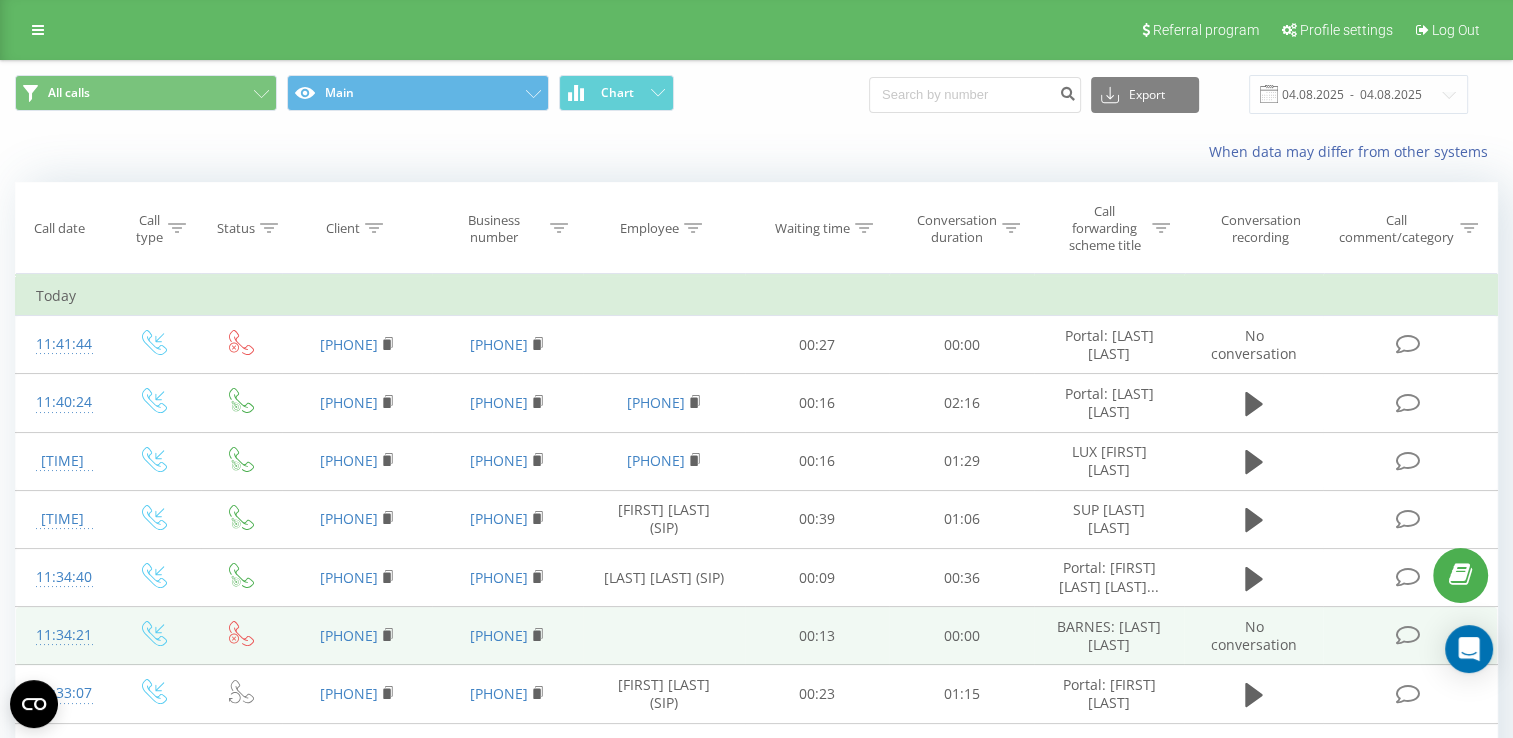 scroll, scrollTop: 100, scrollLeft: 0, axis: vertical 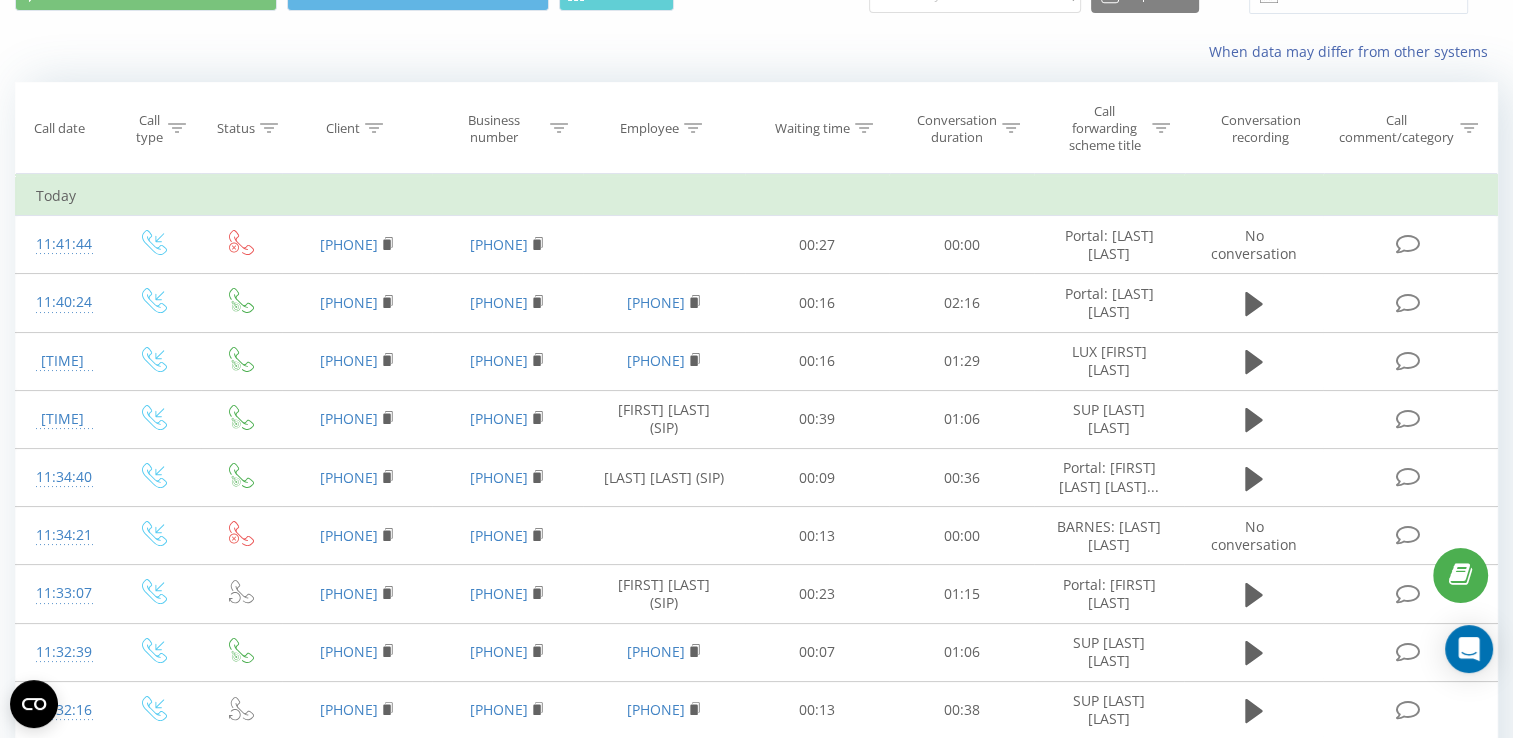 click 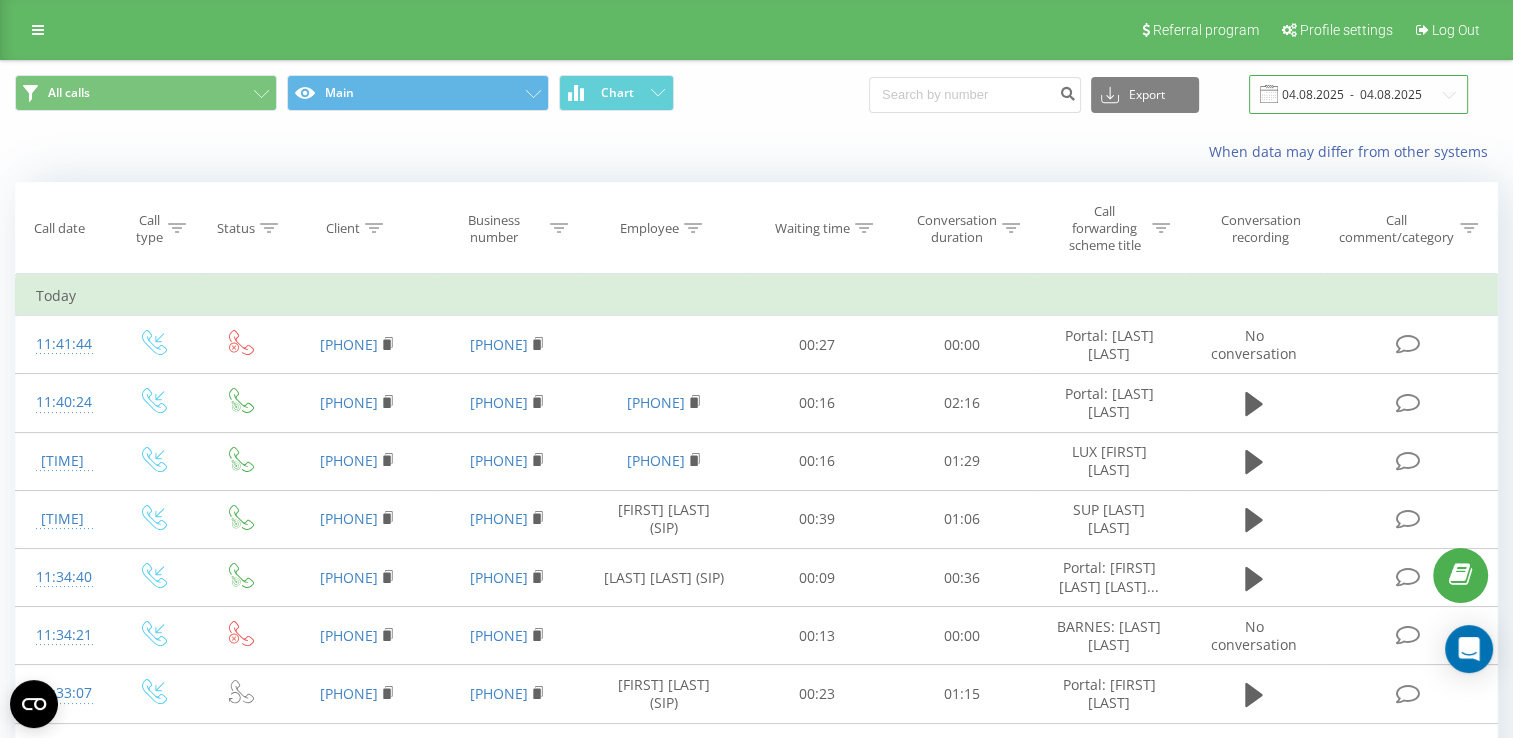 click on "04.08.2025  -  04.08.2025" at bounding box center (1358, 94) 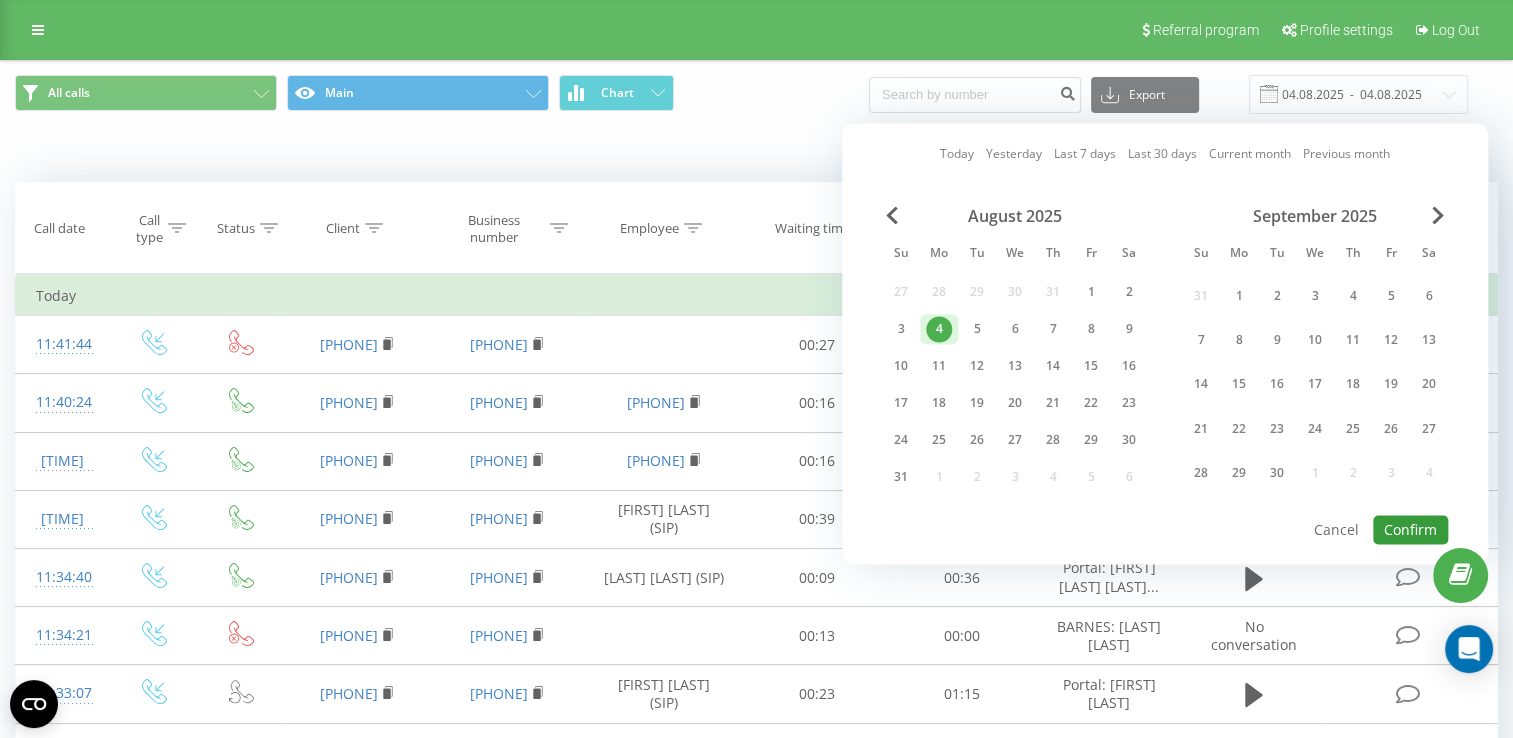click on "Confirm" at bounding box center [1410, 529] 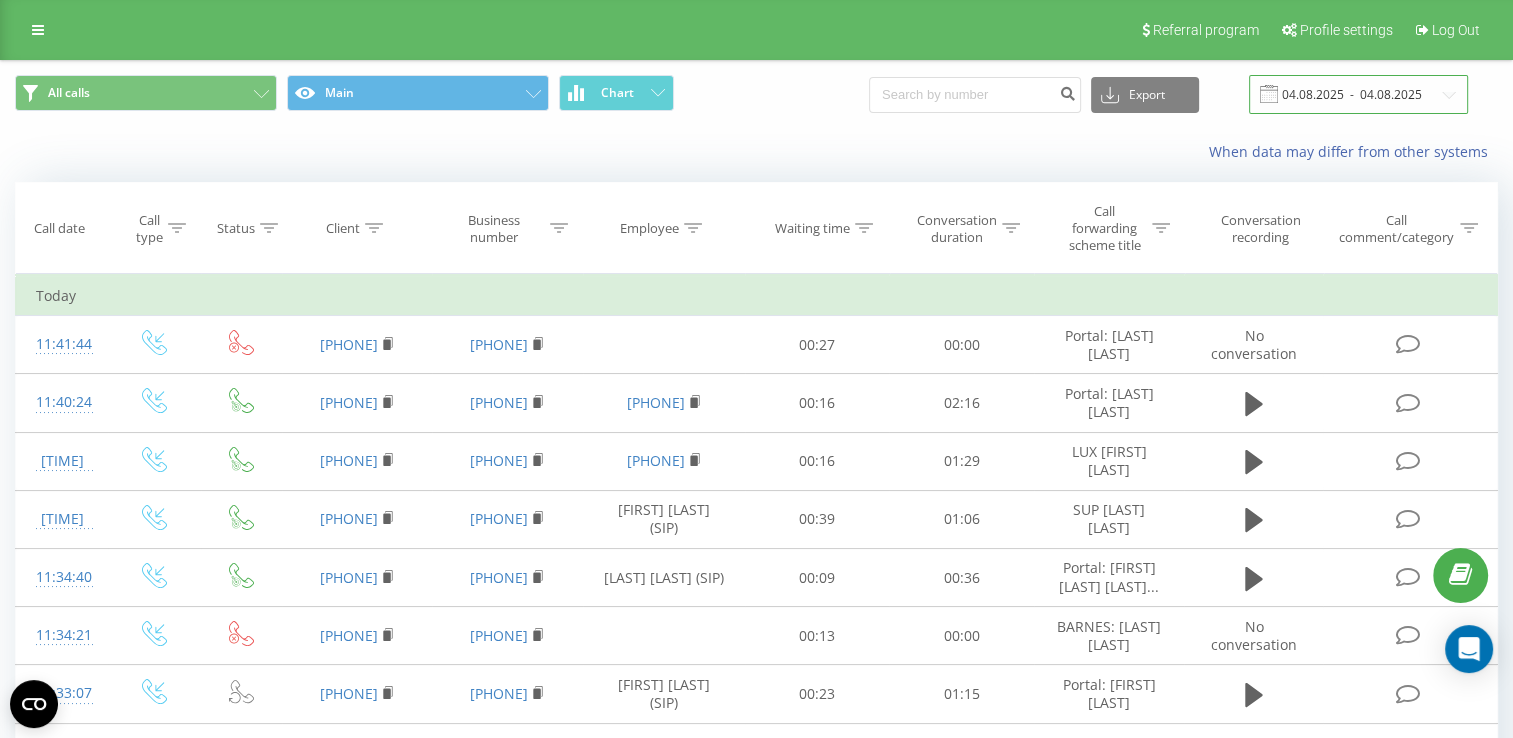 click on "04.08.2025  -  04.08.2025" at bounding box center (1358, 94) 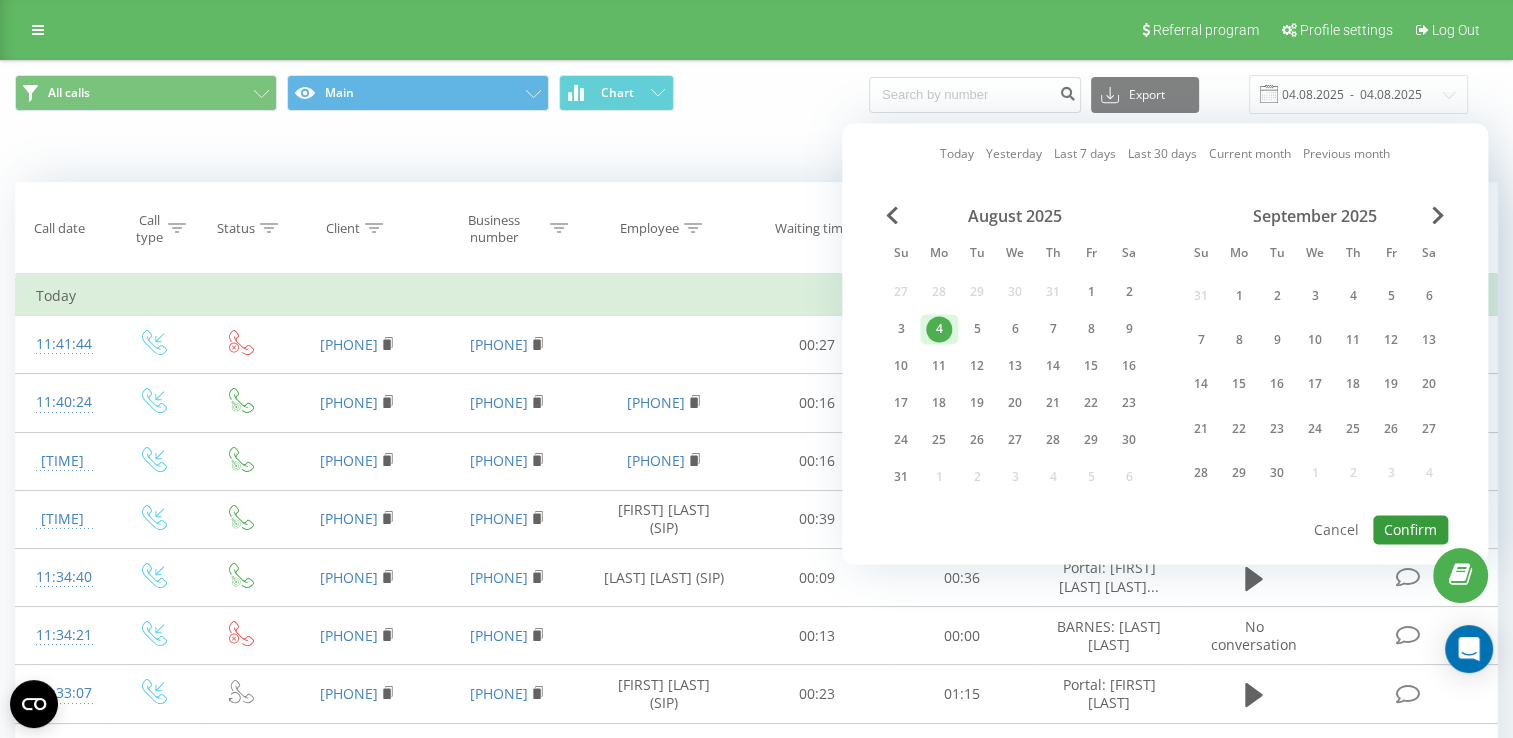 click on "Confirm" at bounding box center (1410, 529) 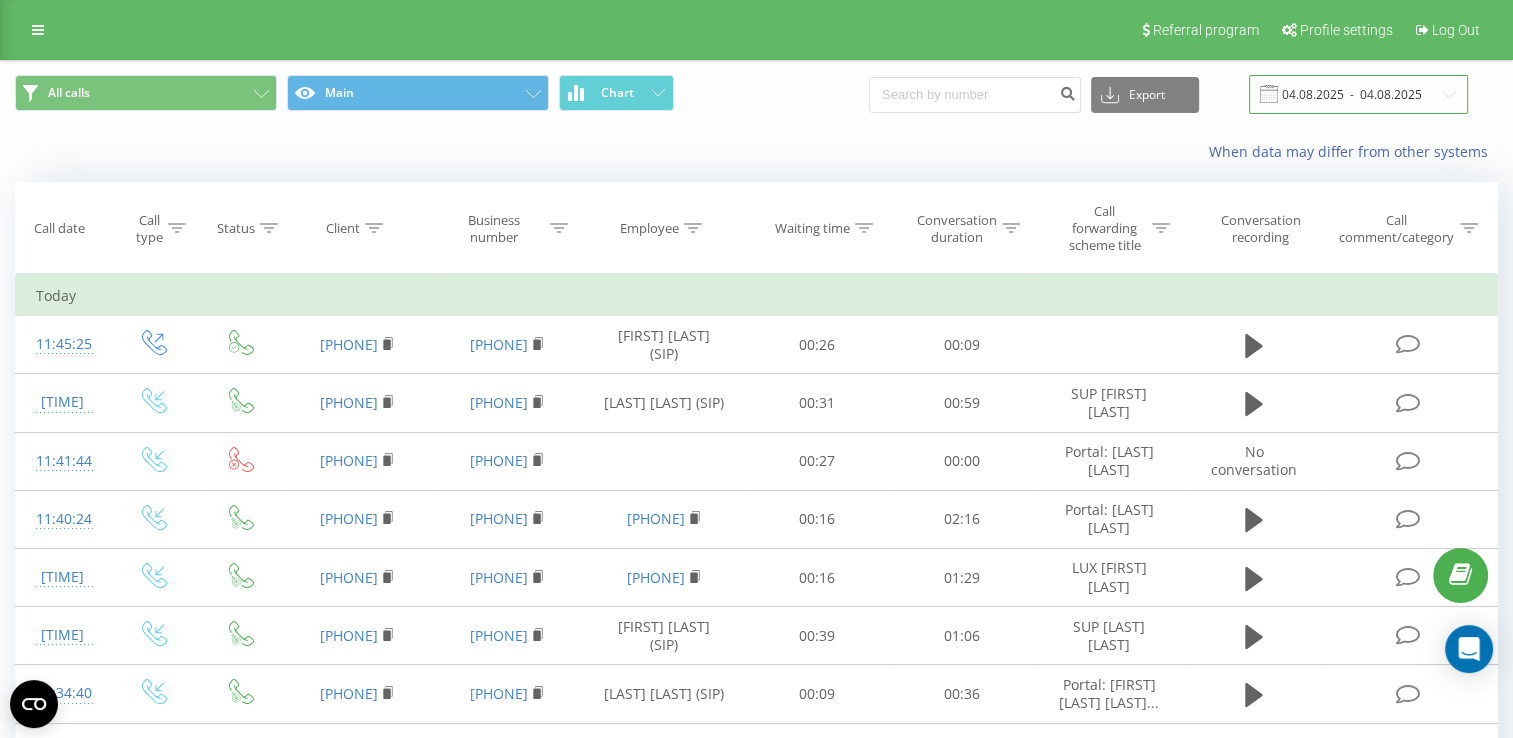 click on "04.08.2025  -  04.08.2025" at bounding box center [1358, 94] 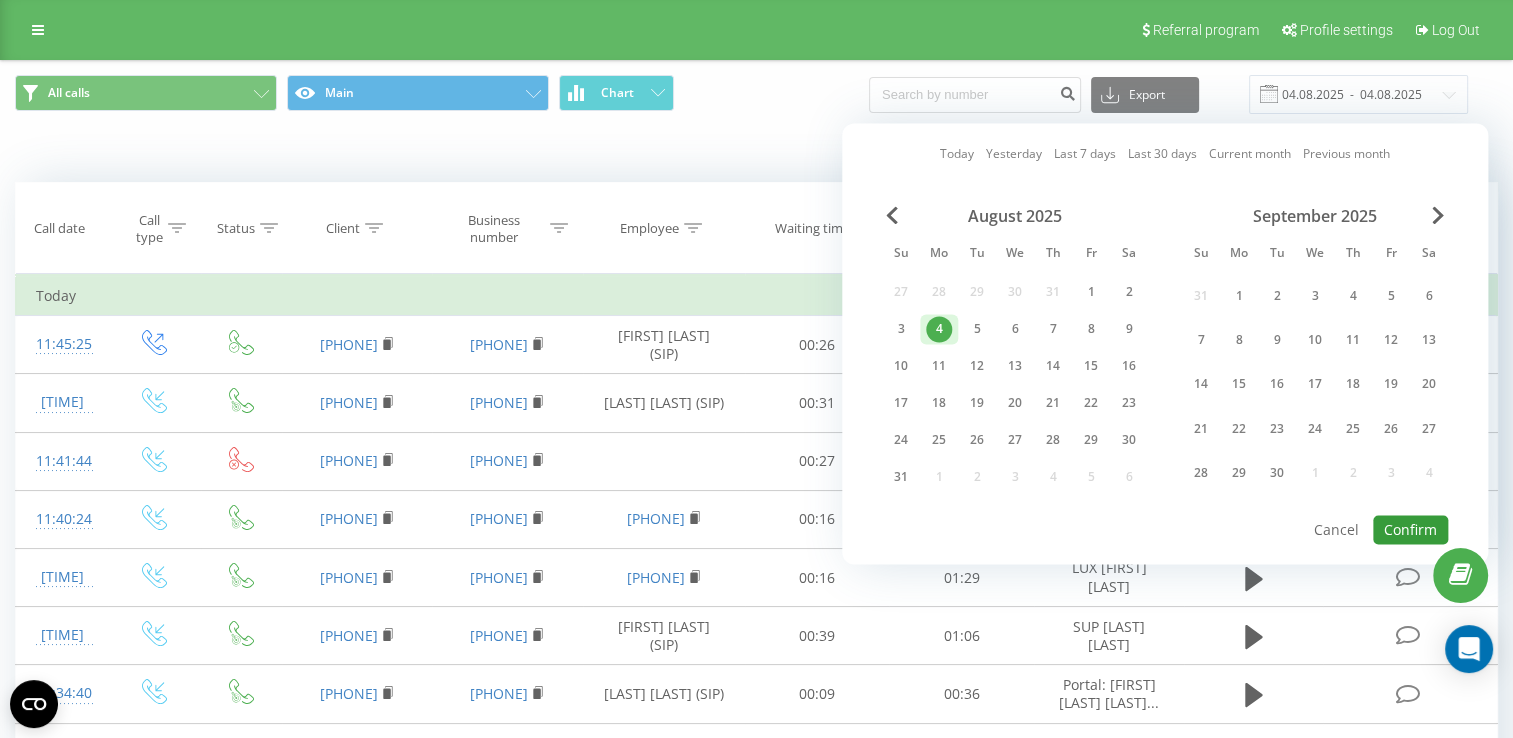 click on "Confirm" at bounding box center [1410, 529] 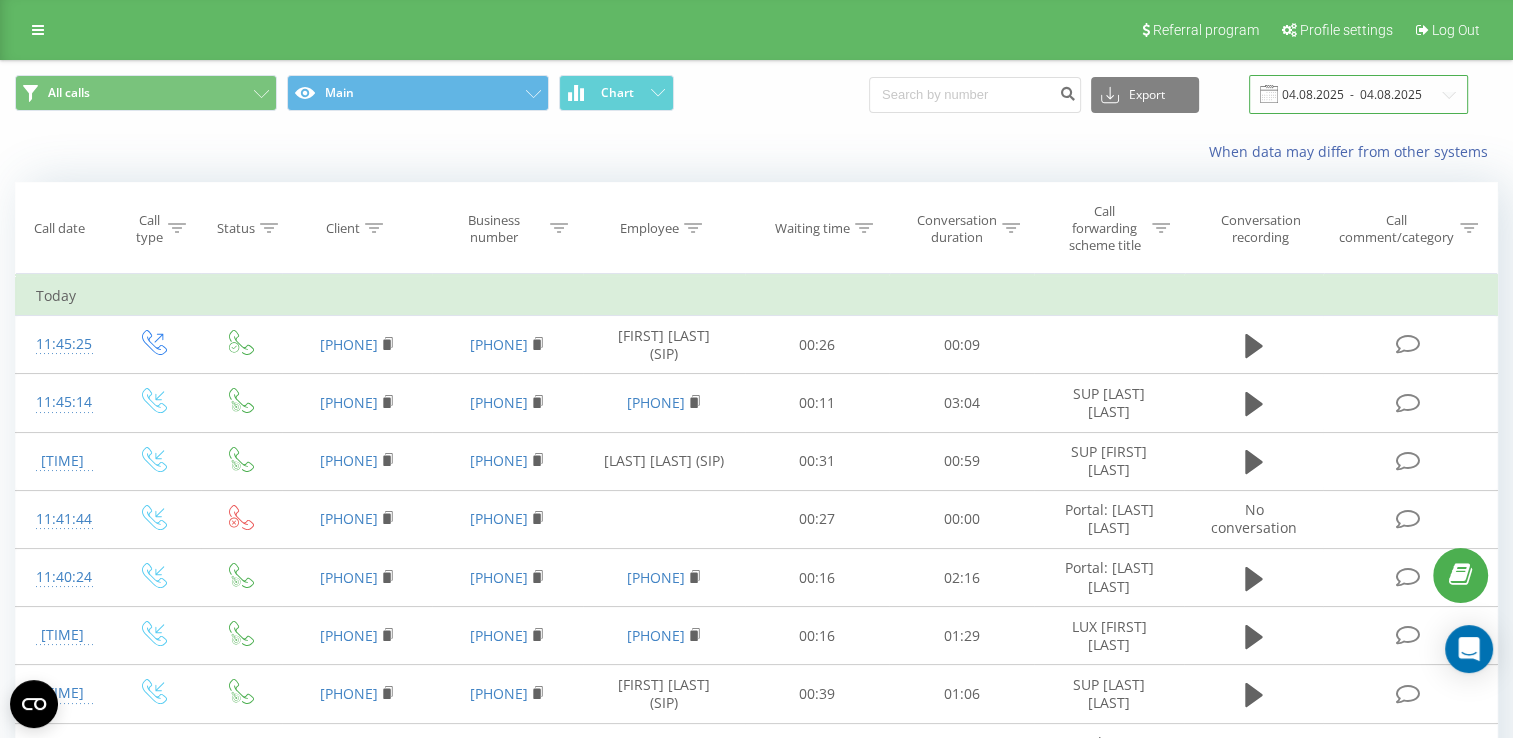 click on "04.08.2025  -  04.08.2025" at bounding box center [1358, 94] 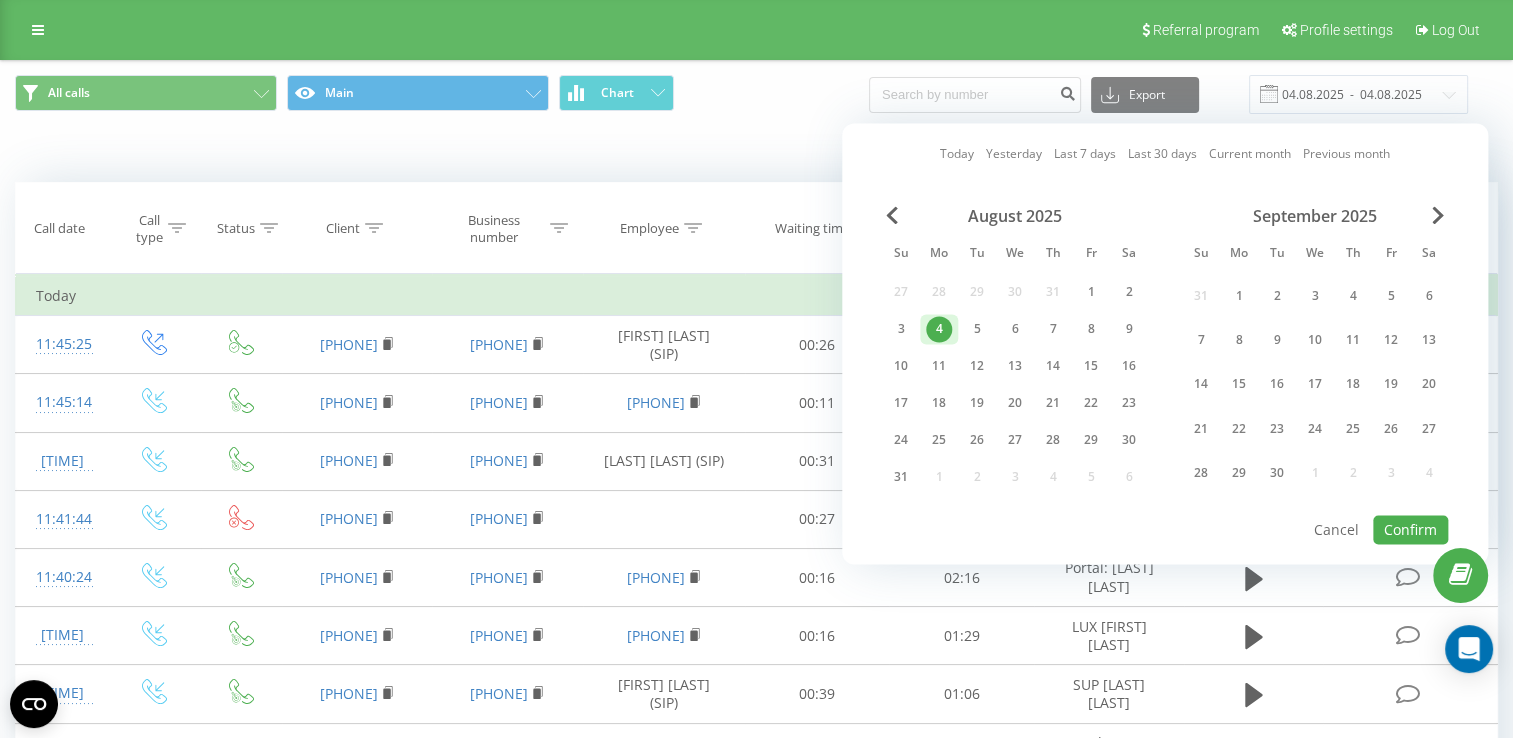 click on "Operating system   Device type   n/a Geolocation   no geolocation Source   SUP [LAST] [LAST] Medium   SUP [LAST] [LAST] Campaign   SUP [LAST] [LAST] Content   SUP [LAST] [LAST] Term   SUP [LAST] [LAST] Referral   n/a" at bounding box center [0, 0] 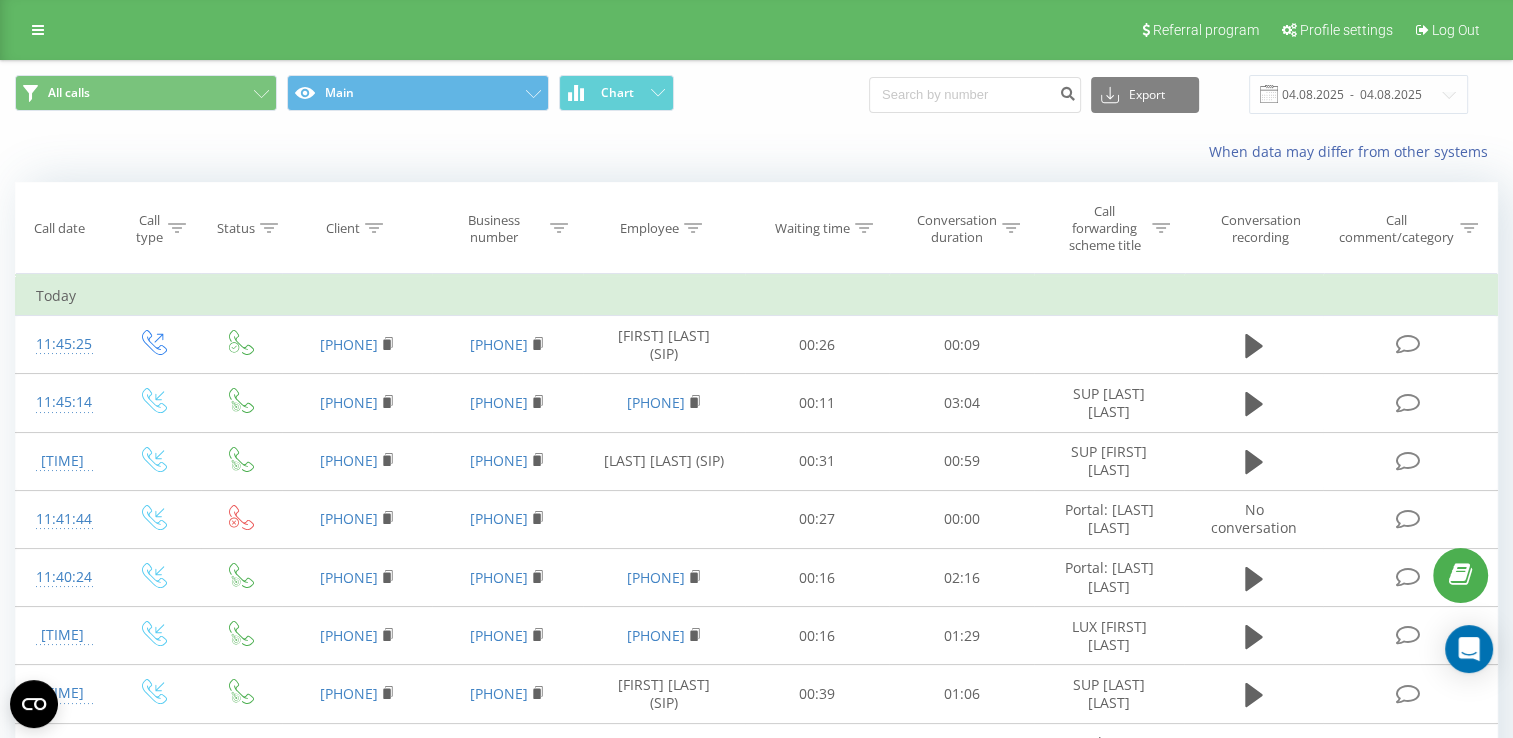 scroll, scrollTop: 200, scrollLeft: 0, axis: vertical 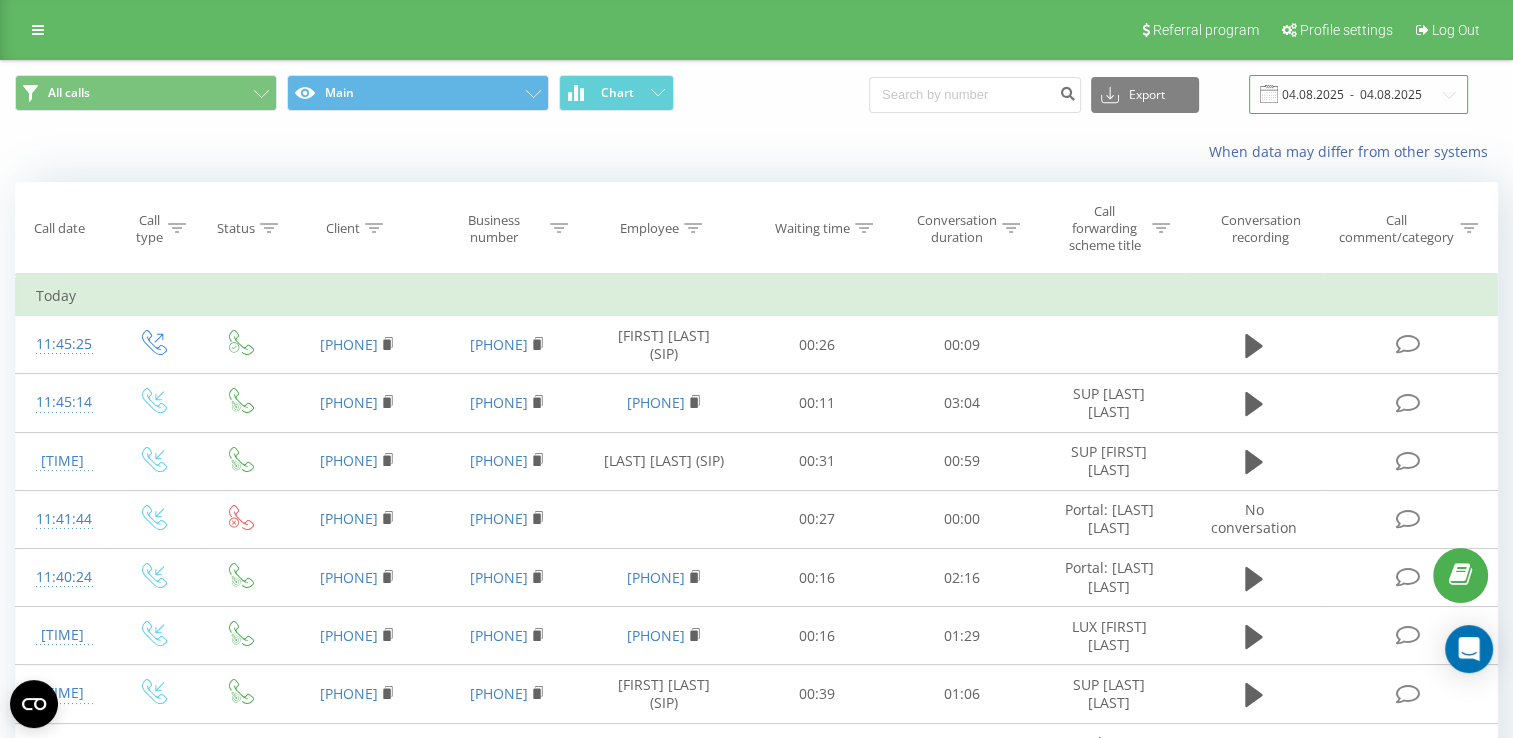 click on "04.08.2025  -  04.08.2025" at bounding box center (1358, 94) 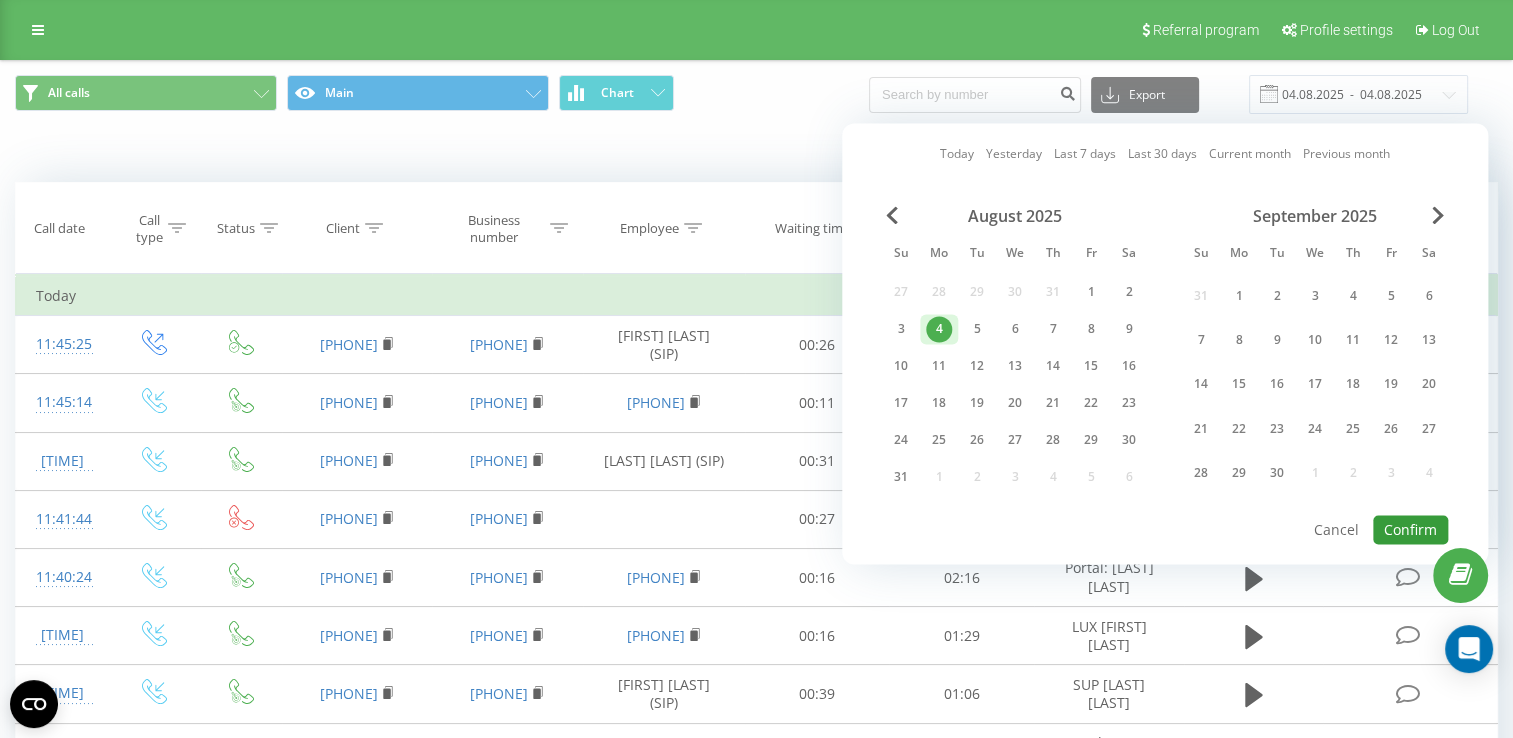 click on "Confirm" at bounding box center (1410, 529) 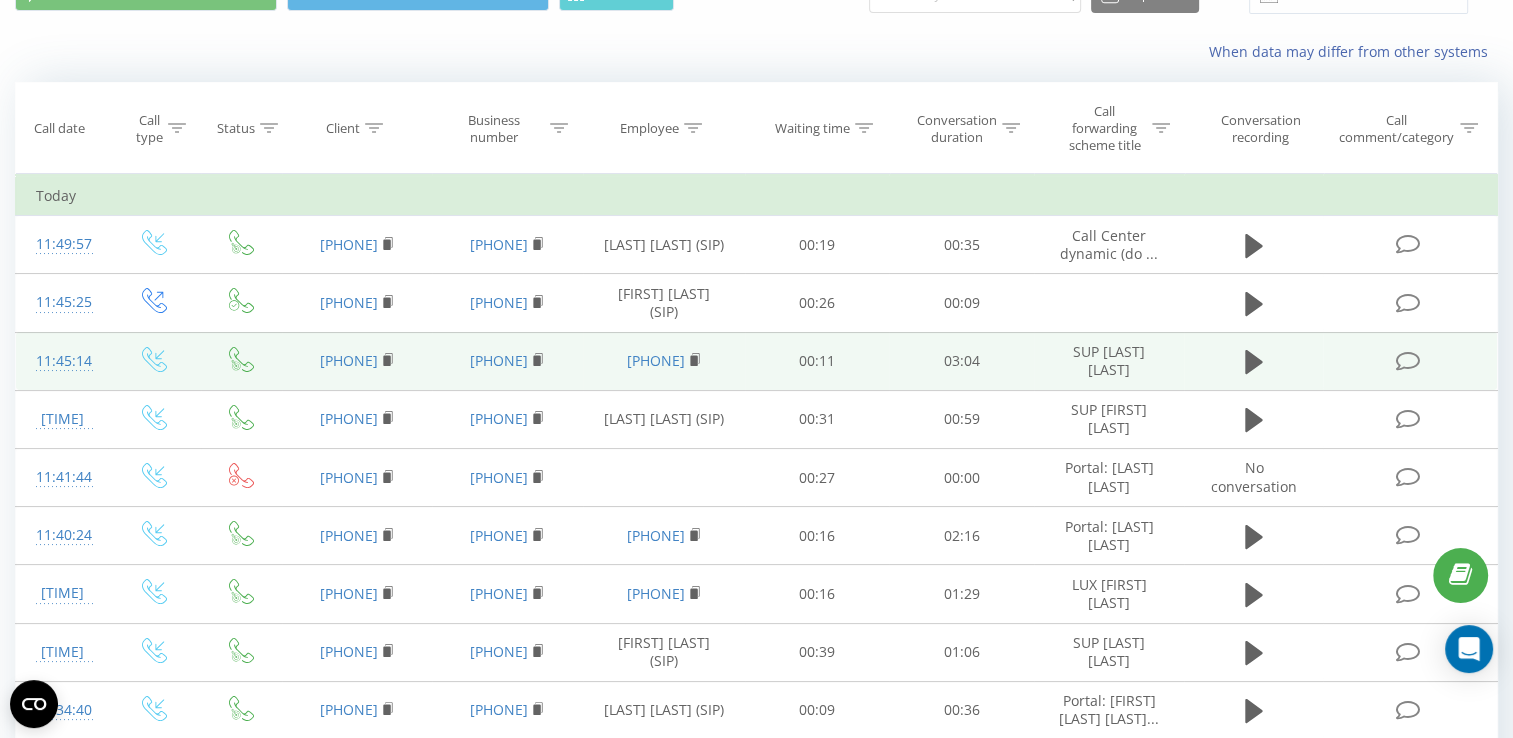 scroll, scrollTop: 0, scrollLeft: 0, axis: both 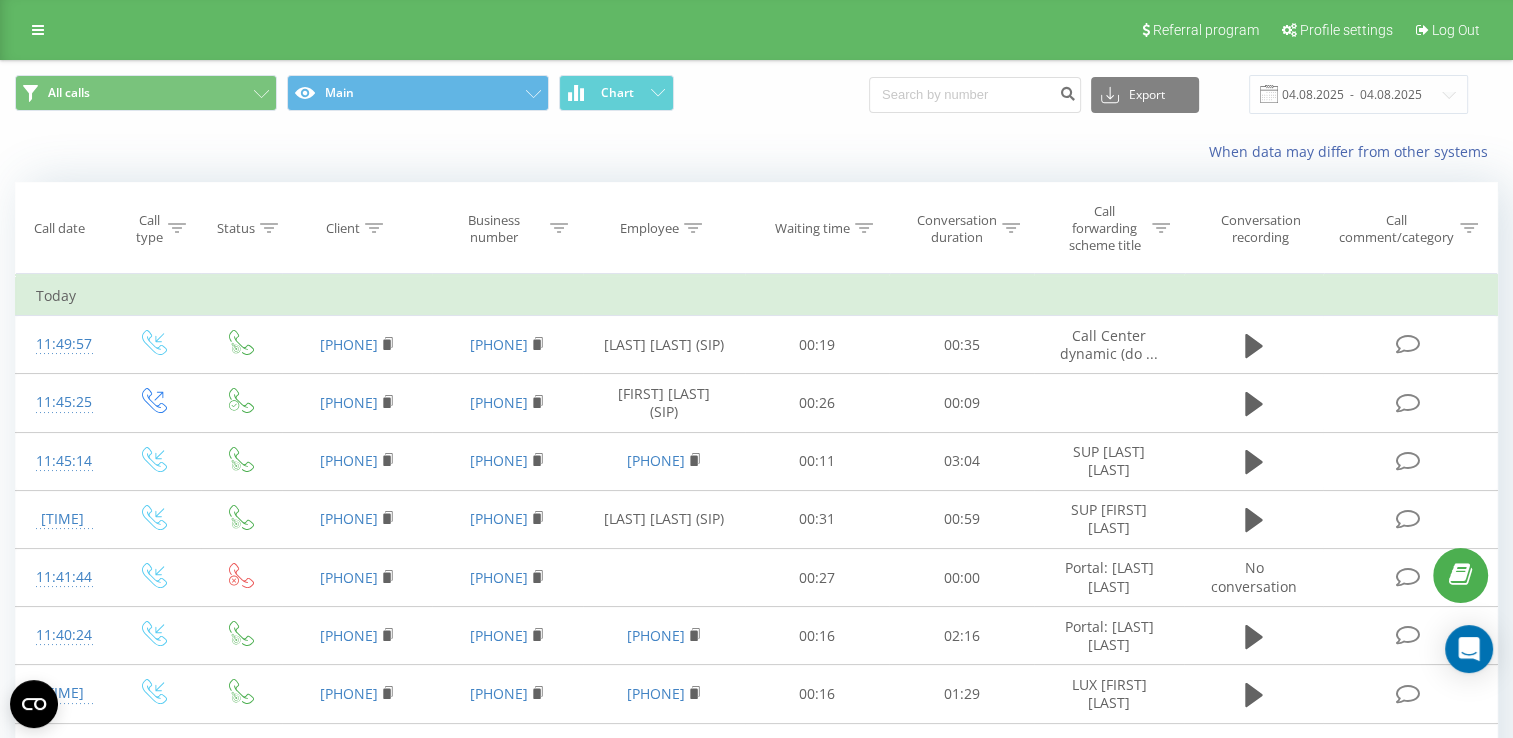 click 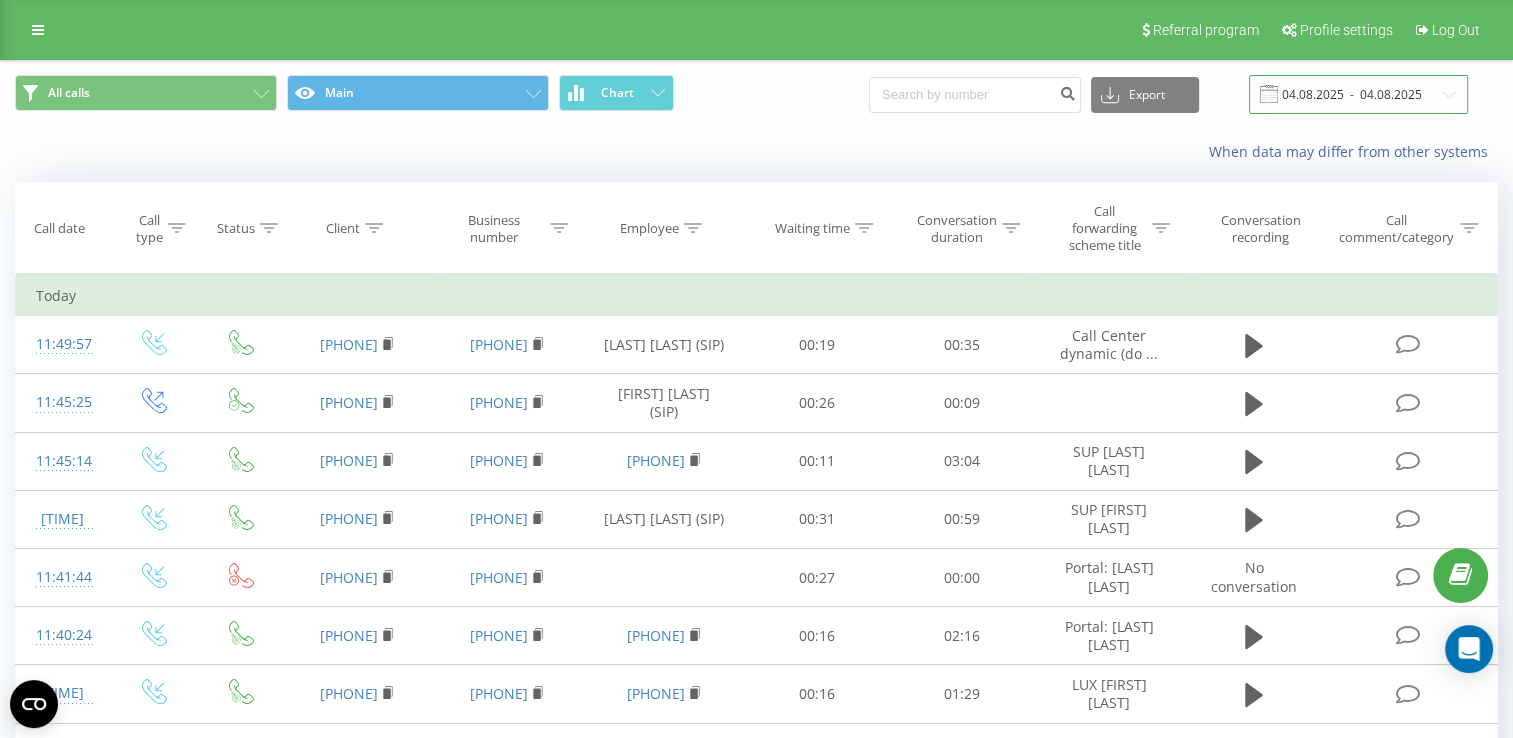 click on "04.08.2025  -  04.08.2025" at bounding box center (1358, 94) 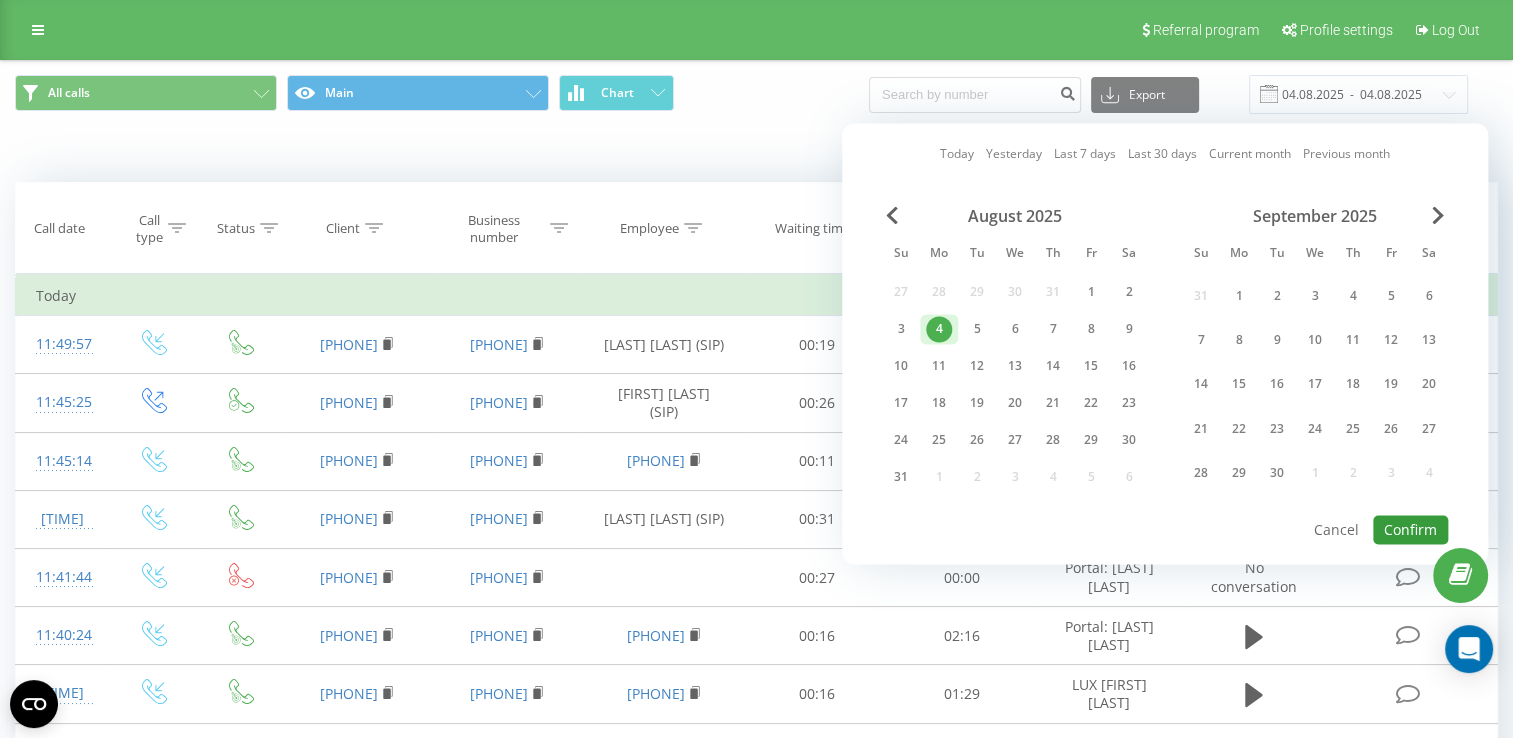 click on "Confirm" at bounding box center (1410, 529) 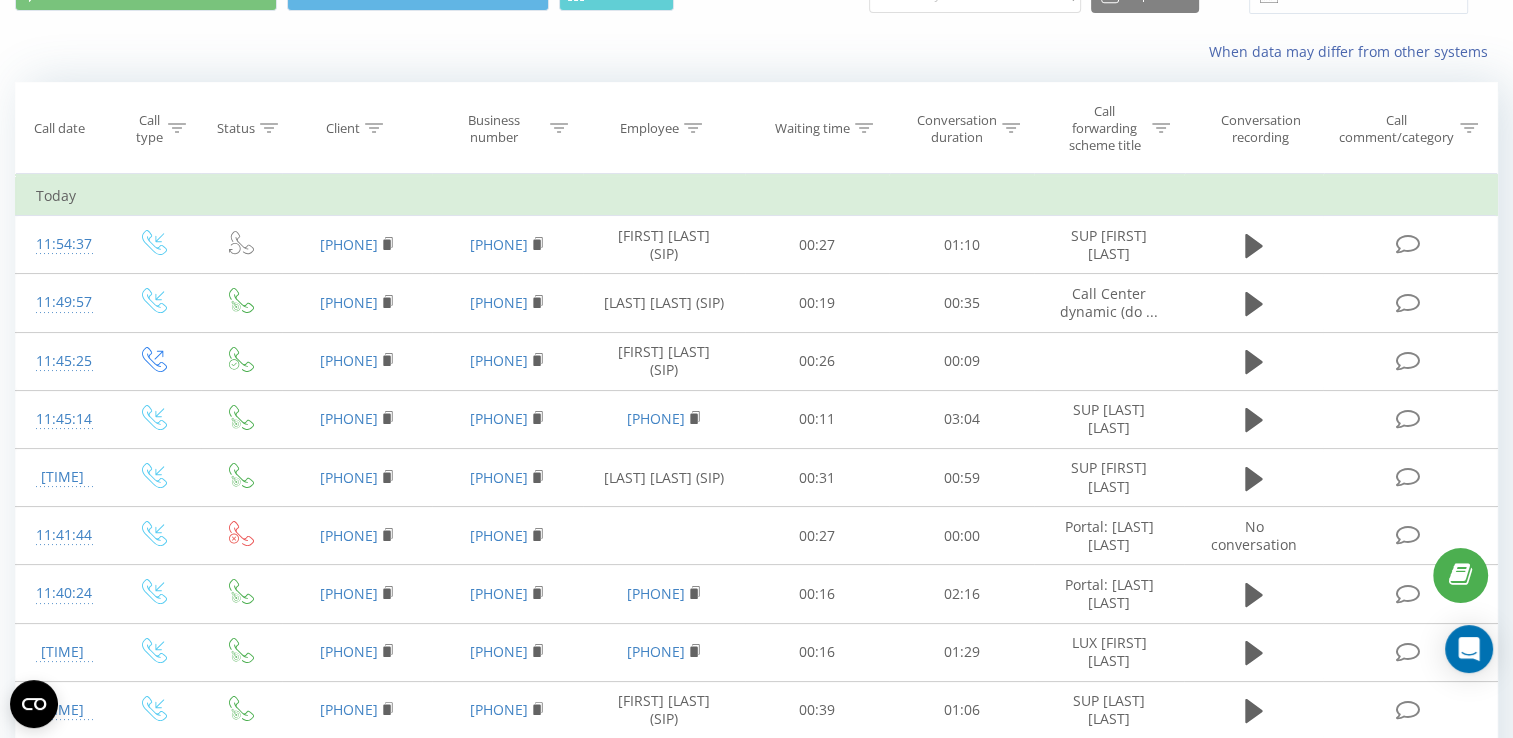 scroll, scrollTop: 0, scrollLeft: 0, axis: both 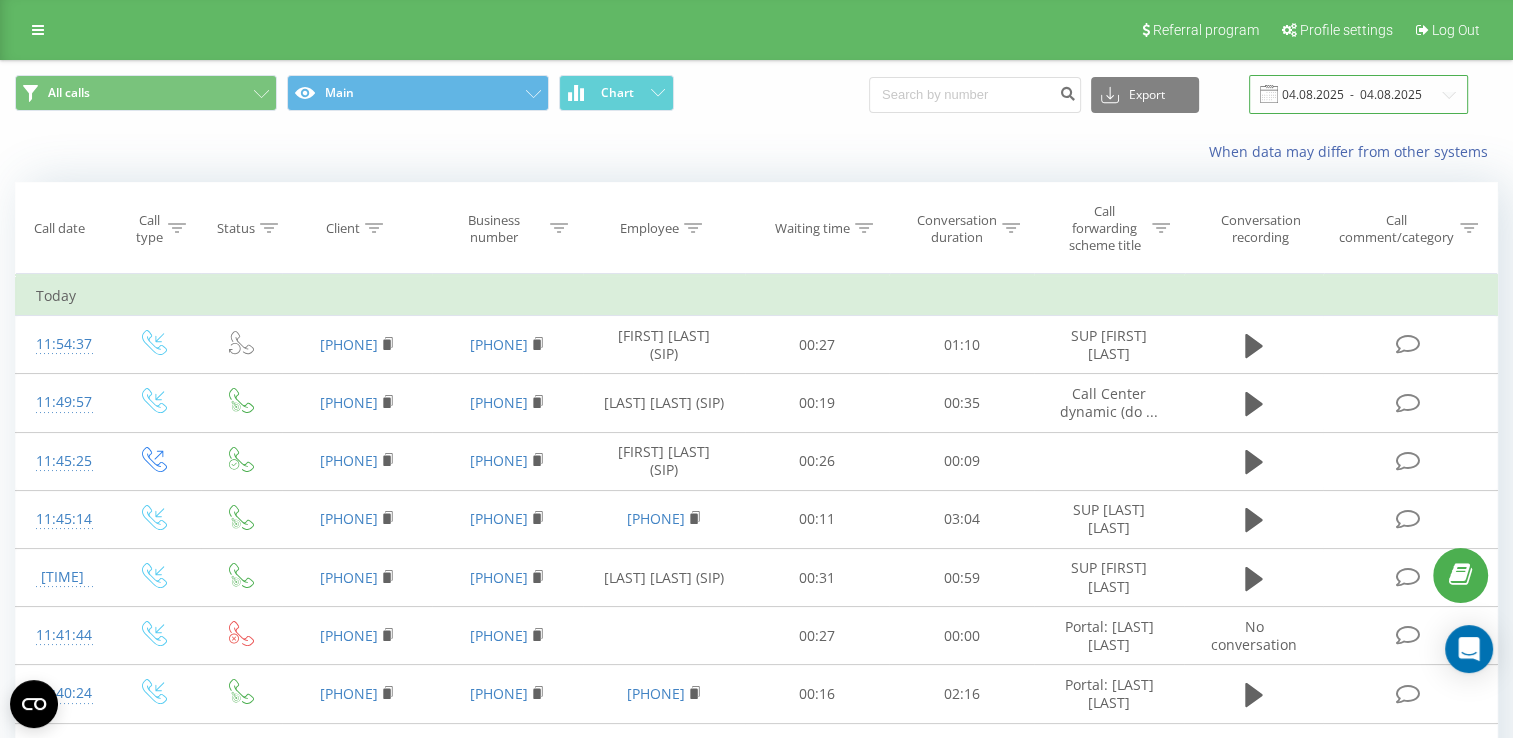 click on "04.08.2025  -  04.08.2025" at bounding box center (1358, 94) 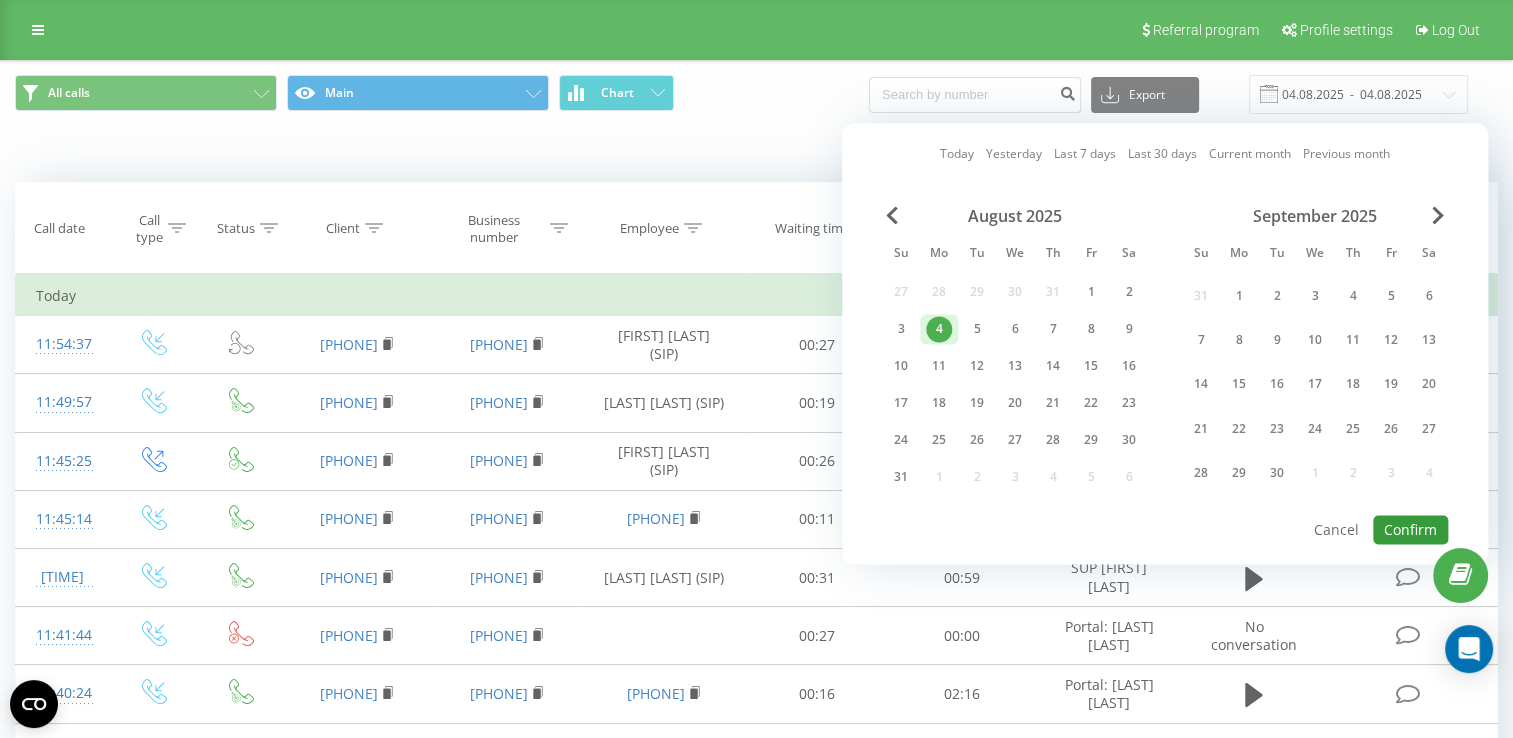 click on "Confirm" at bounding box center (1410, 529) 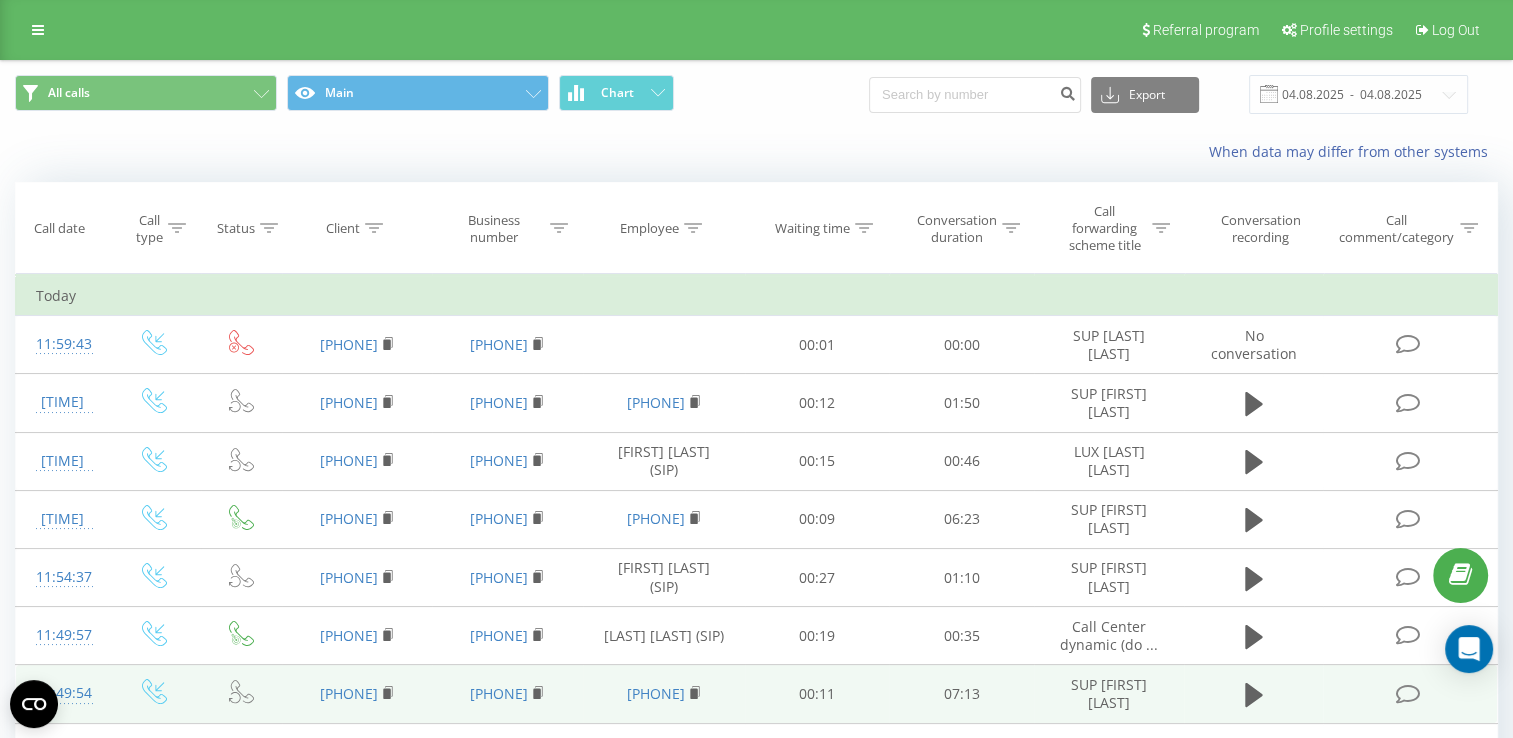 scroll, scrollTop: 0, scrollLeft: 0, axis: both 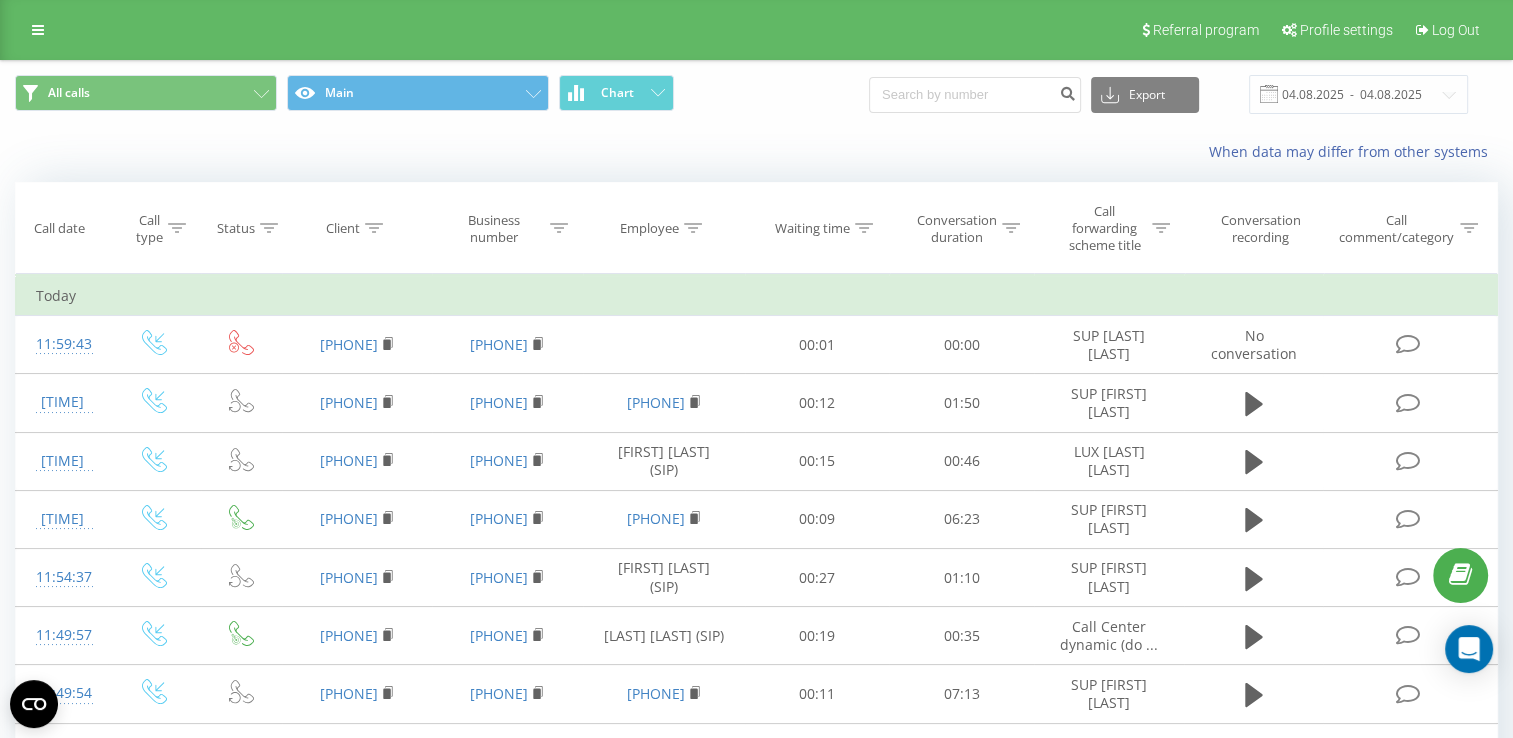 click at bounding box center (0, 0) 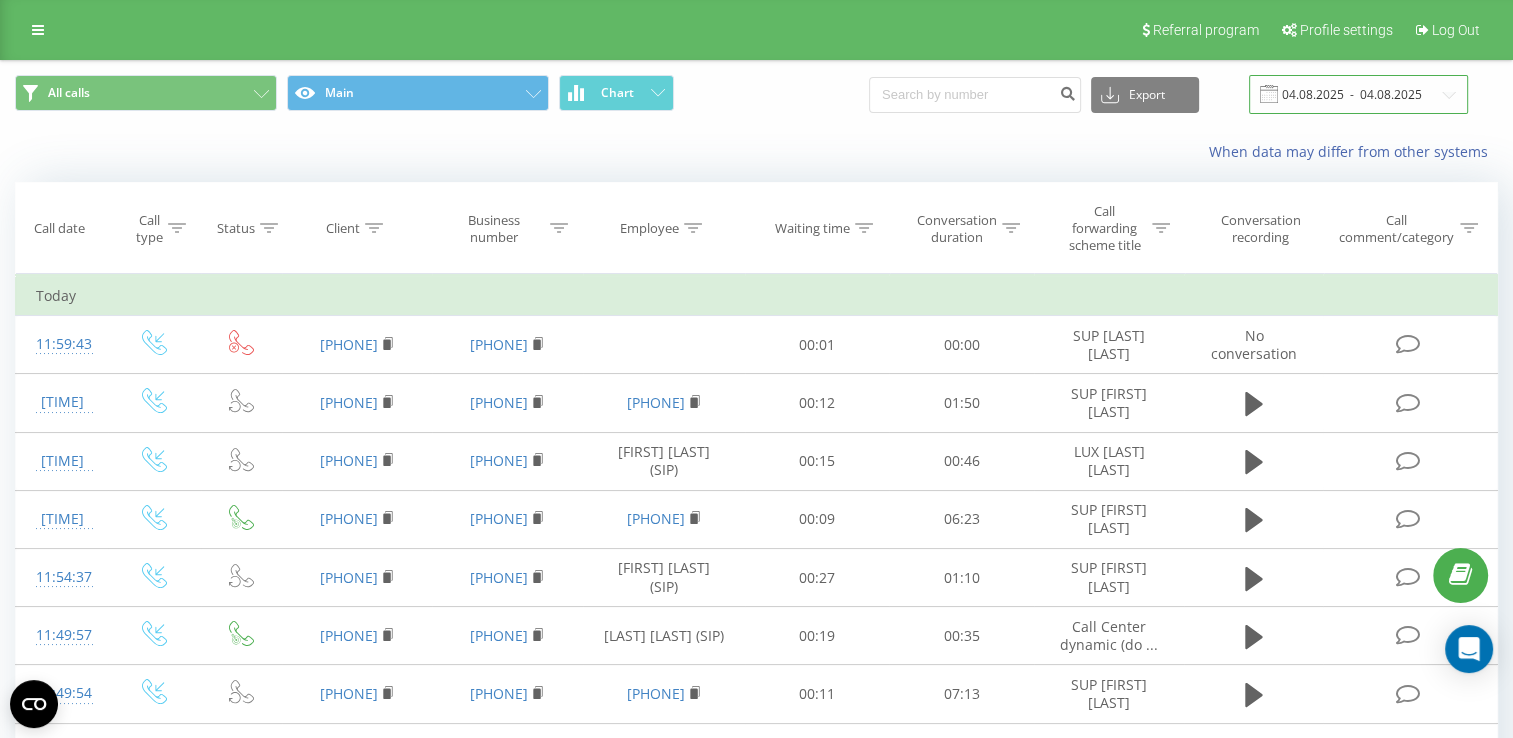 click on "04.08.2025  -  04.08.2025" at bounding box center [1358, 94] 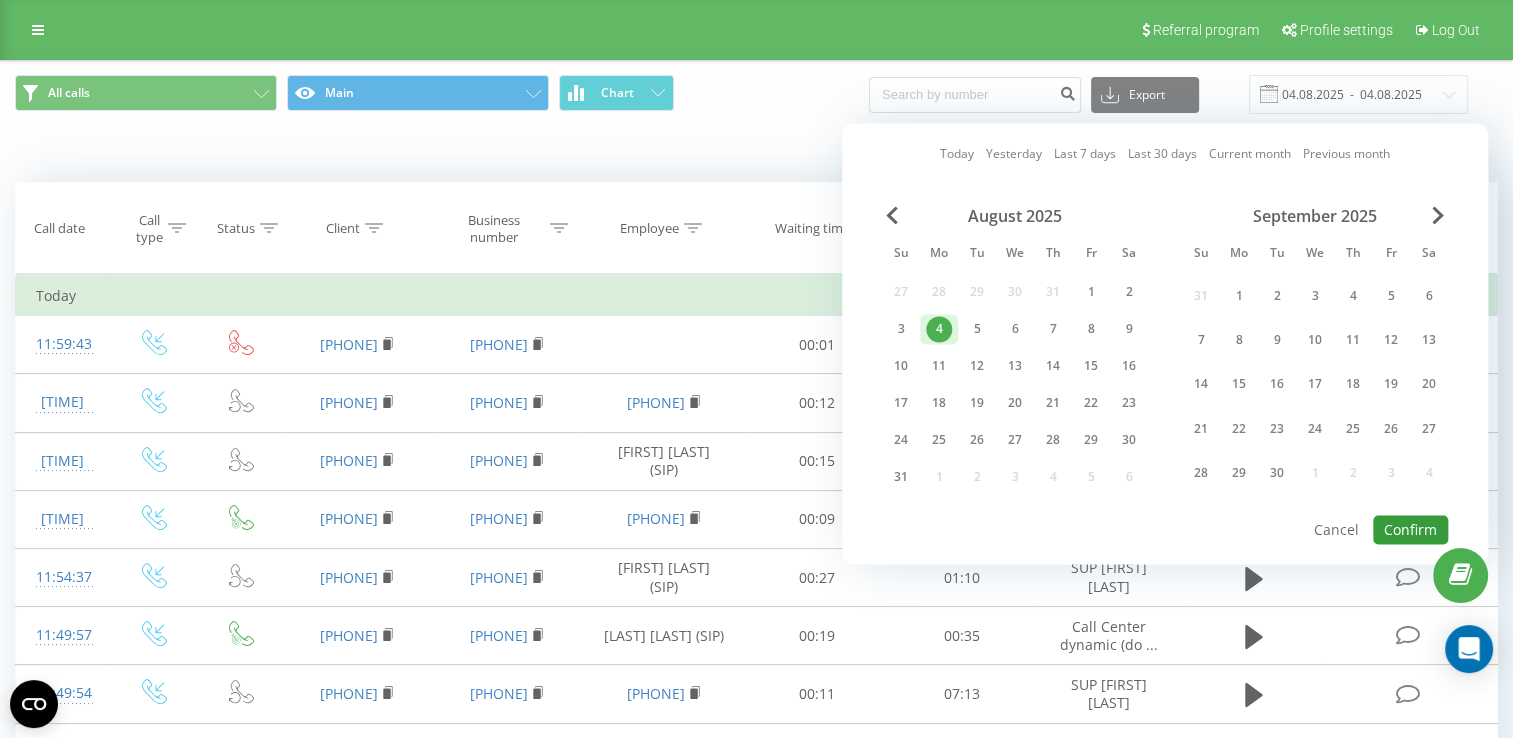 click on "Confirm" at bounding box center (1410, 529) 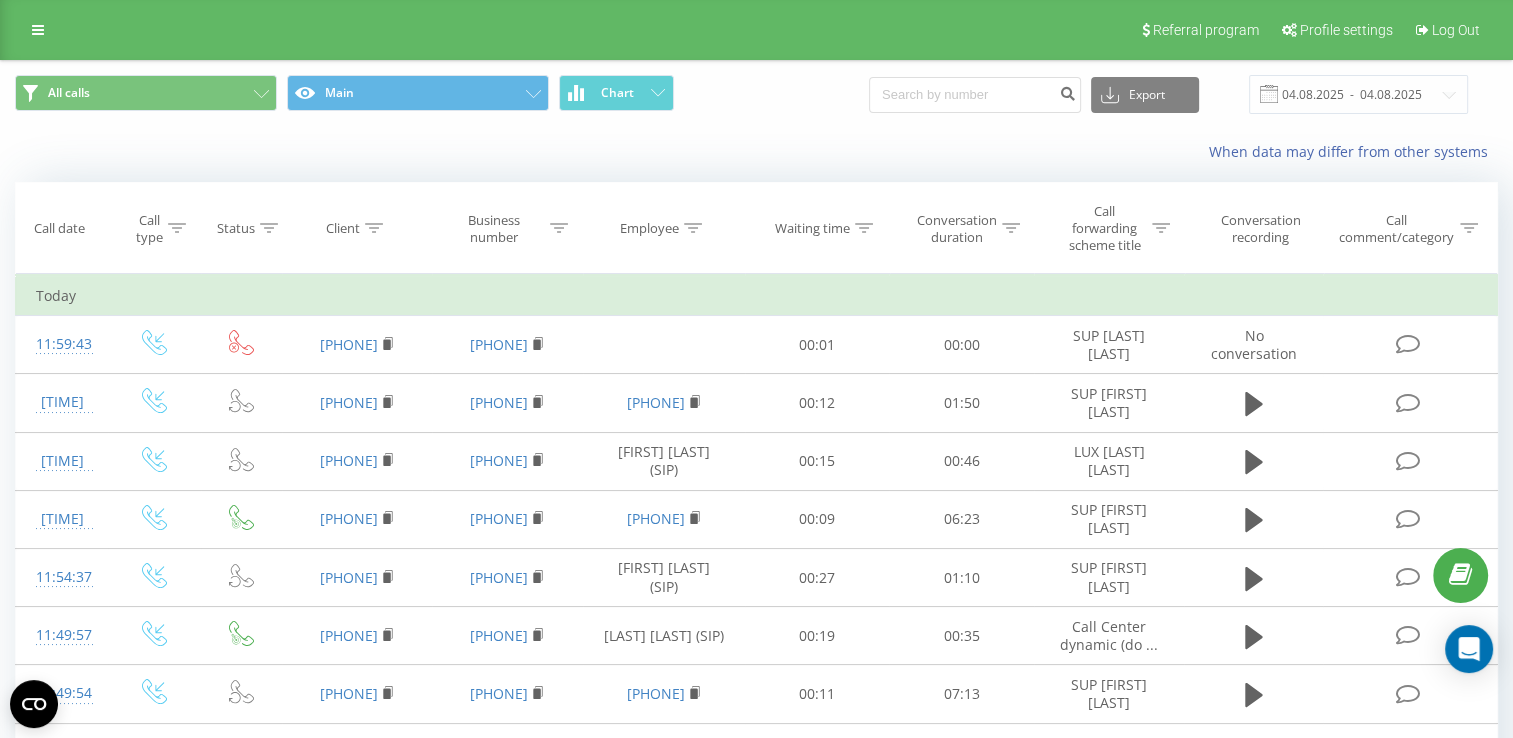 click 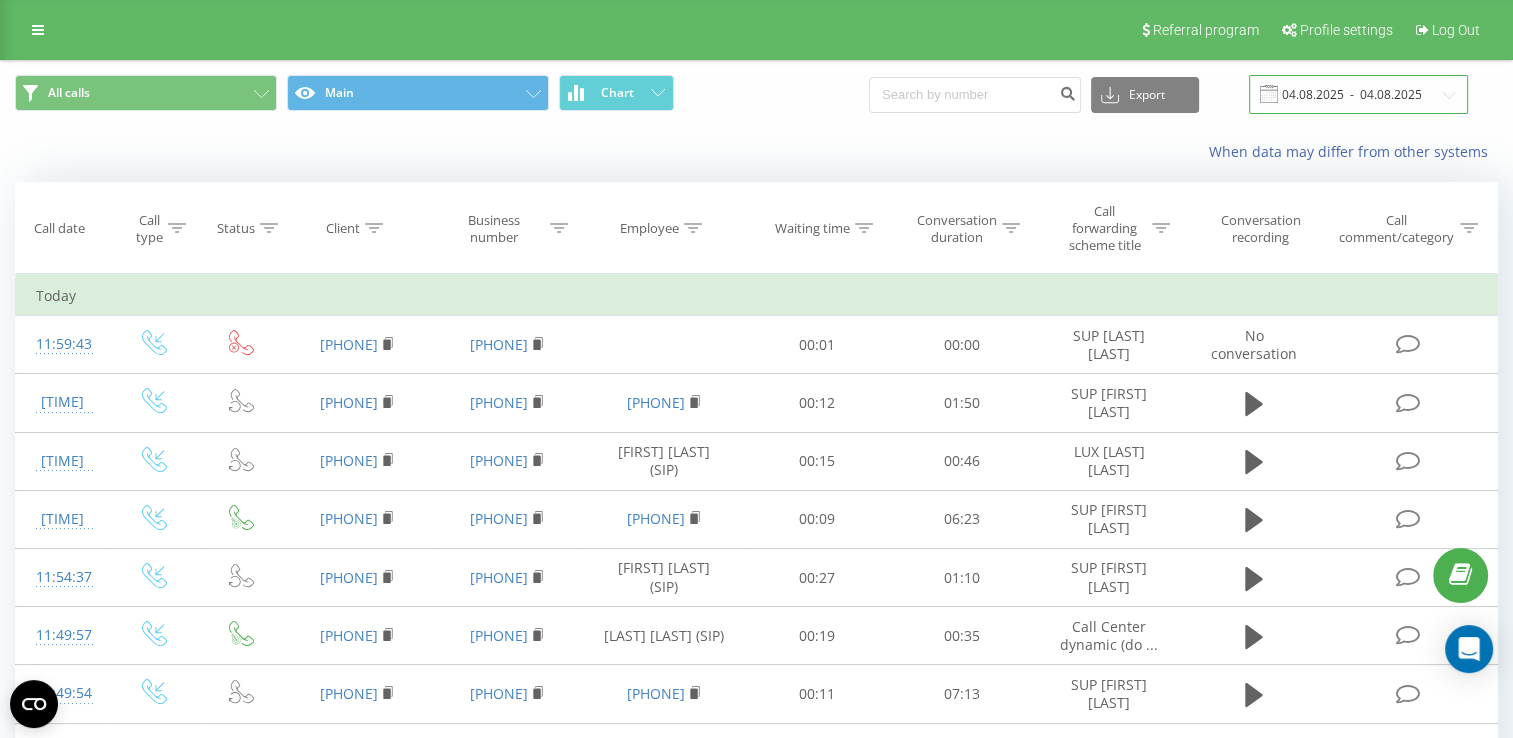 click on "04.08.2025  -  04.08.2025" at bounding box center (1358, 94) 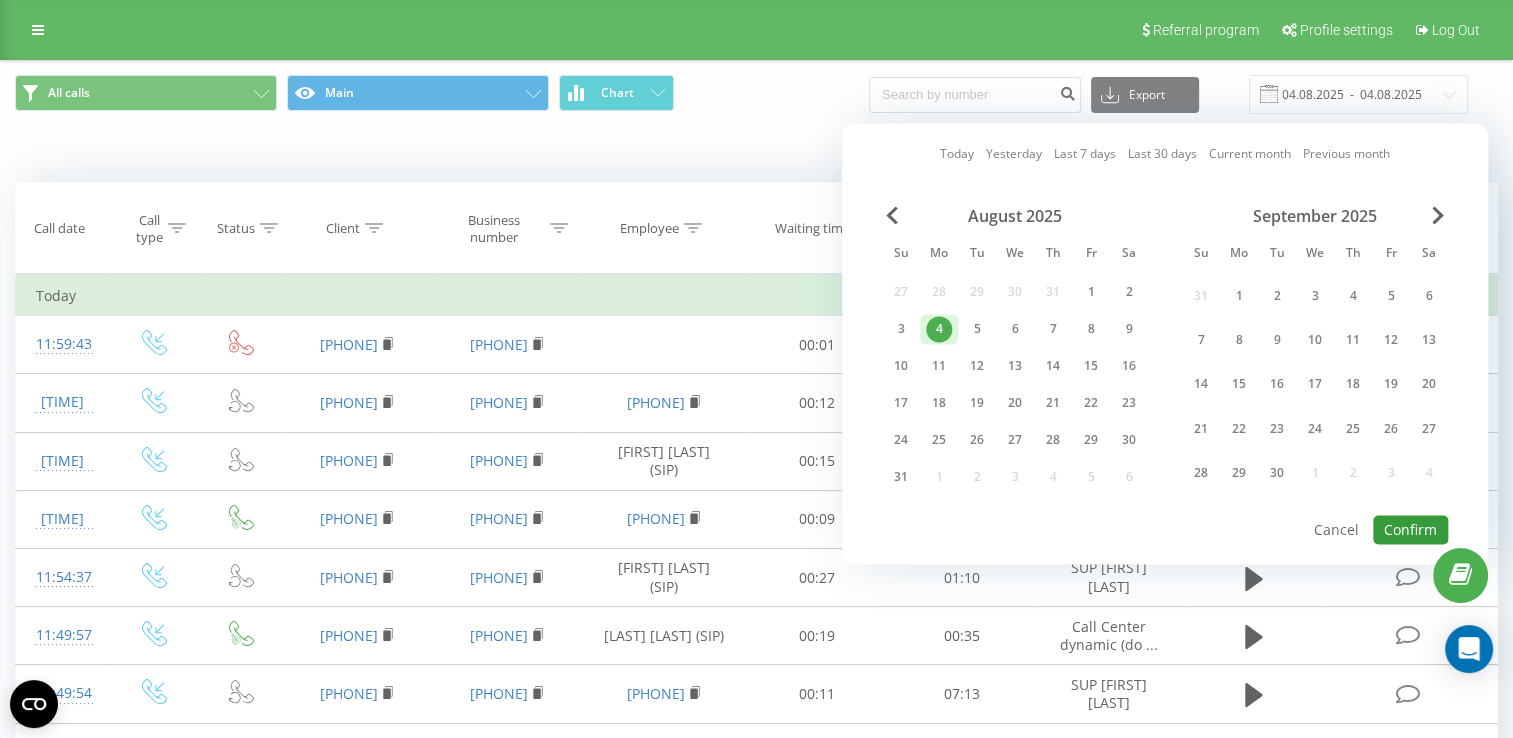 click on "Confirm" at bounding box center [1410, 529] 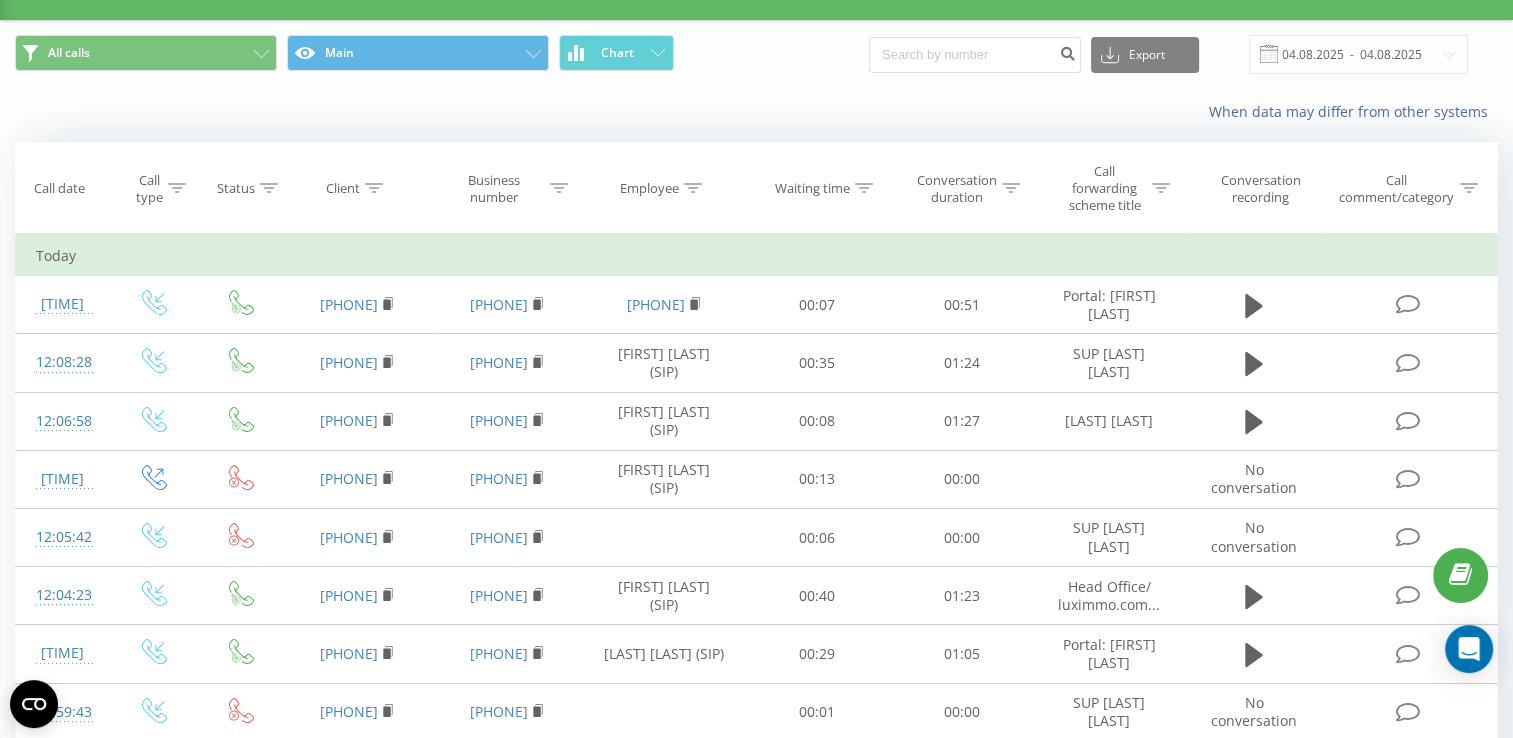 scroll, scrollTop: 0, scrollLeft: 0, axis: both 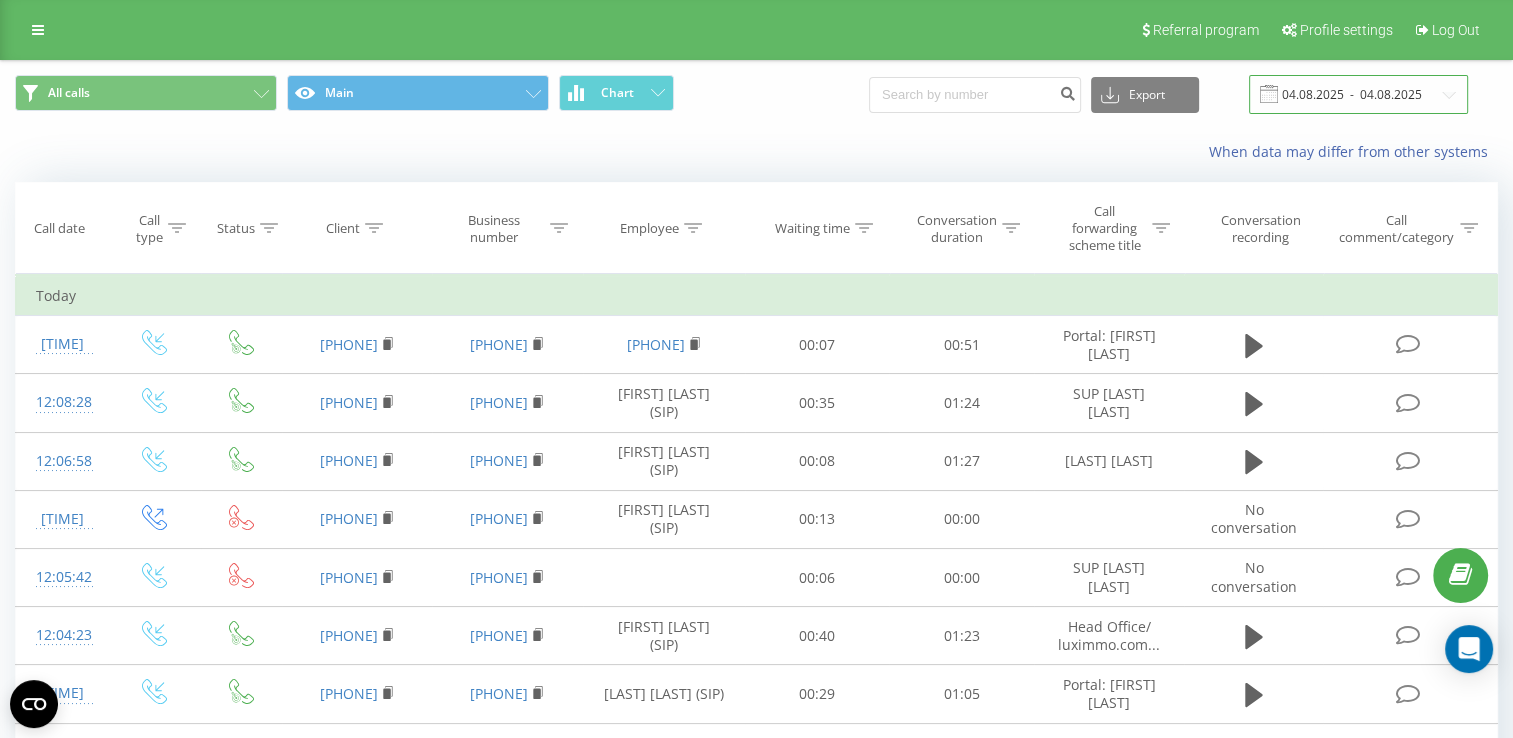 click on "04.08.2025  -  04.08.2025" at bounding box center (1358, 94) 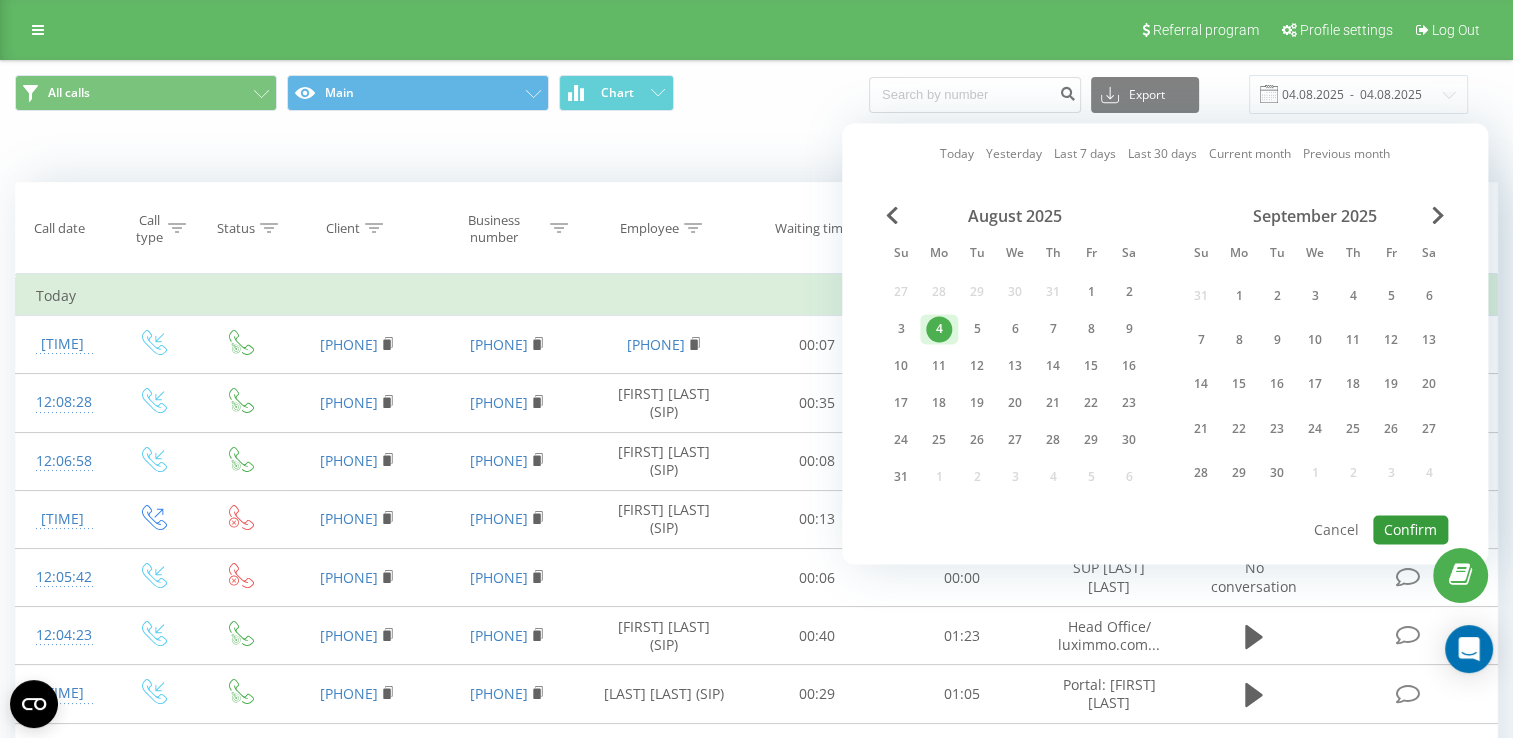 click on "Confirm" at bounding box center [1410, 529] 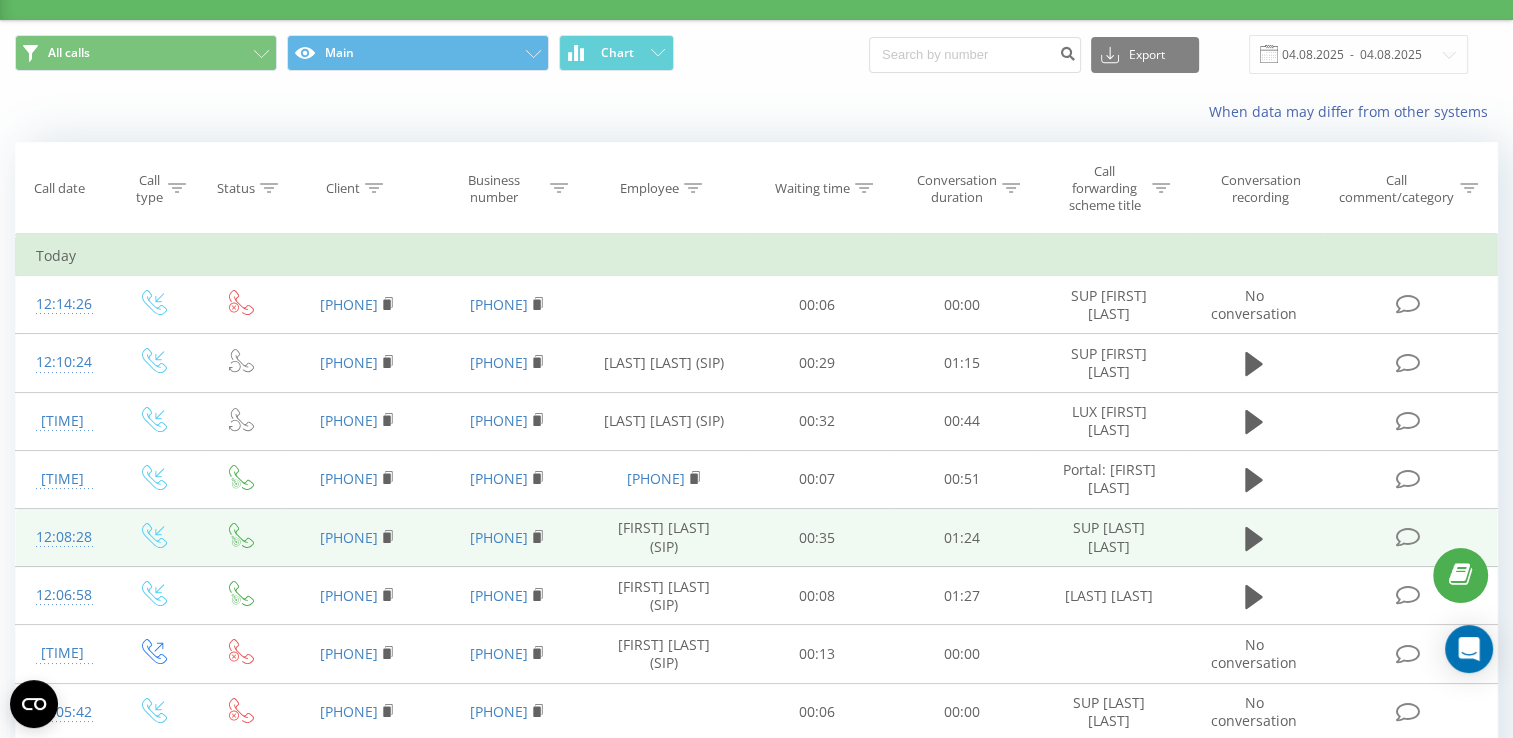 scroll, scrollTop: 0, scrollLeft: 0, axis: both 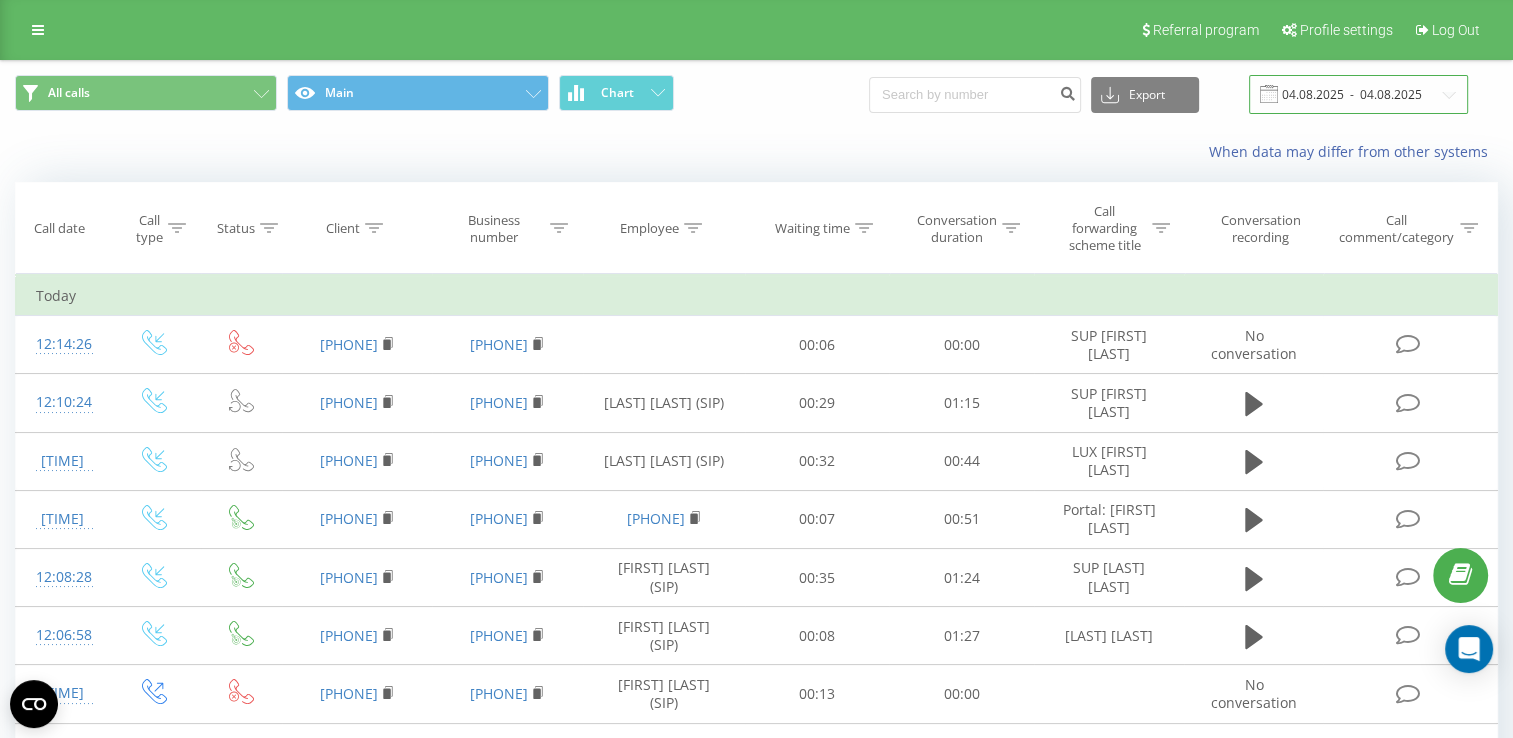 click on "04.08.2025  -  04.08.2025" at bounding box center (1358, 94) 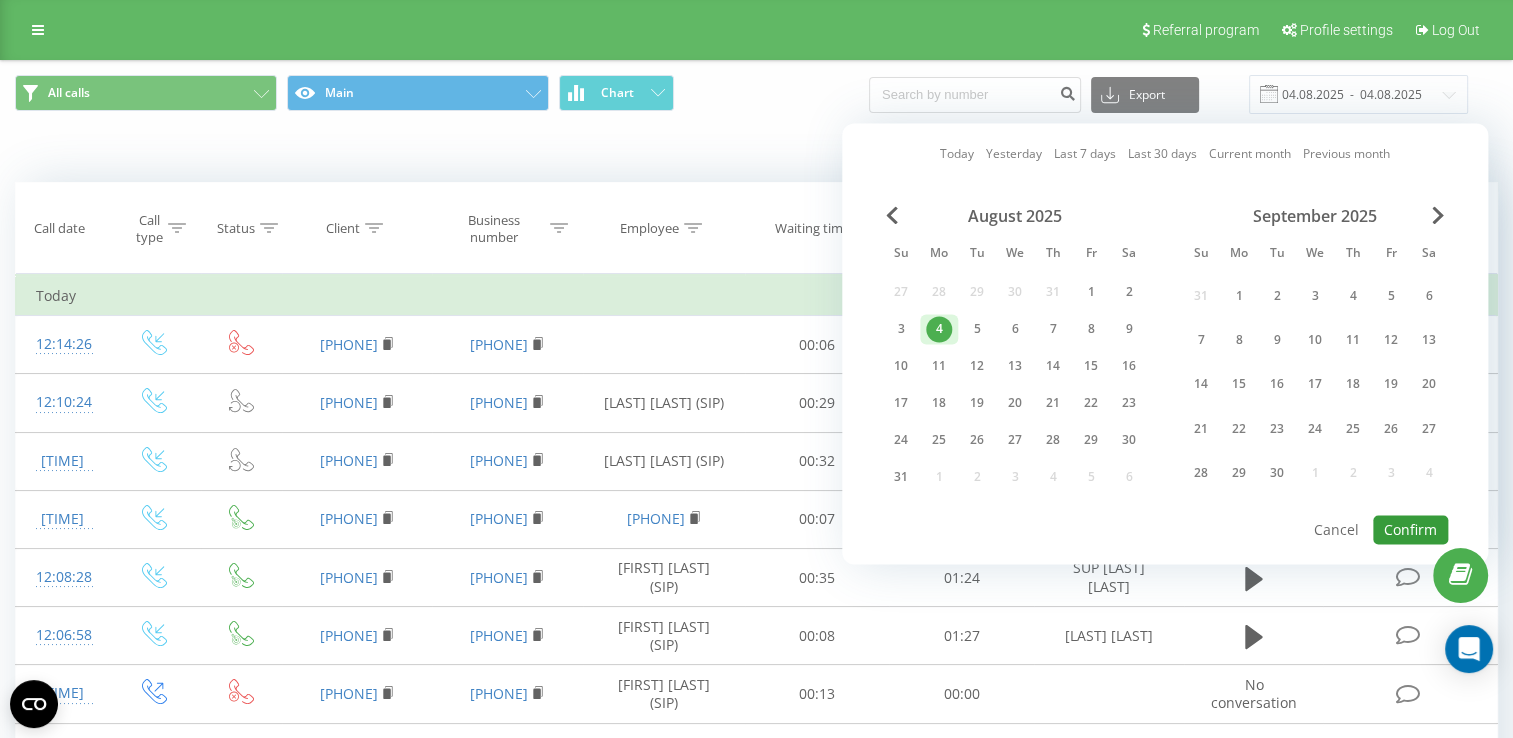 click on "Confirm" at bounding box center (1410, 529) 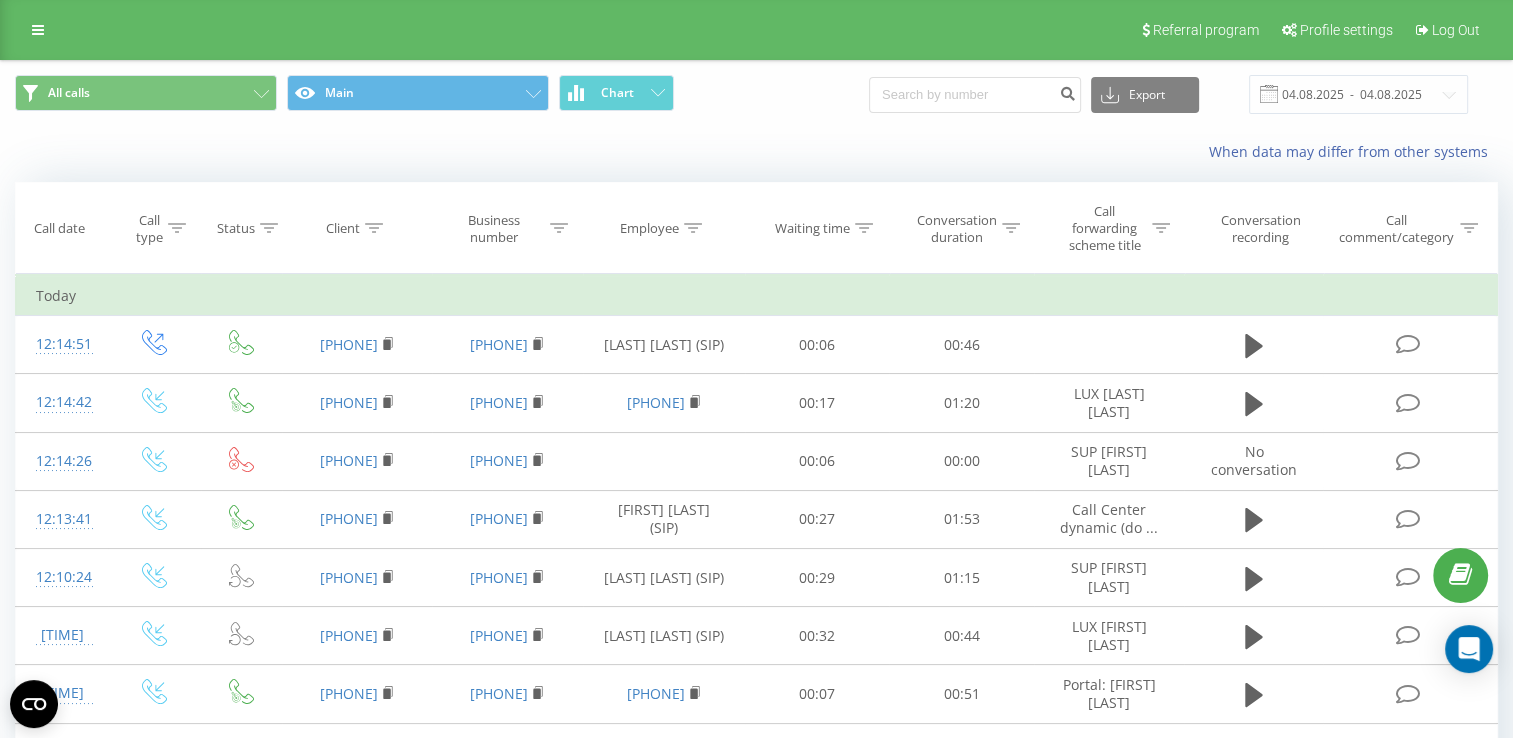 click 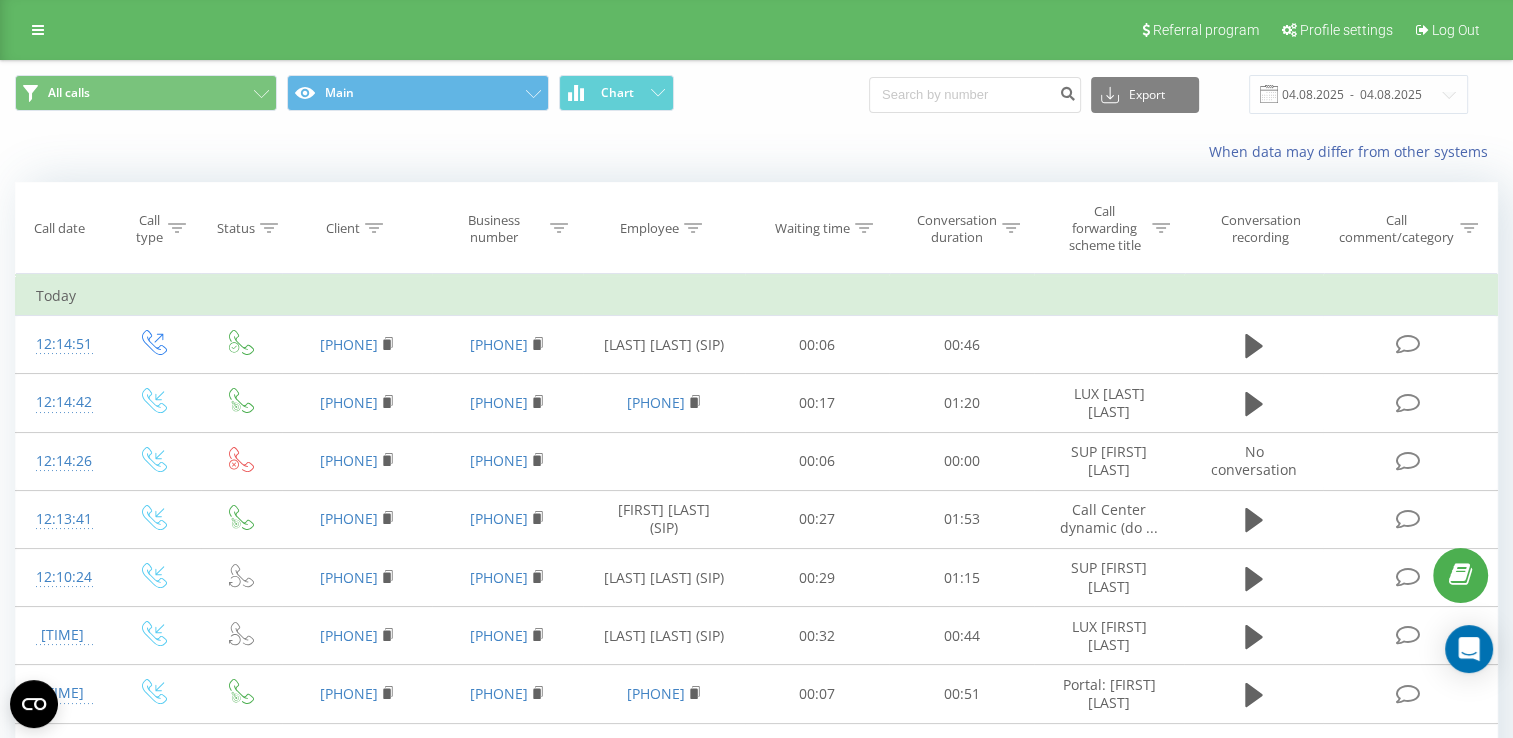 click on "Online Online Offline: 1 hour Offline: all day Offline" at bounding box center (0, 0) 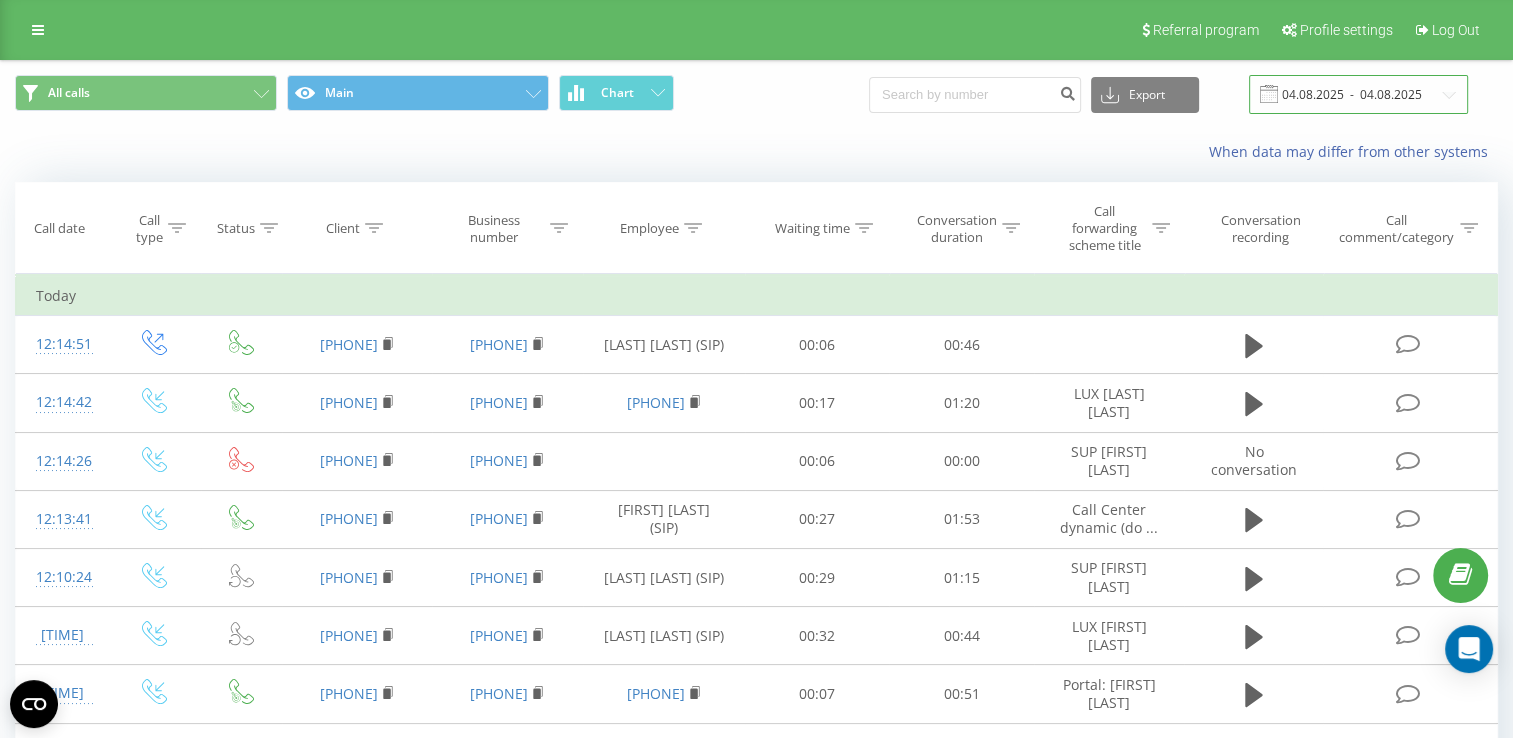 click on "04.08.2025  -  04.08.2025" at bounding box center [1358, 94] 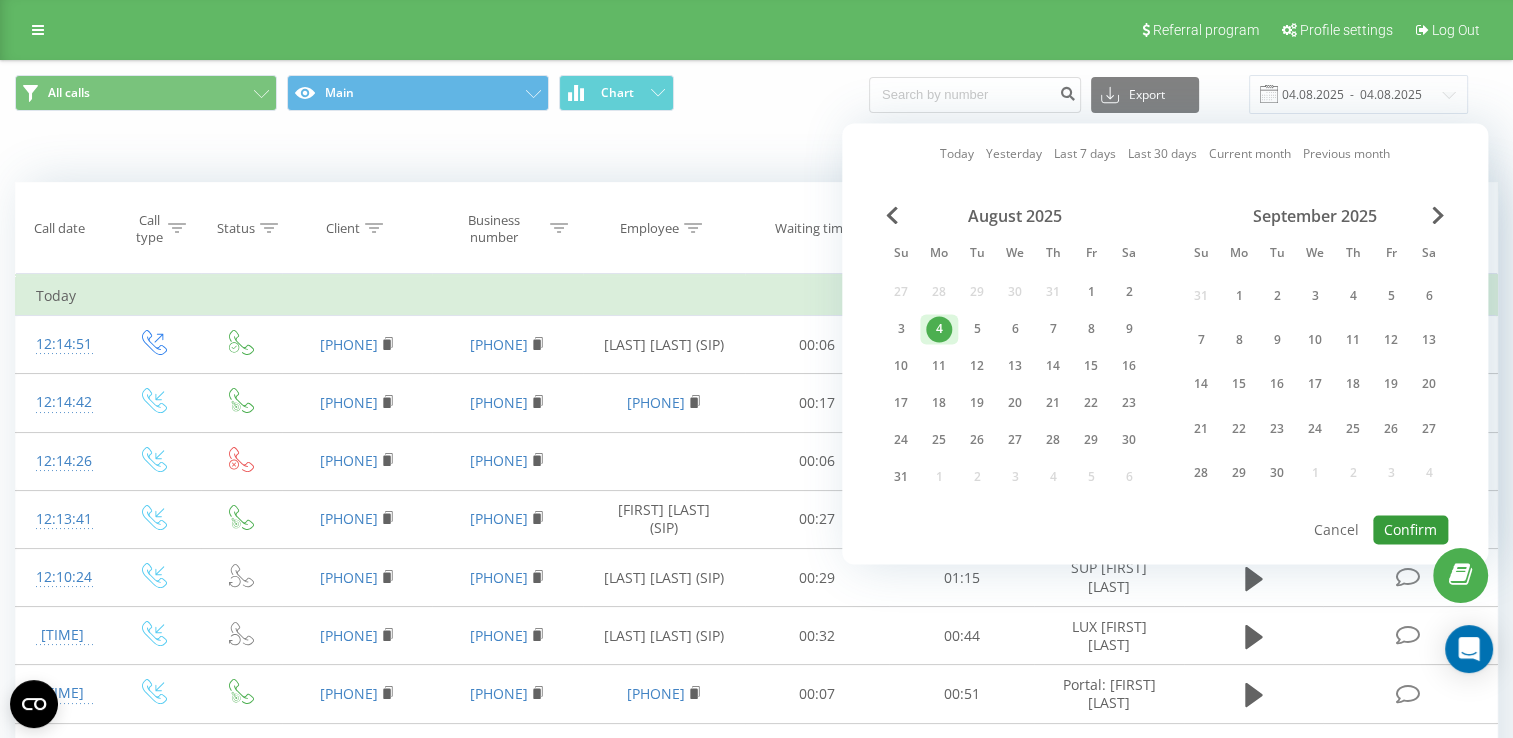 click on "Confirm" at bounding box center (1410, 529) 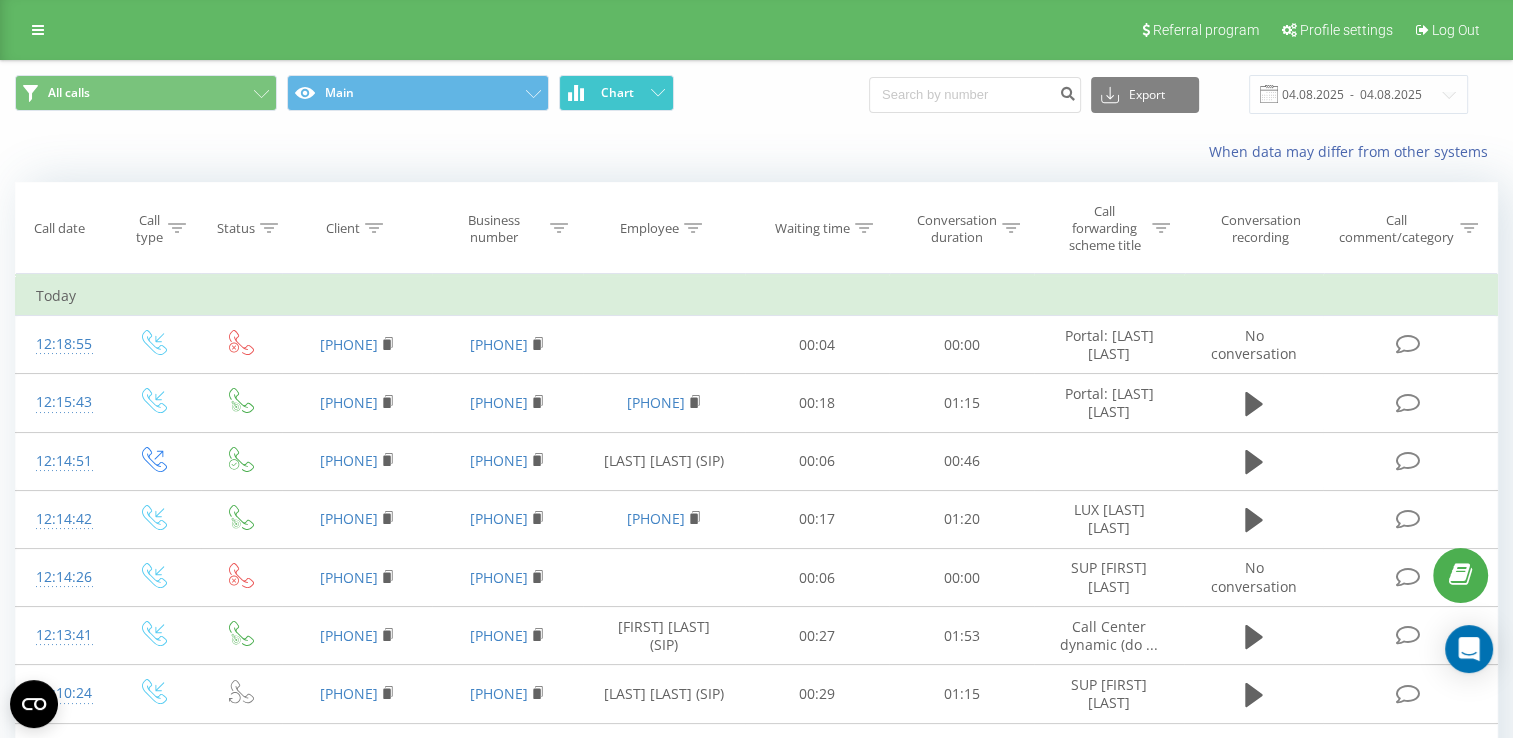 click on "Chart" at bounding box center (617, 93) 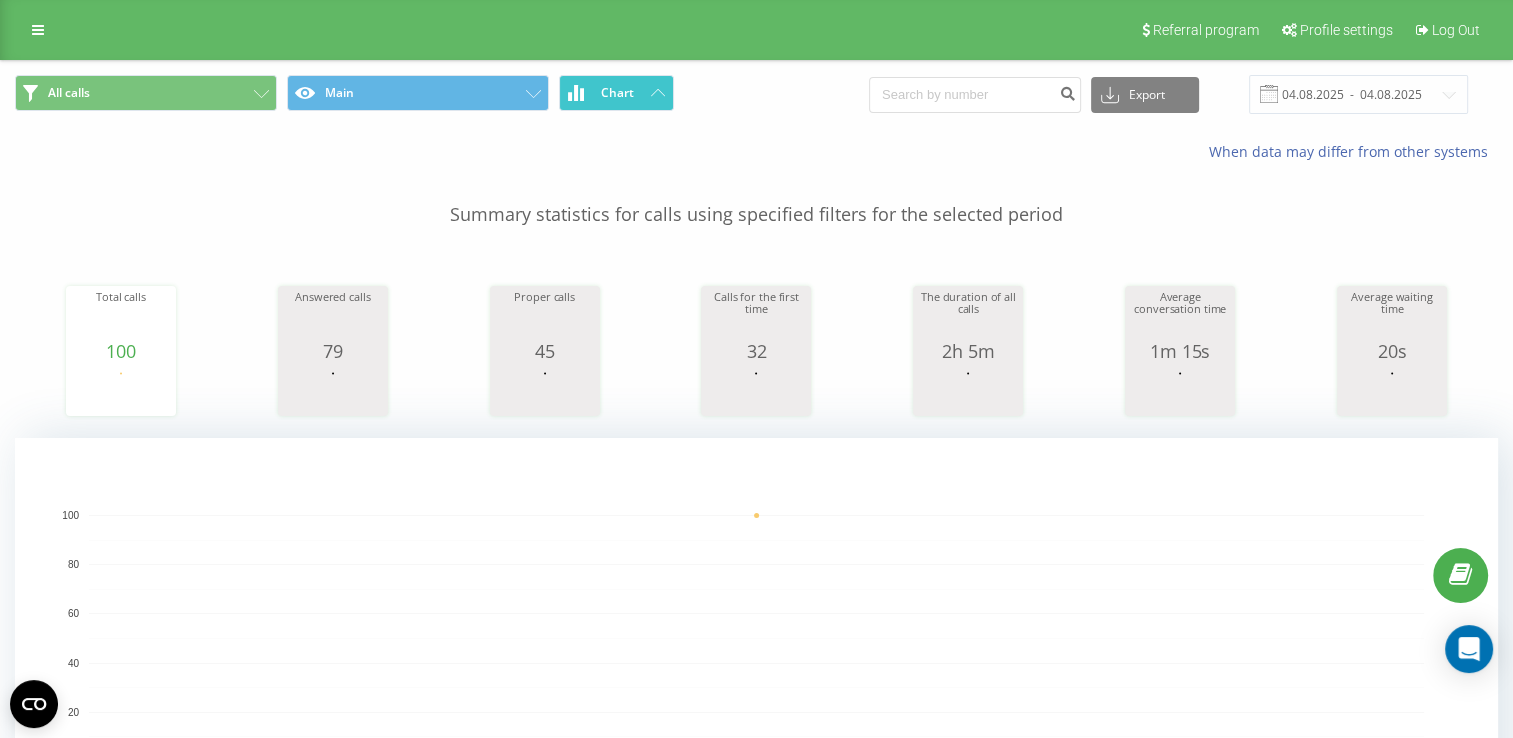 click on "Chart" at bounding box center (617, 93) 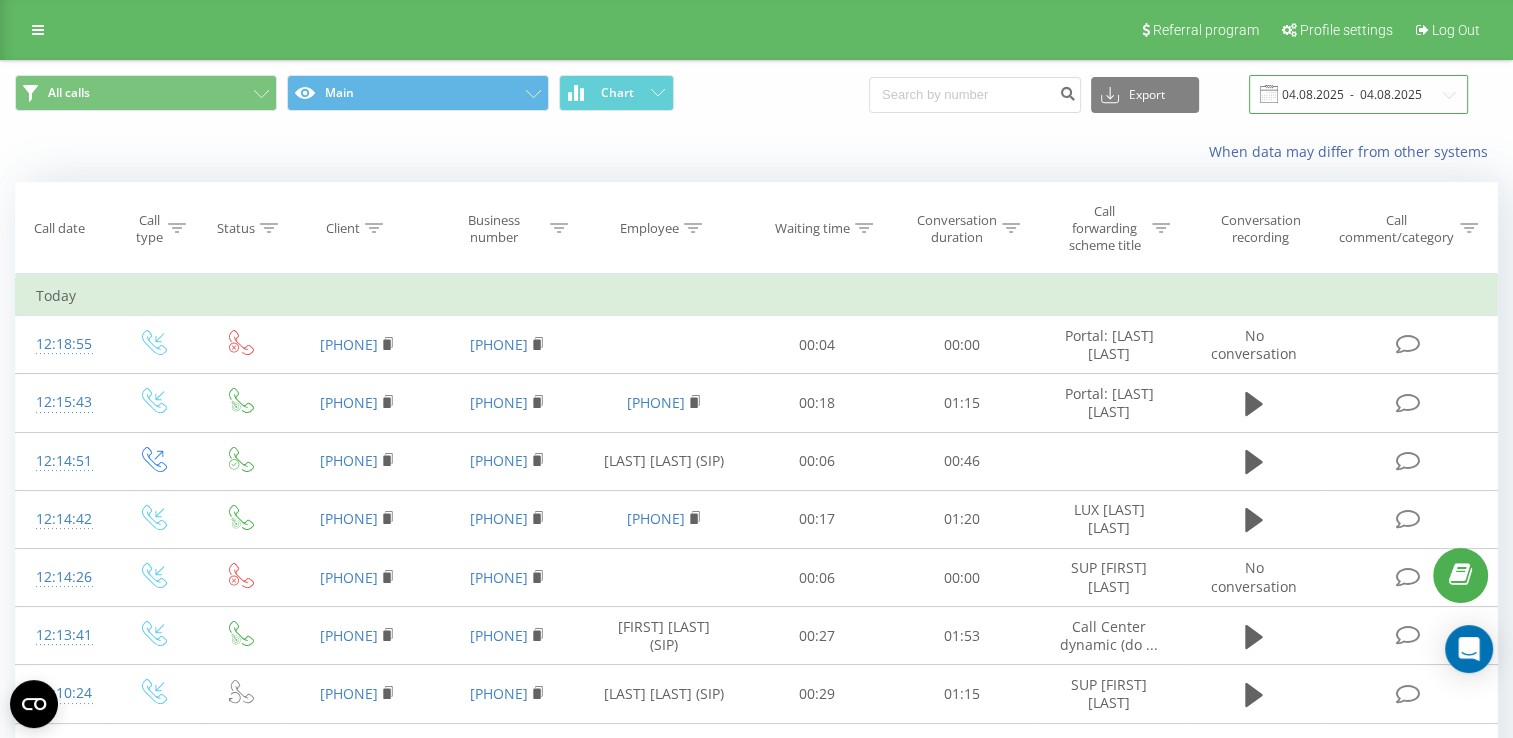click on "04.08.2025  -  04.08.2025" at bounding box center [1358, 94] 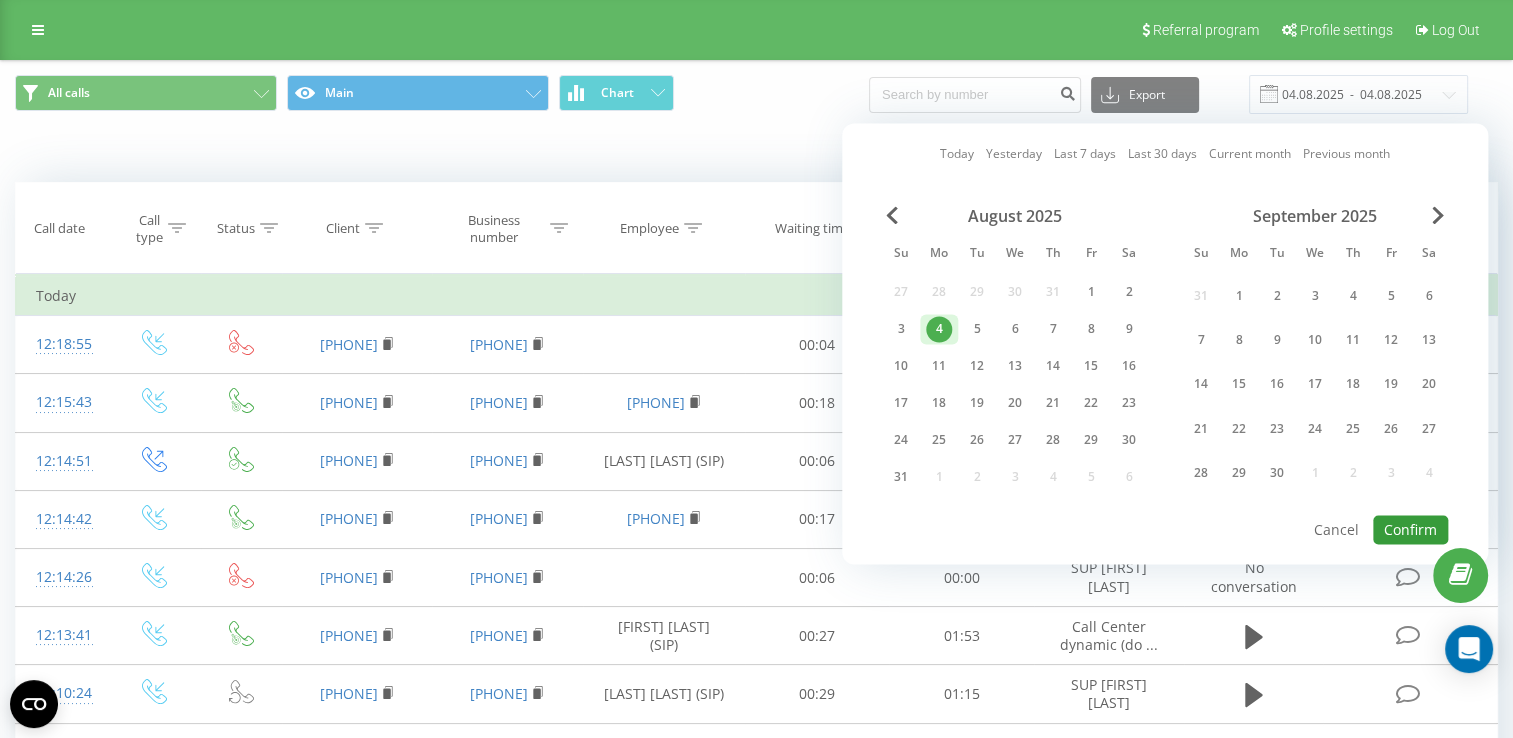 click on "Confirm" at bounding box center [1410, 529] 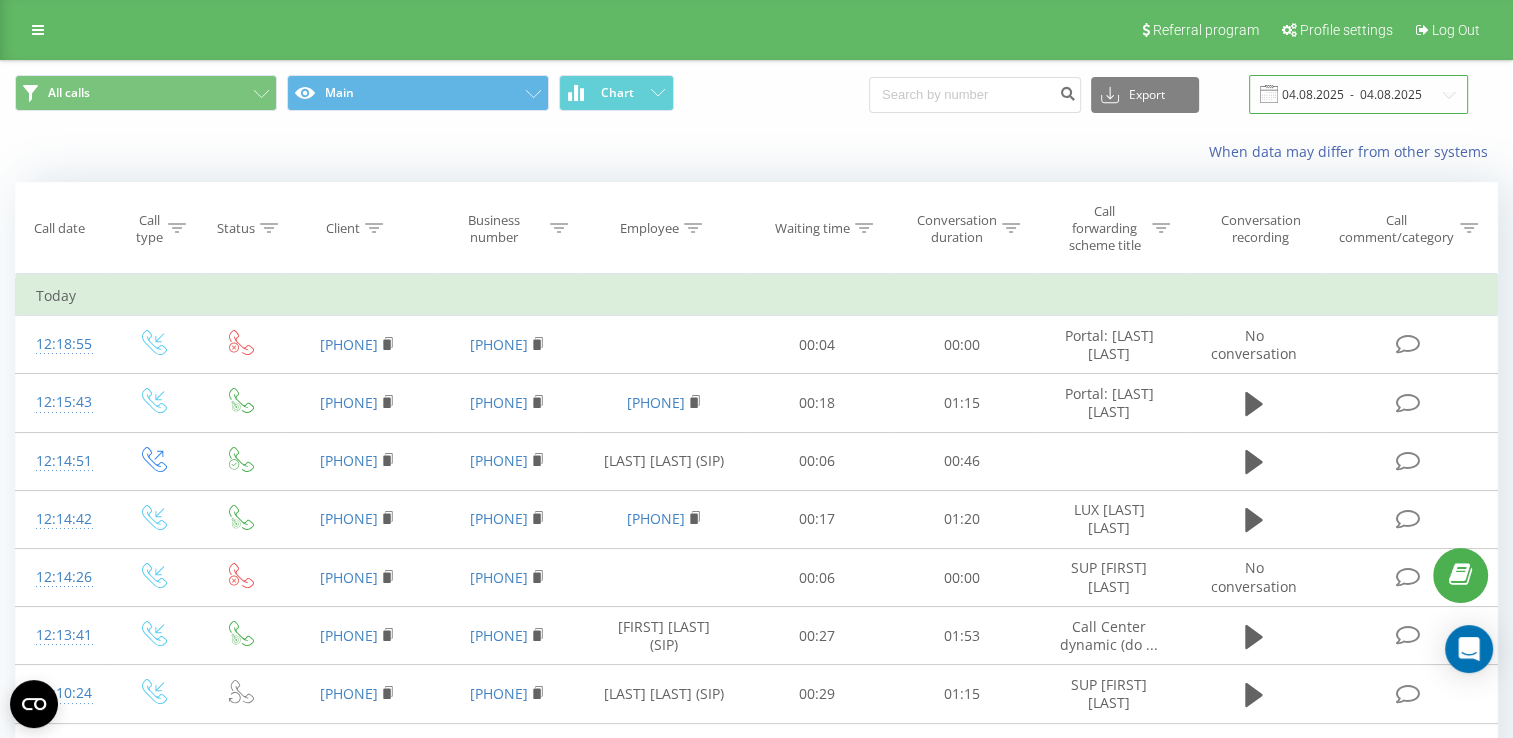 click on "04.08.2025  -  04.08.2025" at bounding box center (1358, 94) 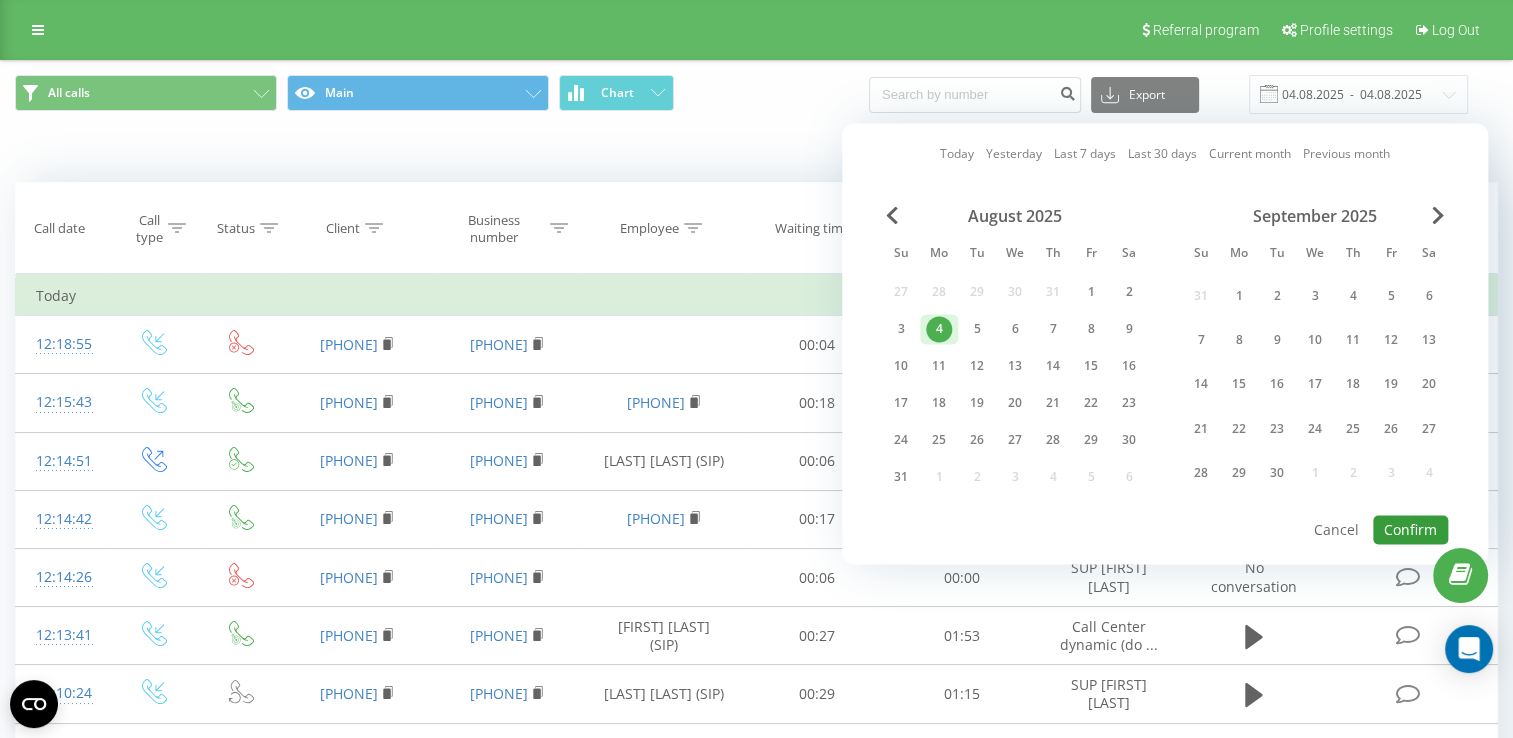 click on "Confirm" at bounding box center (1410, 529) 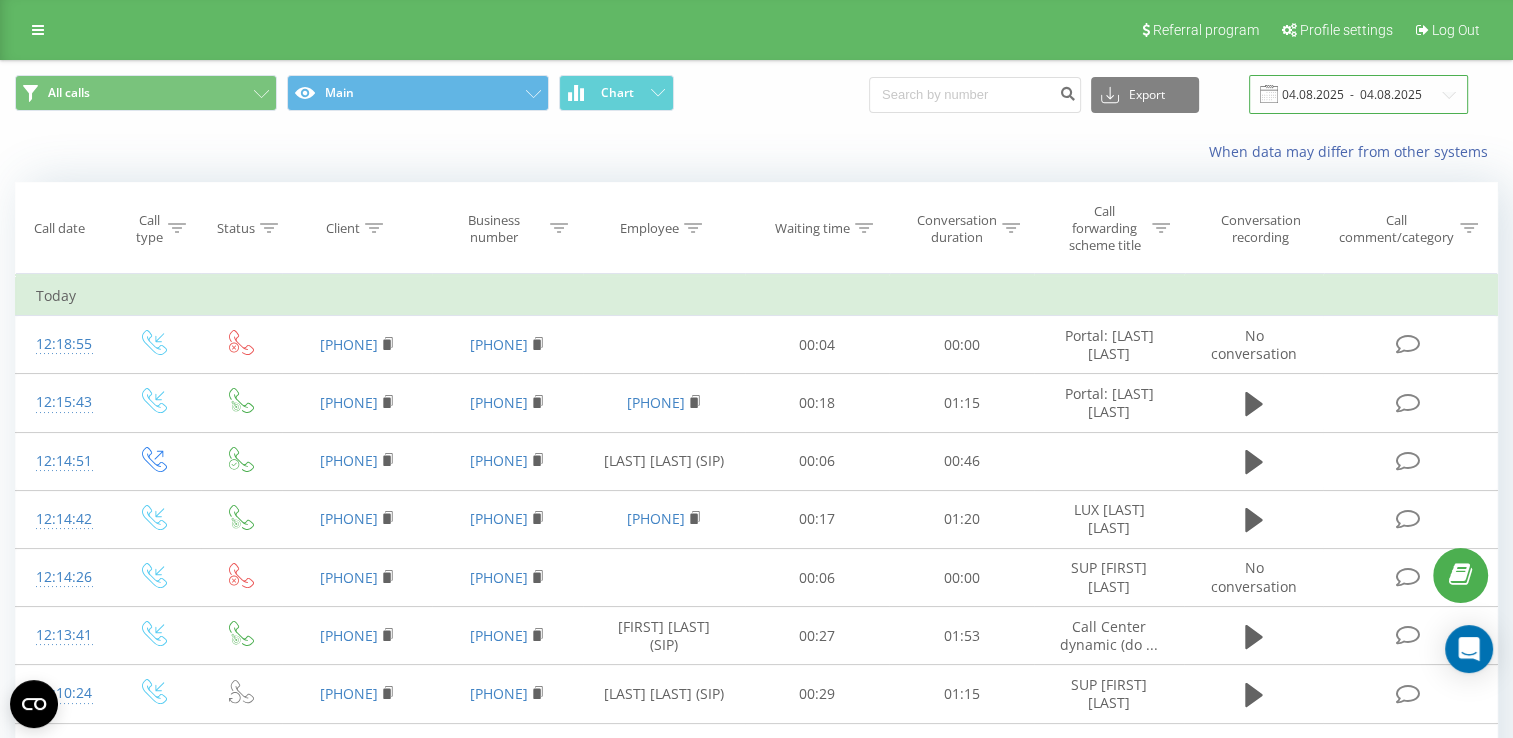 click on "04.08.2025  -  04.08.2025" at bounding box center [1358, 94] 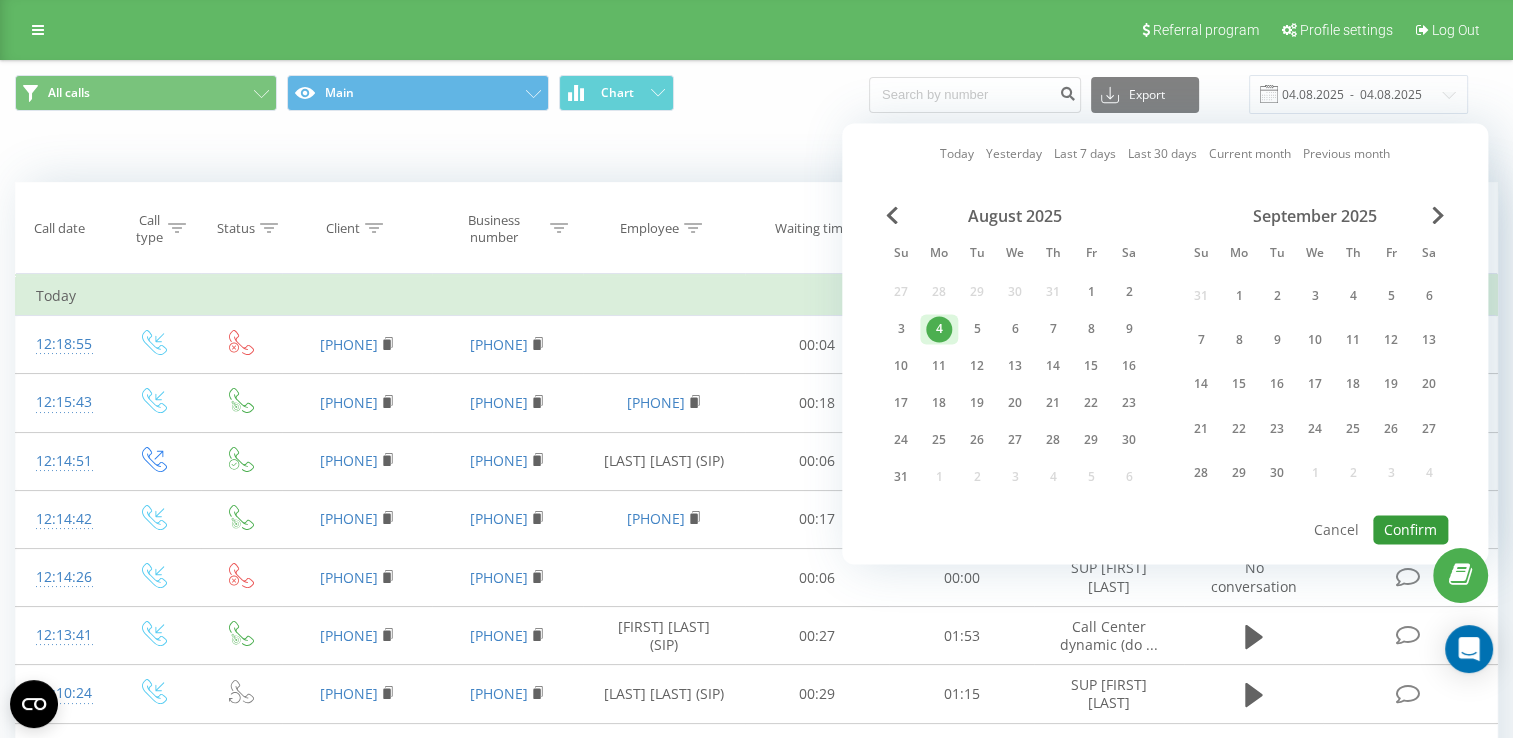 click on "Confirm" at bounding box center (1410, 529) 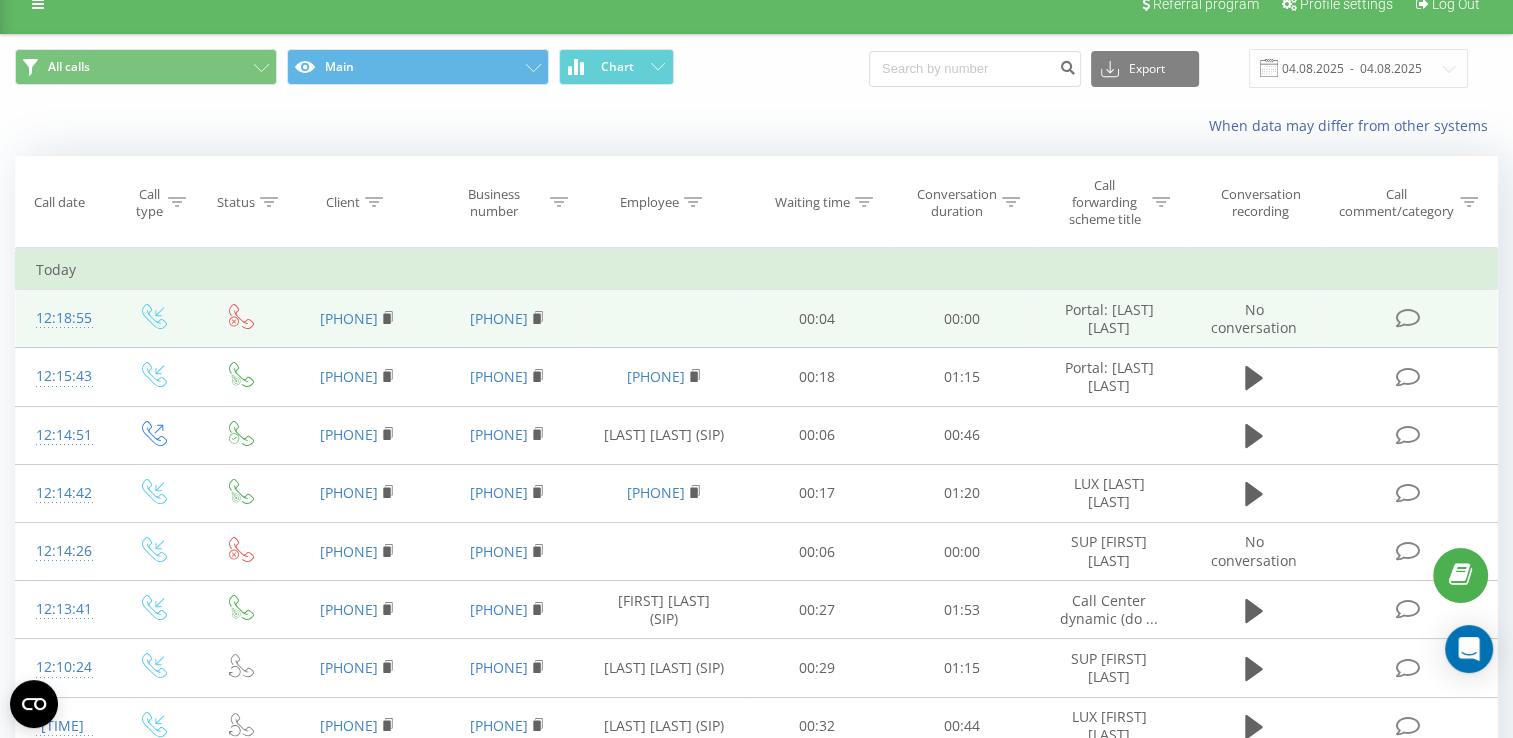 scroll, scrollTop: 0, scrollLeft: 0, axis: both 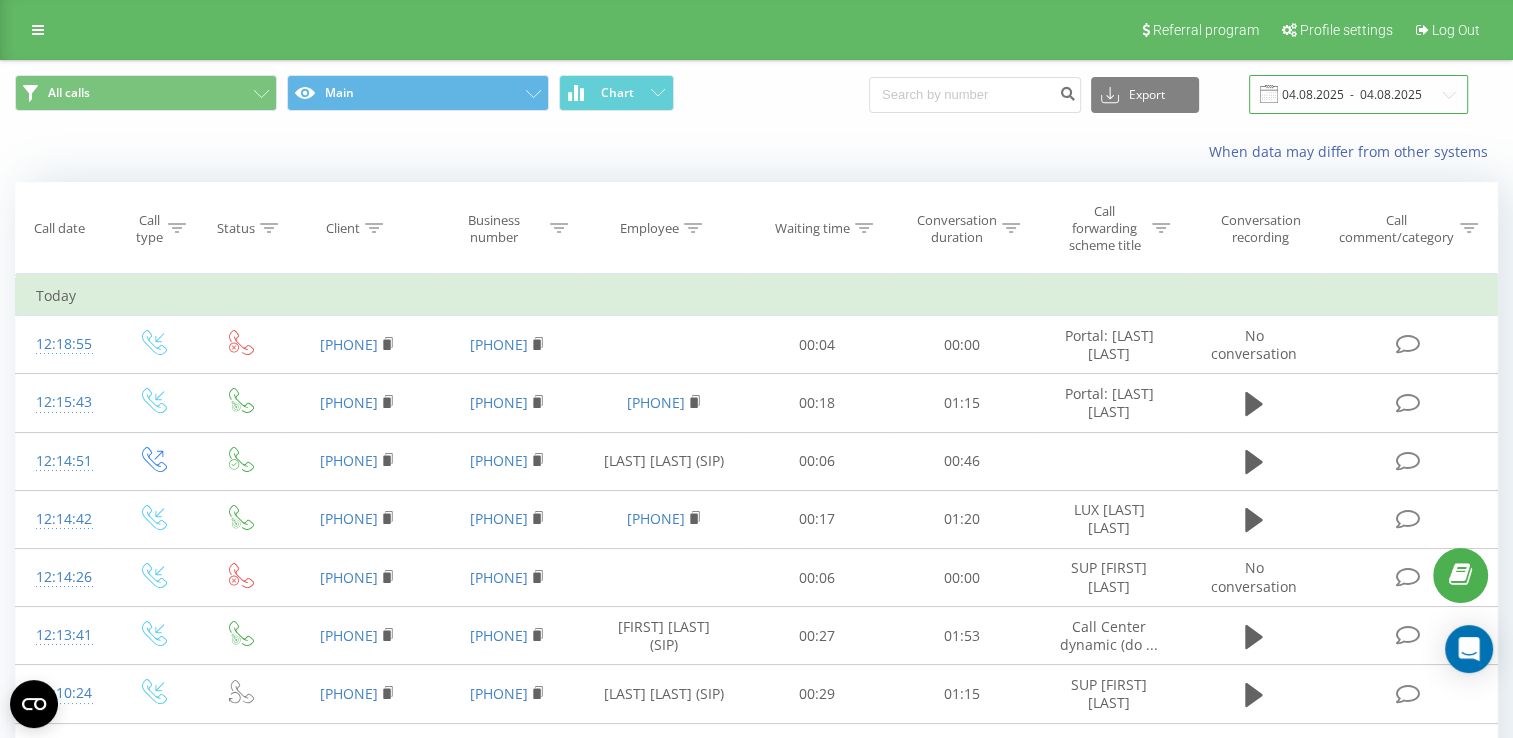 click on "04.08.2025  -  04.08.2025" at bounding box center (1358, 94) 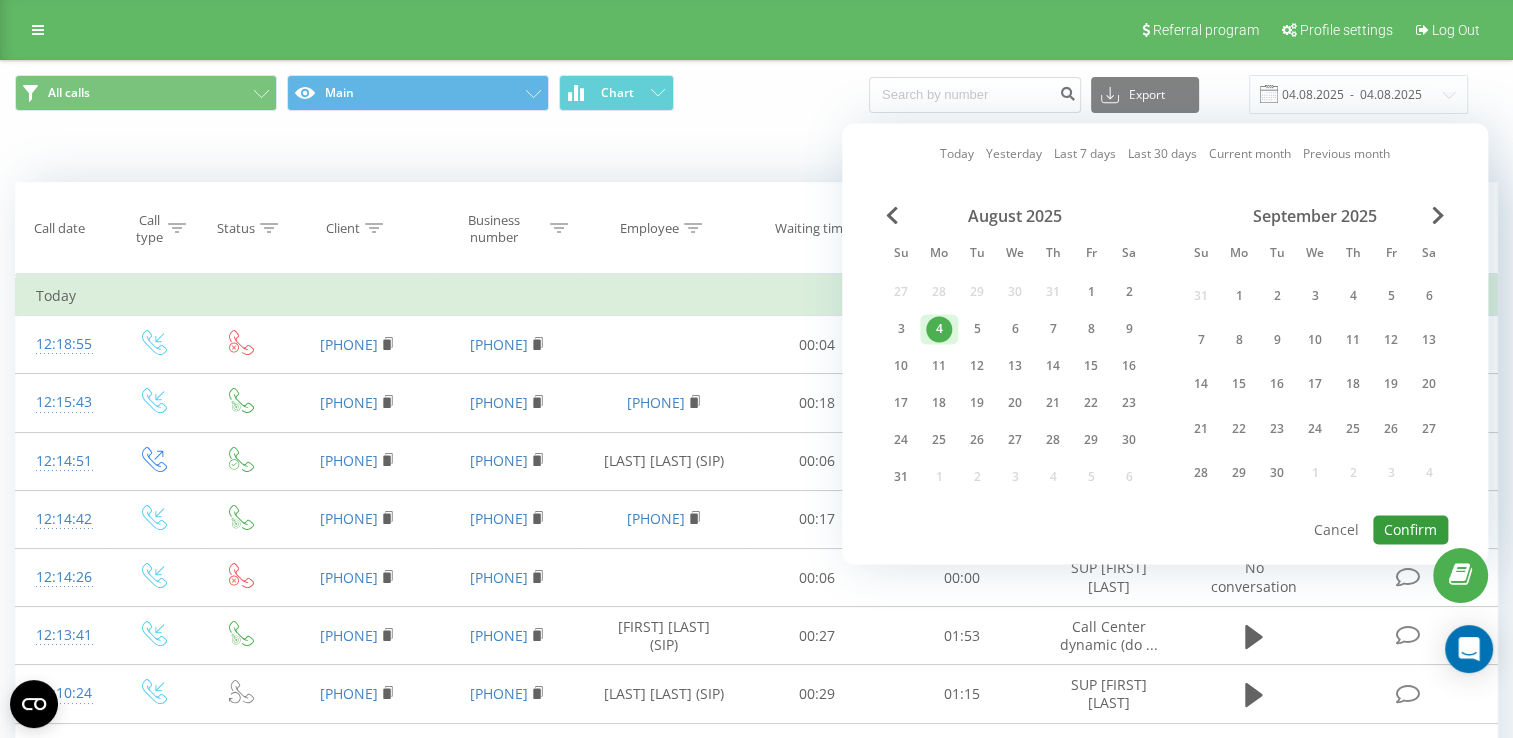 click on "Confirm" at bounding box center (1410, 529) 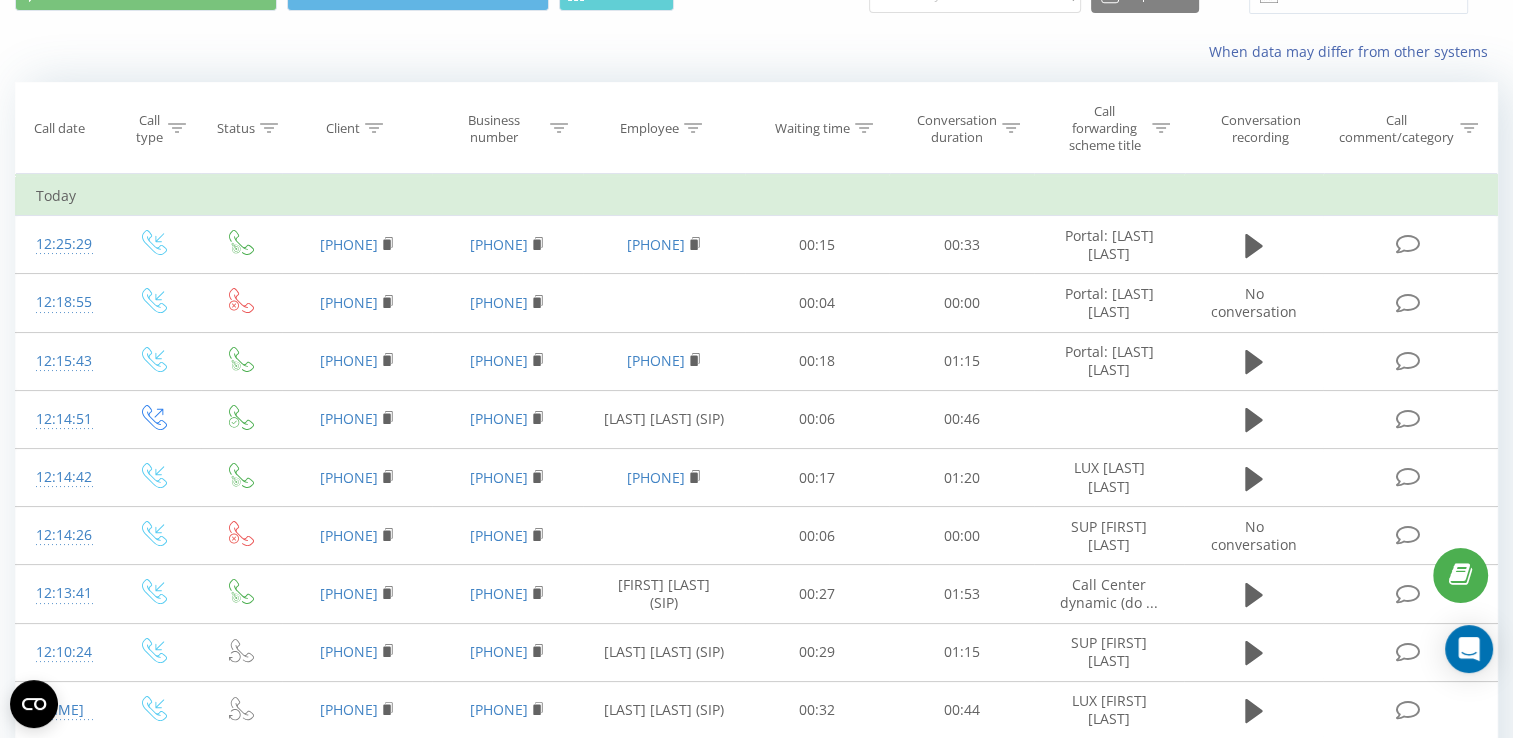 scroll, scrollTop: 0, scrollLeft: 0, axis: both 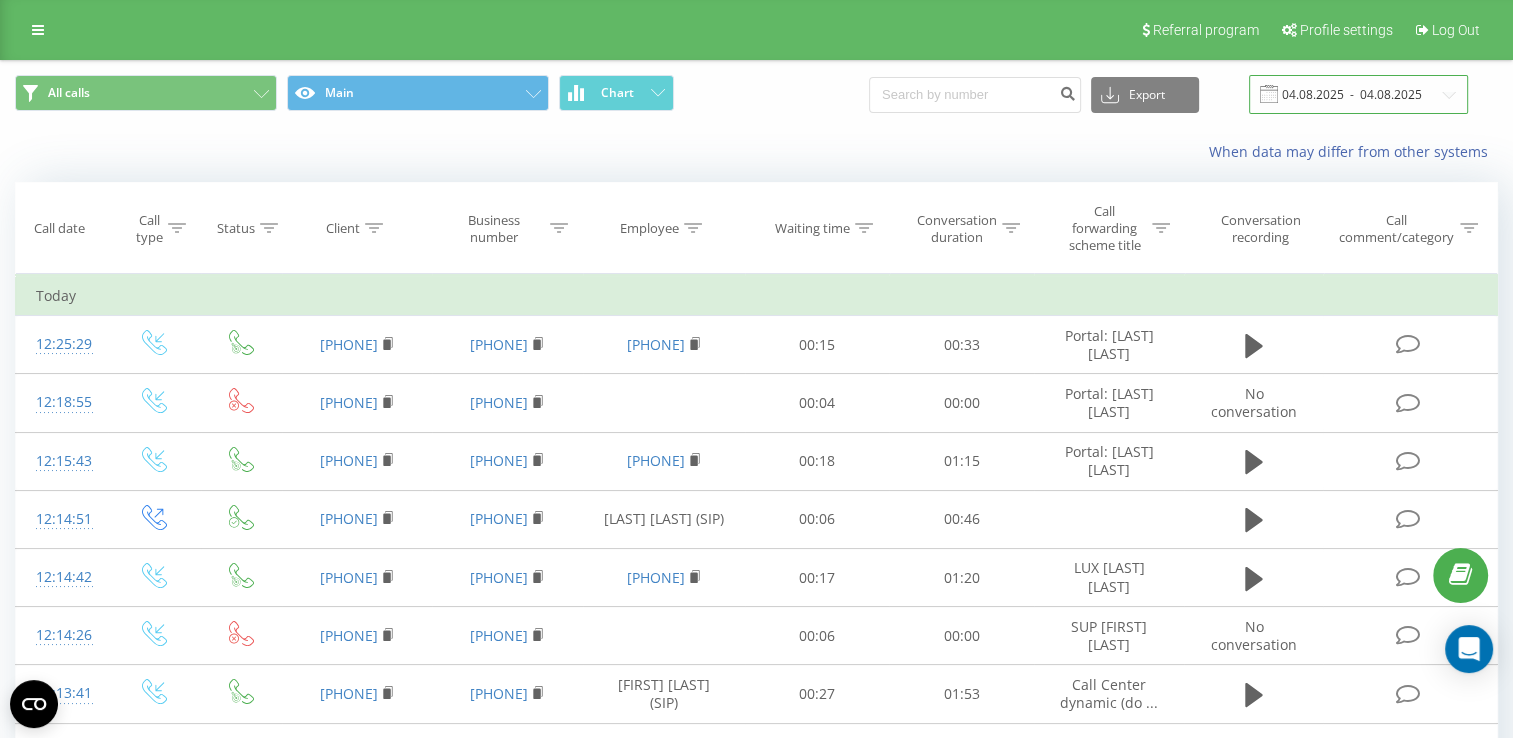 click on "04.08.2025  -  04.08.2025" at bounding box center [1358, 94] 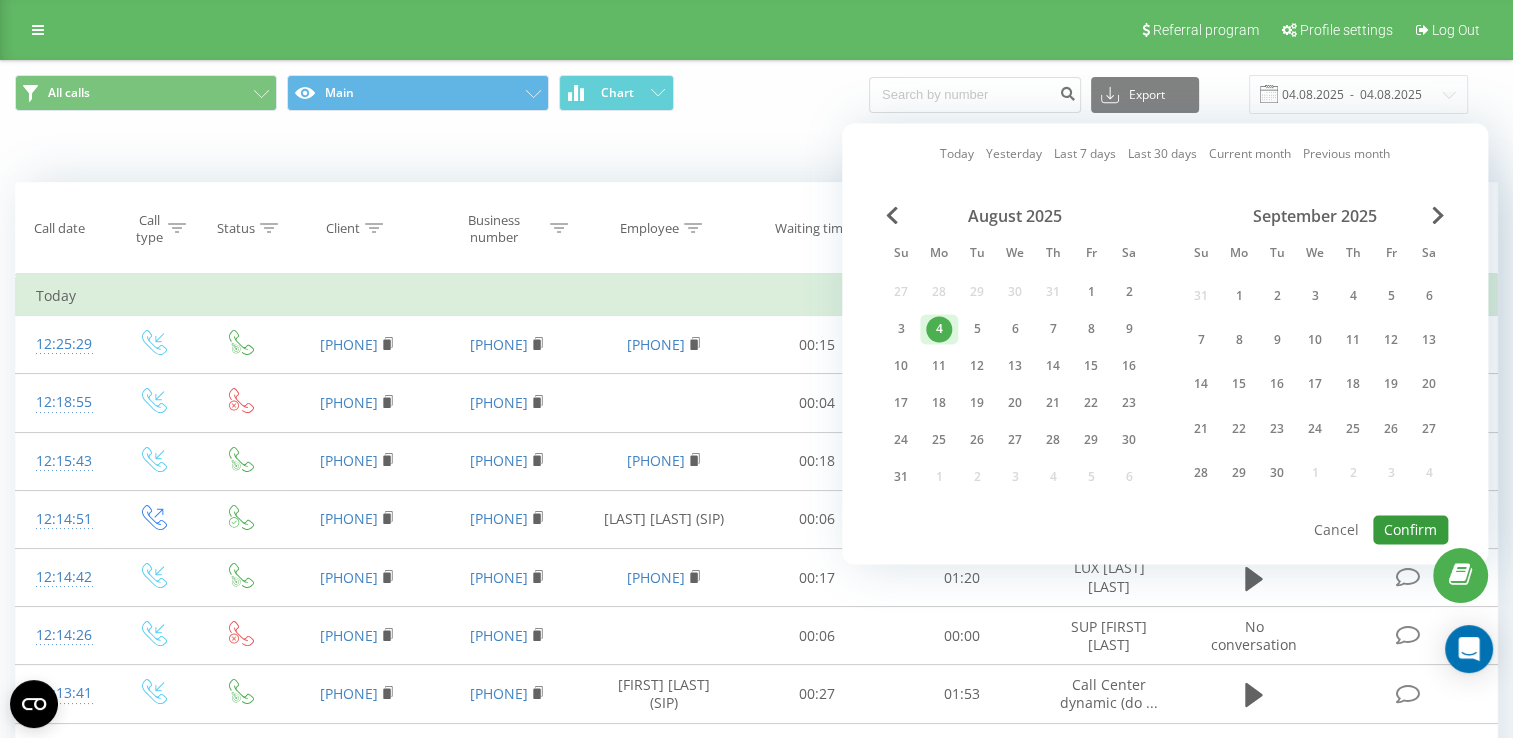 click on "Confirm" at bounding box center (1410, 529) 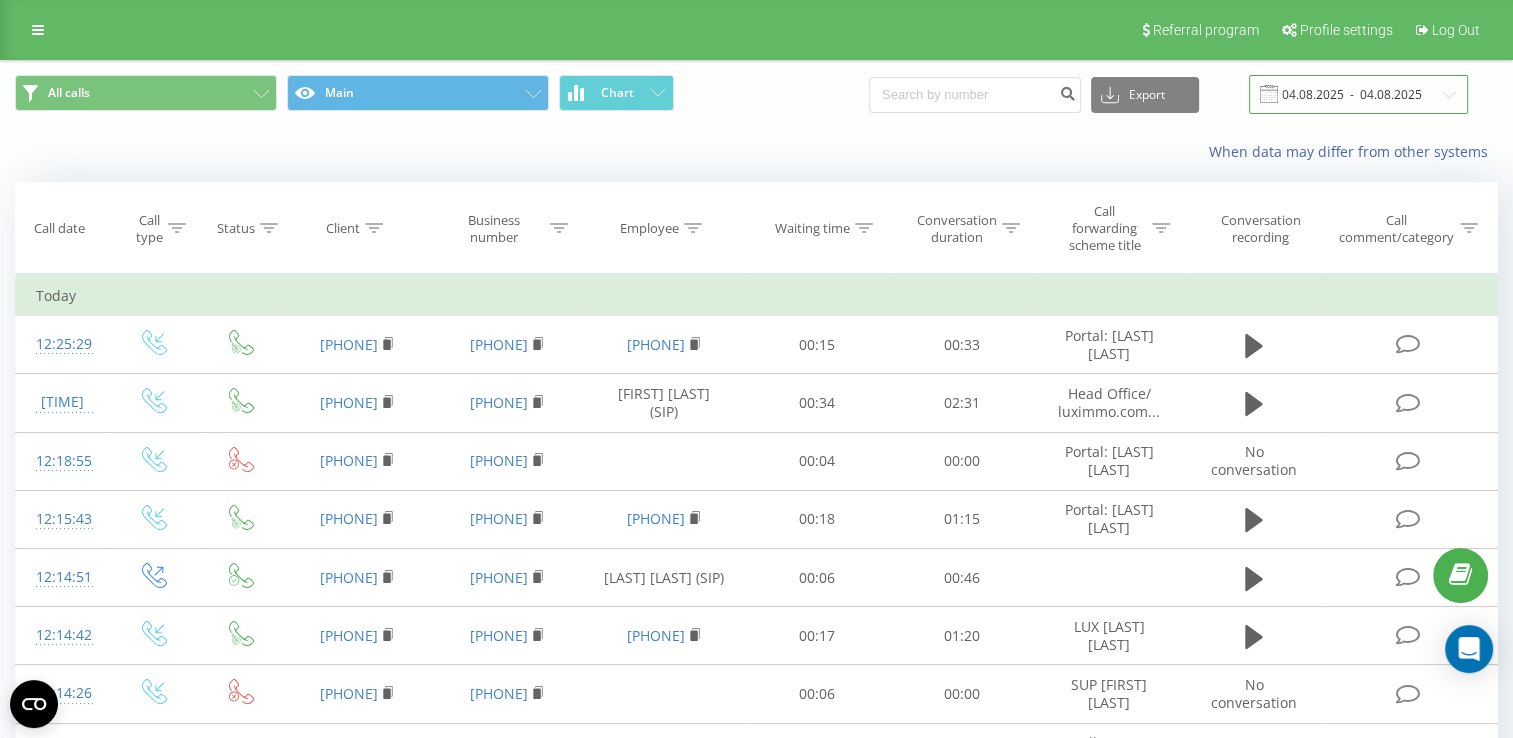 click on "04.08.2025  -  04.08.2025" at bounding box center (1358, 94) 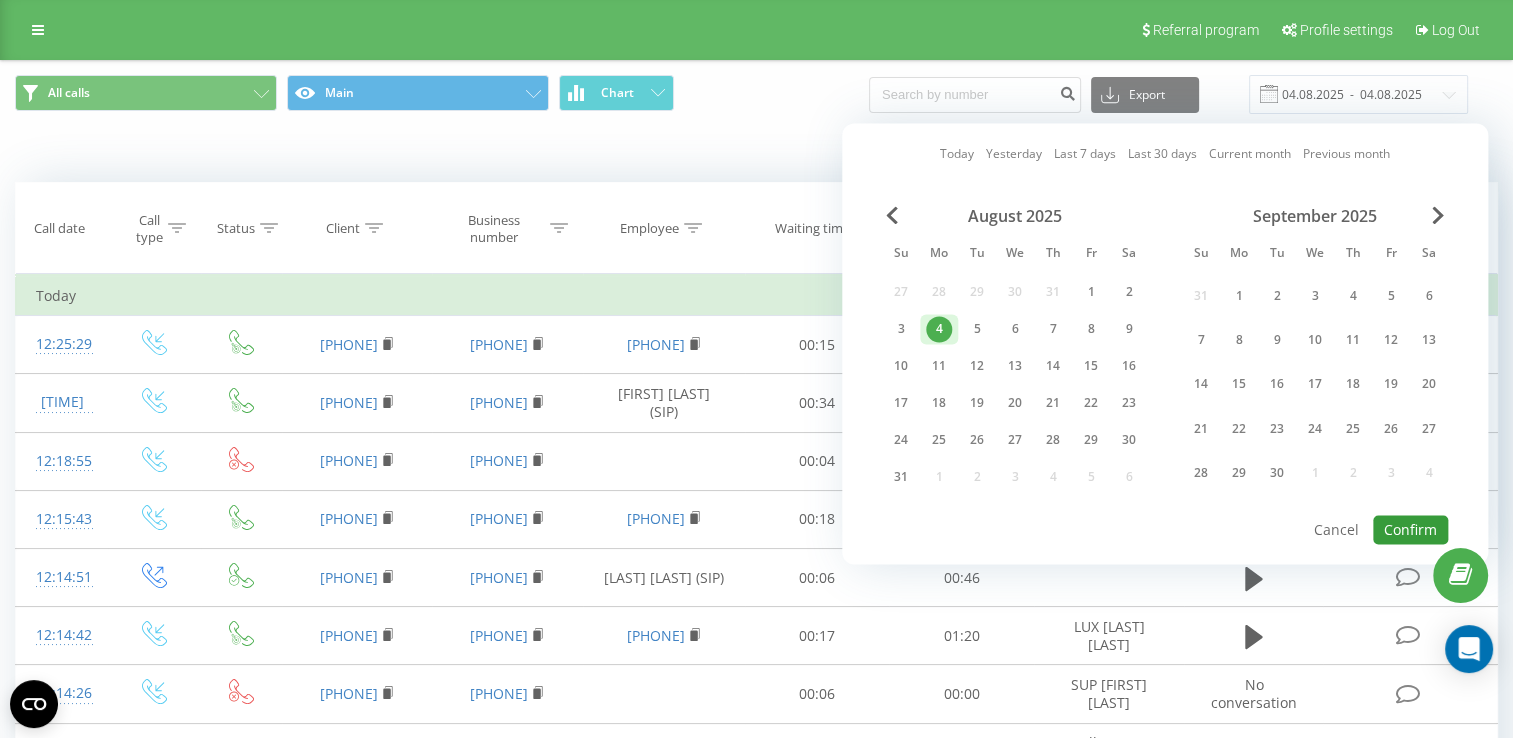 click on "Confirm" at bounding box center (1410, 529) 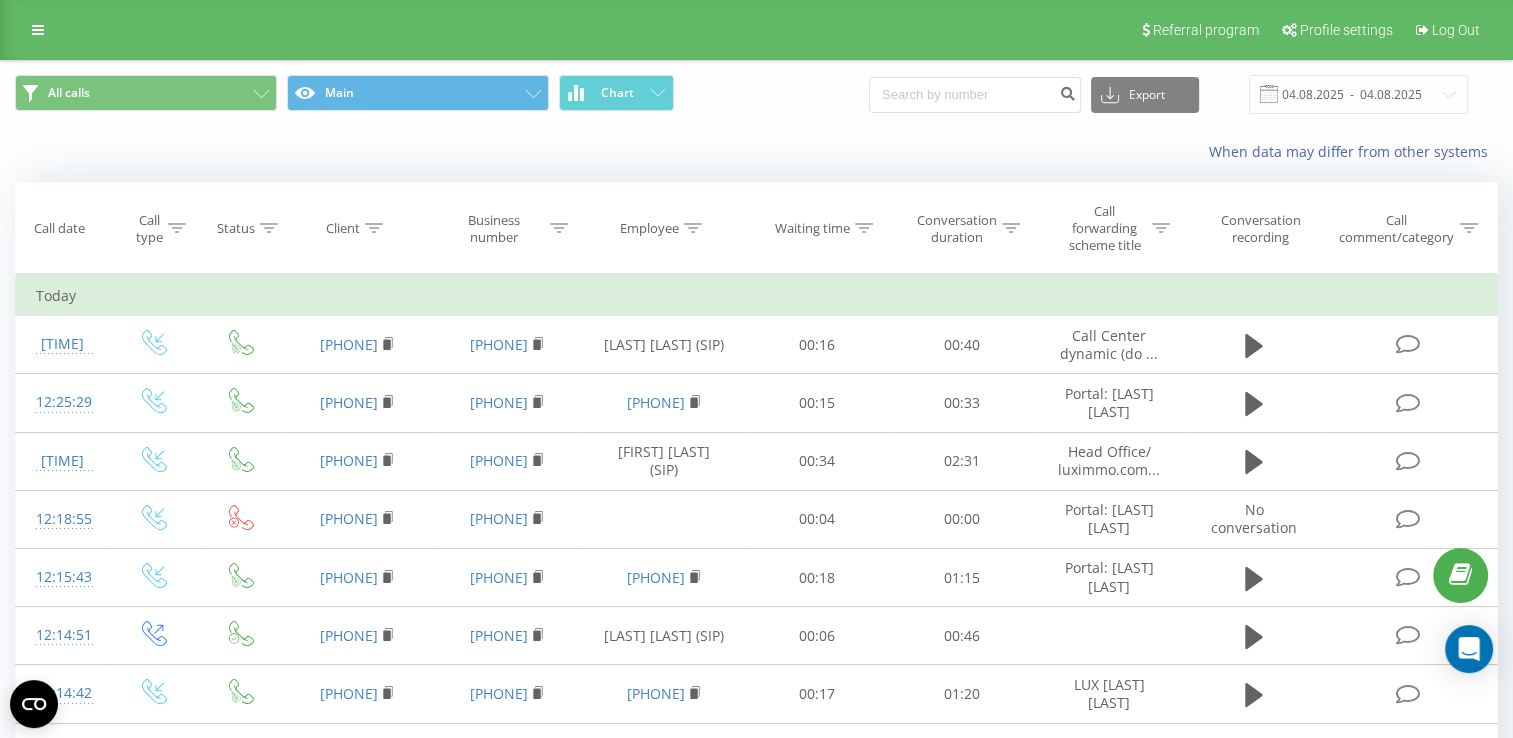 click 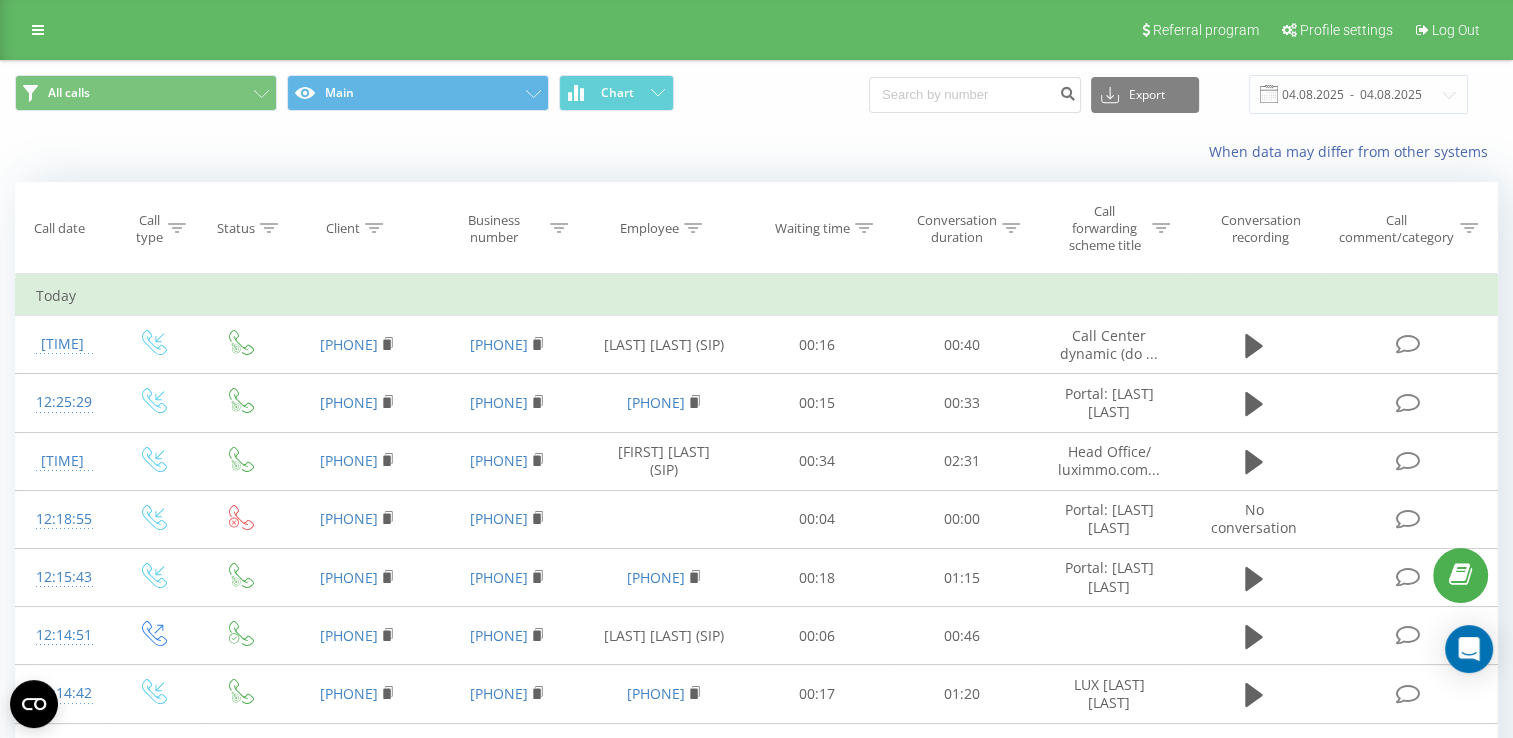 click at bounding box center (0, 0) 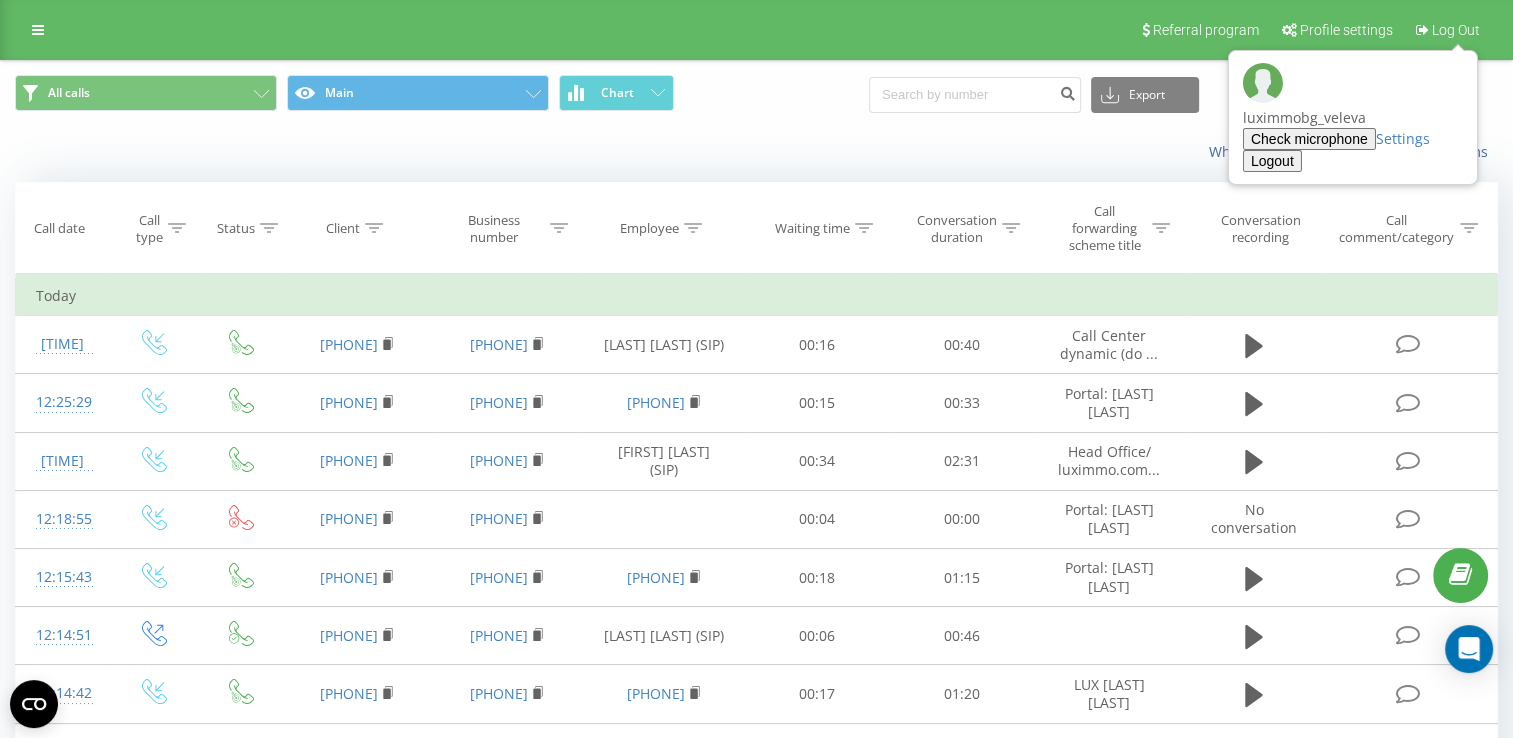click on "Logout" at bounding box center (1272, 161) 